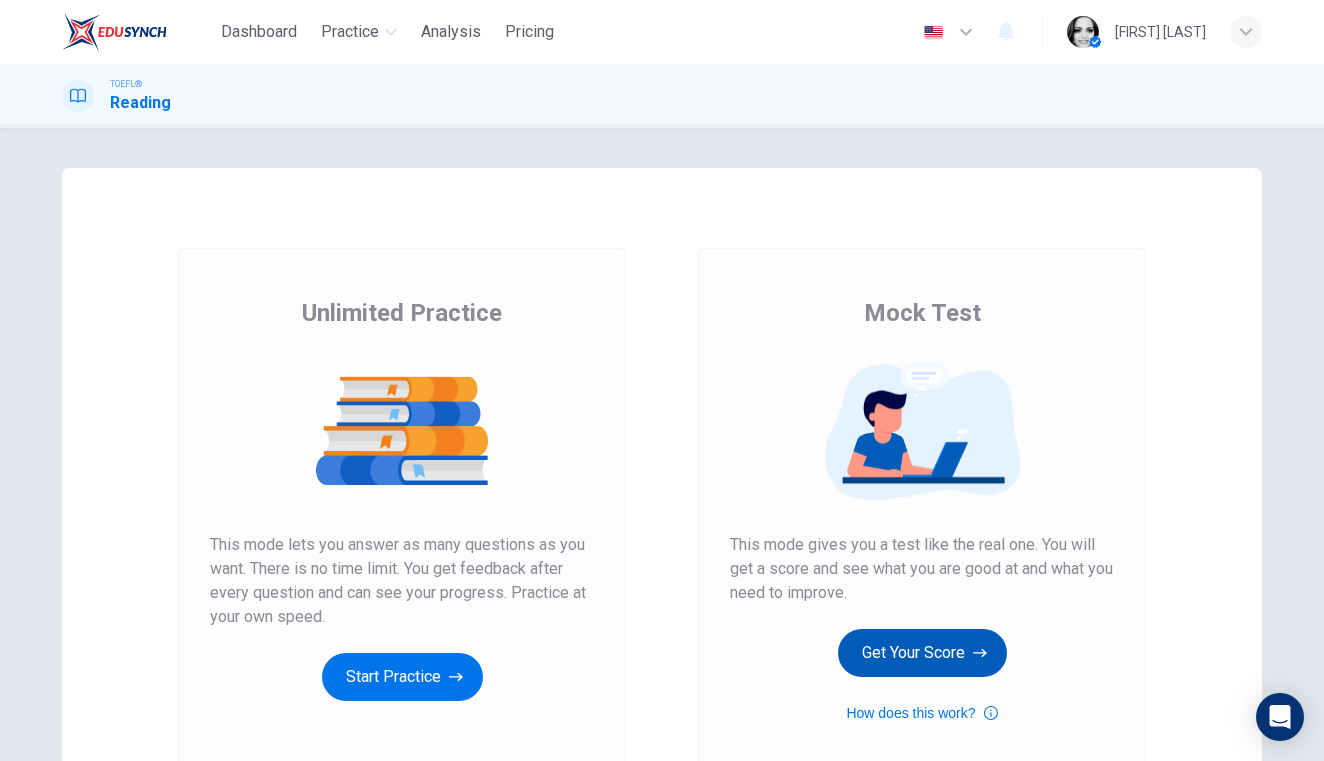 scroll, scrollTop: 0, scrollLeft: 0, axis: both 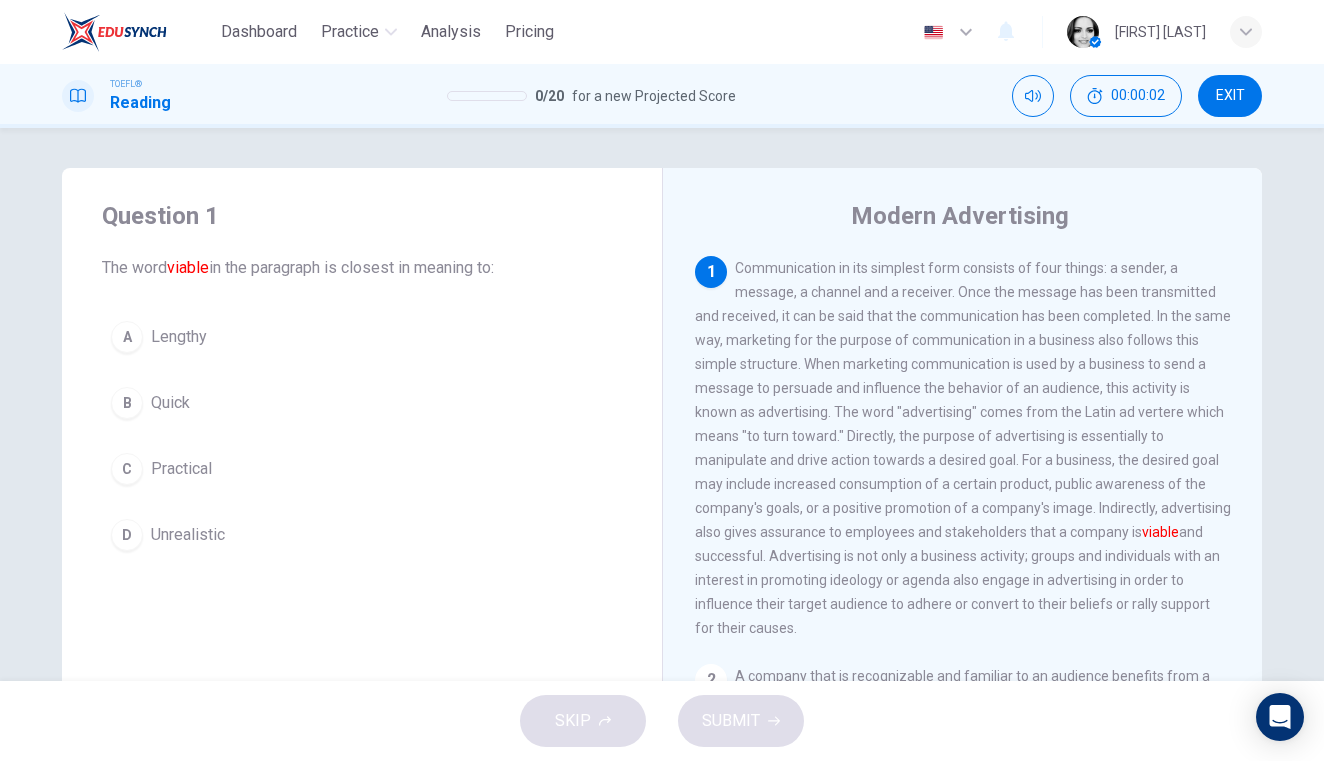 click on "Practical" at bounding box center (181, 469) 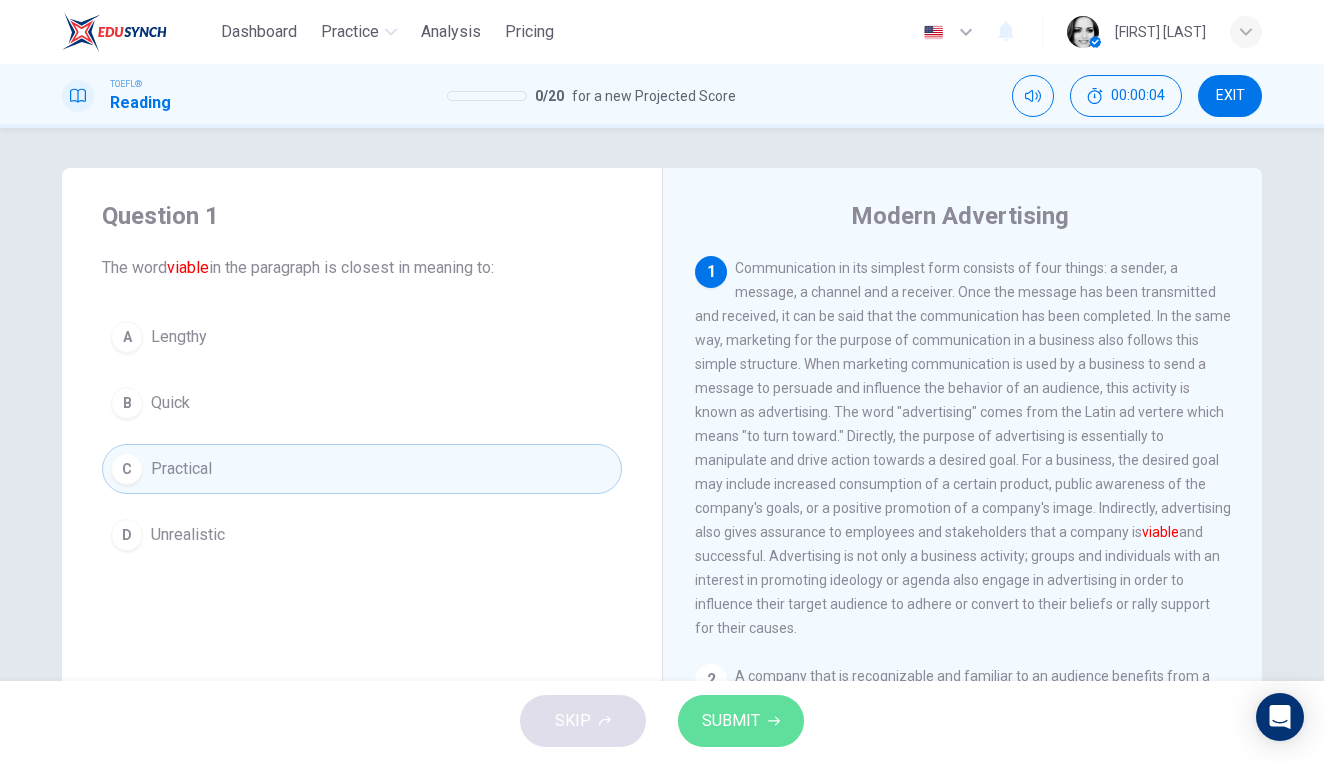 click on "SUBMIT" at bounding box center [731, 721] 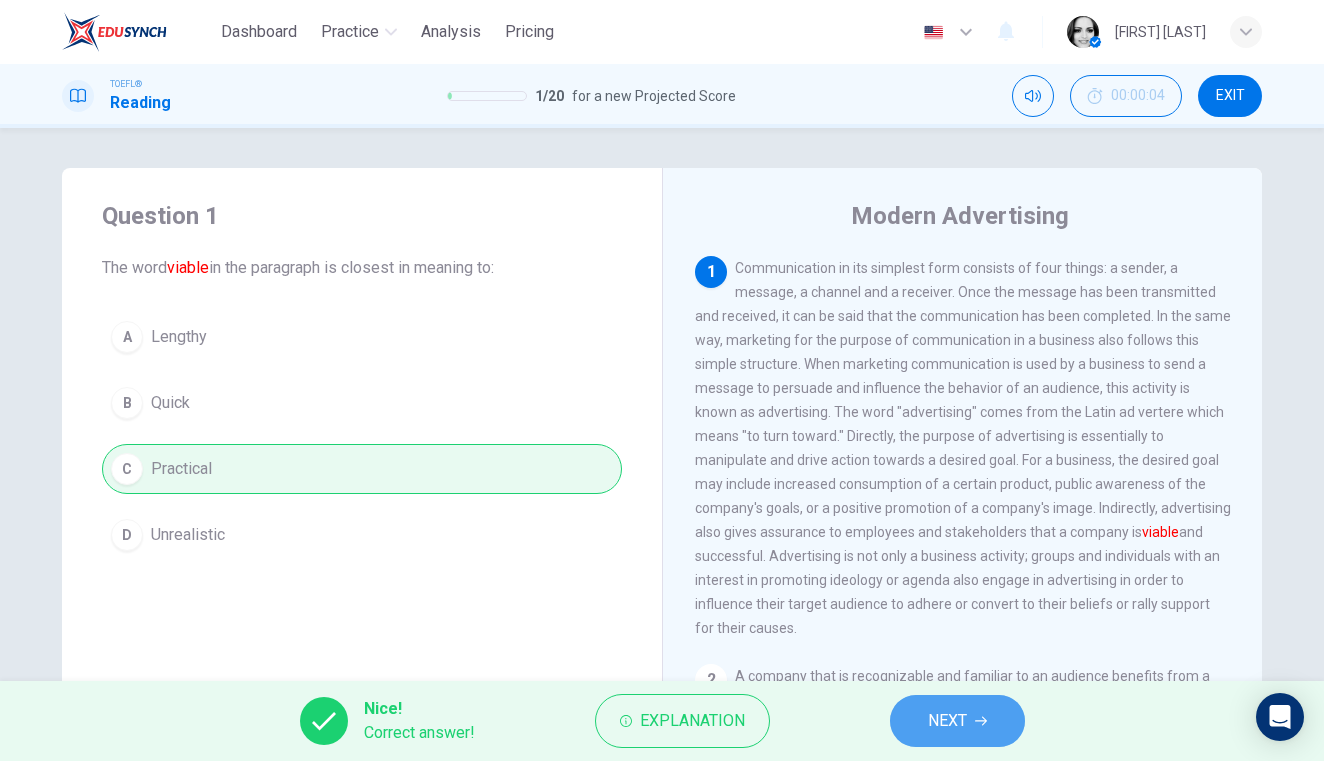 click 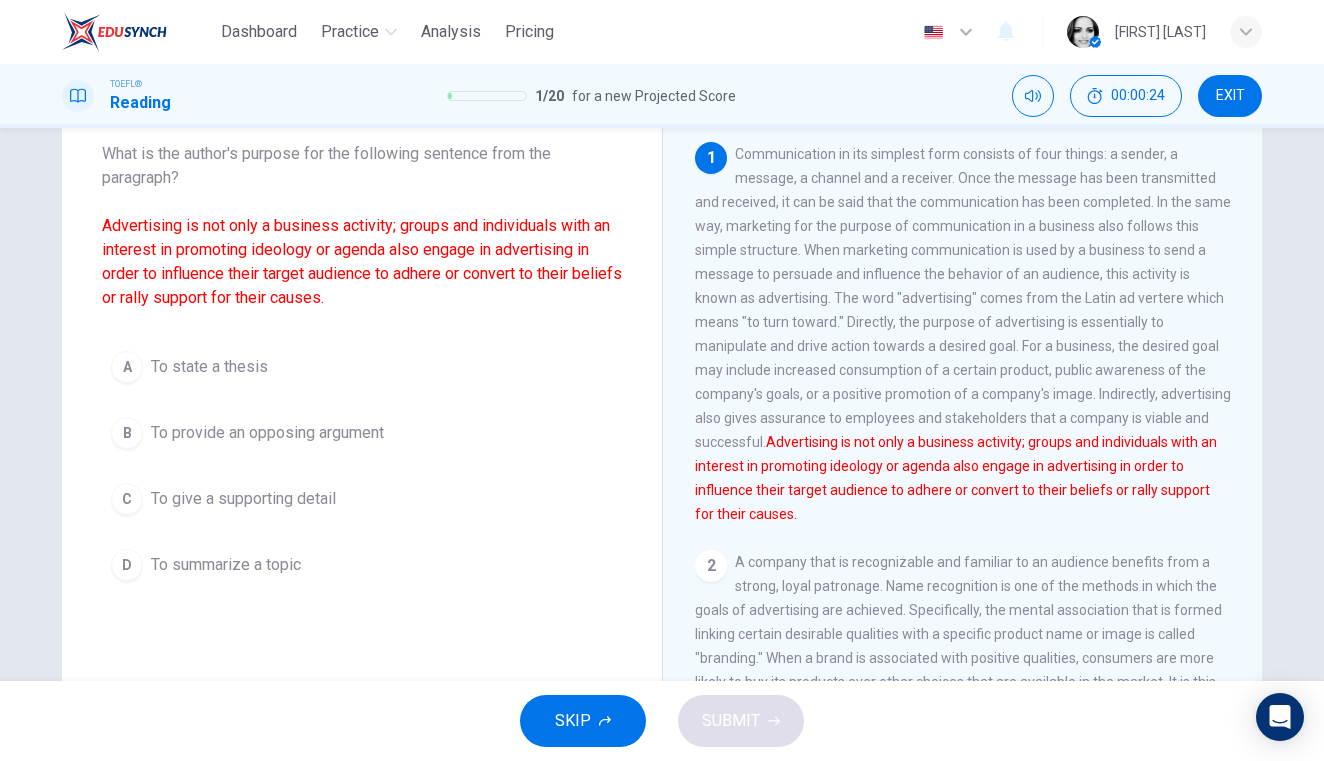 scroll, scrollTop: 79, scrollLeft: 0, axis: vertical 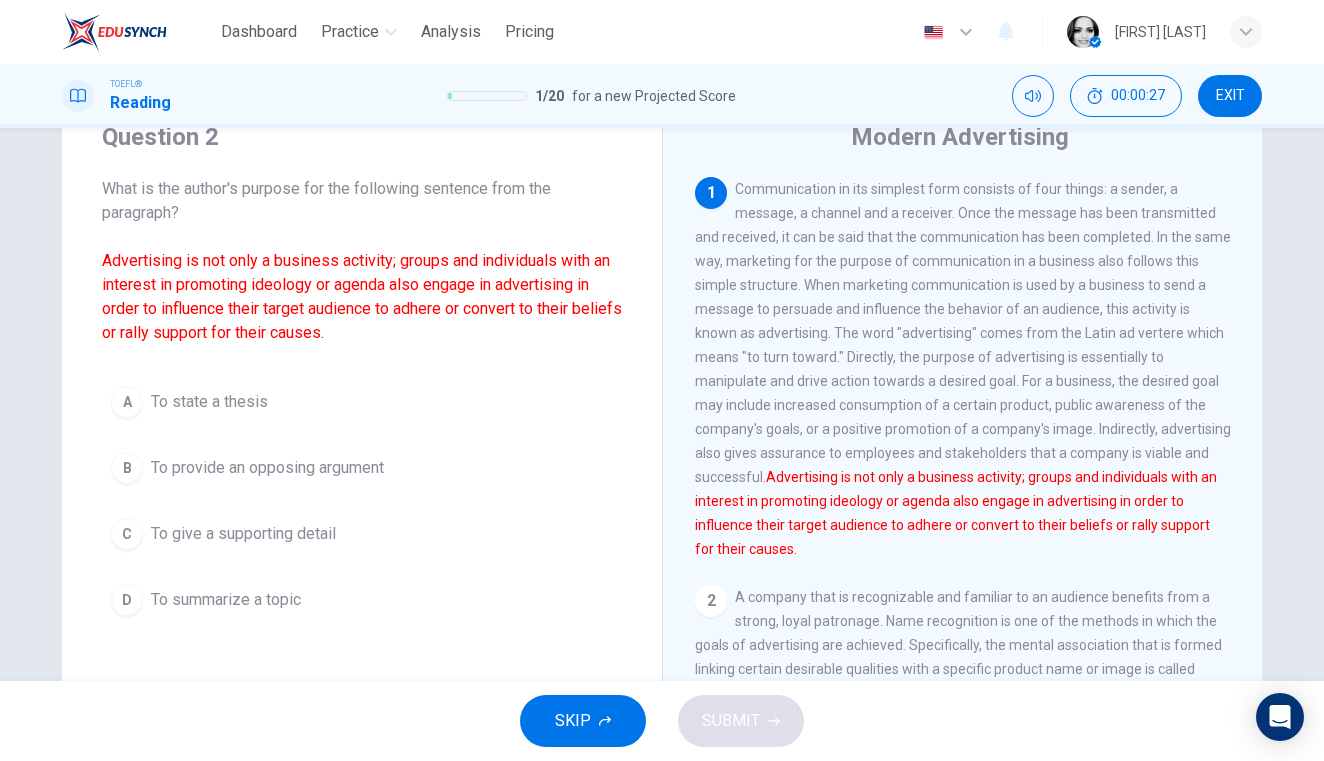 click on "To summarize a topic" at bounding box center [226, 600] 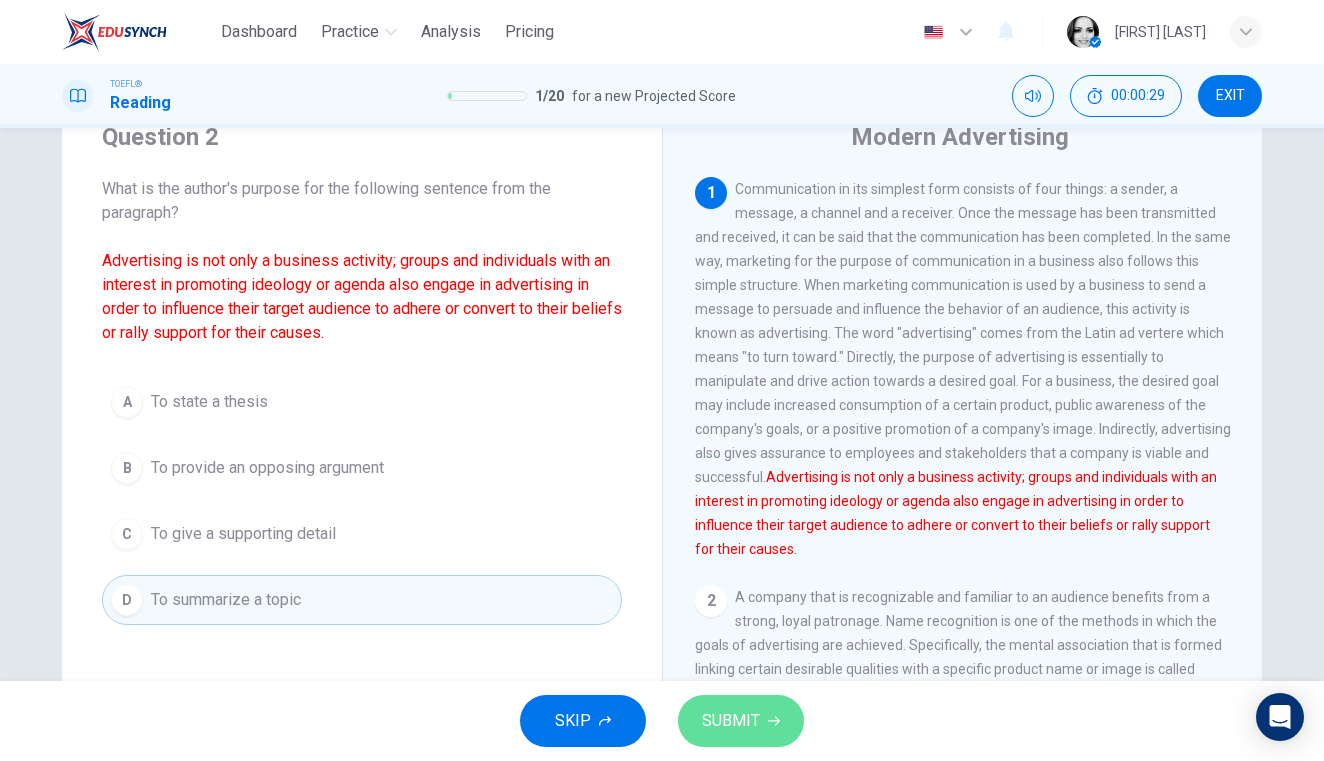 click on "SUBMIT" at bounding box center (741, 721) 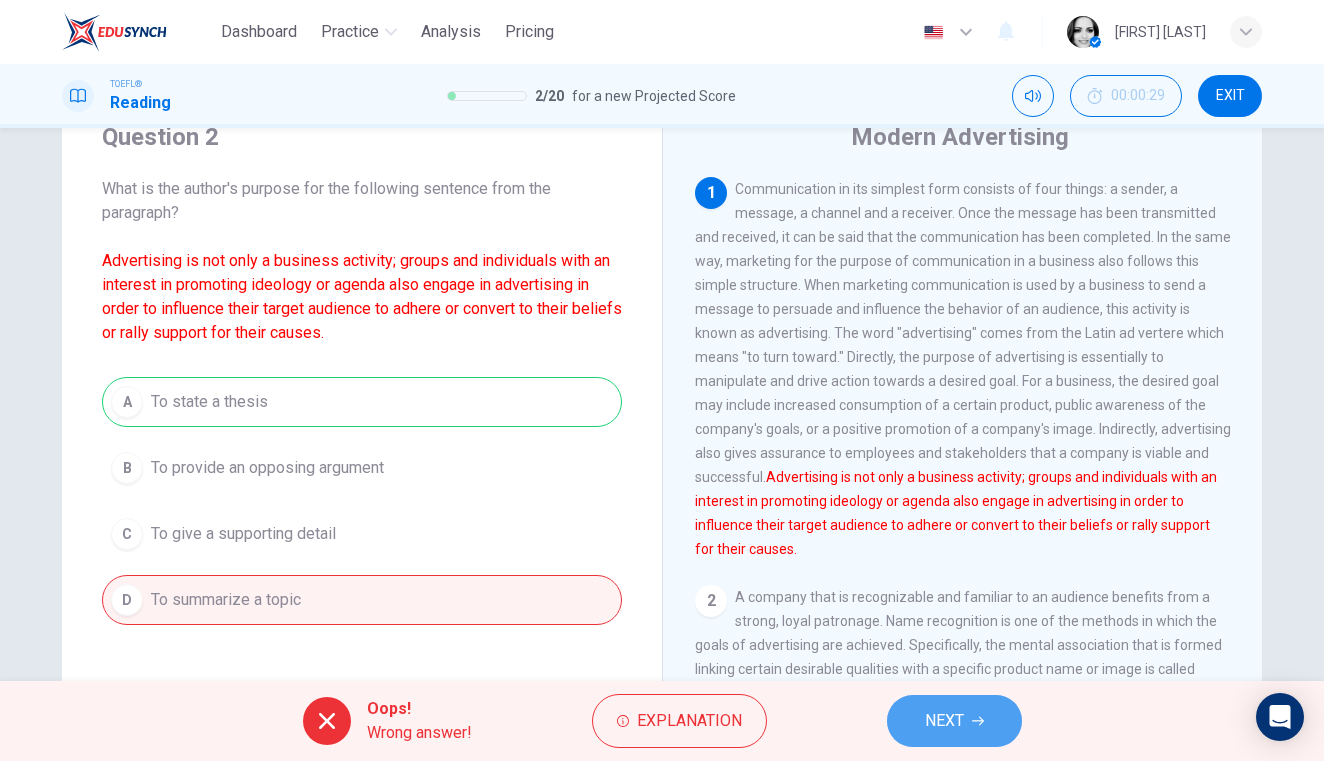 click on "NEXT" at bounding box center (944, 721) 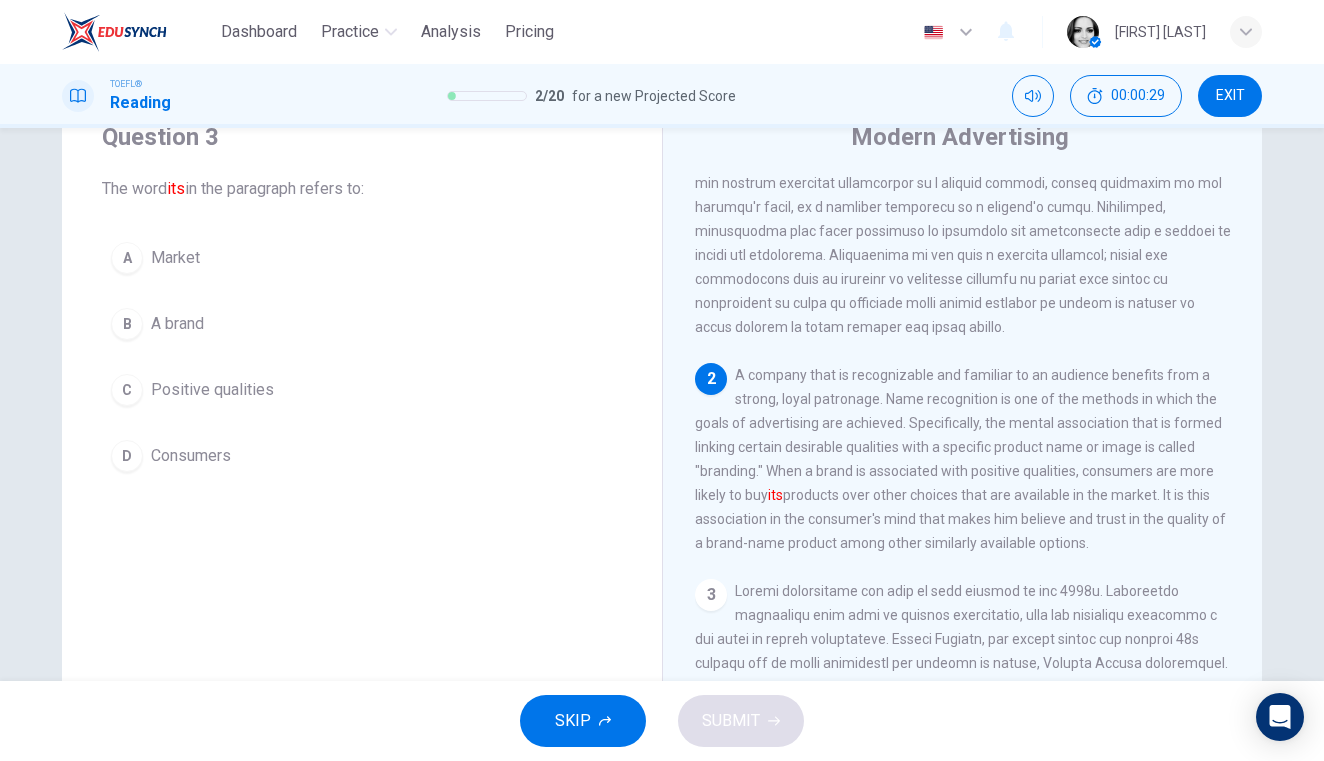scroll, scrollTop: 225, scrollLeft: 0, axis: vertical 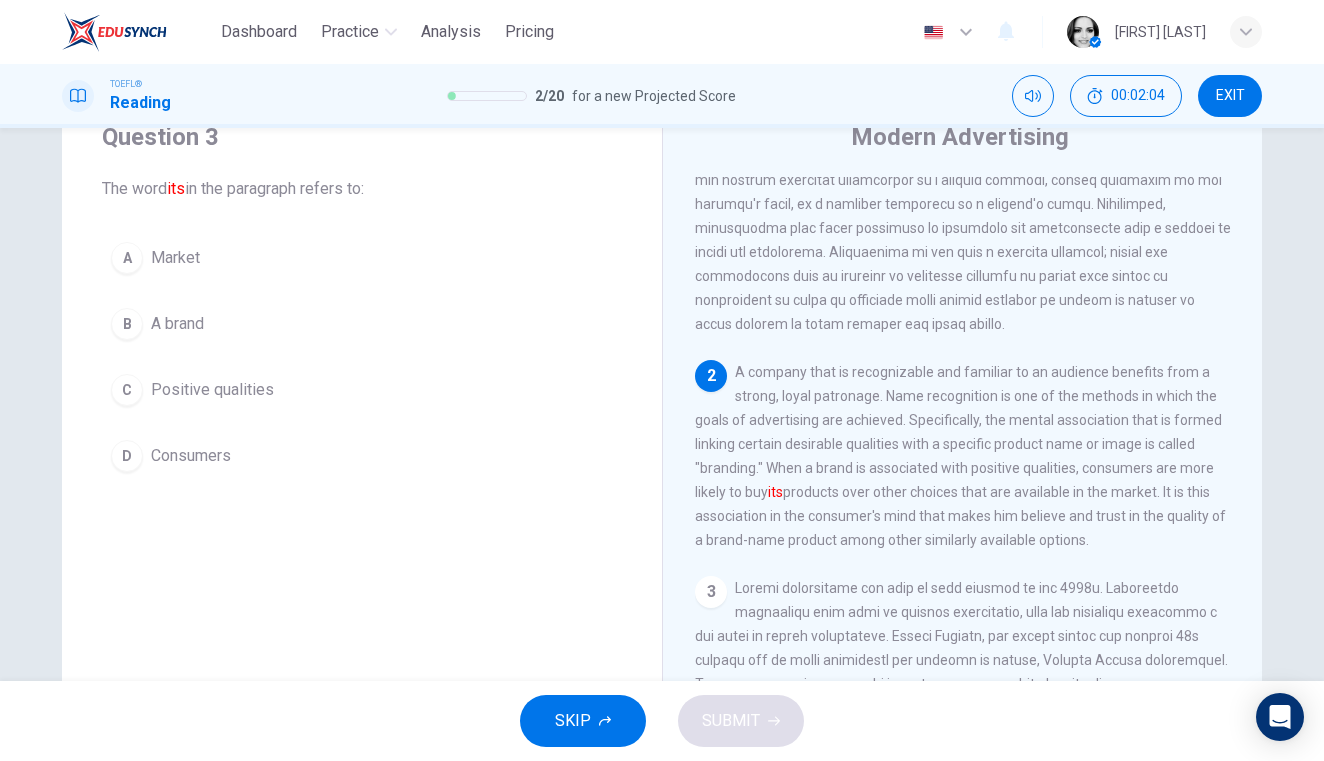 click on "B A brand" at bounding box center (362, 324) 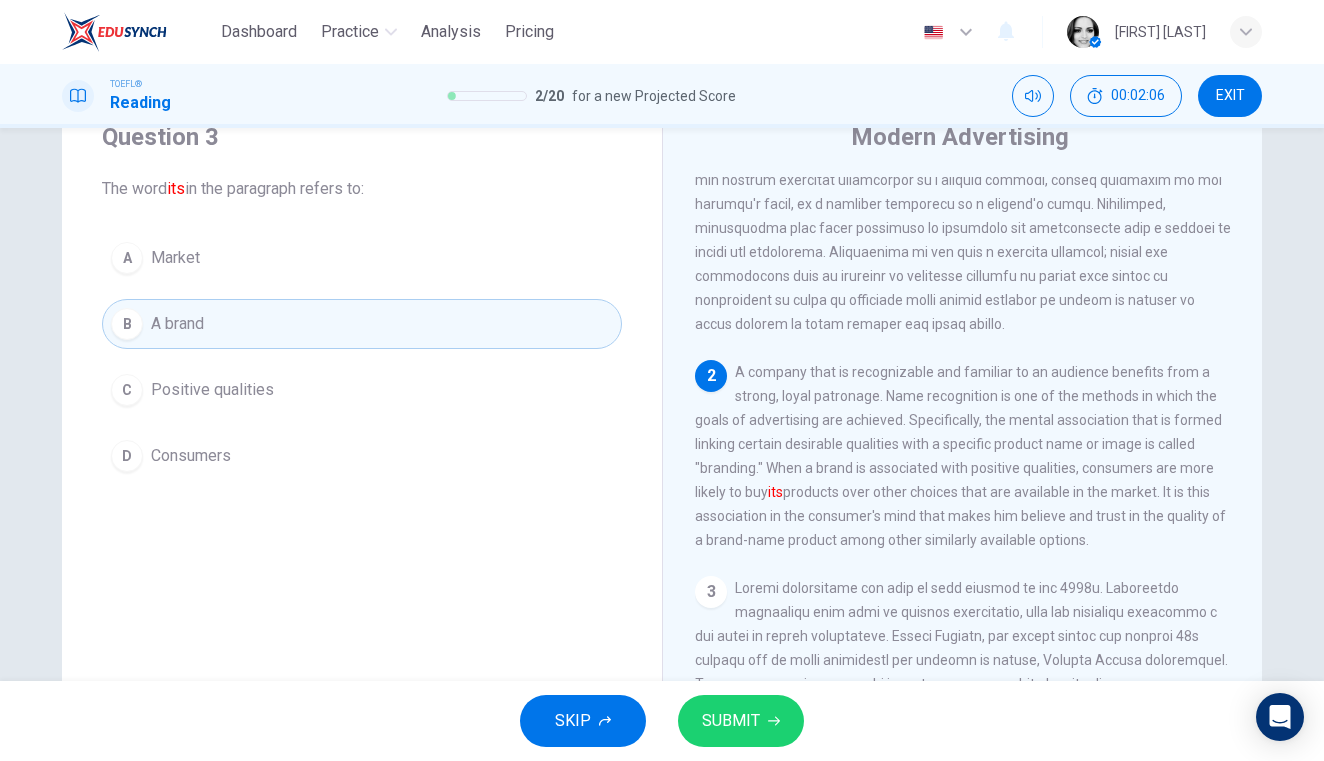click on "SUBMIT" at bounding box center (741, 721) 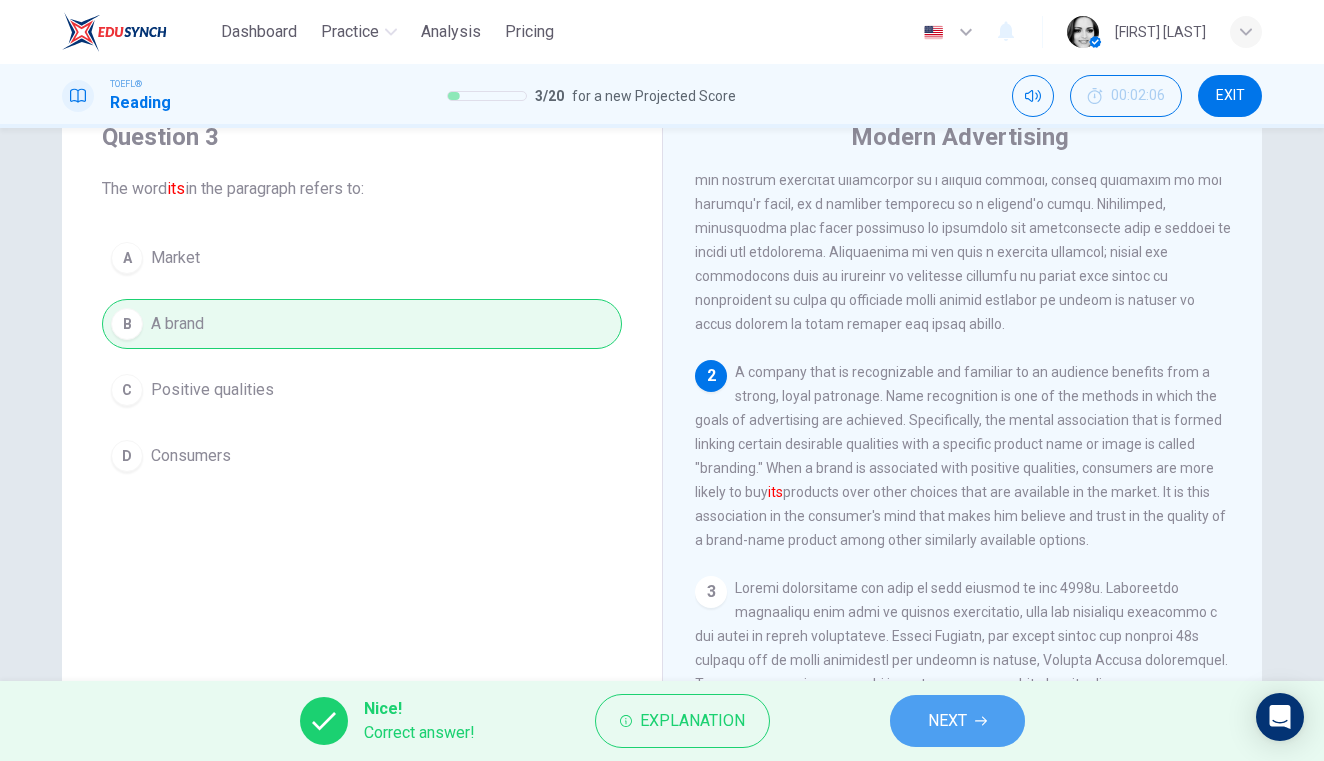 click on "NEXT" at bounding box center [957, 721] 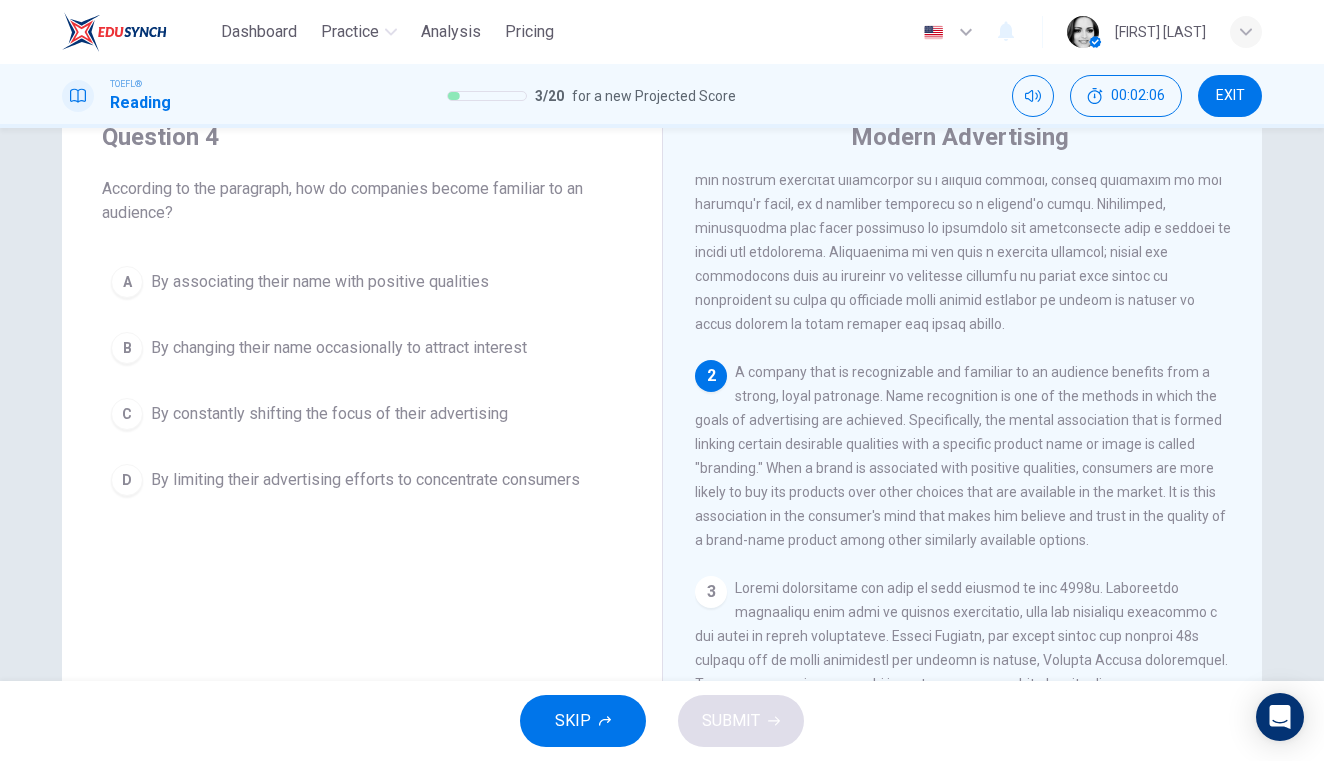 scroll, scrollTop: 408, scrollLeft: 0, axis: vertical 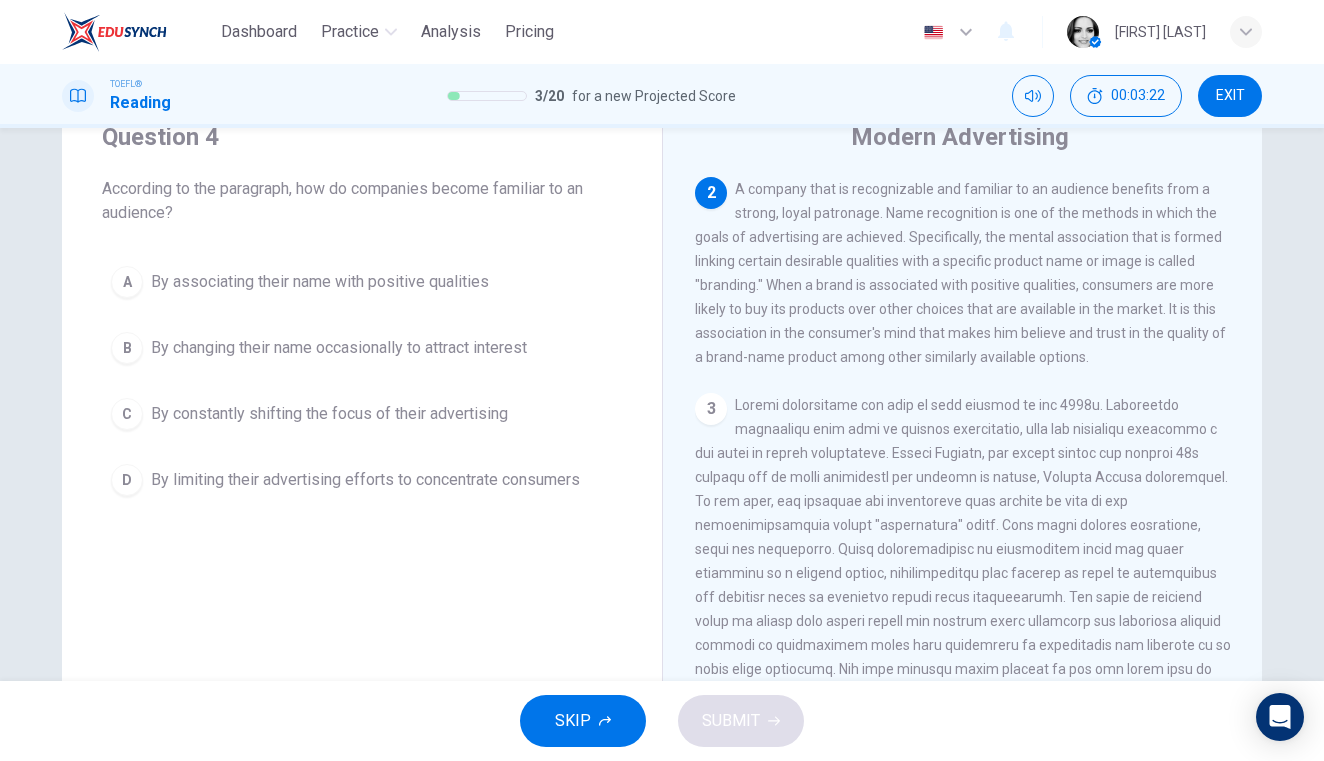 click on "A By associating their name with positive qualities" at bounding box center [362, 282] 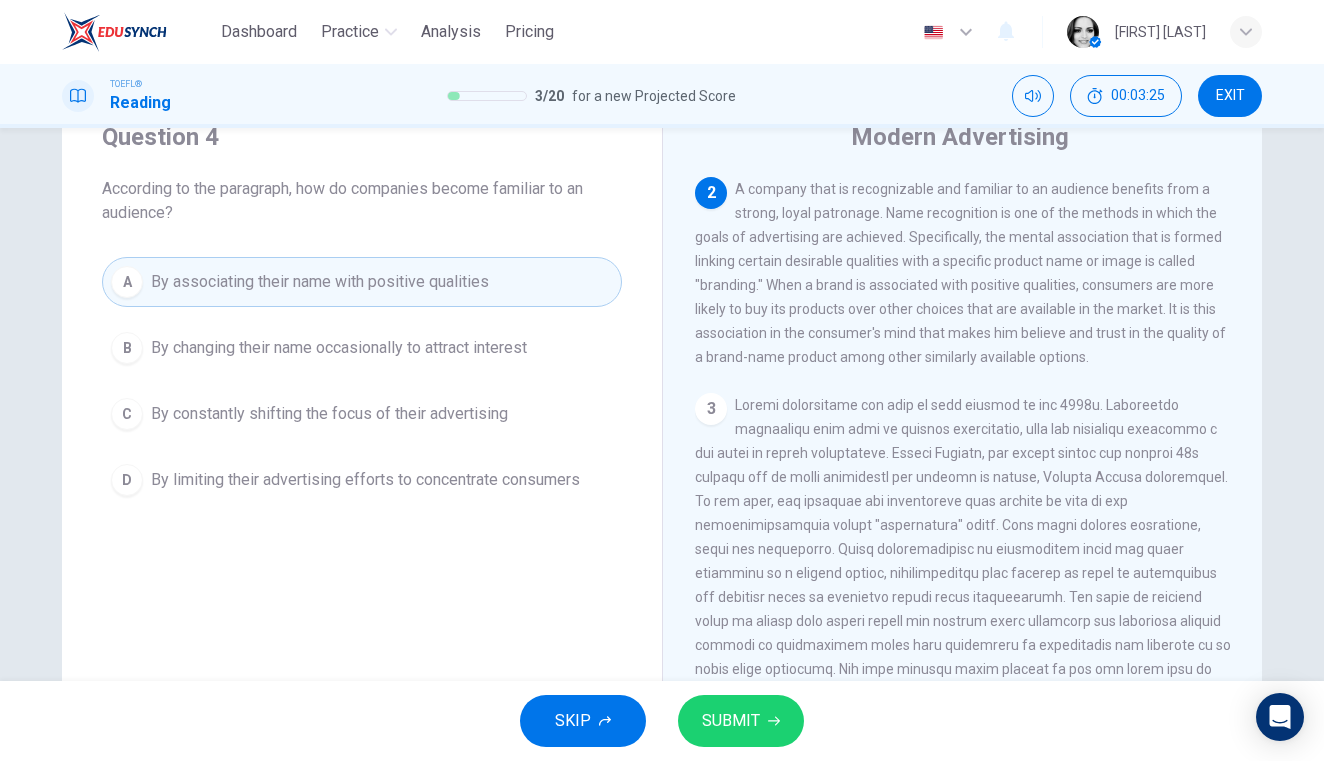 click on "SUBMIT" at bounding box center (731, 721) 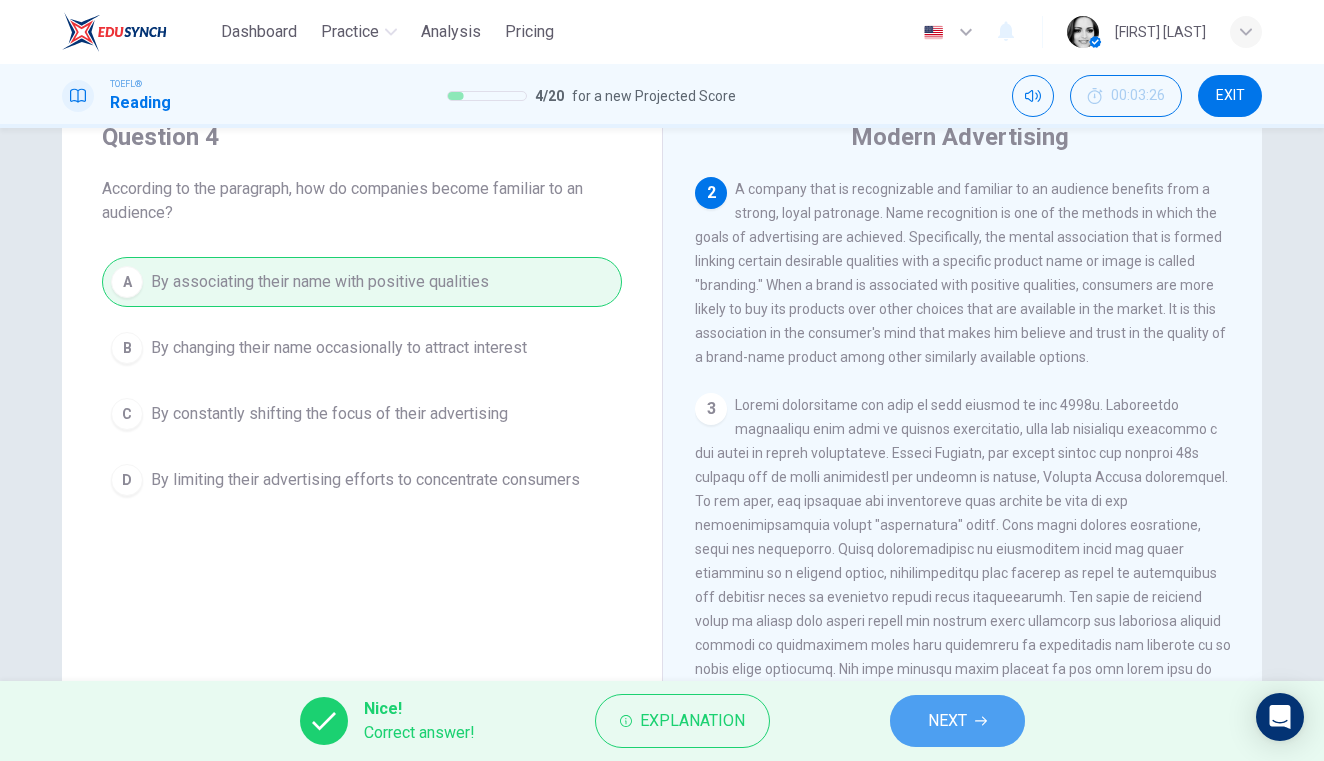 click on "NEXT" at bounding box center (947, 721) 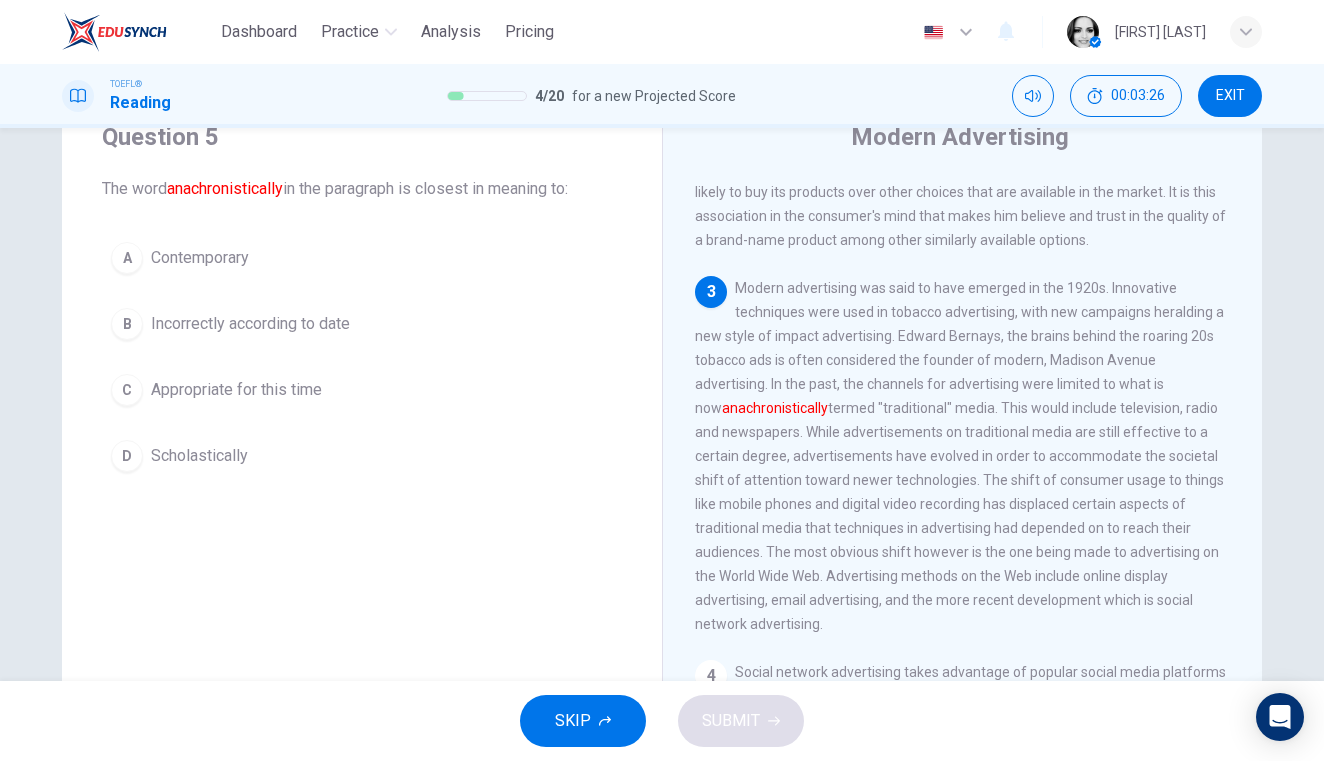 scroll, scrollTop: 585, scrollLeft: 0, axis: vertical 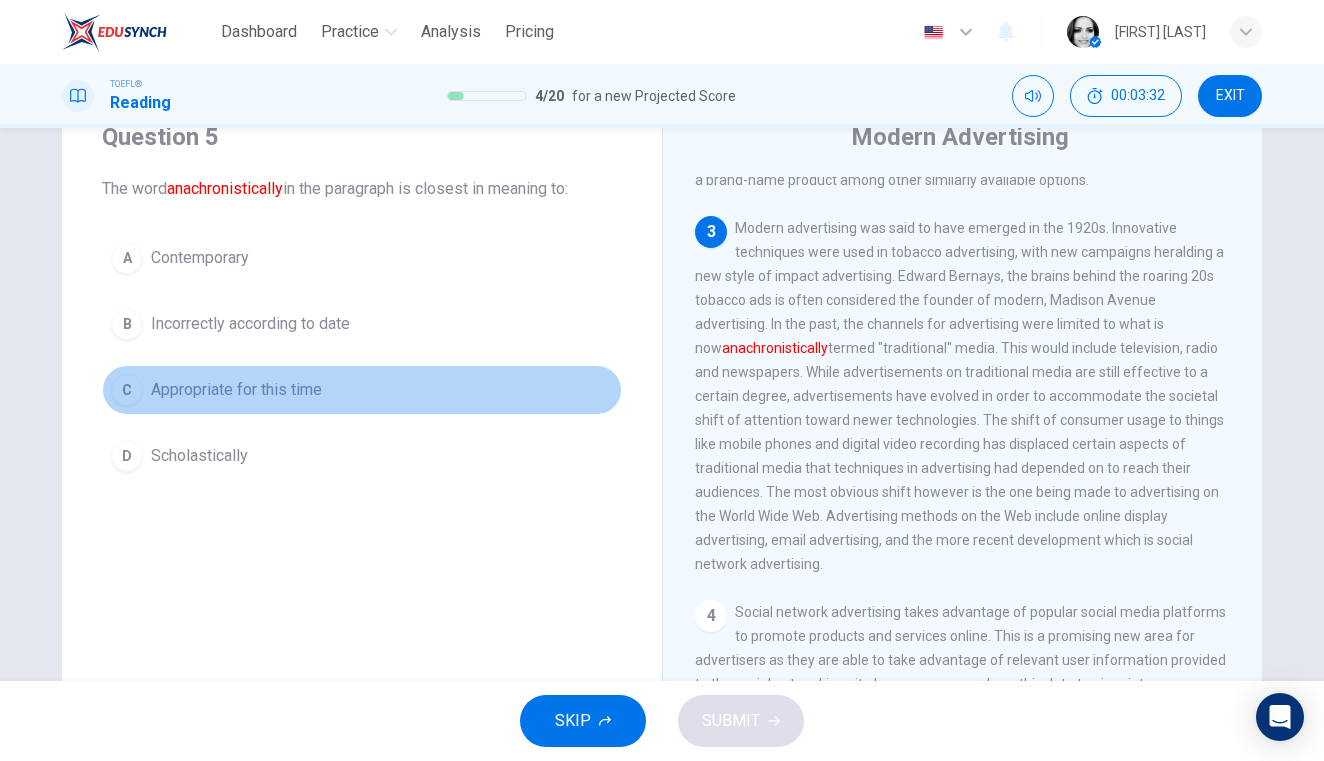 click on "Appropriate for this time" at bounding box center (236, 390) 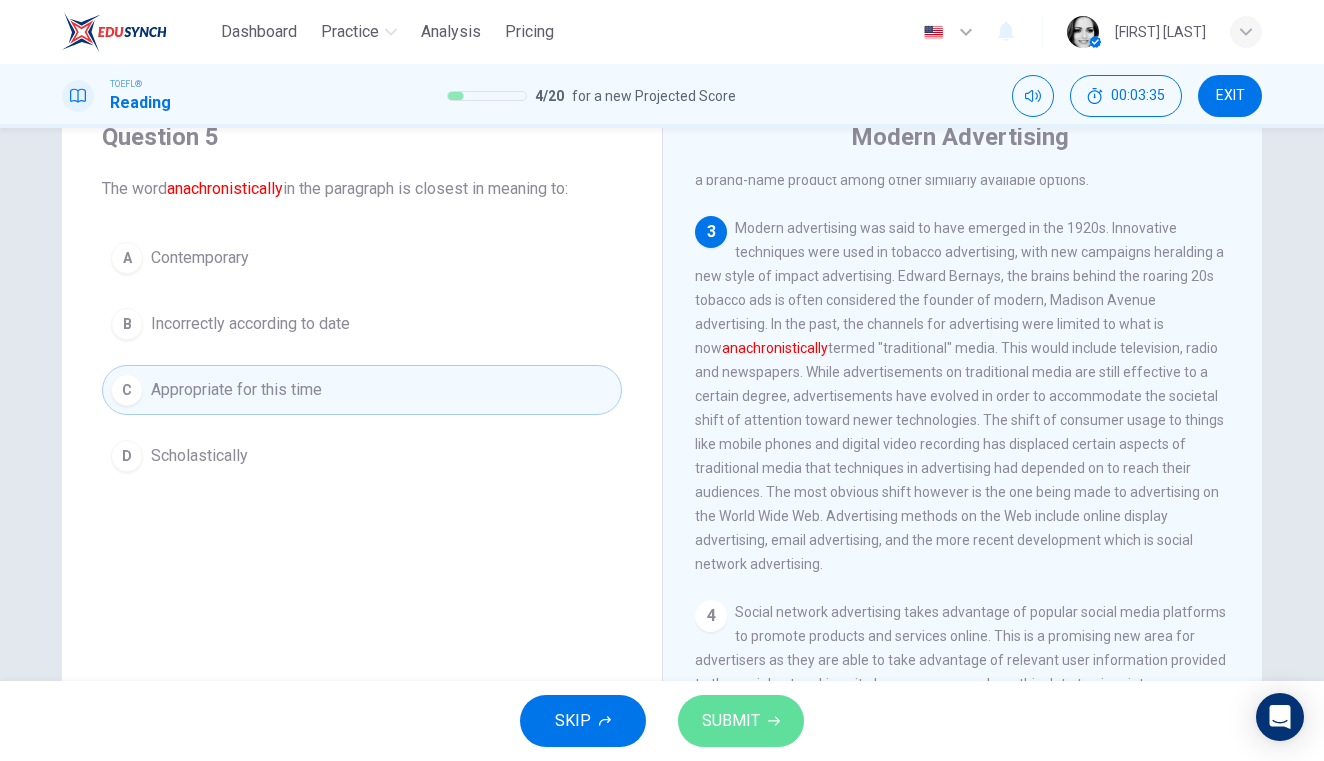 click on "SUBMIT" at bounding box center (741, 721) 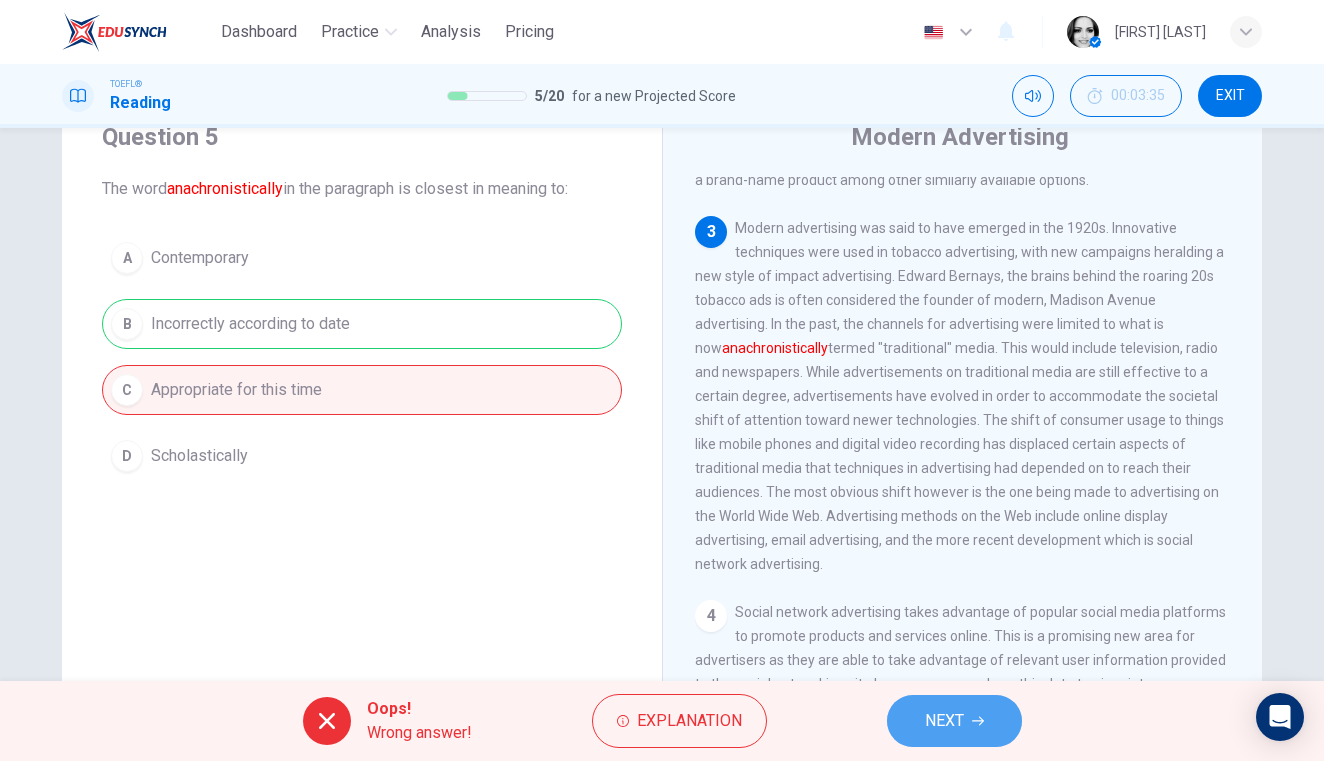 click on "NEXT" at bounding box center [944, 721] 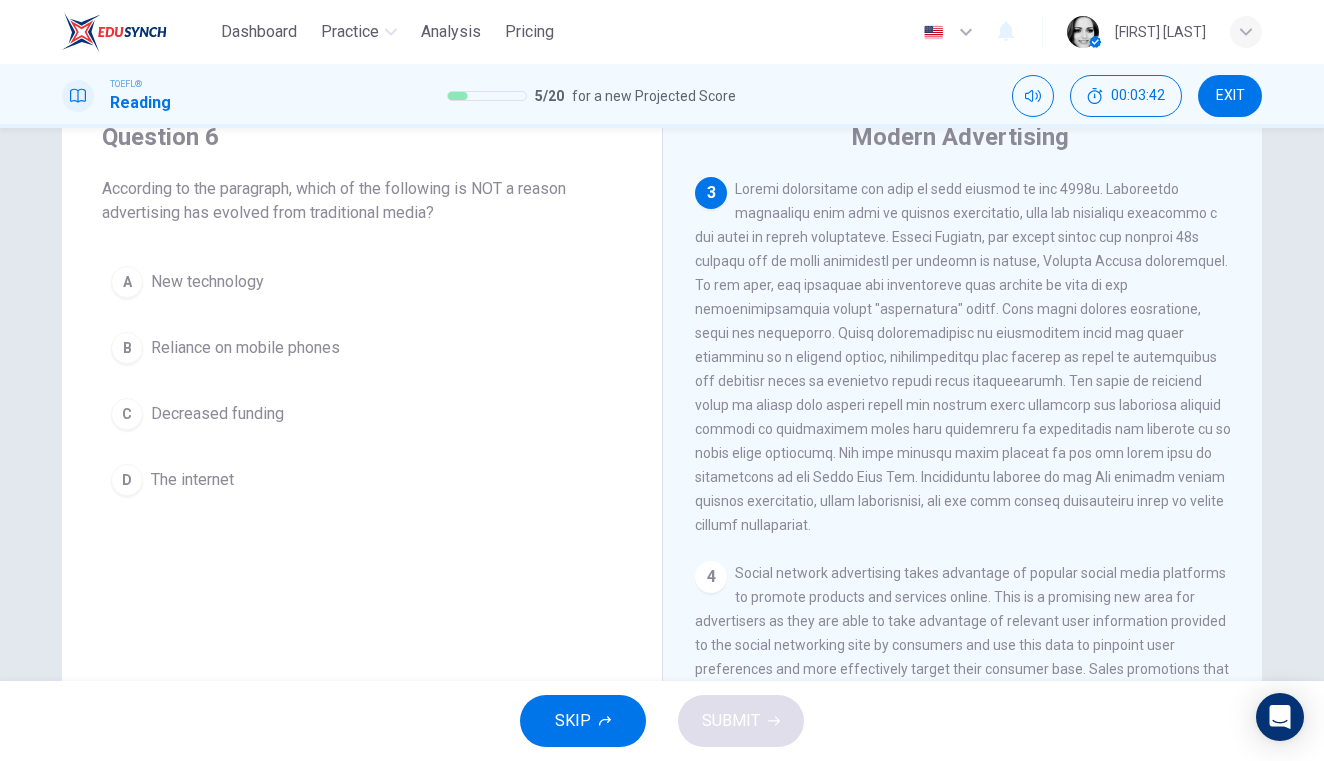 click on "Decreased funding" at bounding box center [217, 414] 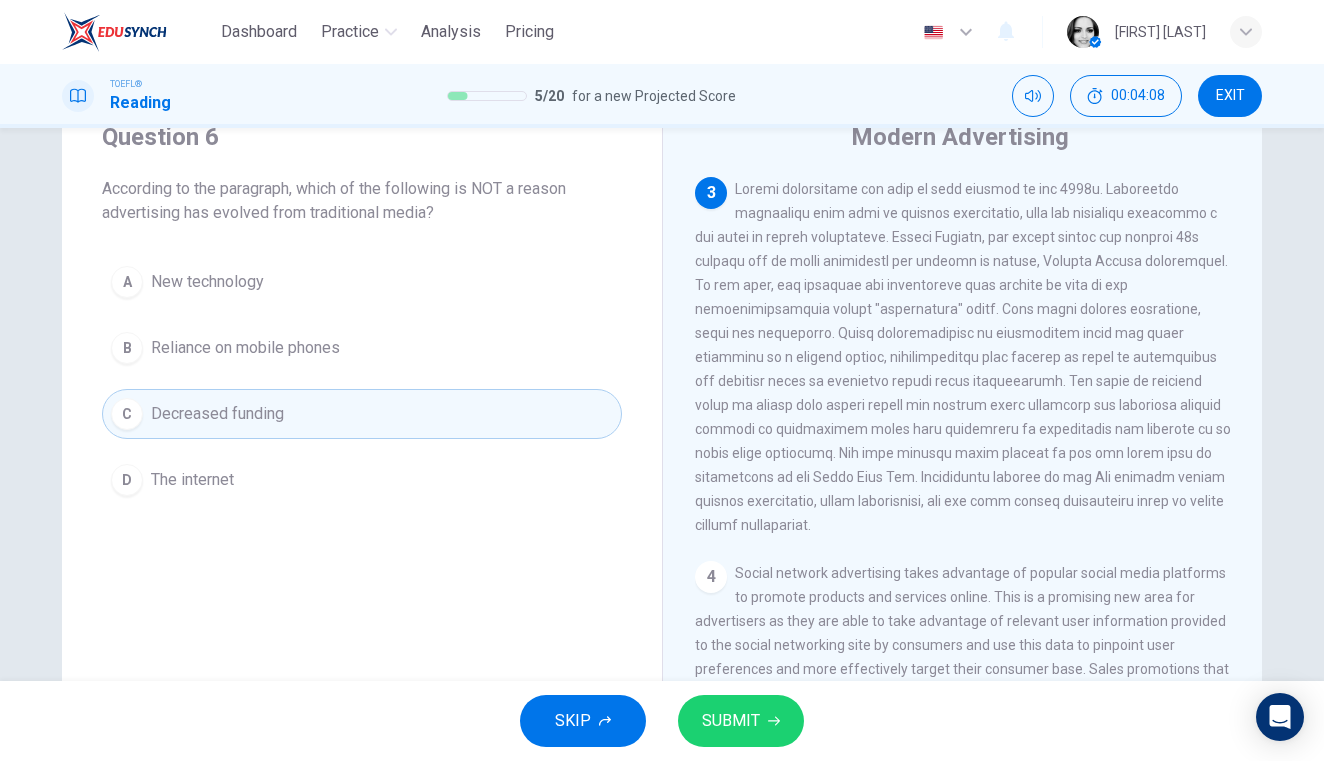 click on "SUBMIT" at bounding box center (731, 721) 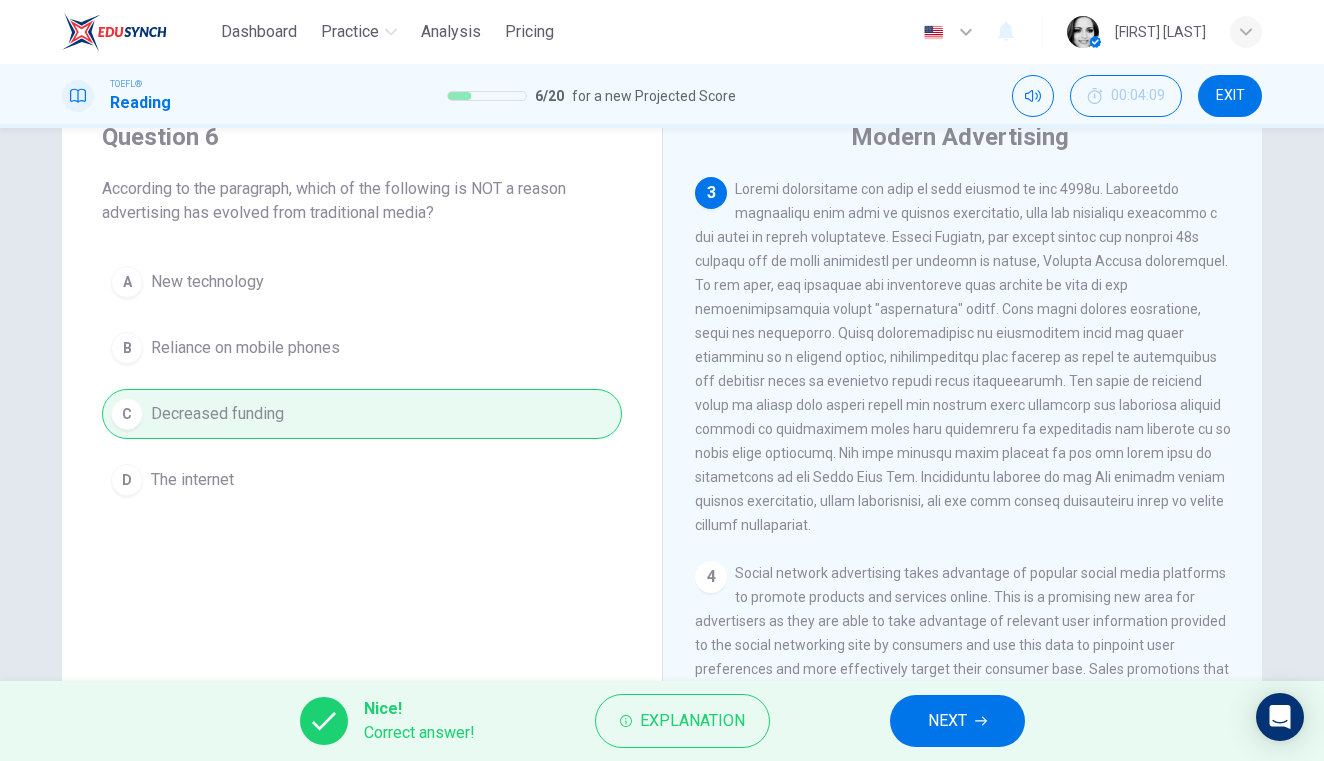 click on "NEXT" at bounding box center [947, 721] 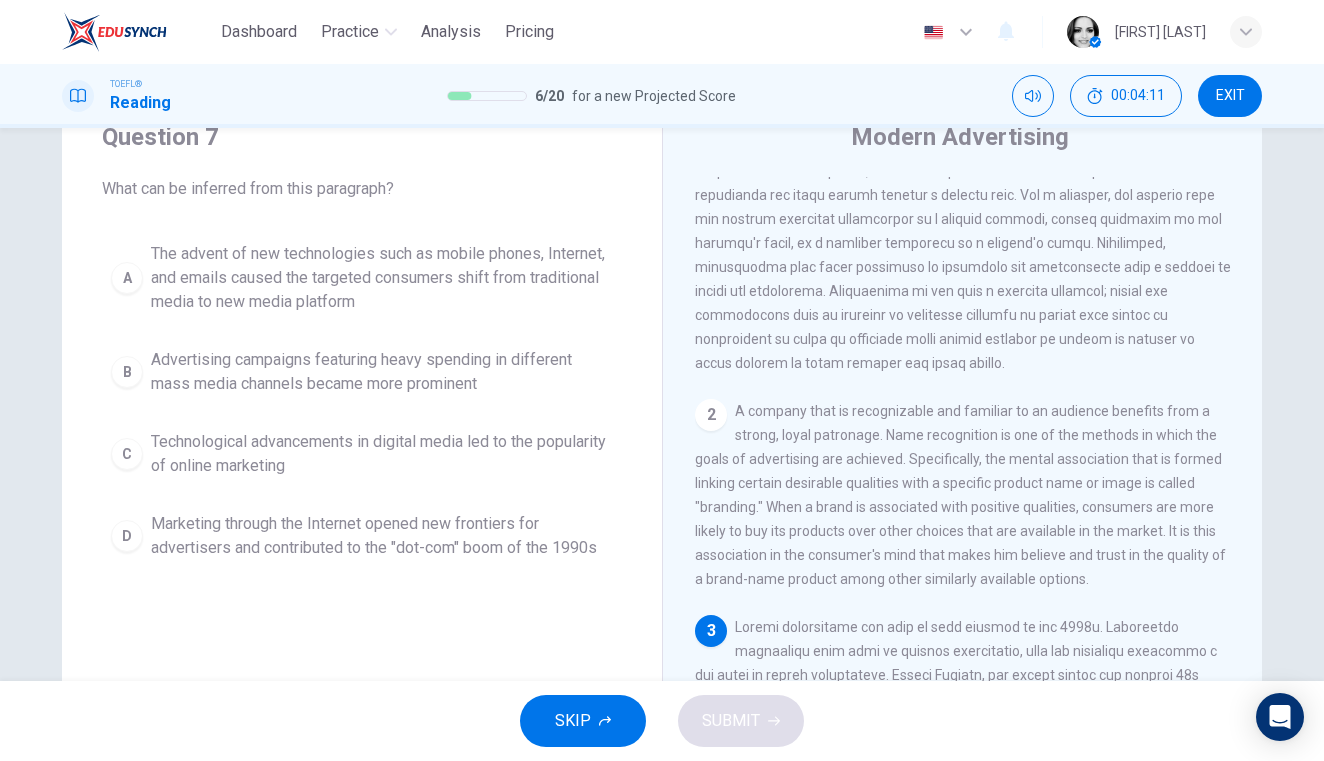 scroll, scrollTop: 597, scrollLeft: 0, axis: vertical 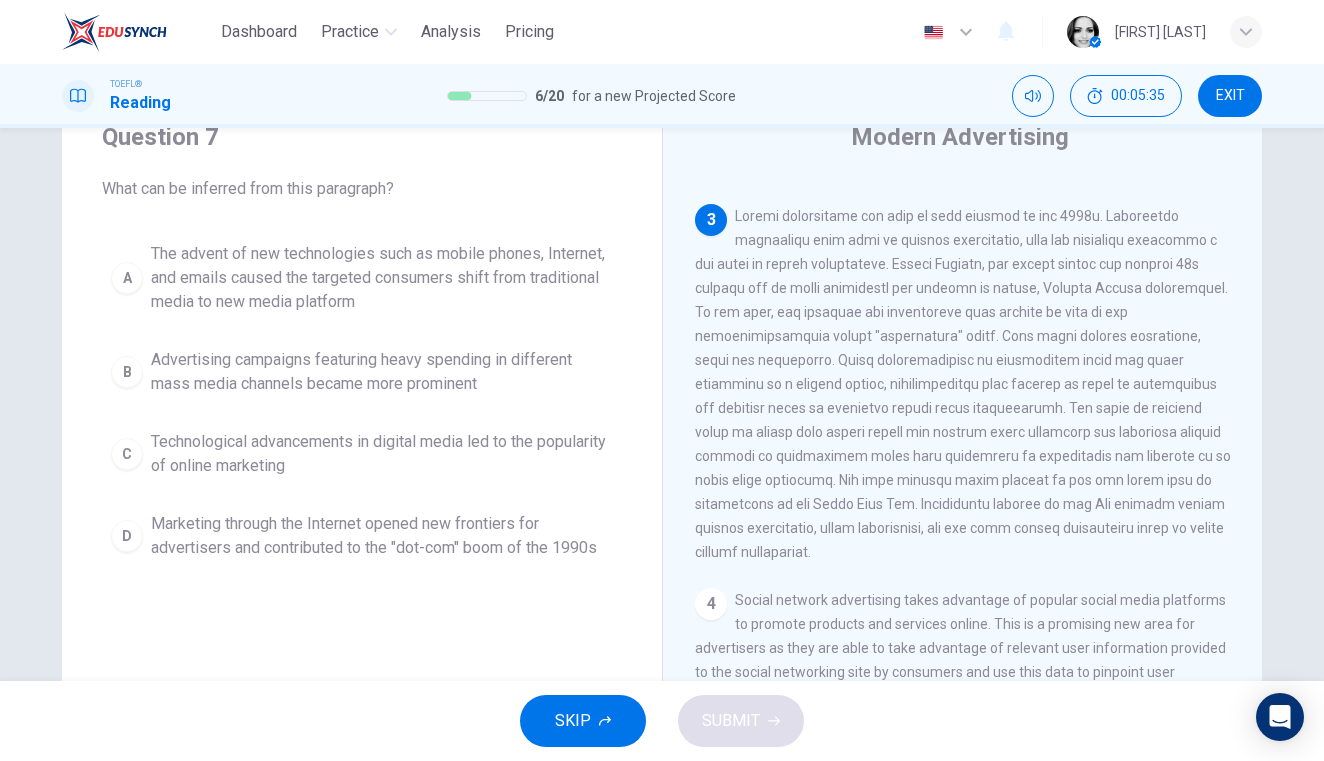 click on "The advent of new technologies such as mobile phones, Internet, and emails caused the targeted consumers shift from traditional media to new media platform" at bounding box center [382, 278] 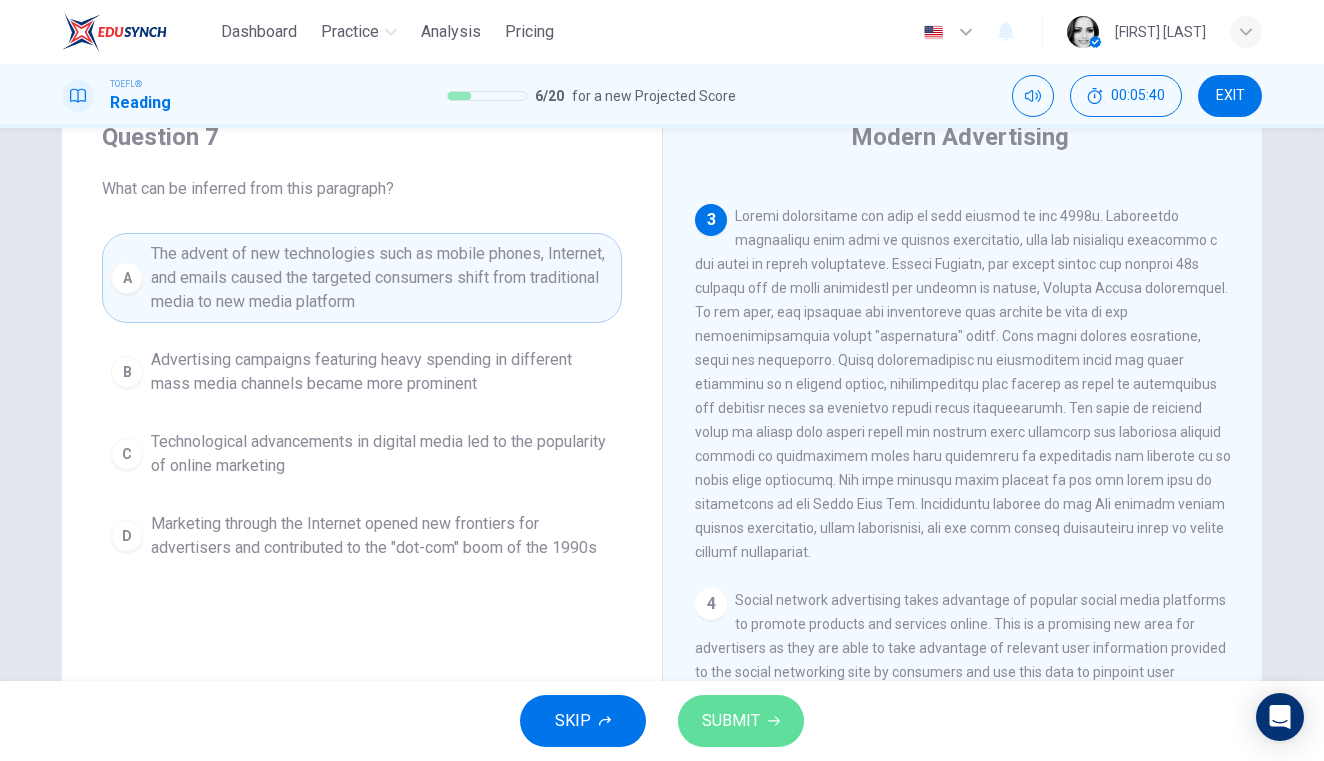 click on "SUBMIT" at bounding box center [731, 721] 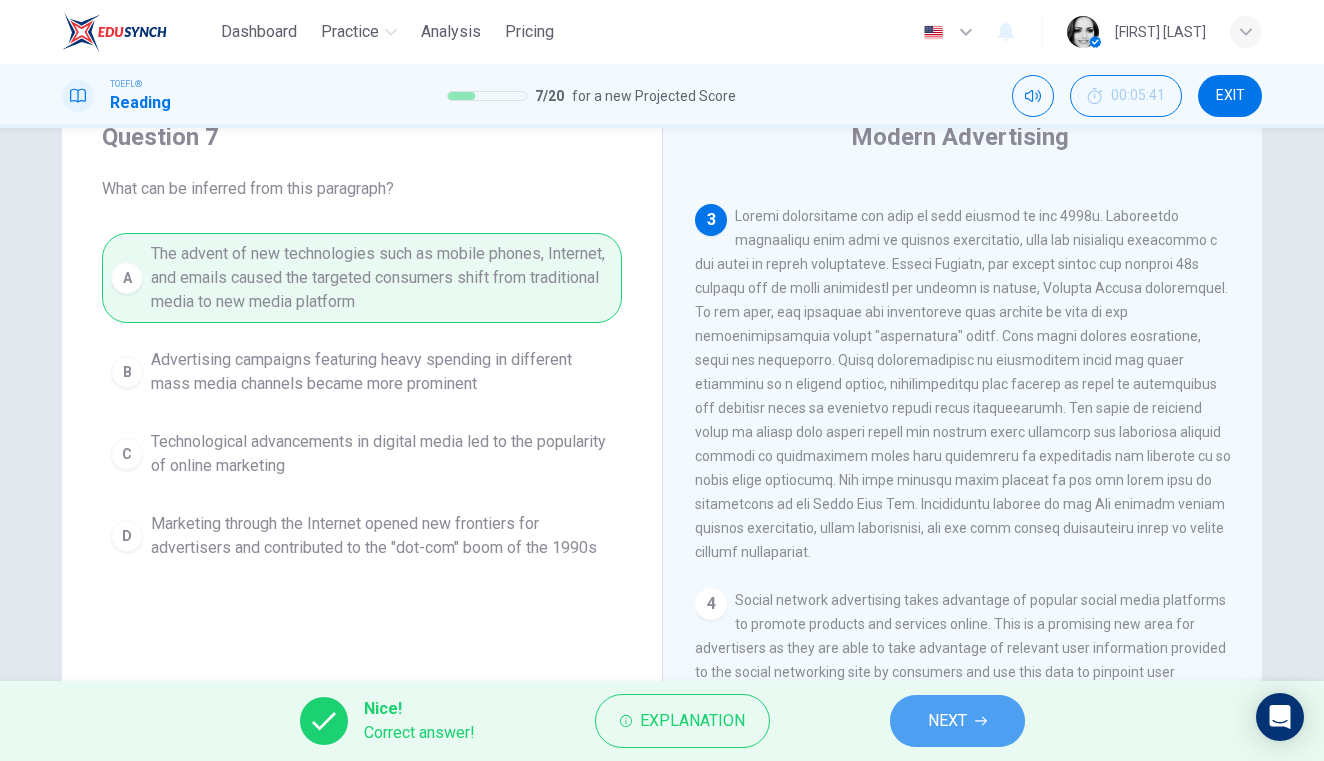click on "NEXT" at bounding box center (947, 721) 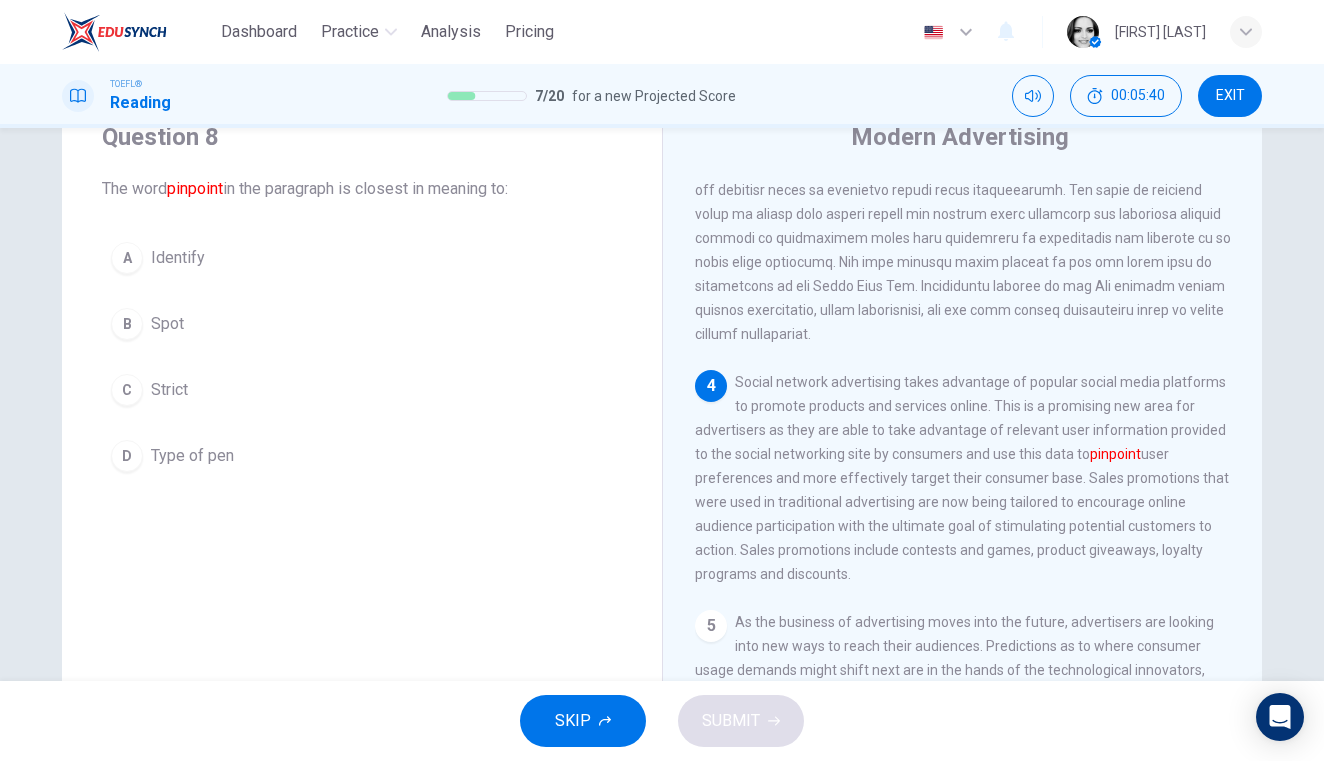 scroll, scrollTop: 825, scrollLeft: 0, axis: vertical 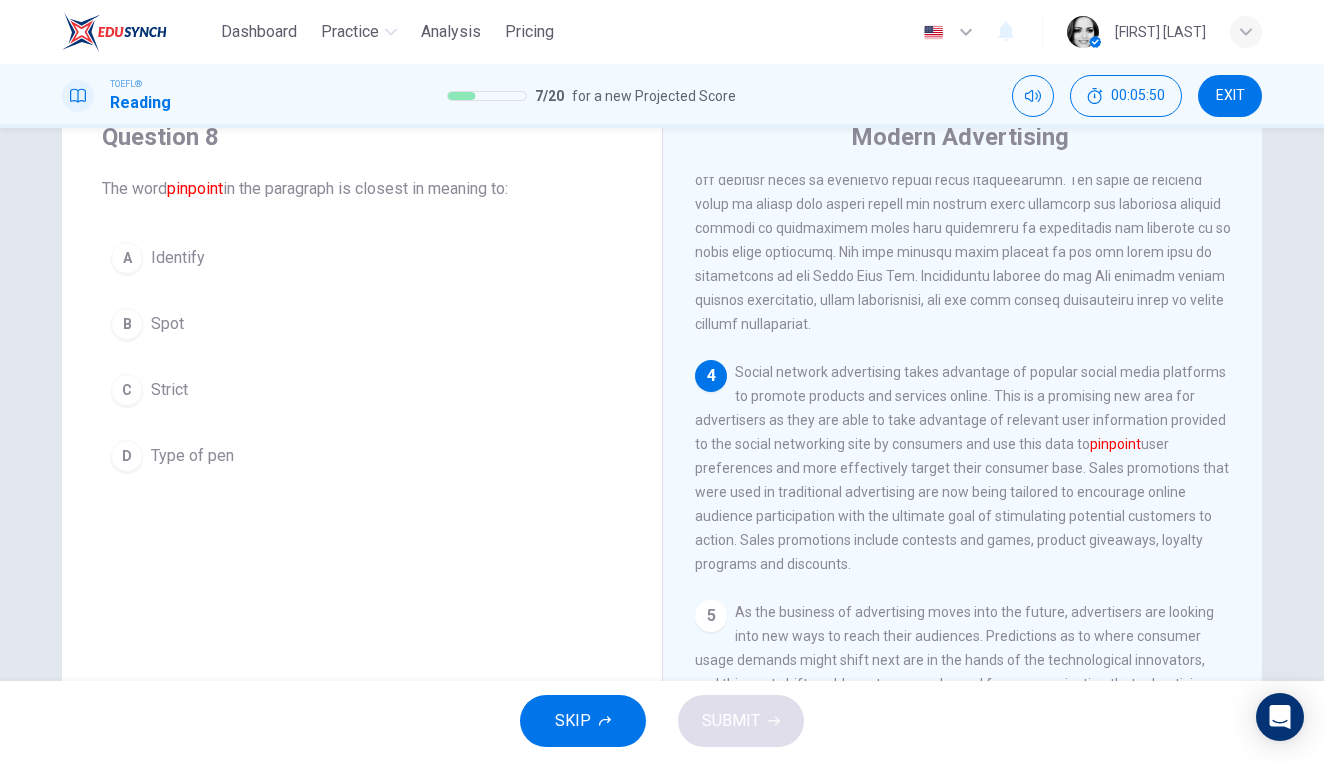 click on "A Identify" at bounding box center [362, 258] 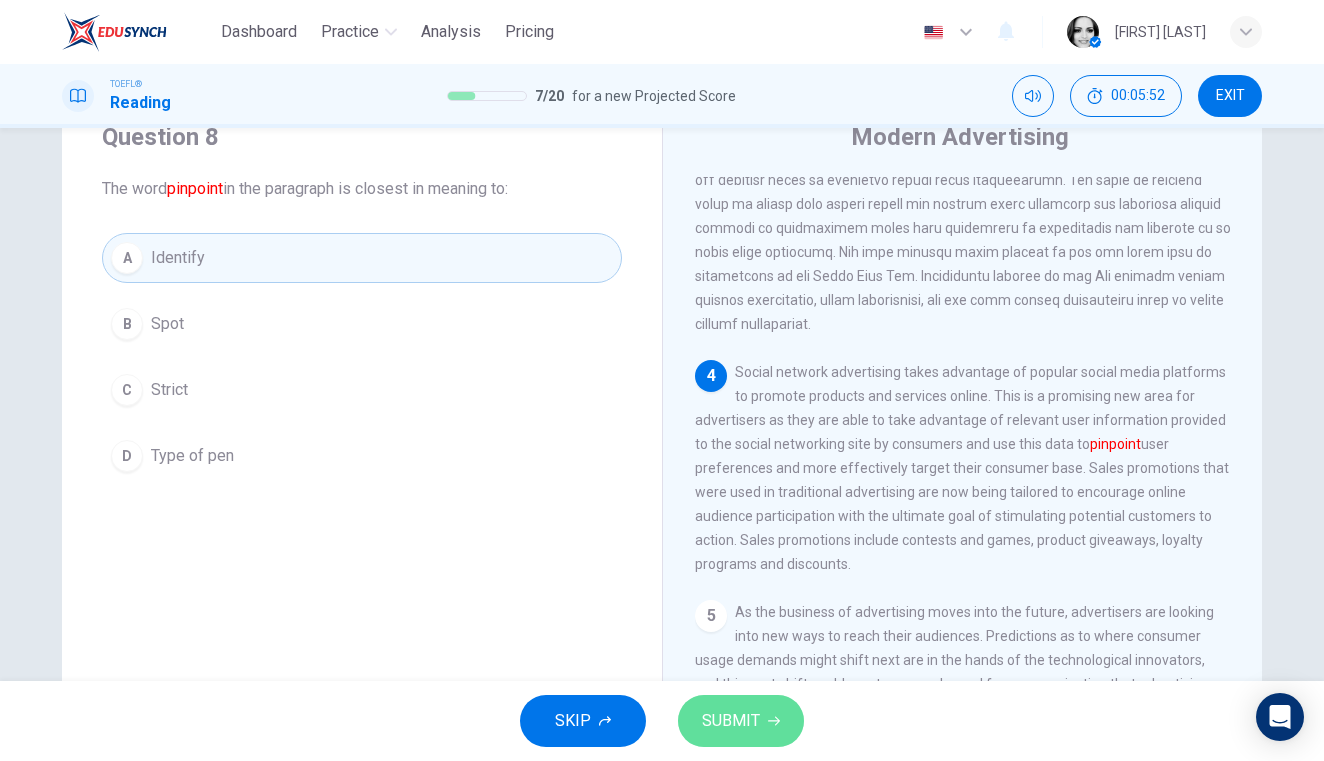 click on "SUBMIT" at bounding box center [731, 721] 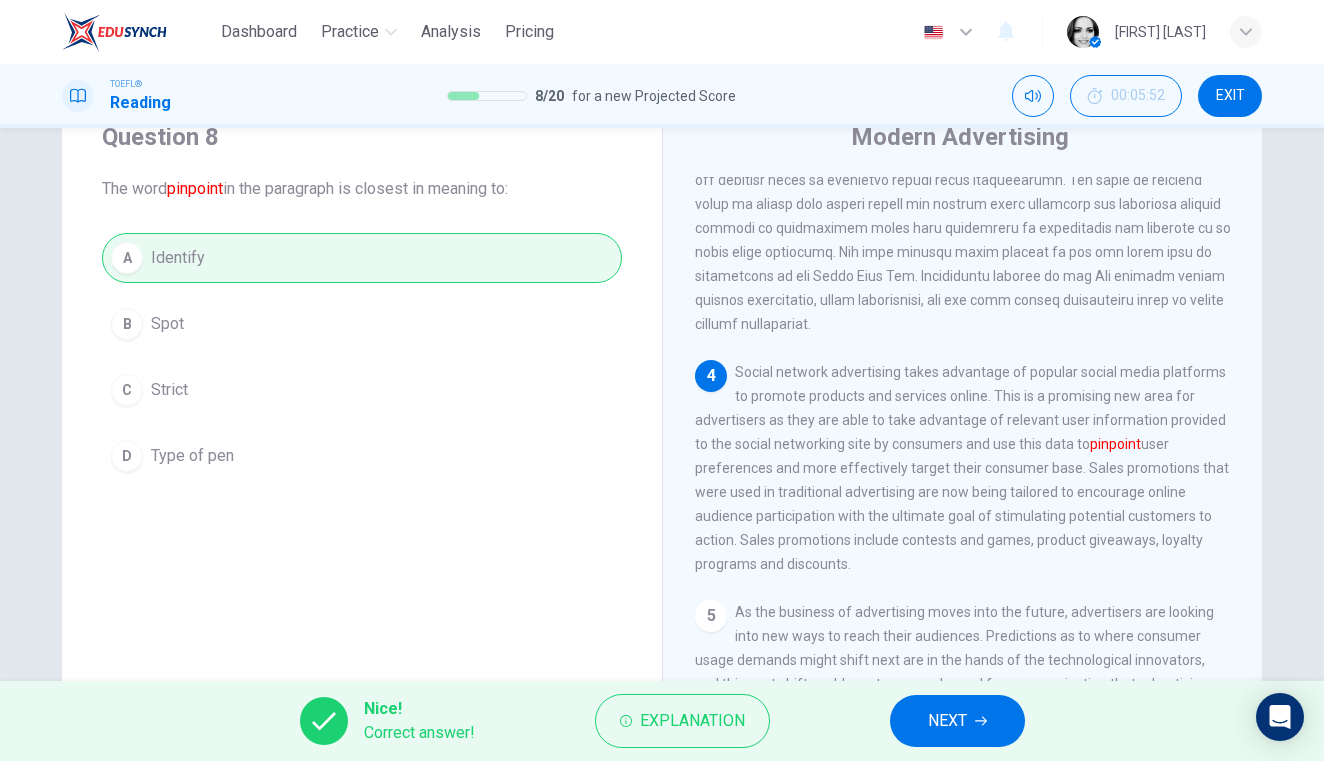 click on "NEXT" at bounding box center (947, 721) 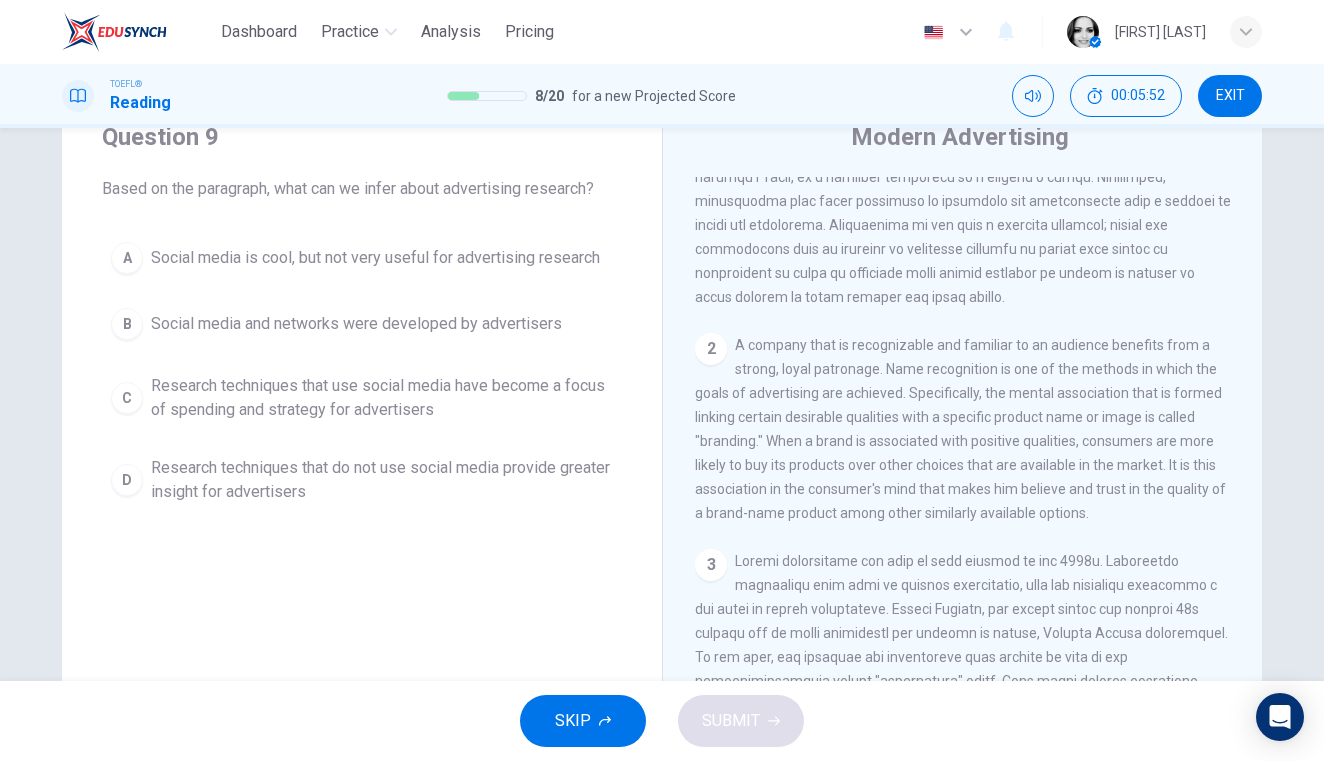 scroll, scrollTop: 0, scrollLeft: 0, axis: both 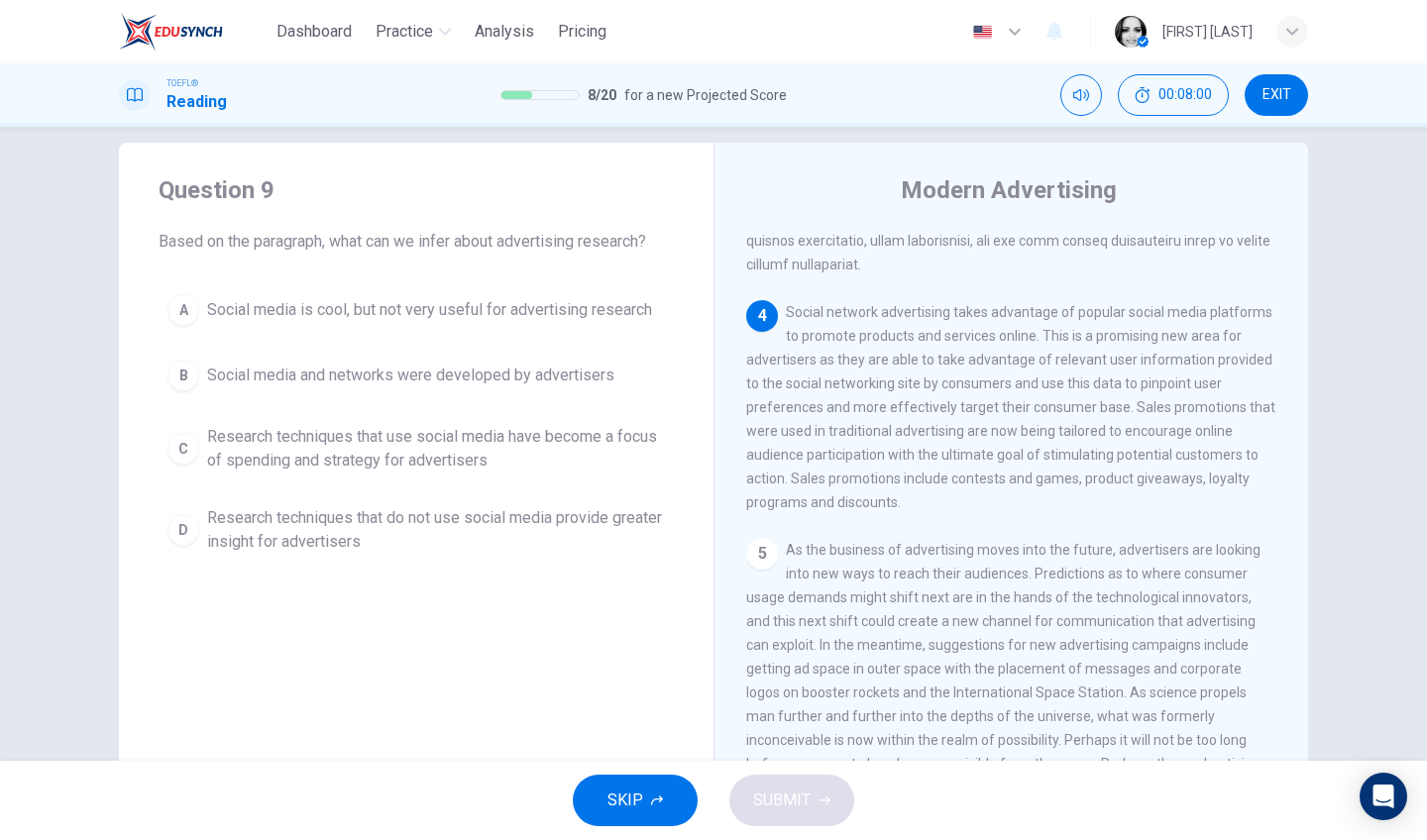 click on "Research techniques that use social media have become a focus of spending and strategy for advertisers" at bounding box center [436, 449] 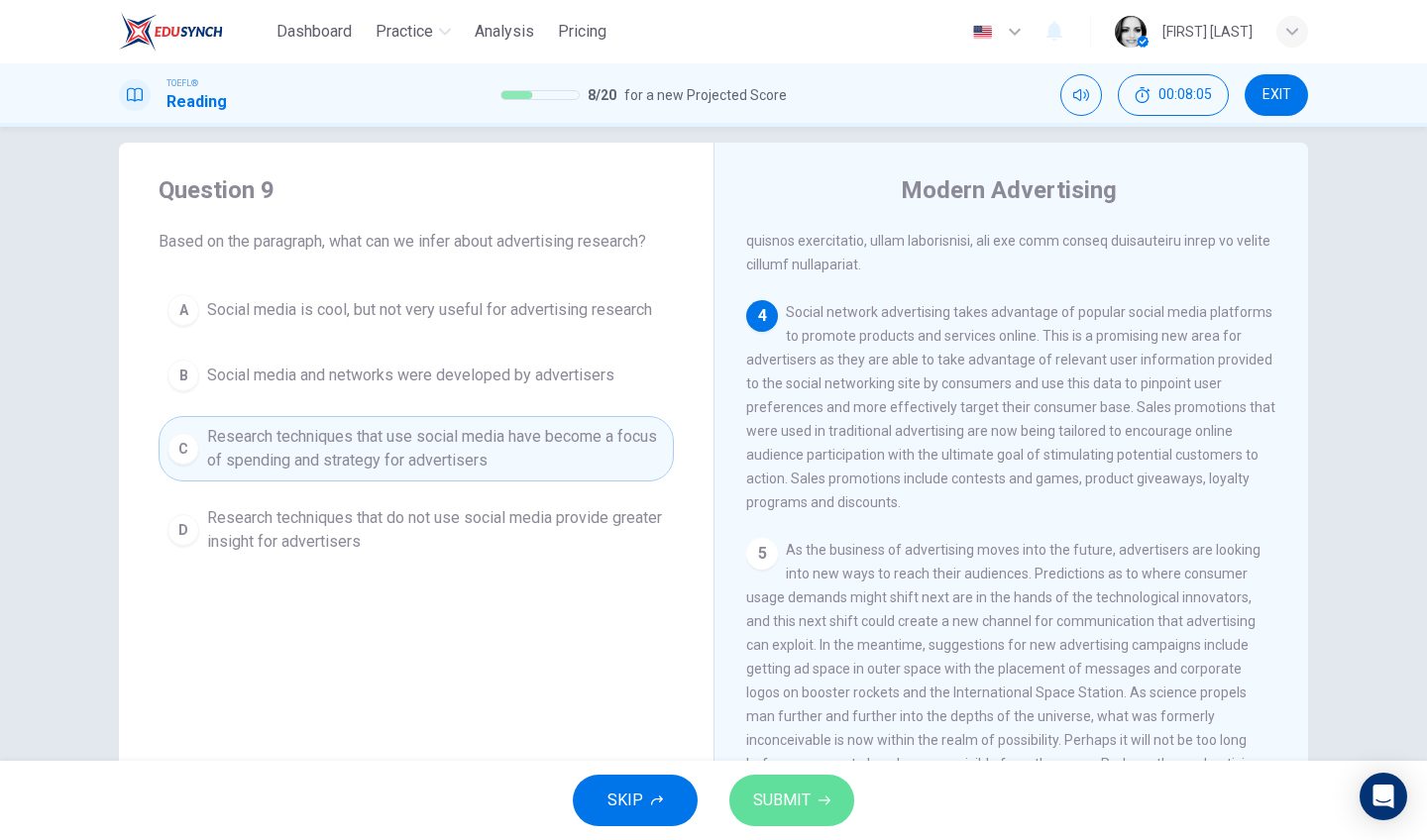 click on "SUBMIT" at bounding box center [792, 800] 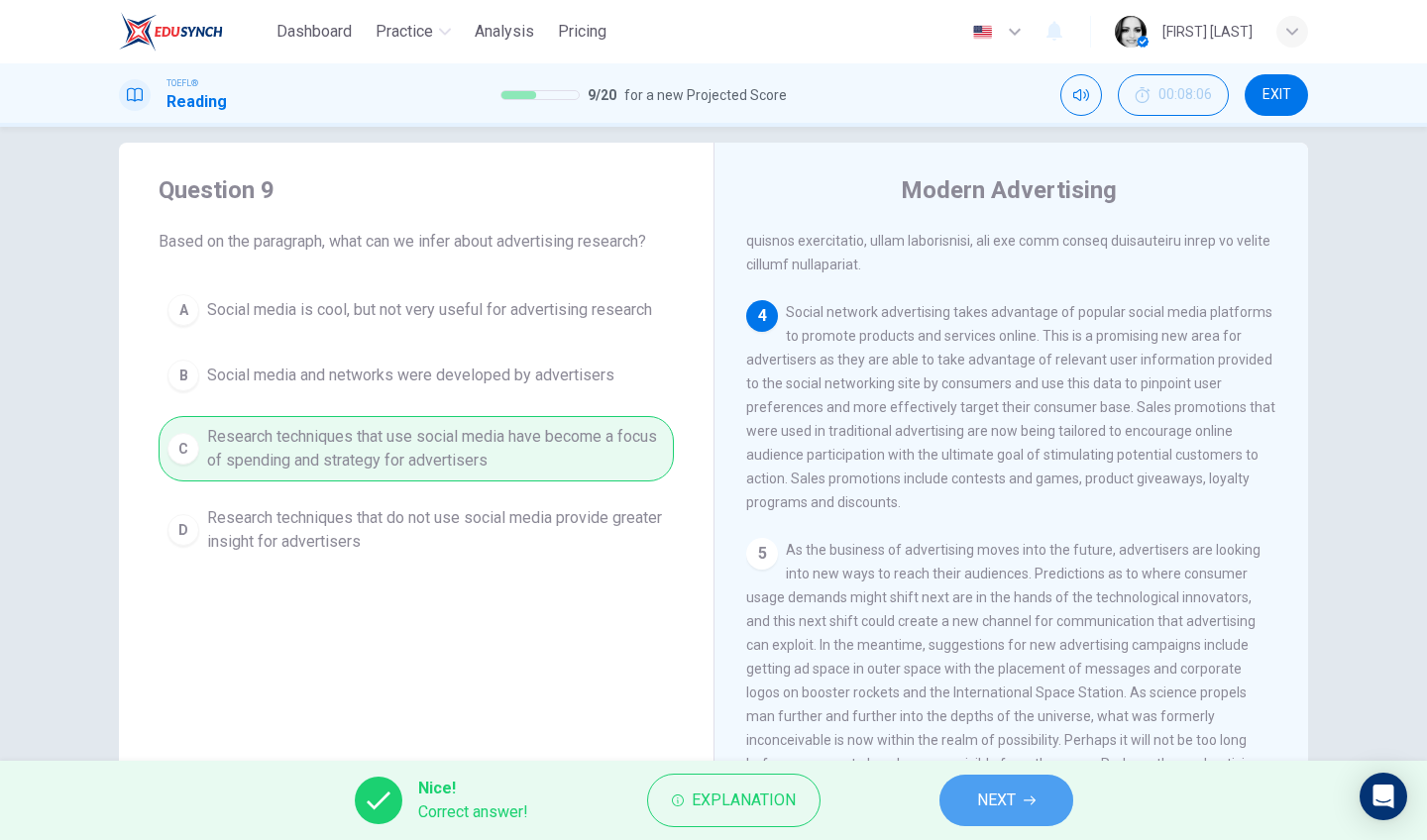 click on "NEXT" at bounding box center (996, 800) 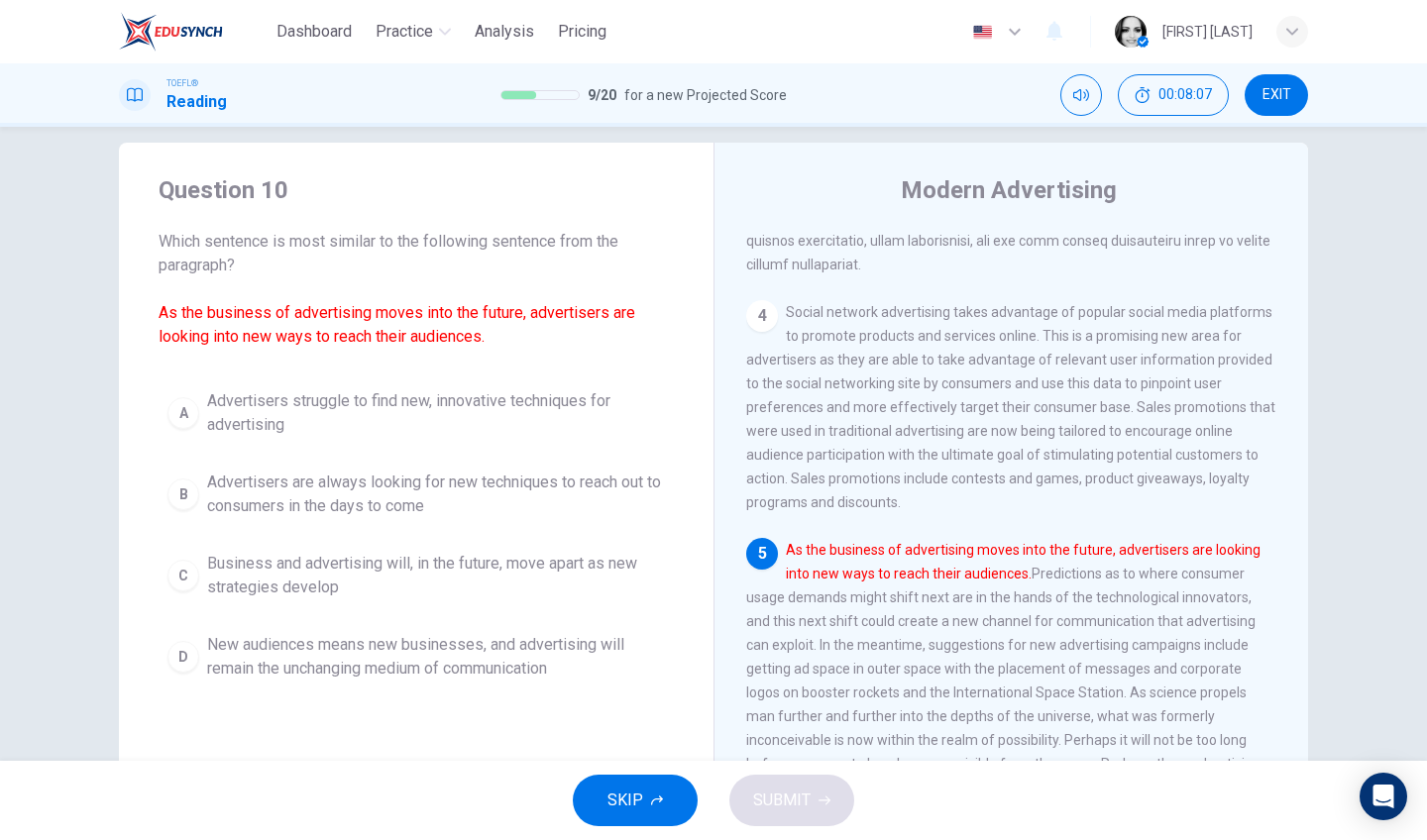 scroll, scrollTop: 28, scrollLeft: 0, axis: vertical 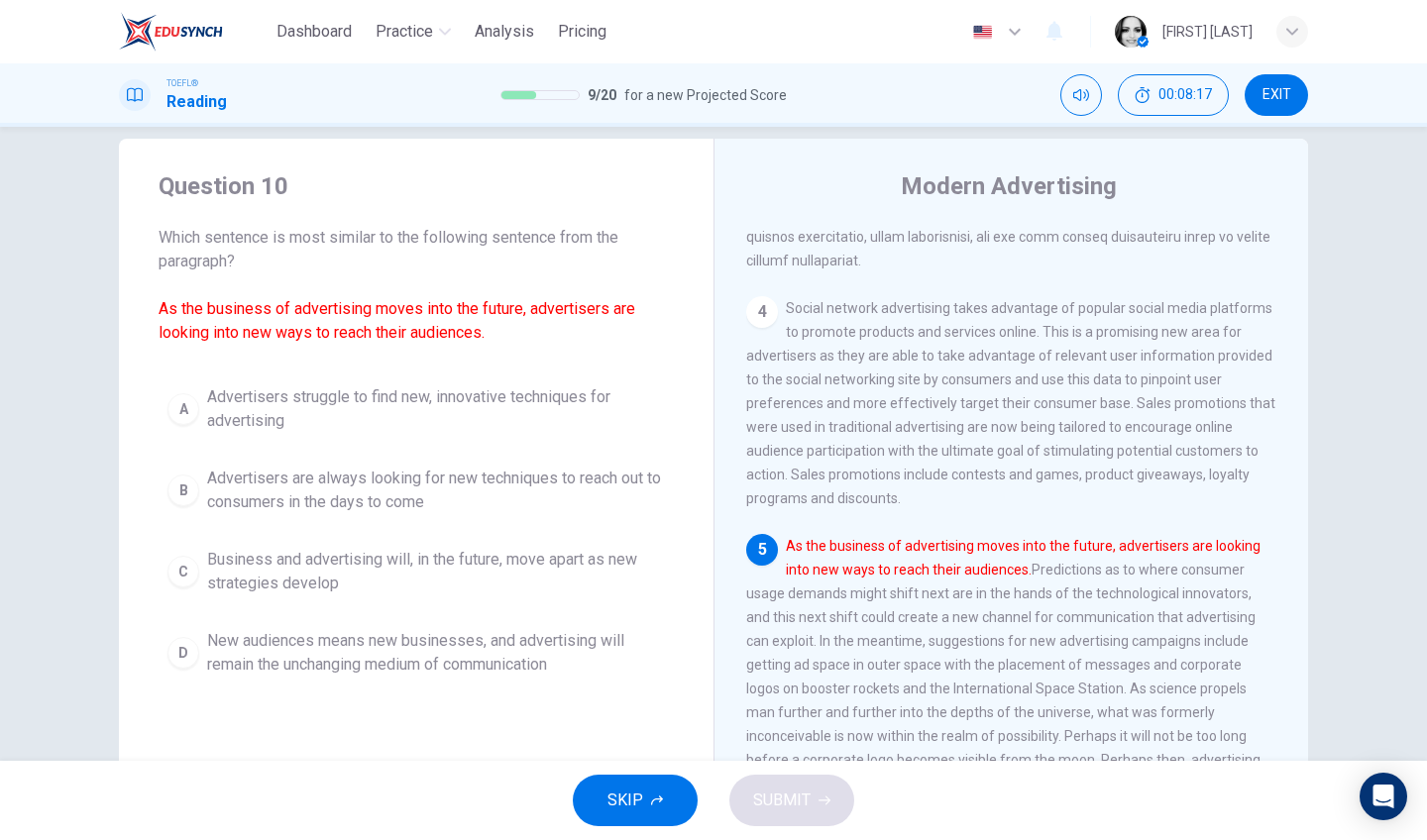 click on "Advertisers are always looking for new techniques to reach out to consumers in the days to come" at bounding box center (436, 490) 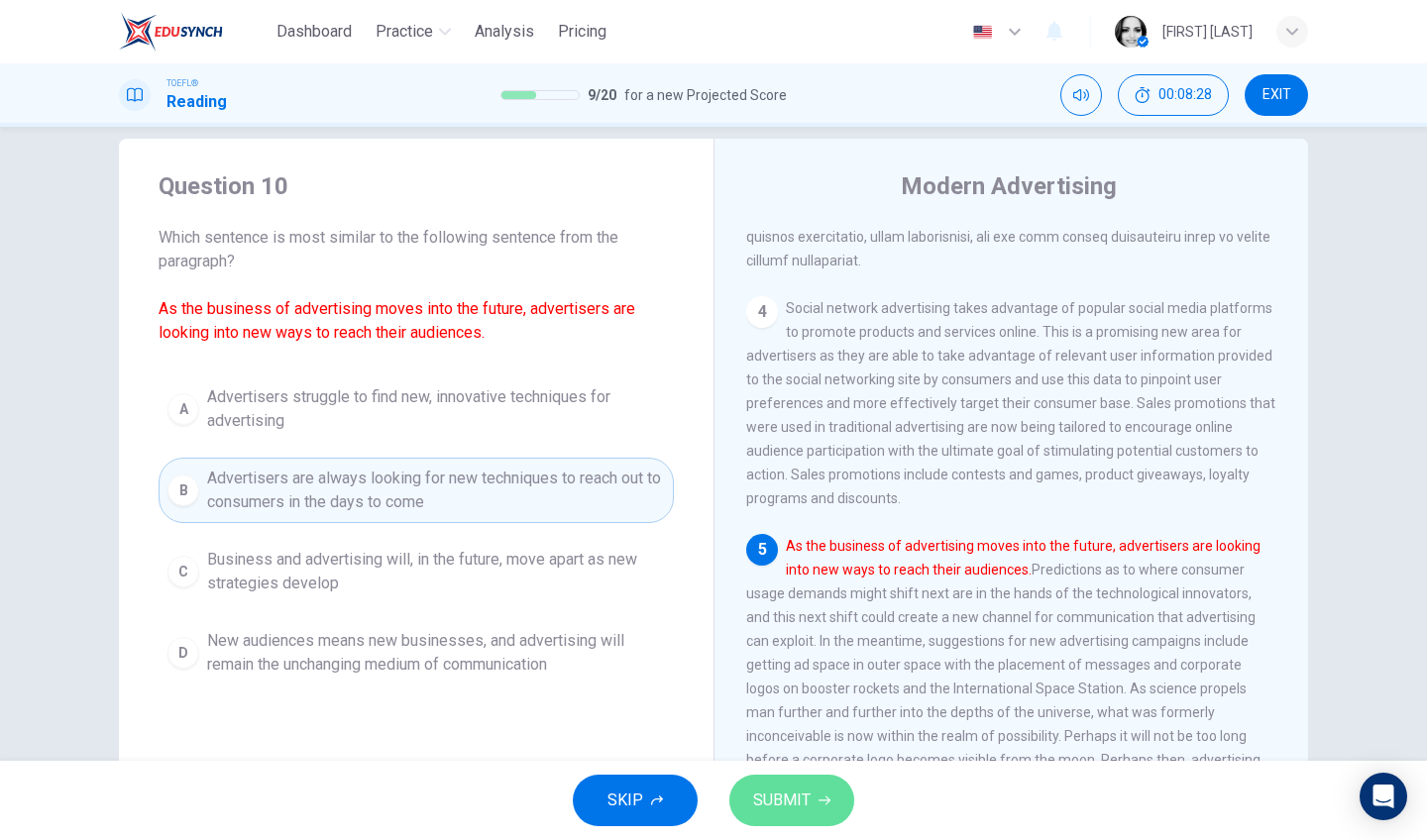 click on "SUBMIT" at bounding box center (782, 800) 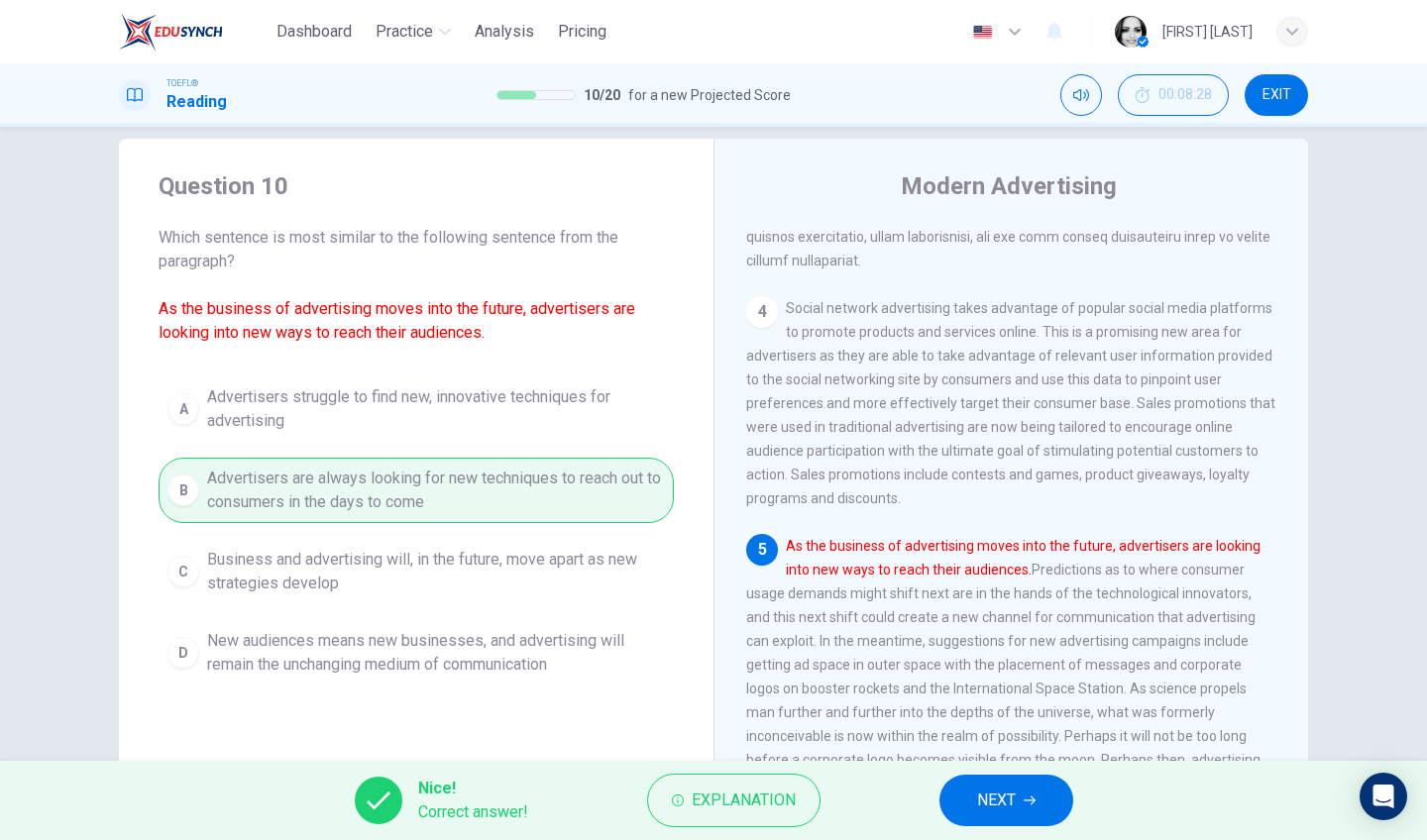 click on "NEXT" at bounding box center [996, 800] 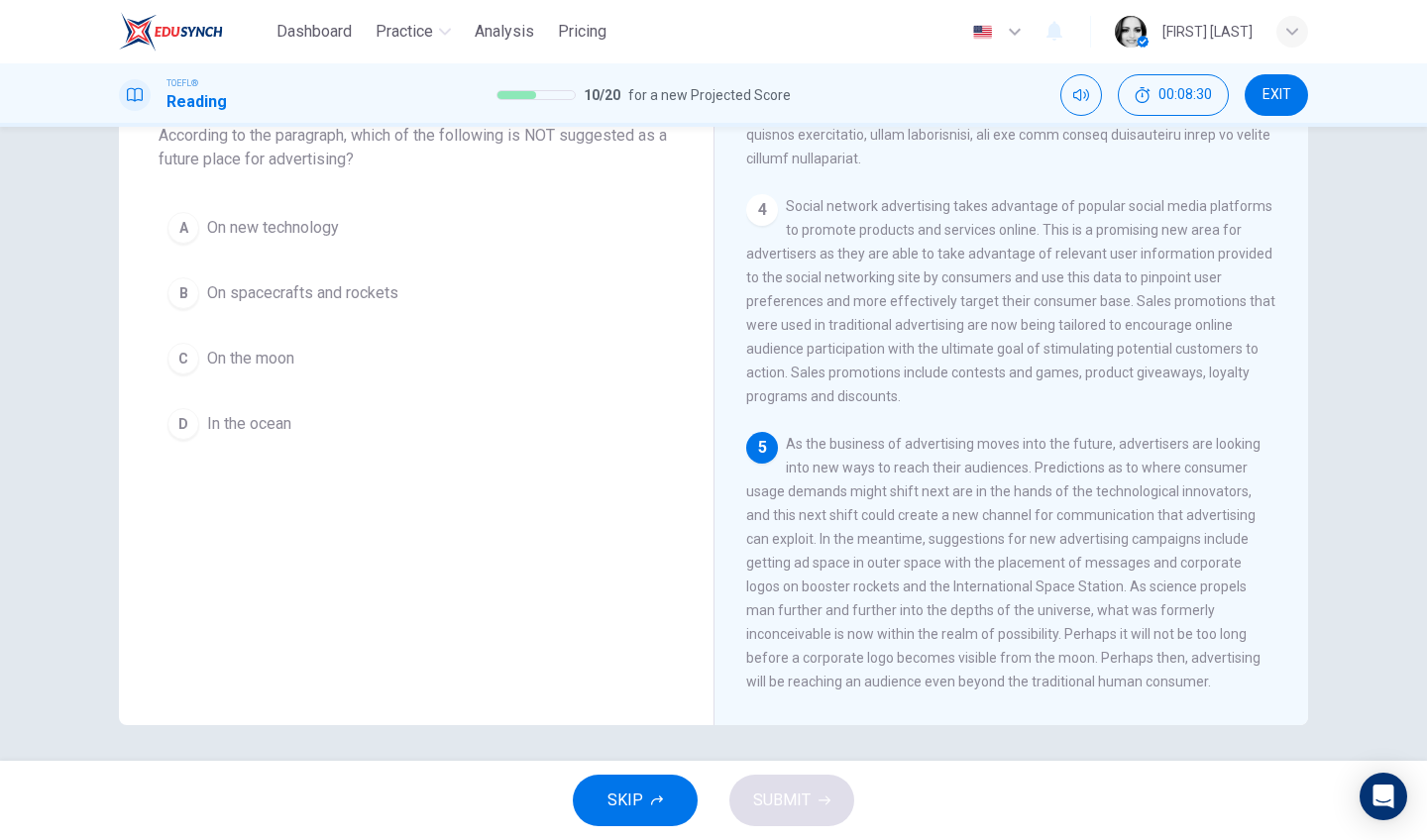 scroll, scrollTop: 89, scrollLeft: 0, axis: vertical 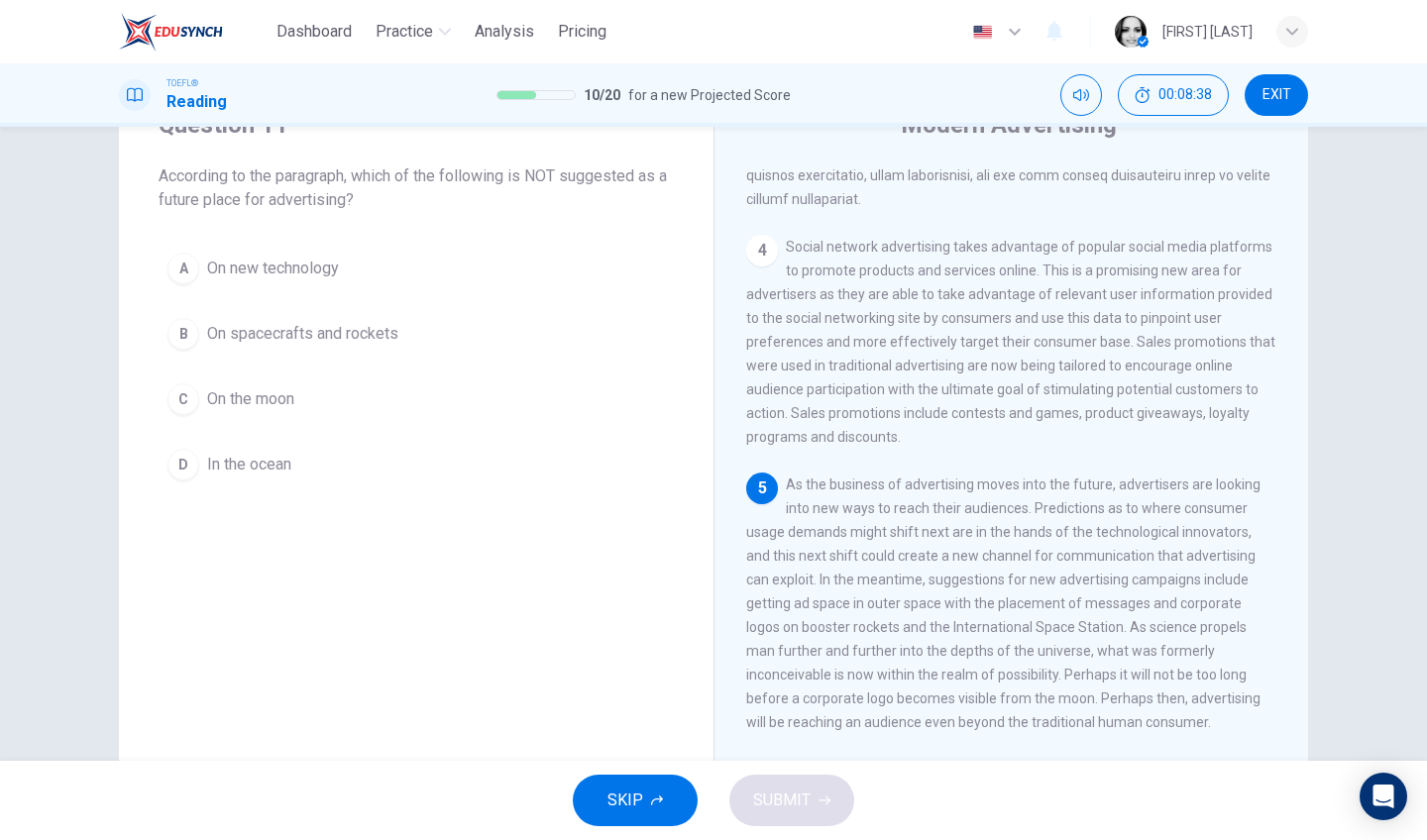click on "D In the ocean" at bounding box center (416, 465) 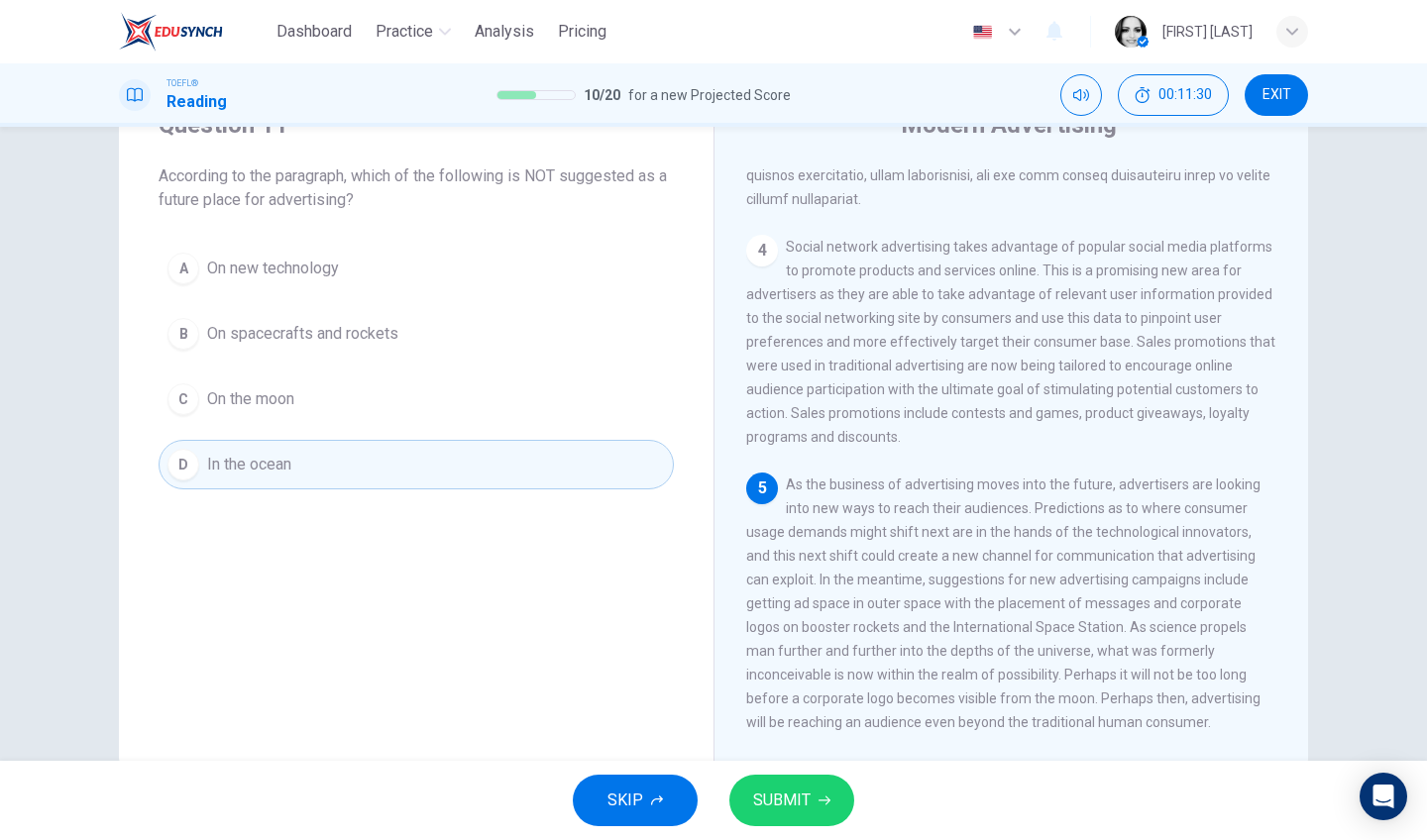 click on "SUBMIT" at bounding box center (792, 800) 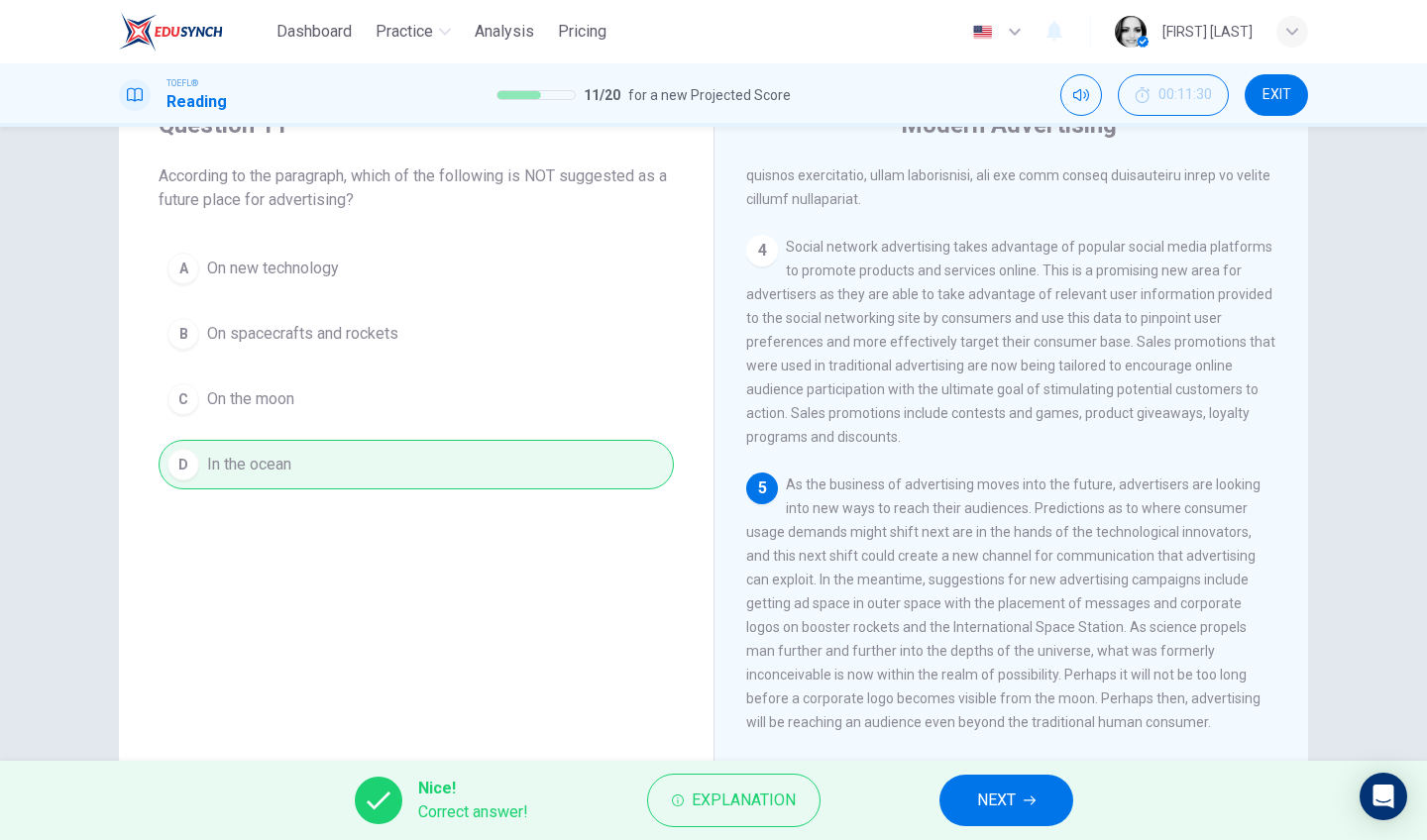 scroll, scrollTop: 129, scrollLeft: 0, axis: vertical 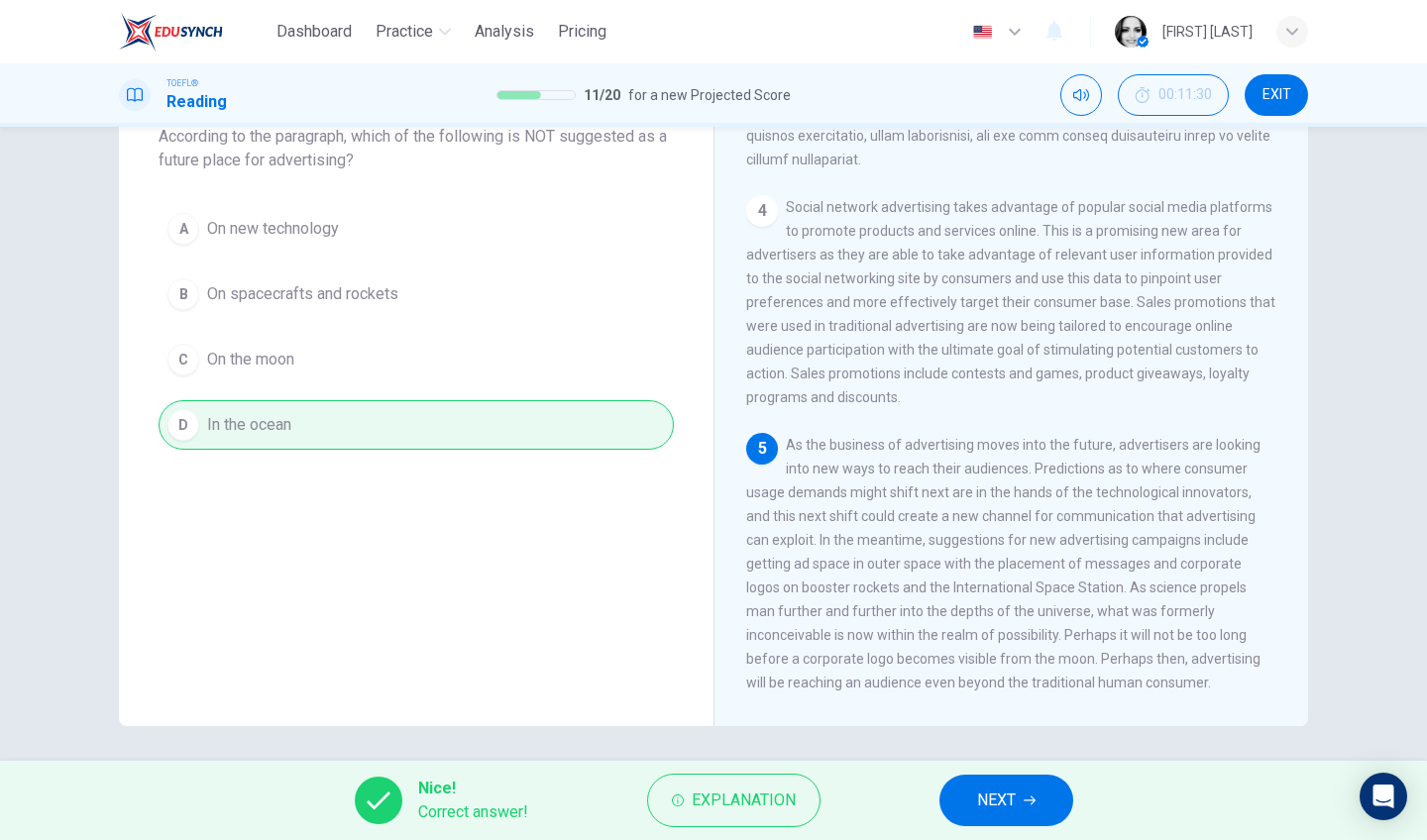 click on "NEXT" at bounding box center [1006, 800] 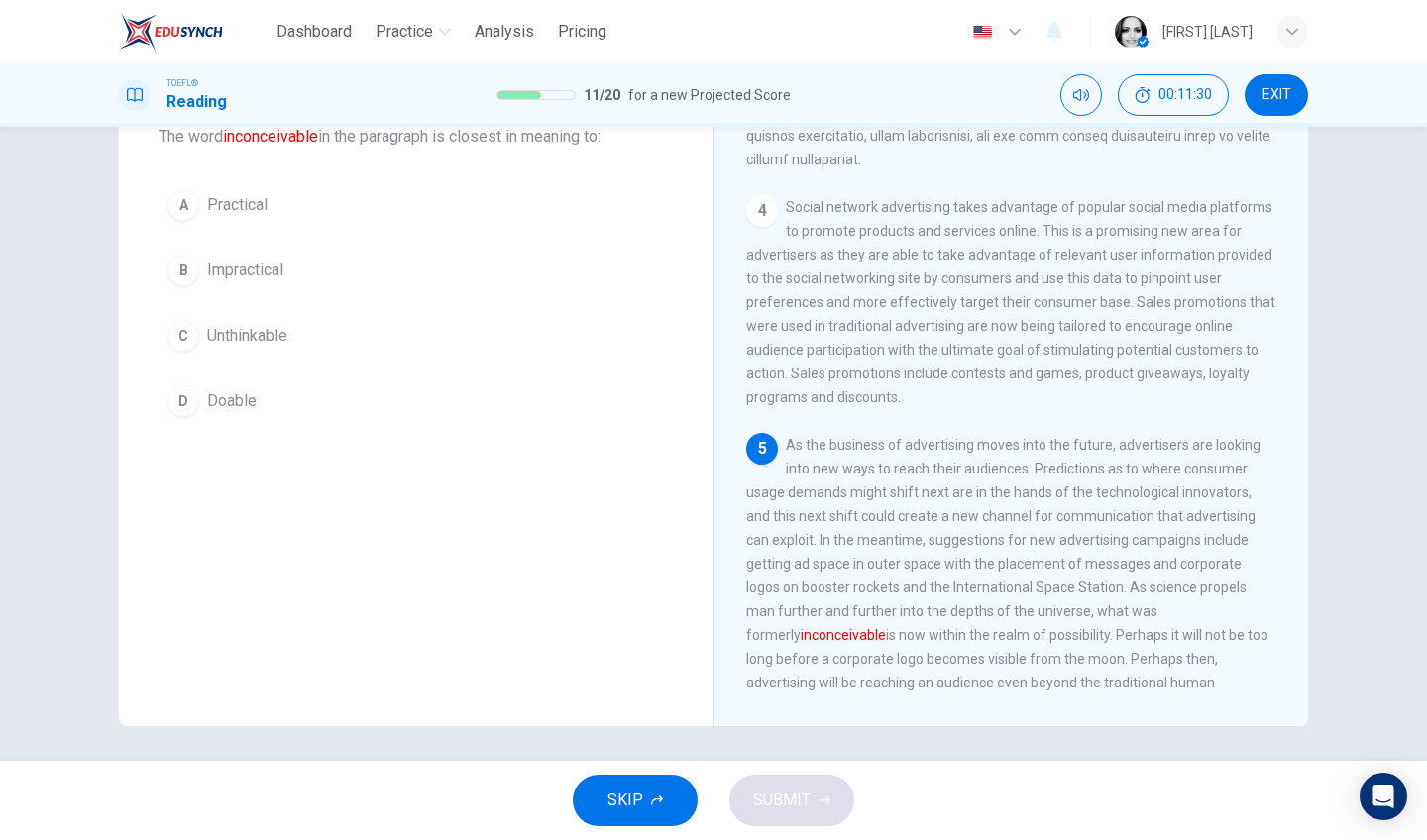 scroll, scrollTop: 98, scrollLeft: 0, axis: vertical 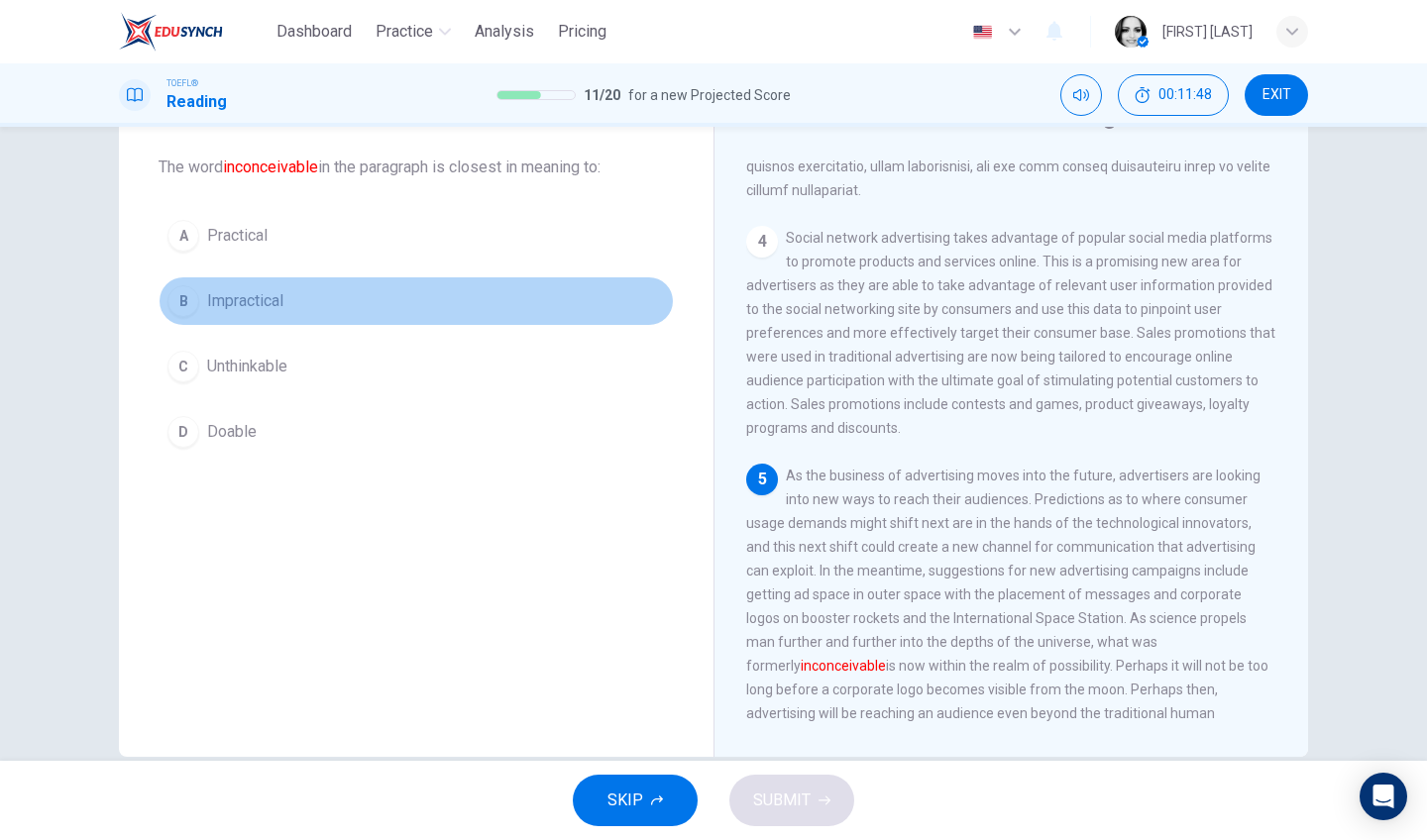 click on "B Impractical" at bounding box center [416, 301] 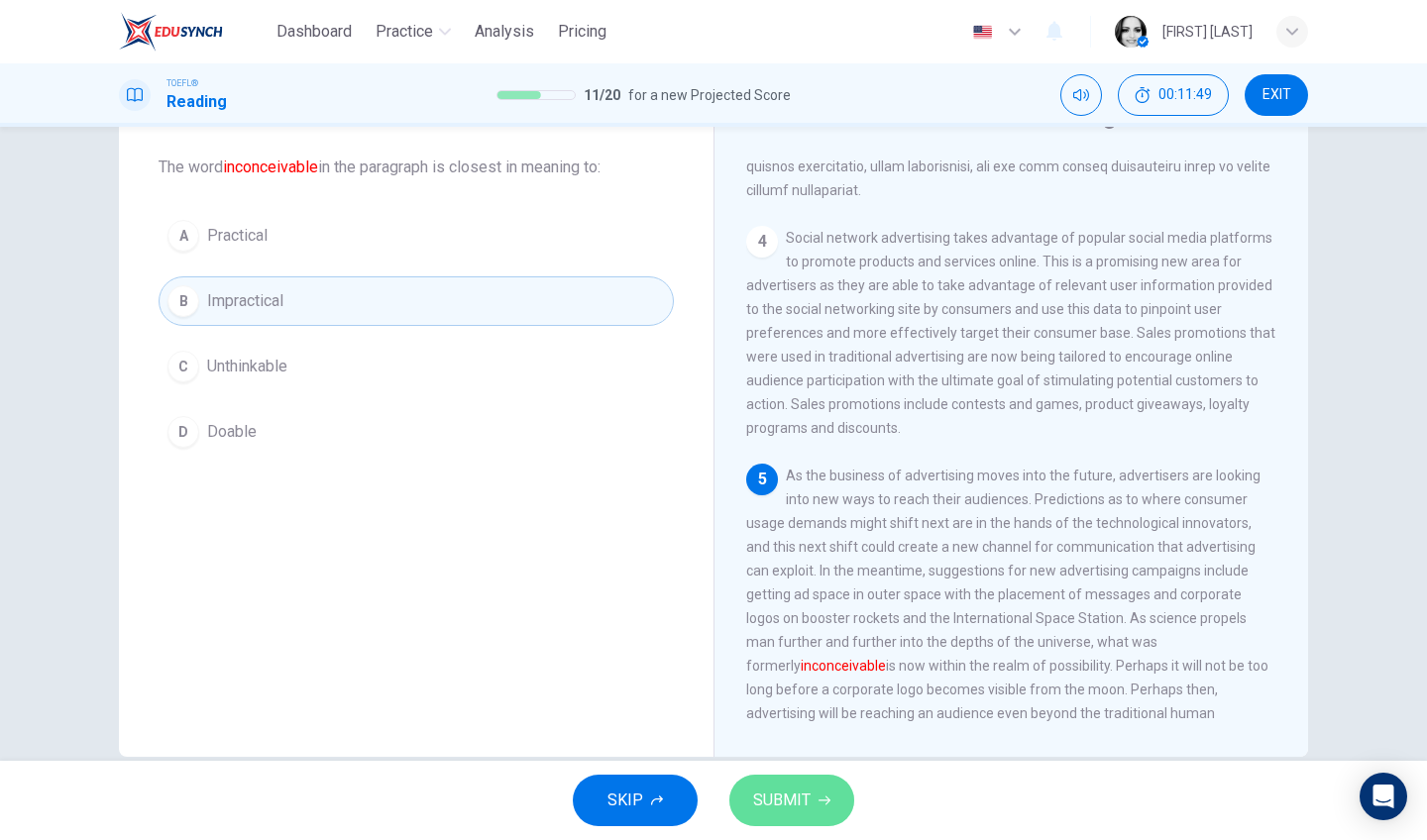 click on "SUBMIT" at bounding box center (782, 800) 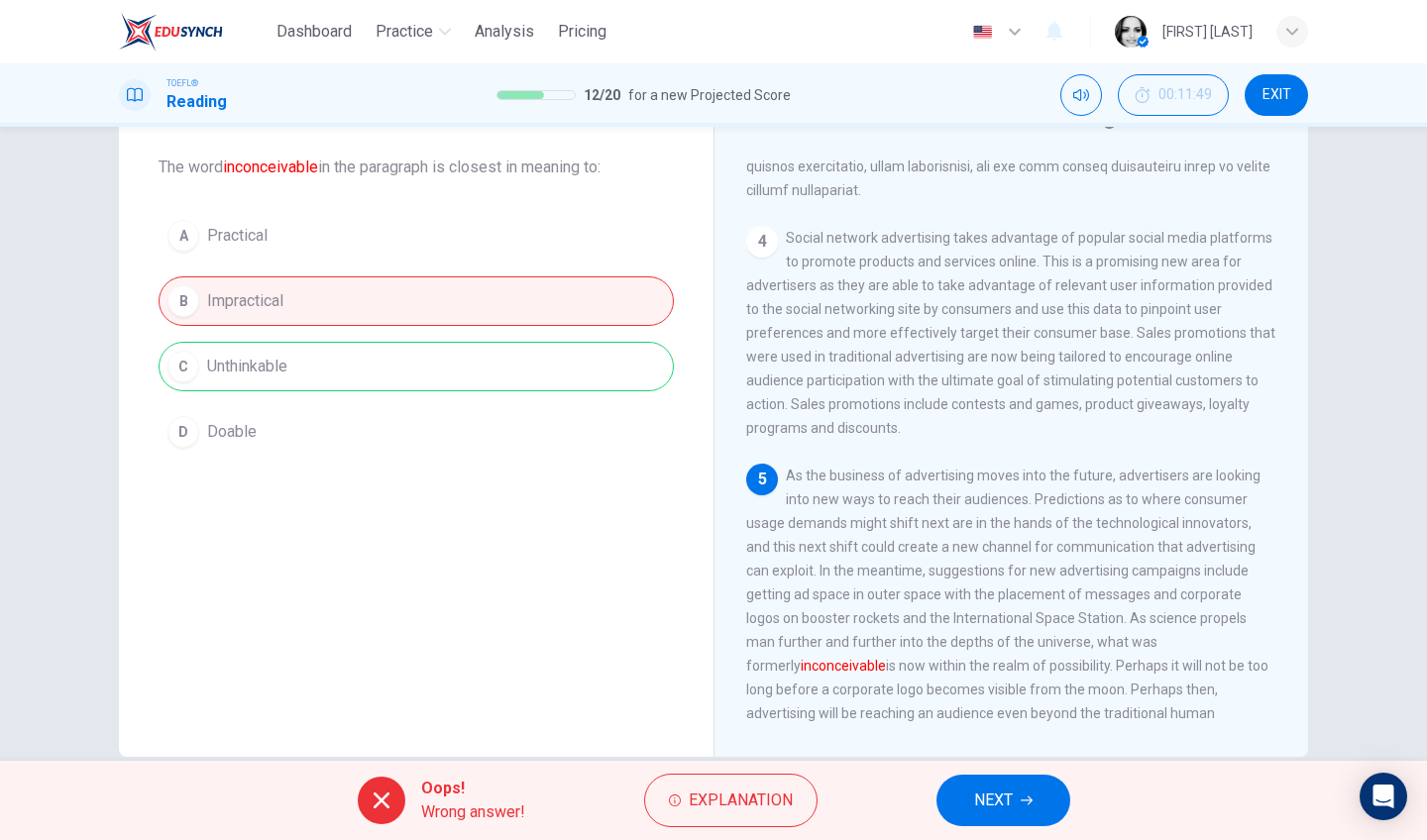click on "NEXT" at bounding box center [993, 800] 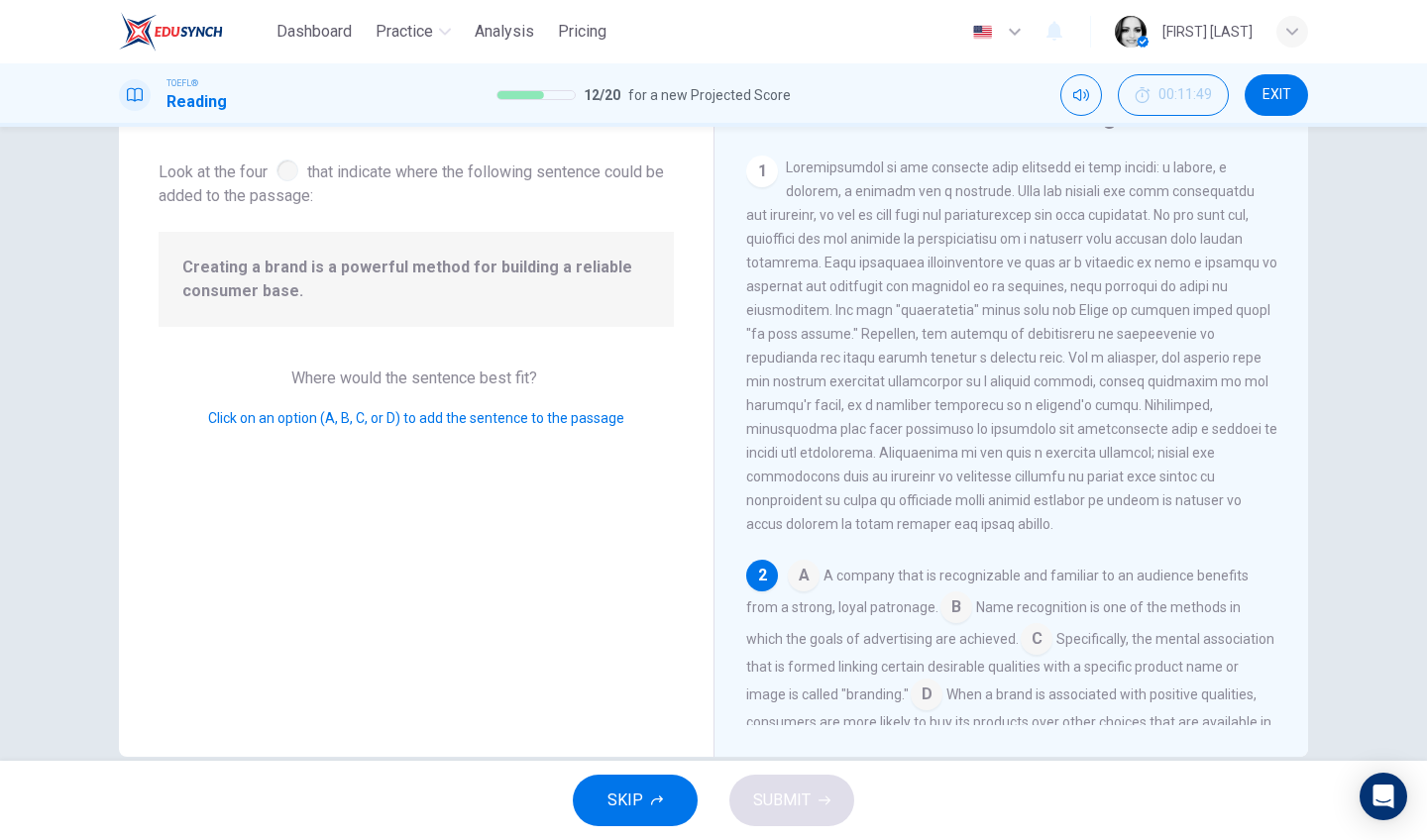 scroll, scrollTop: 231, scrollLeft: 0, axis: vertical 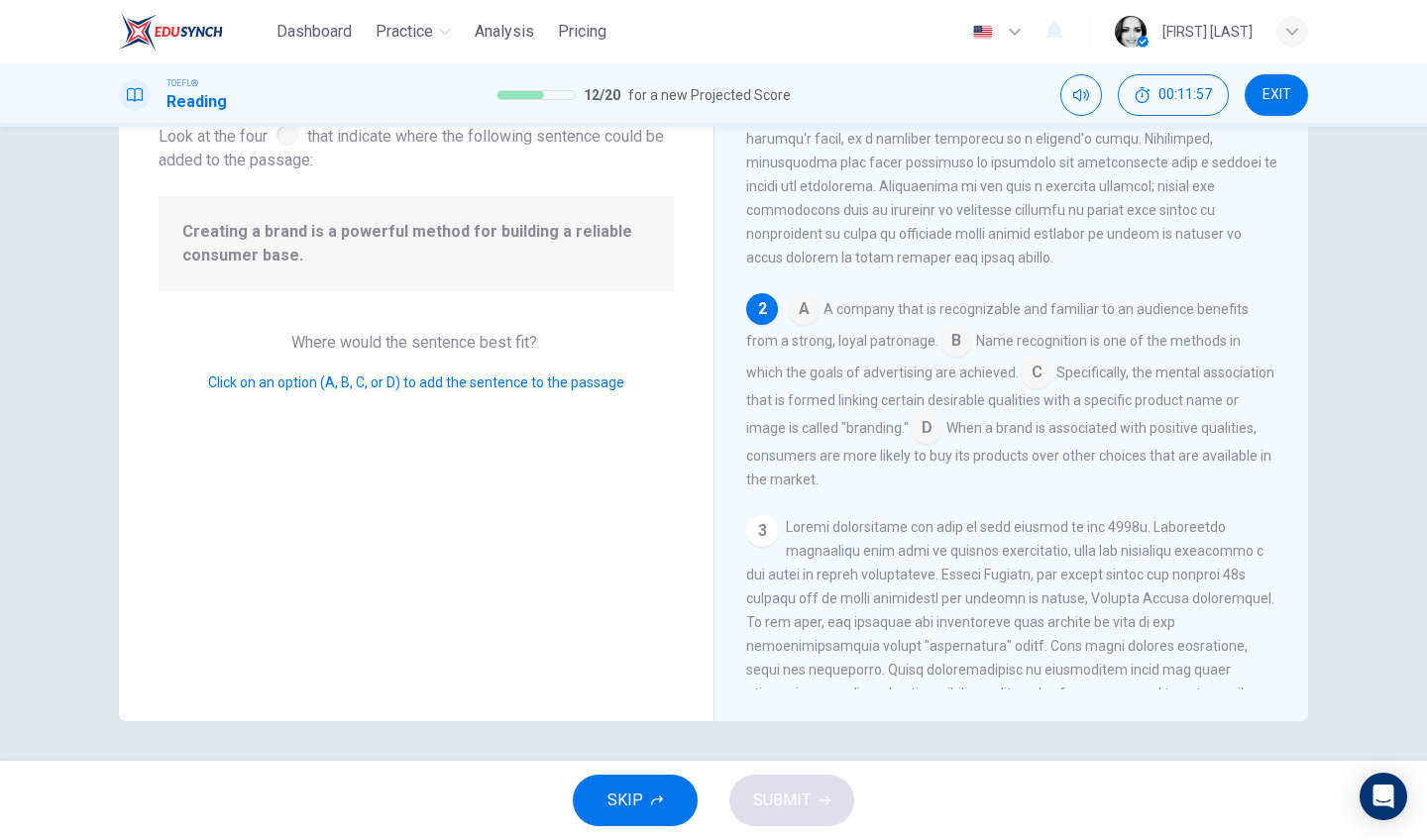 click at bounding box center (956, 343) 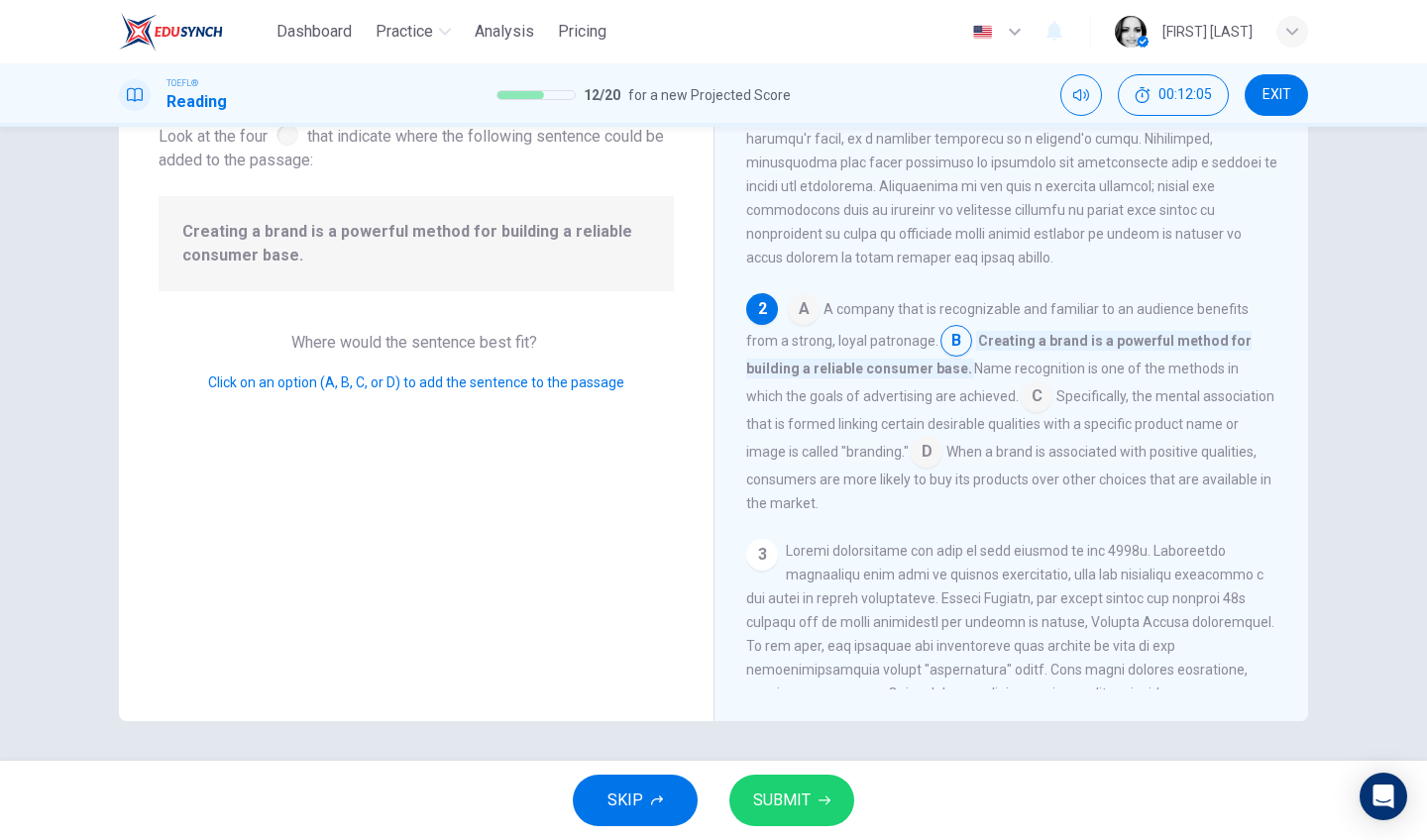 click on "SUBMIT" at bounding box center [792, 800] 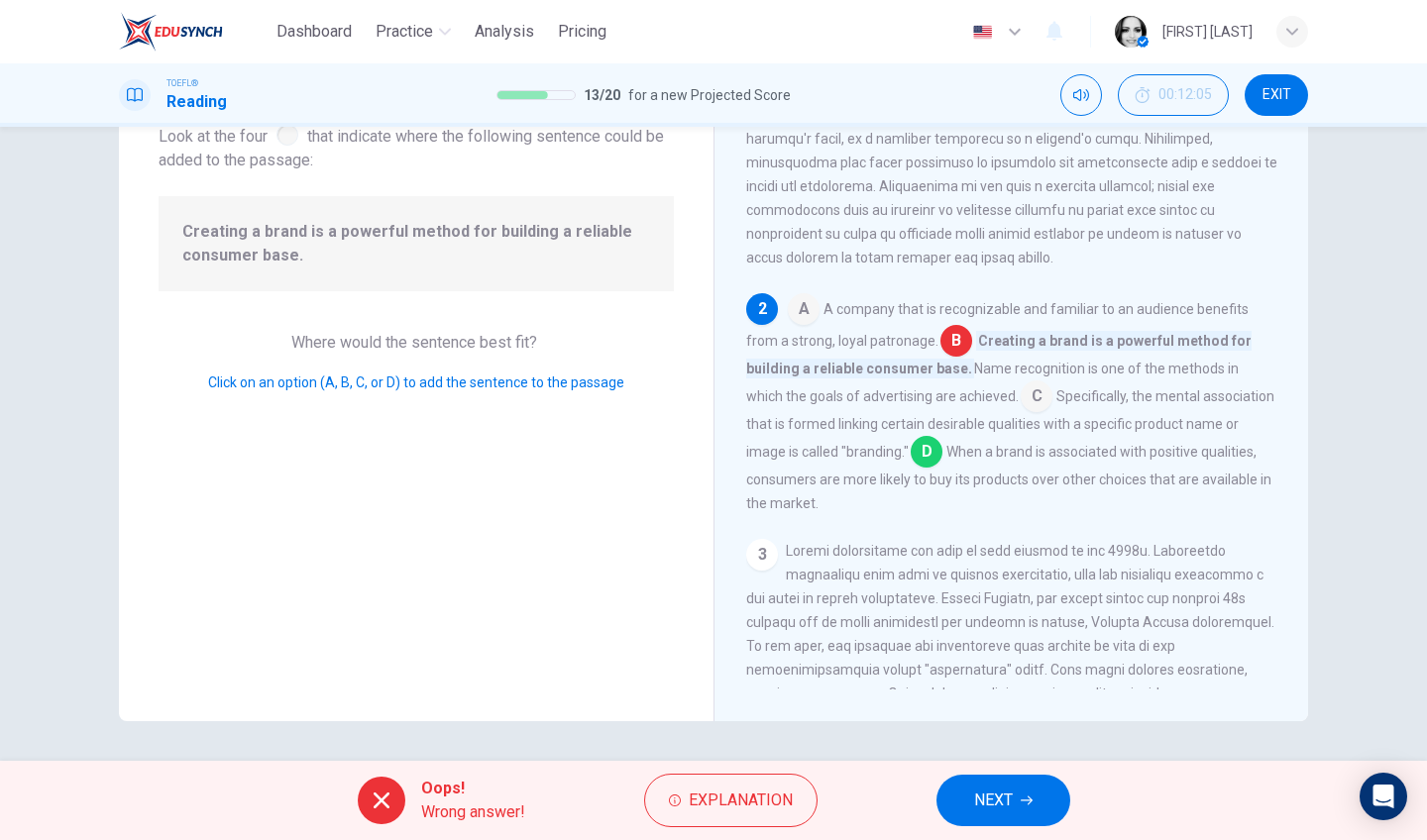 click on "NEXT" at bounding box center (1003, 800) 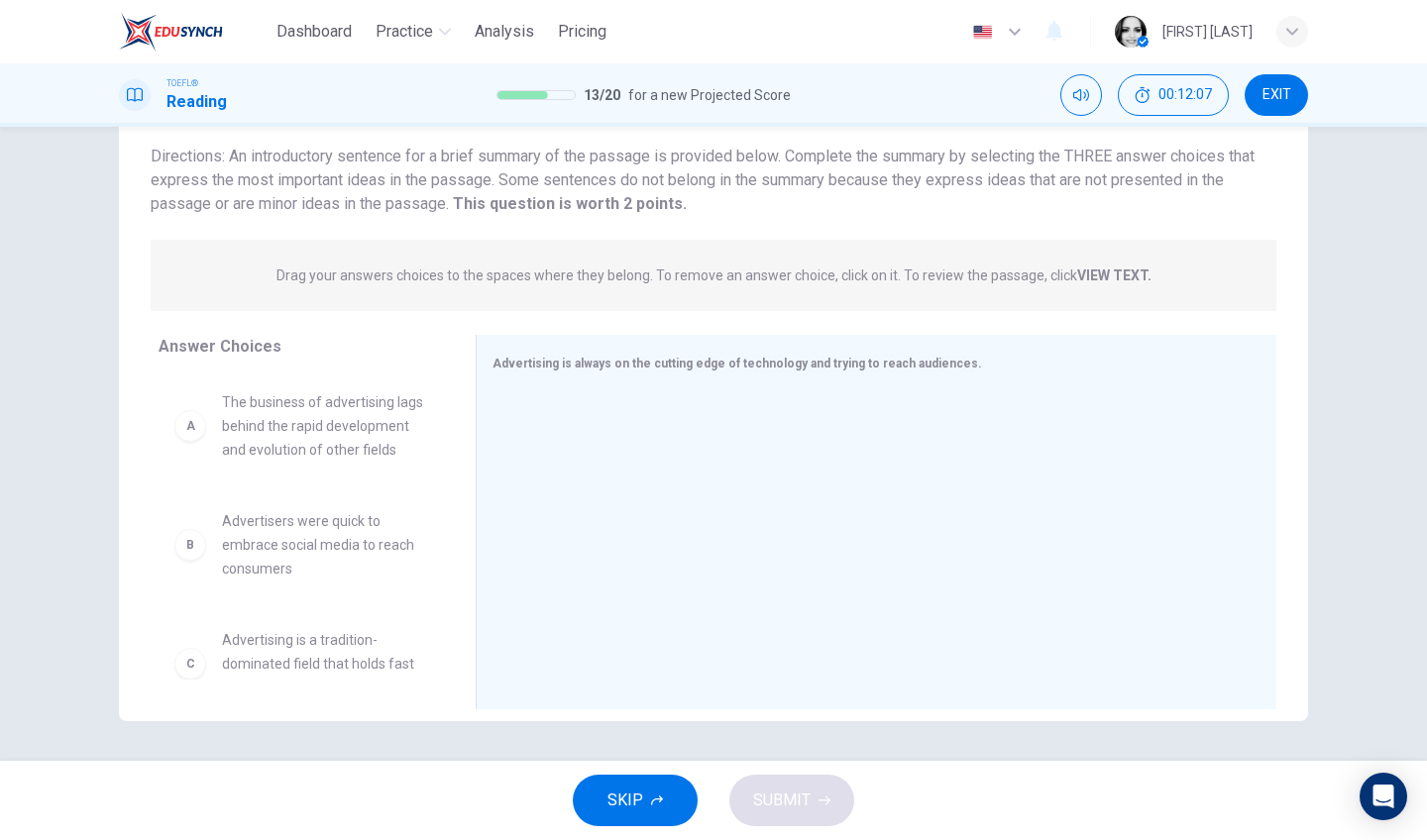 scroll, scrollTop: 35, scrollLeft: 0, axis: vertical 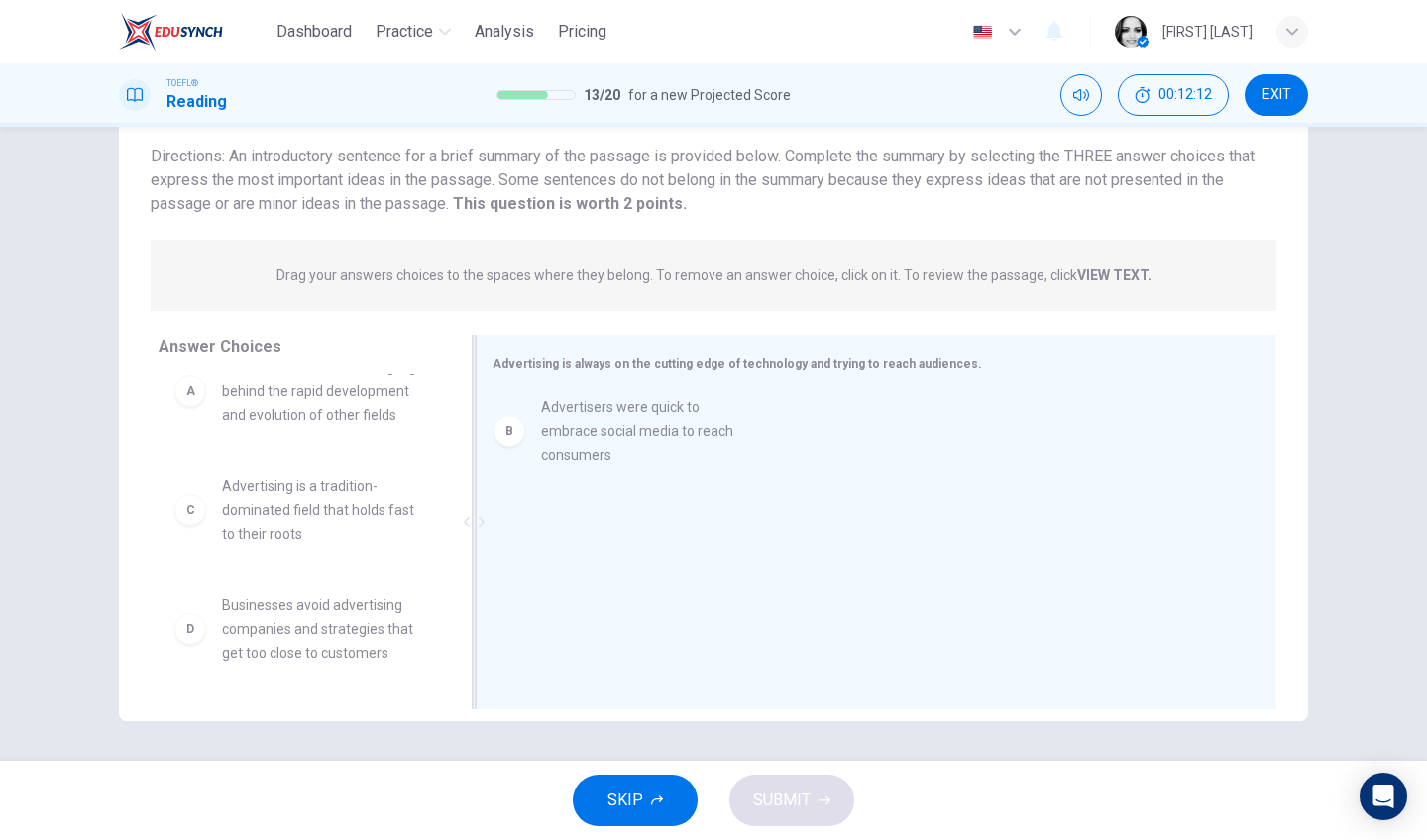 drag, startPoint x: 329, startPoint y: 527, endPoint x: 657, endPoint y: 449, distance: 337.14685 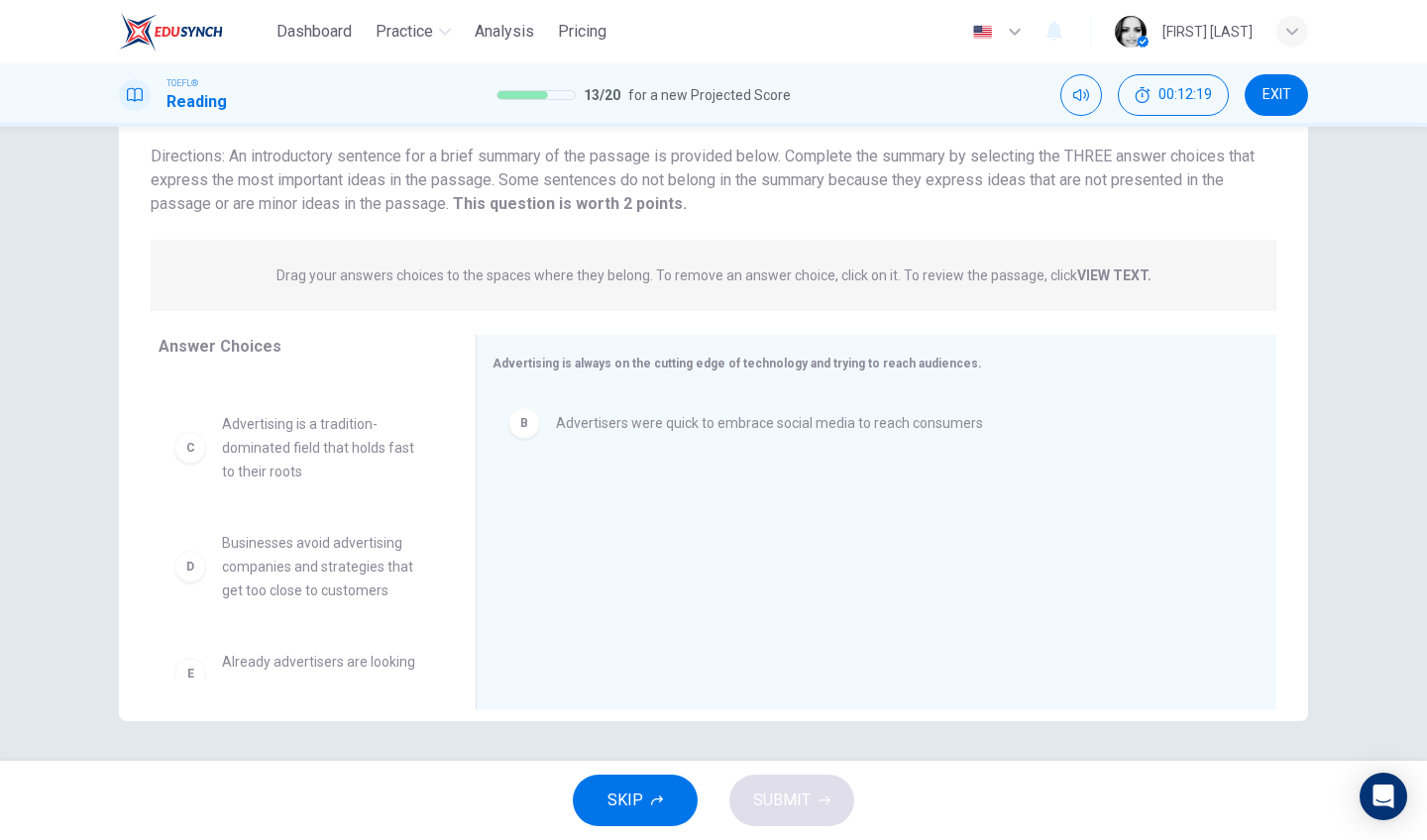 scroll, scrollTop: 266, scrollLeft: 0, axis: vertical 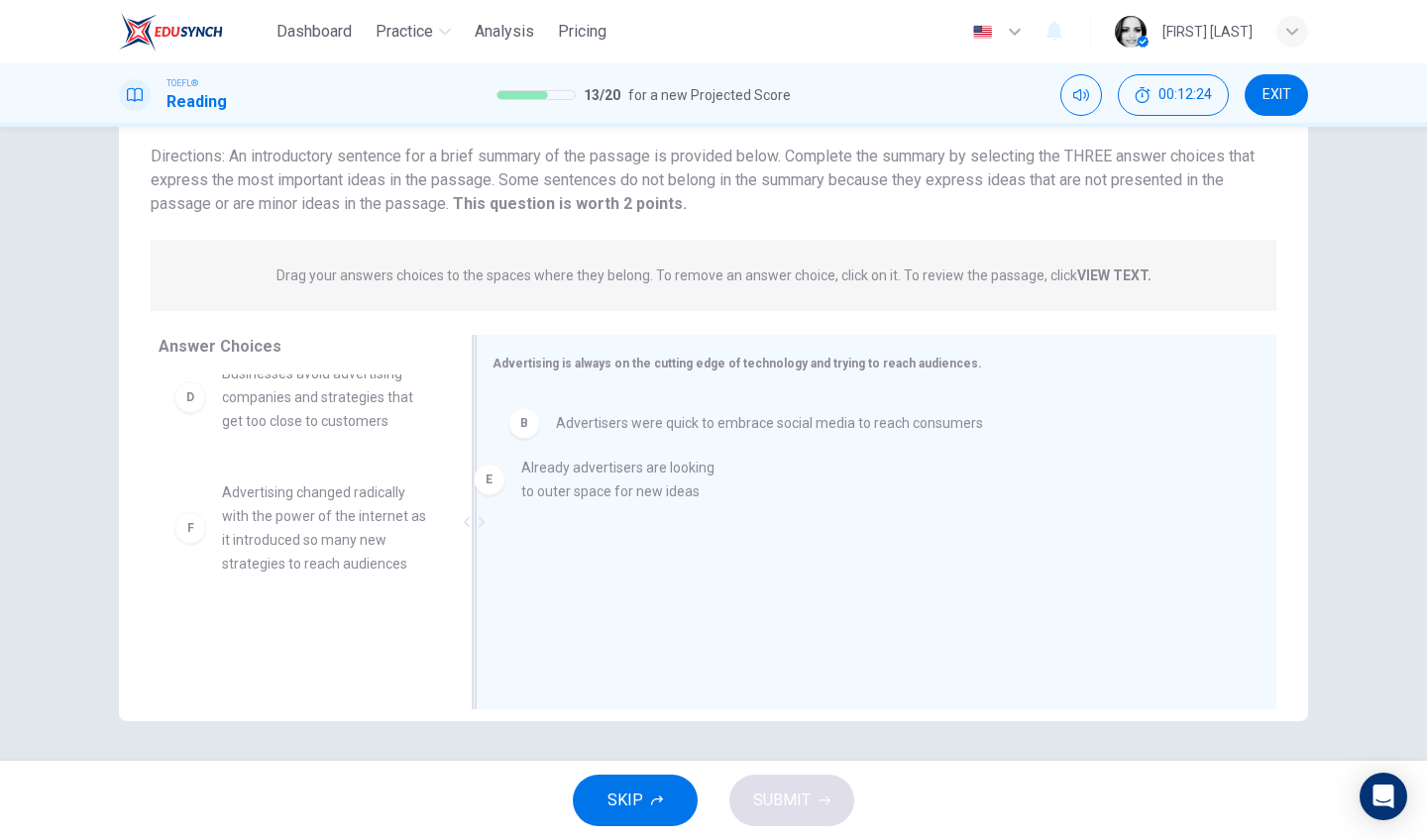 drag, startPoint x: 347, startPoint y: 517, endPoint x: 660, endPoint y: 492, distance: 313.9968 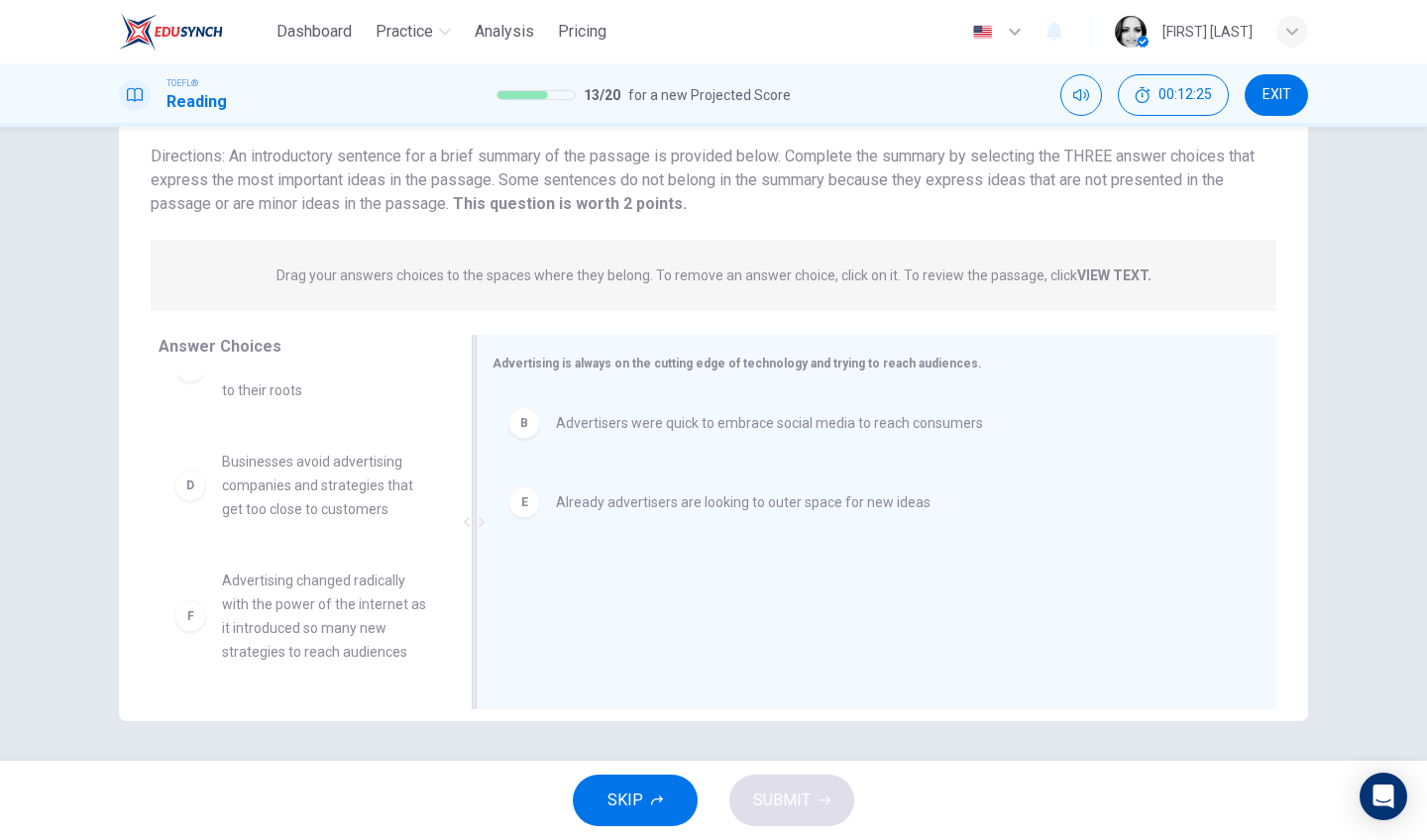 scroll, scrollTop: 178, scrollLeft: 0, axis: vertical 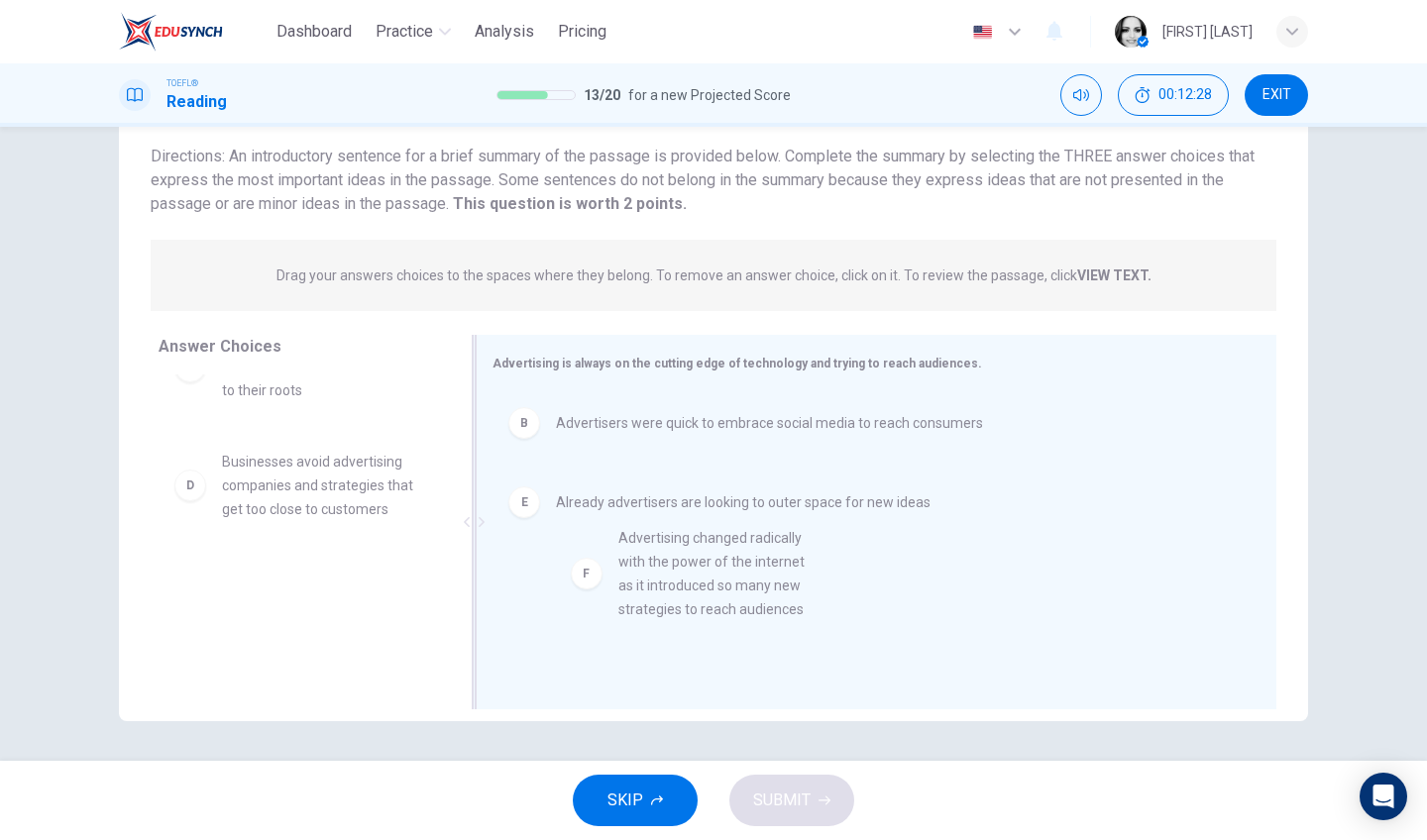 drag, startPoint x: 378, startPoint y: 588, endPoint x: 782, endPoint y: 546, distance: 406.1773 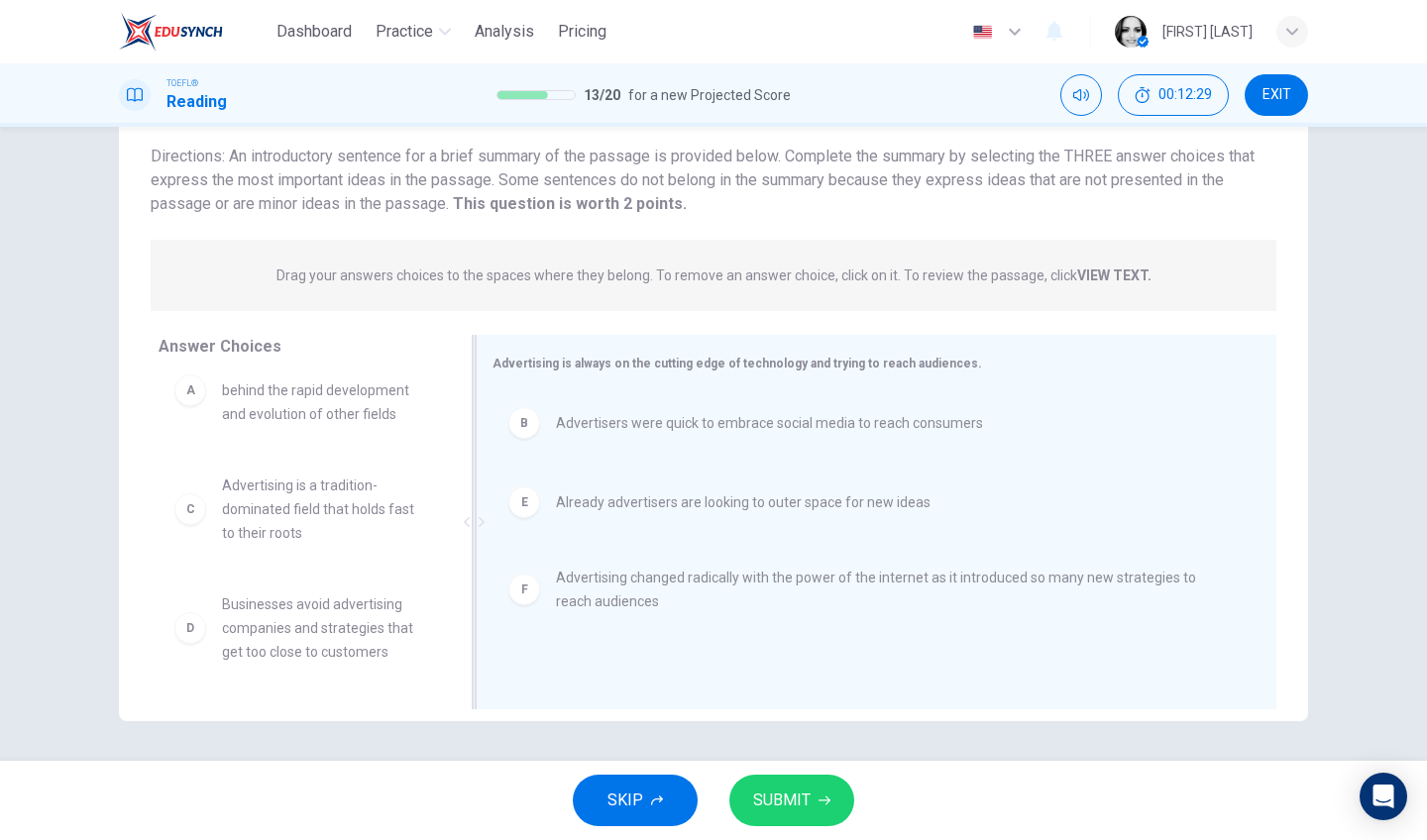 scroll, scrollTop: 36, scrollLeft: 0, axis: vertical 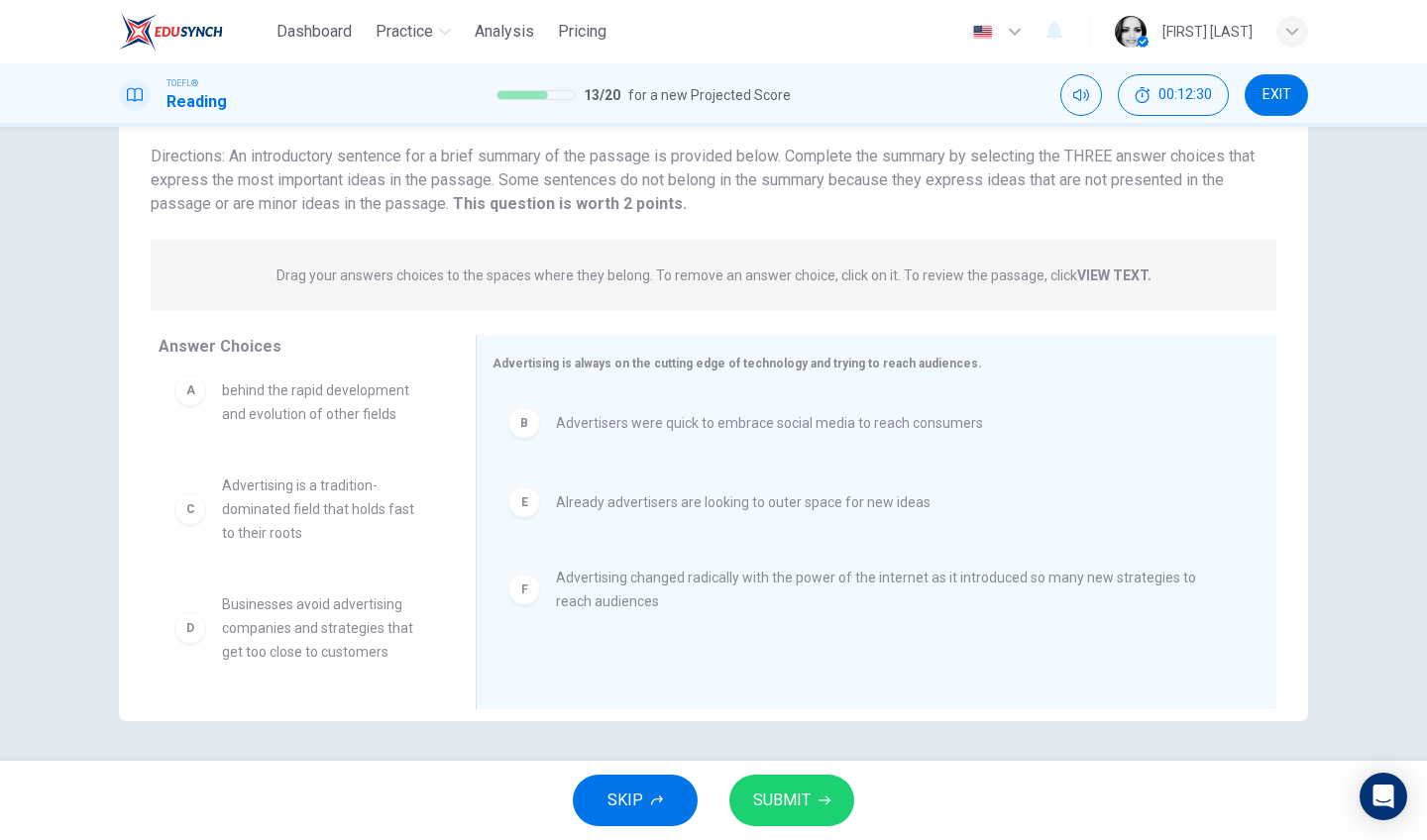 click on "SUBMIT" at bounding box center [782, 800] 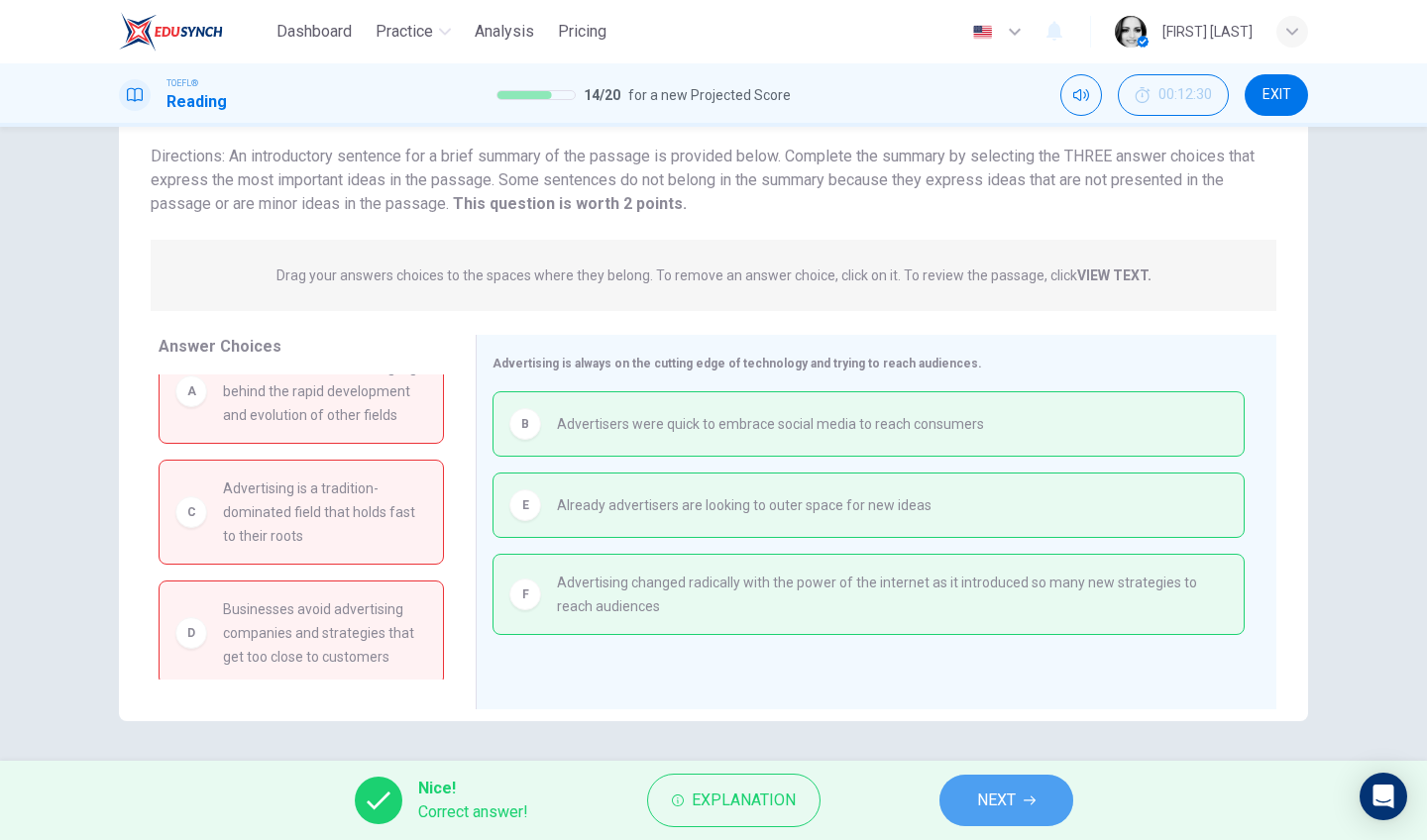 click on "NEXT" at bounding box center (996, 800) 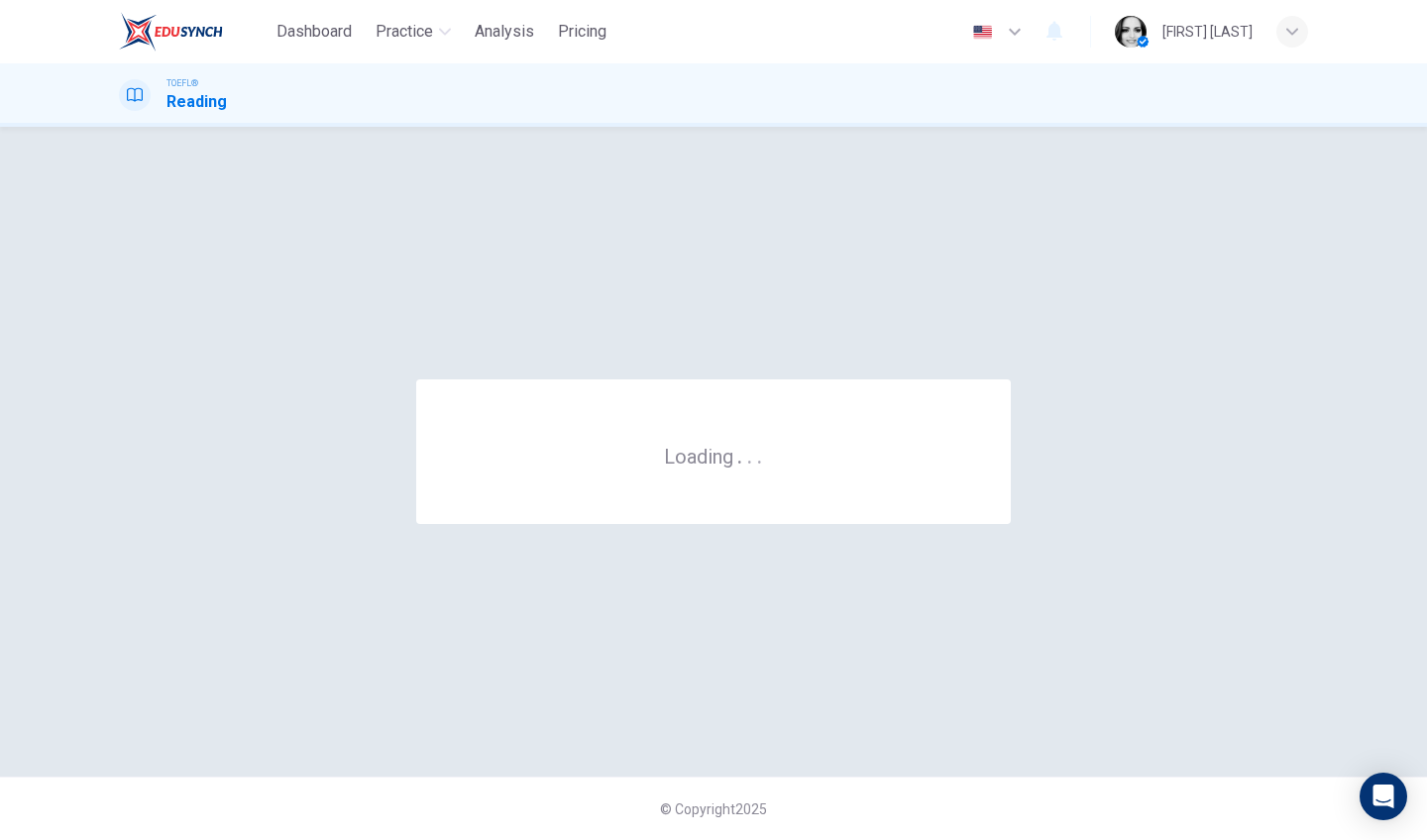 scroll, scrollTop: 0, scrollLeft: 0, axis: both 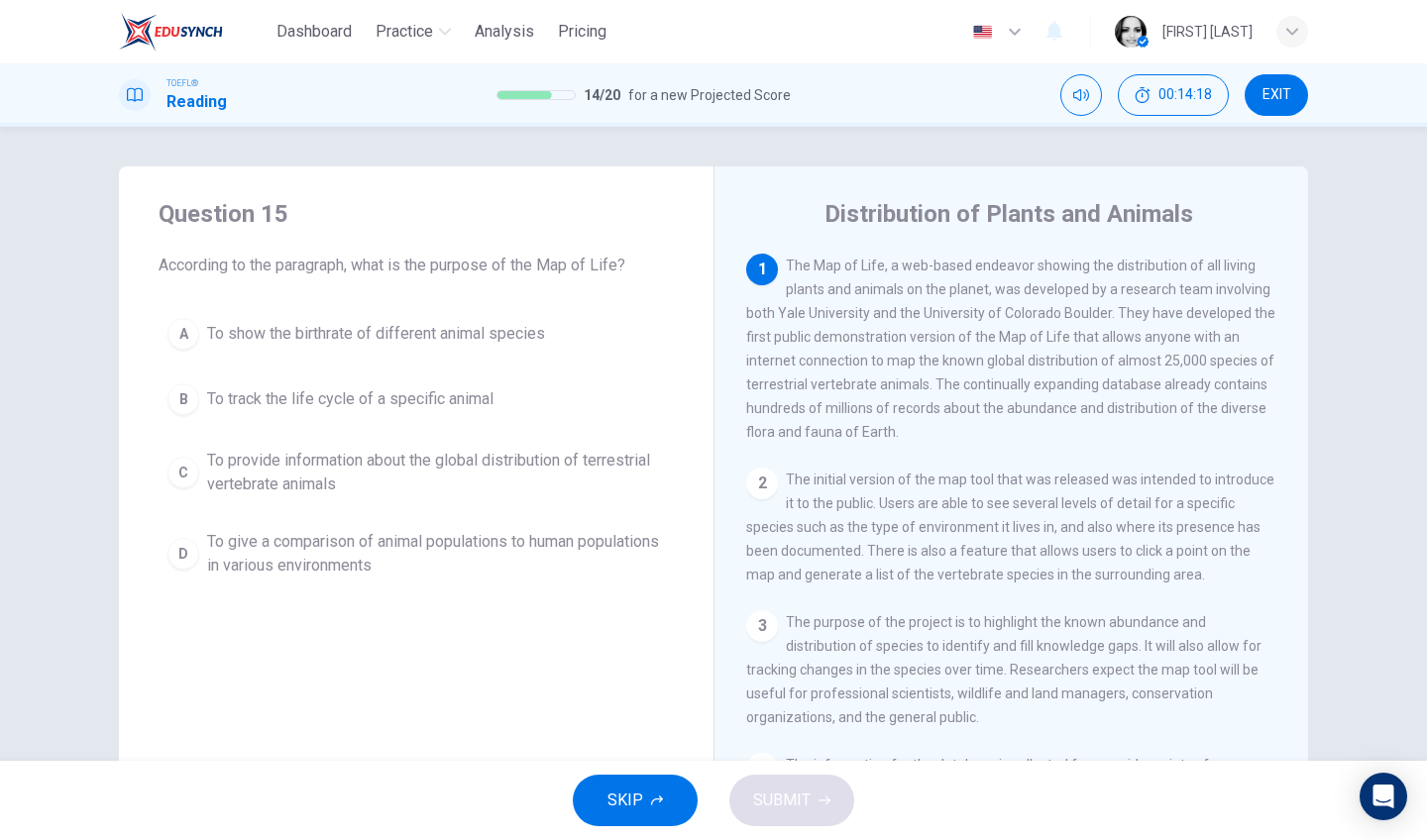 click on "To provide information about the global distribution of terrestrial vertebrate animals" at bounding box center (436, 472) 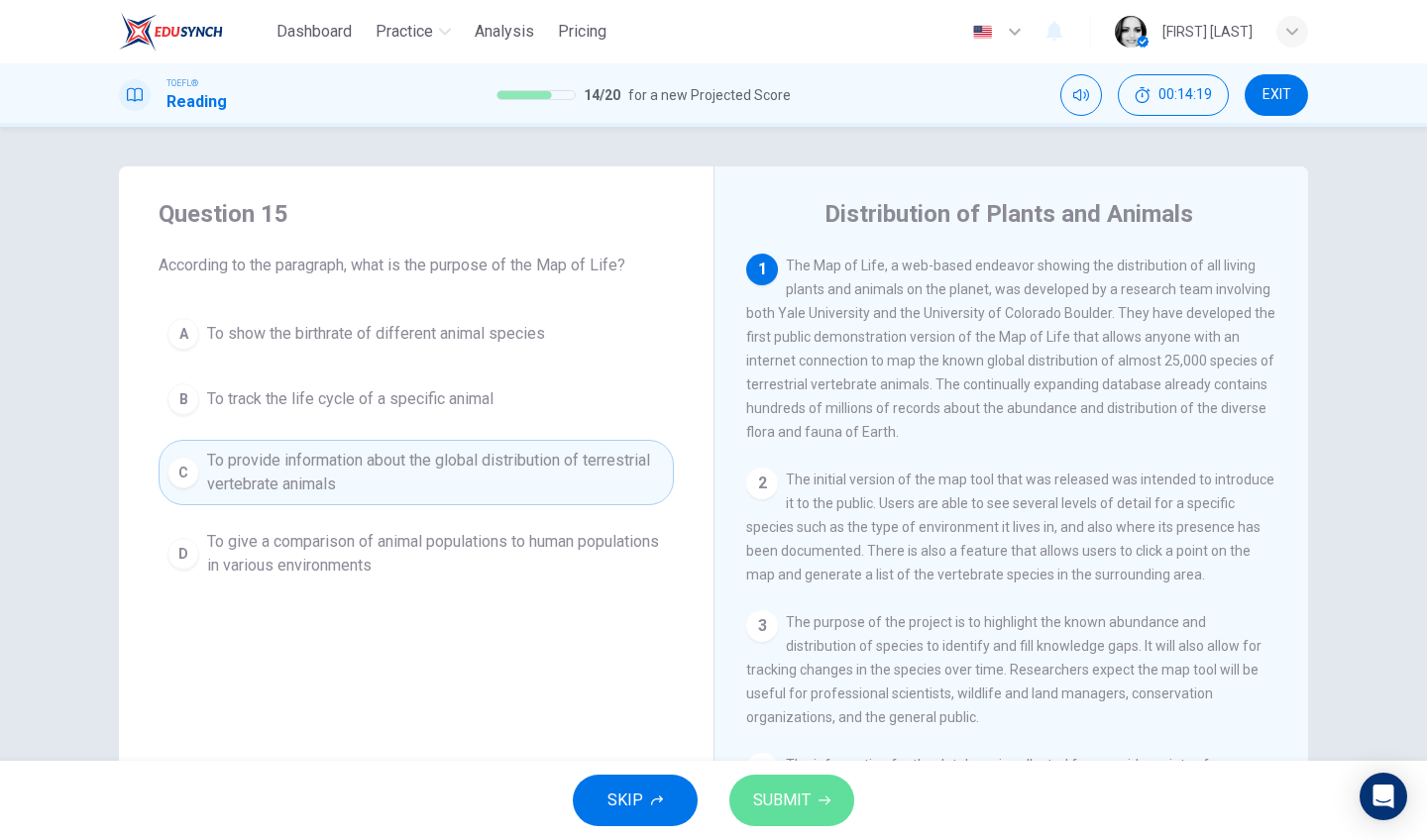 click on "SUBMIT" at bounding box center [792, 800] 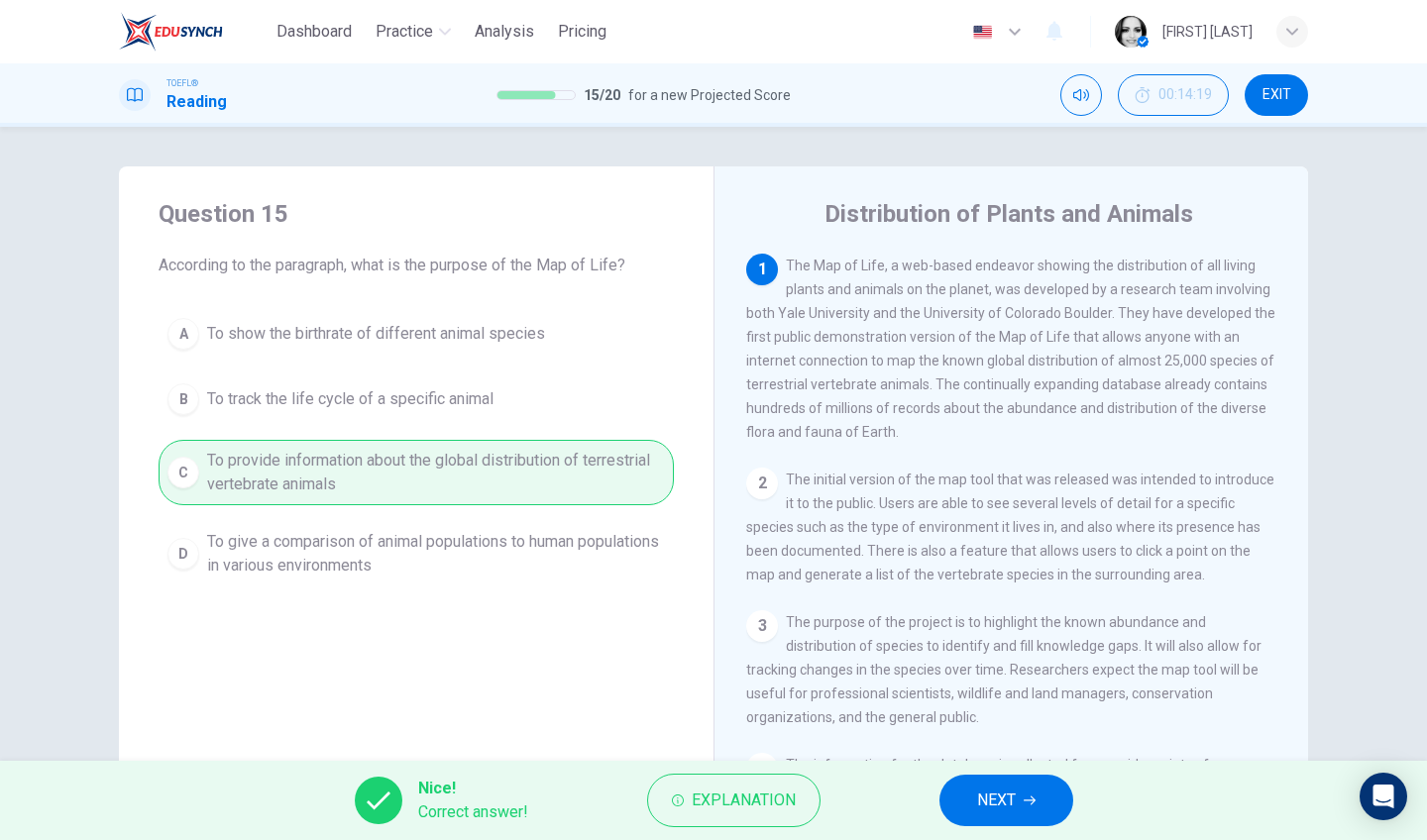 click on "1 The Map of Life, a web-based endeavor showing the distribution of all living plants and animals on the planet, was developed by a research team involving both Yale University and the University of Colorado Boulder. They have developed the first public demonstration version of the Map of Life that allows anyone with an internet connection to map the known global distribution of almost 25,000 species of terrestrial vertebrate animals. The continually expanding database already contains hundreds of millions of records about the abundance and distribution of the diverse flora and fauna of Earth. 2 The initial version of the map tool that was released was intended to introduce it to the public. Users are able to see several levels of detail for a specific species such as the type of environment it lives in, and also where its presence has been documented. There is also a feature that allows users to click a point on the map and generate a list of the vertebrate species in the surrounding area. 3 4 5" at bounding box center (1025, 538) 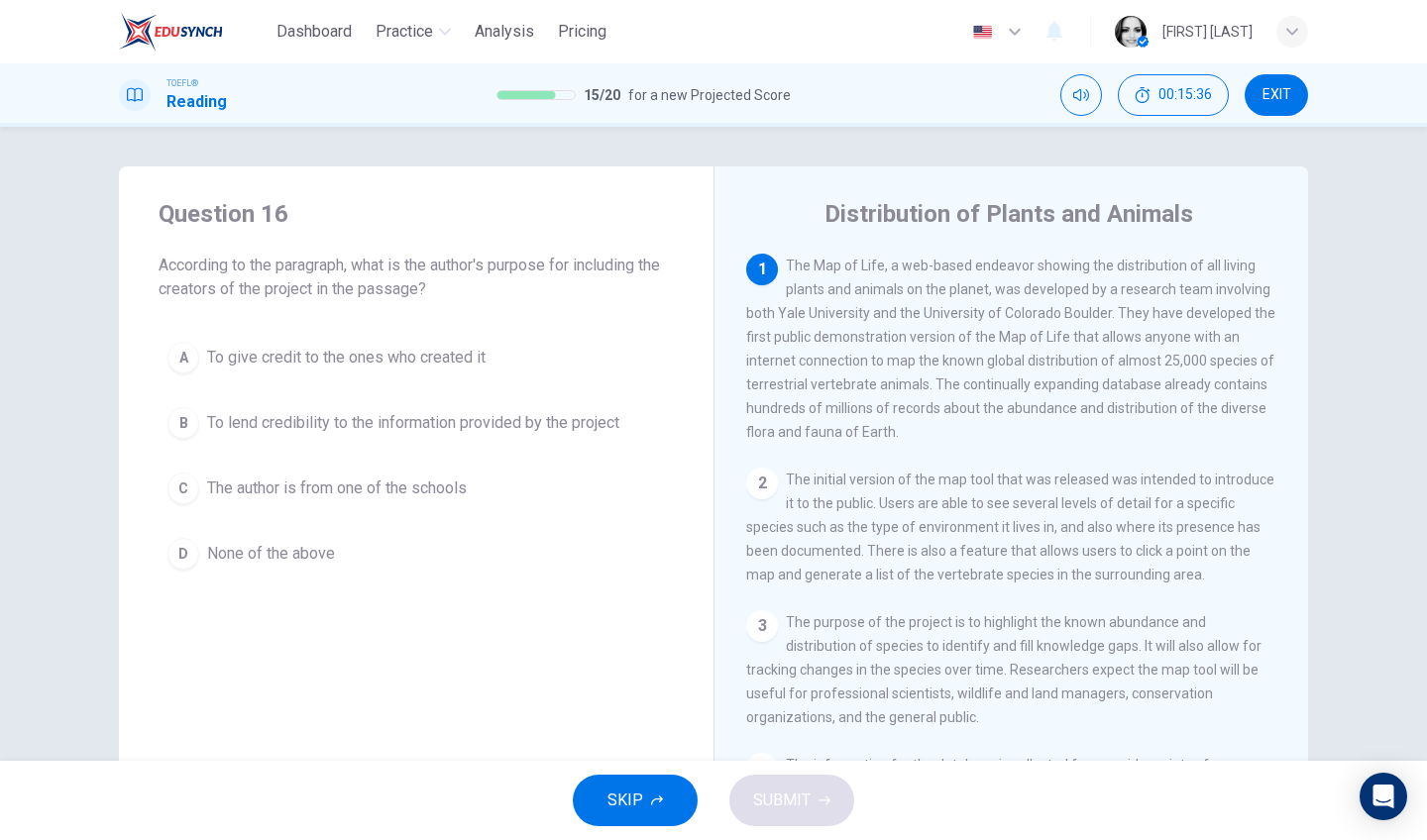 click on "A To give credit to the ones who created it B To lend credibility to the information provided by the project C The author is from one of the schools D None of the above" at bounding box center (416, 456) 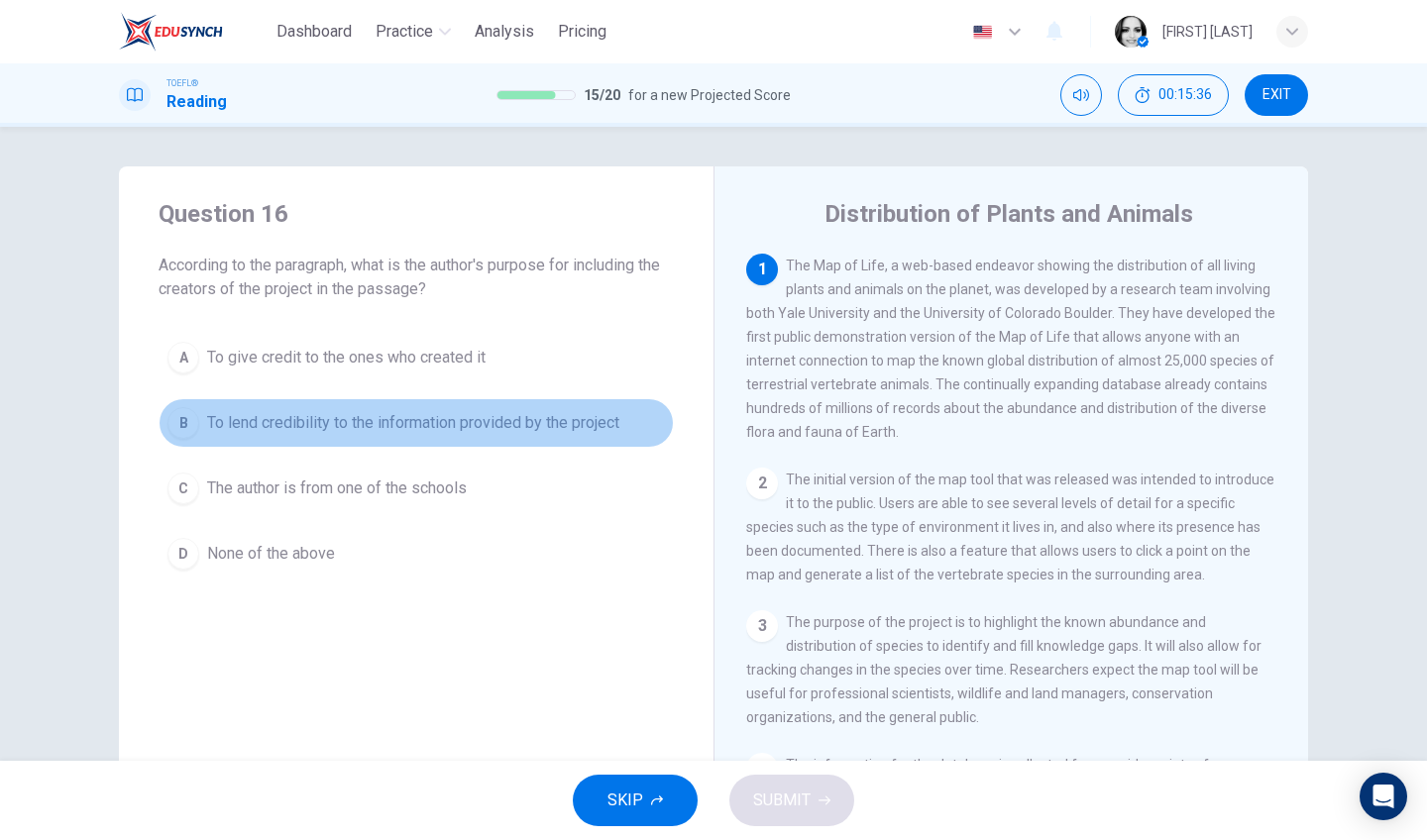 click on "B To lend credibility to the information provided by the project" at bounding box center (416, 423) 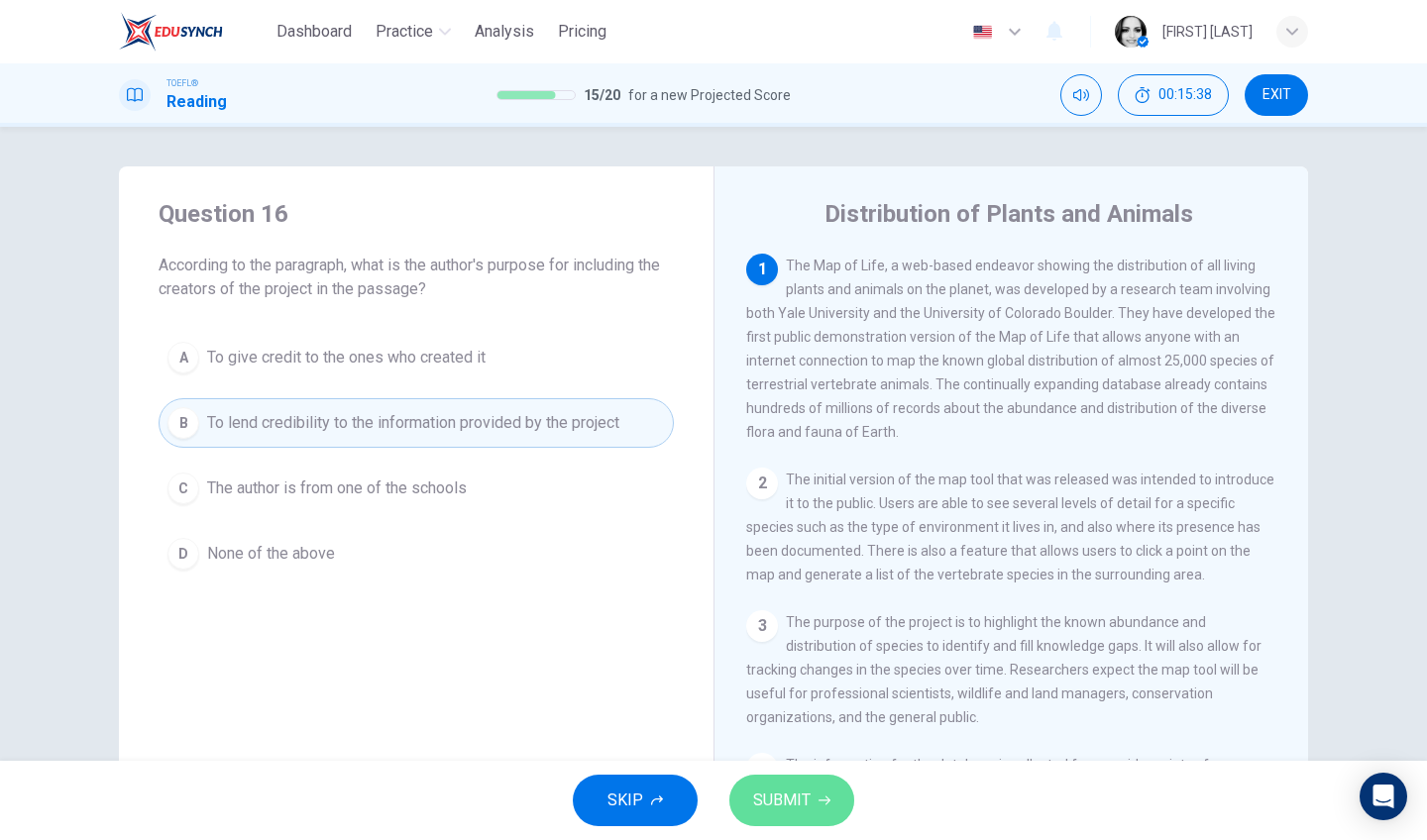 click on "SUBMIT" at bounding box center [782, 800] 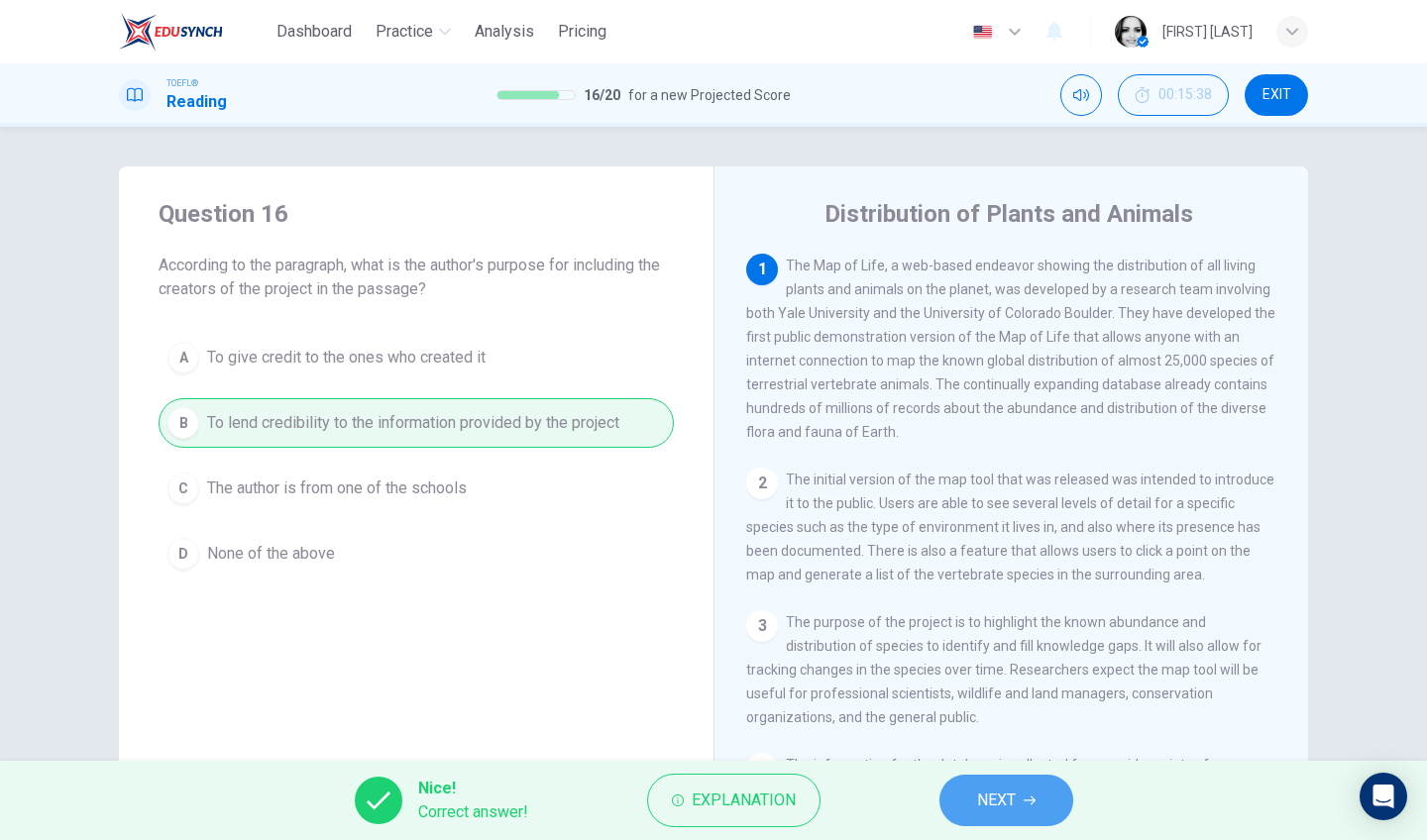 click on "NEXT" at bounding box center [1006, 800] 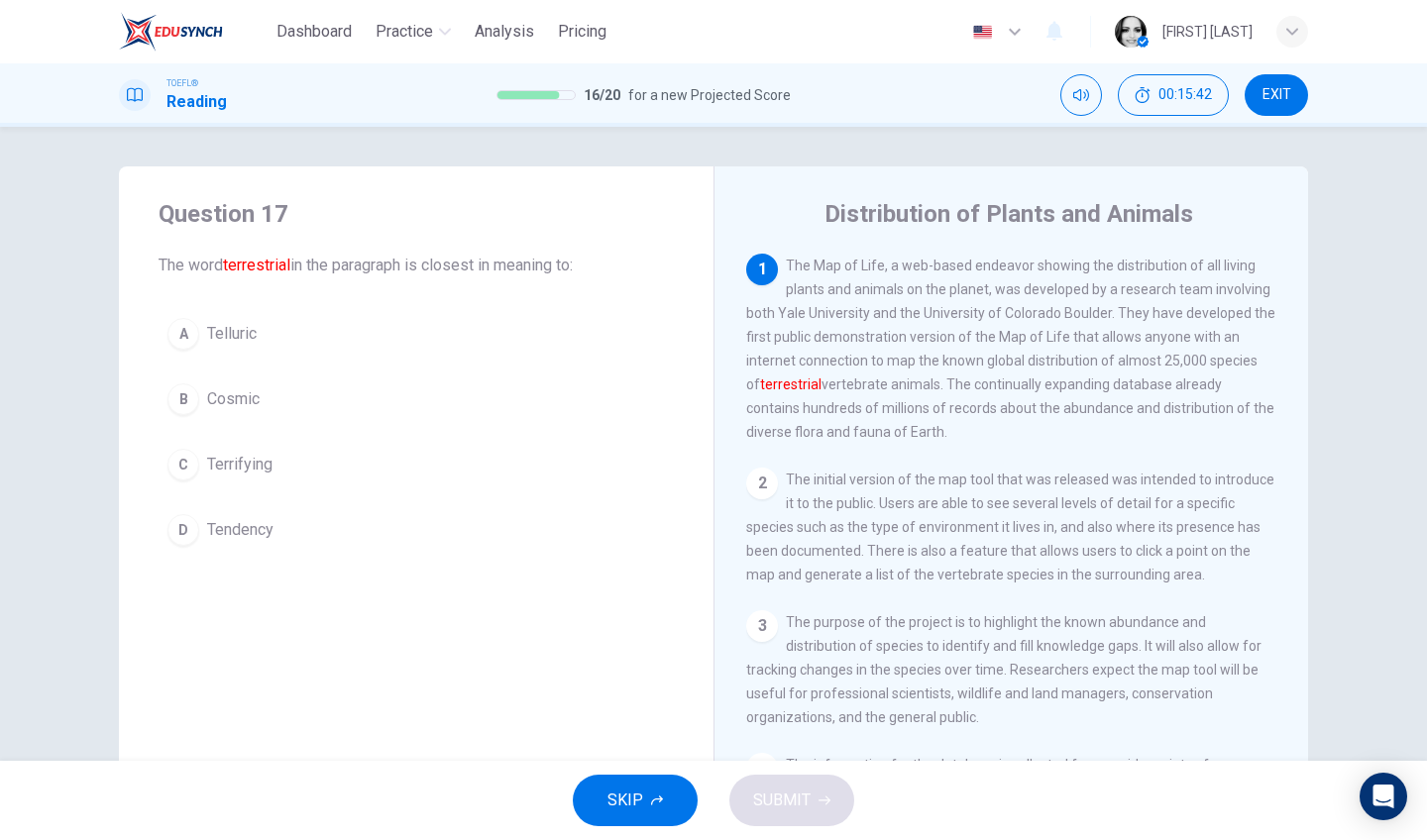 click on "A Telluric" at bounding box center [416, 334] 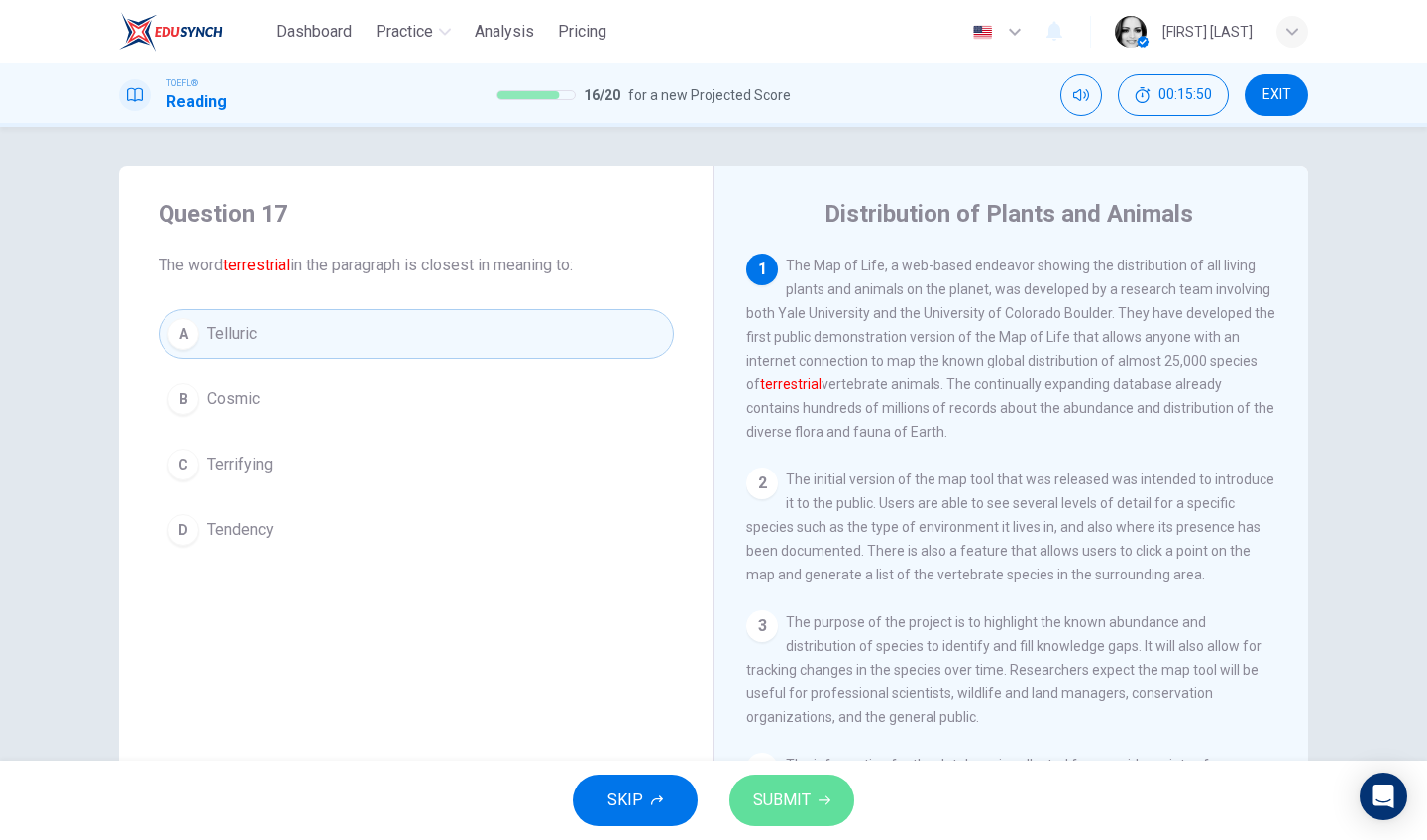 click on "SUBMIT" at bounding box center (792, 800) 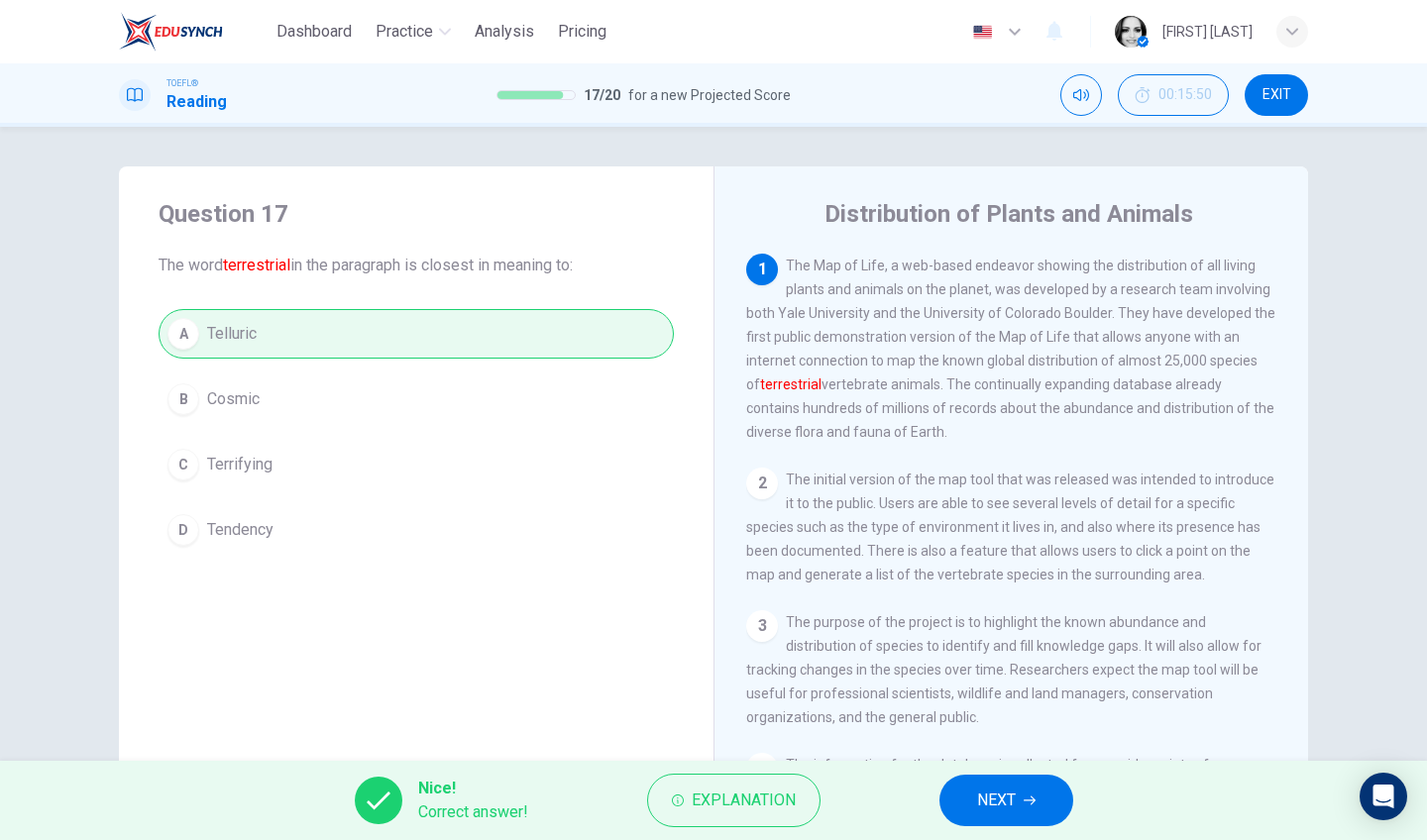 click on "NEXT" at bounding box center (996, 800) 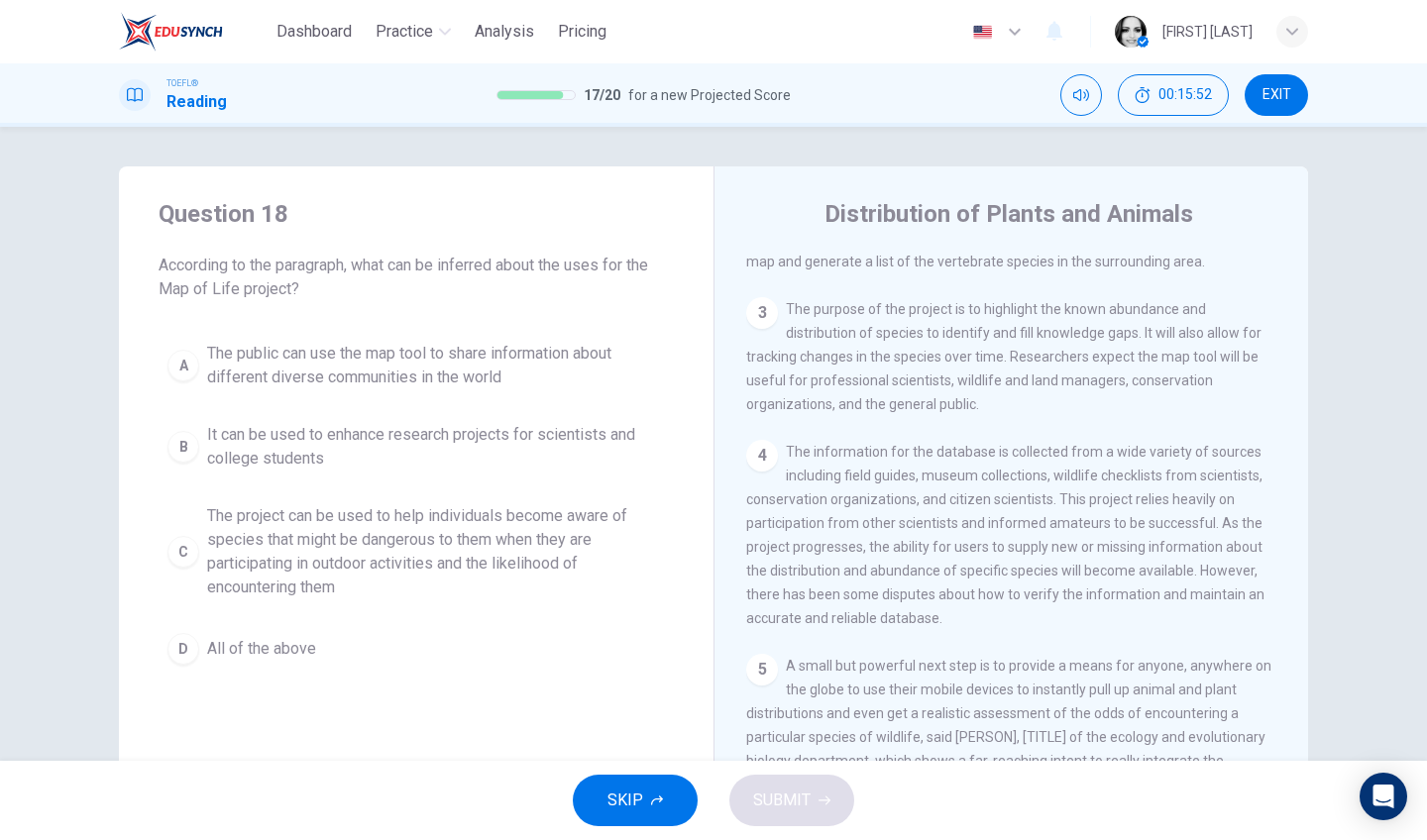 scroll, scrollTop: 116, scrollLeft: 0, axis: vertical 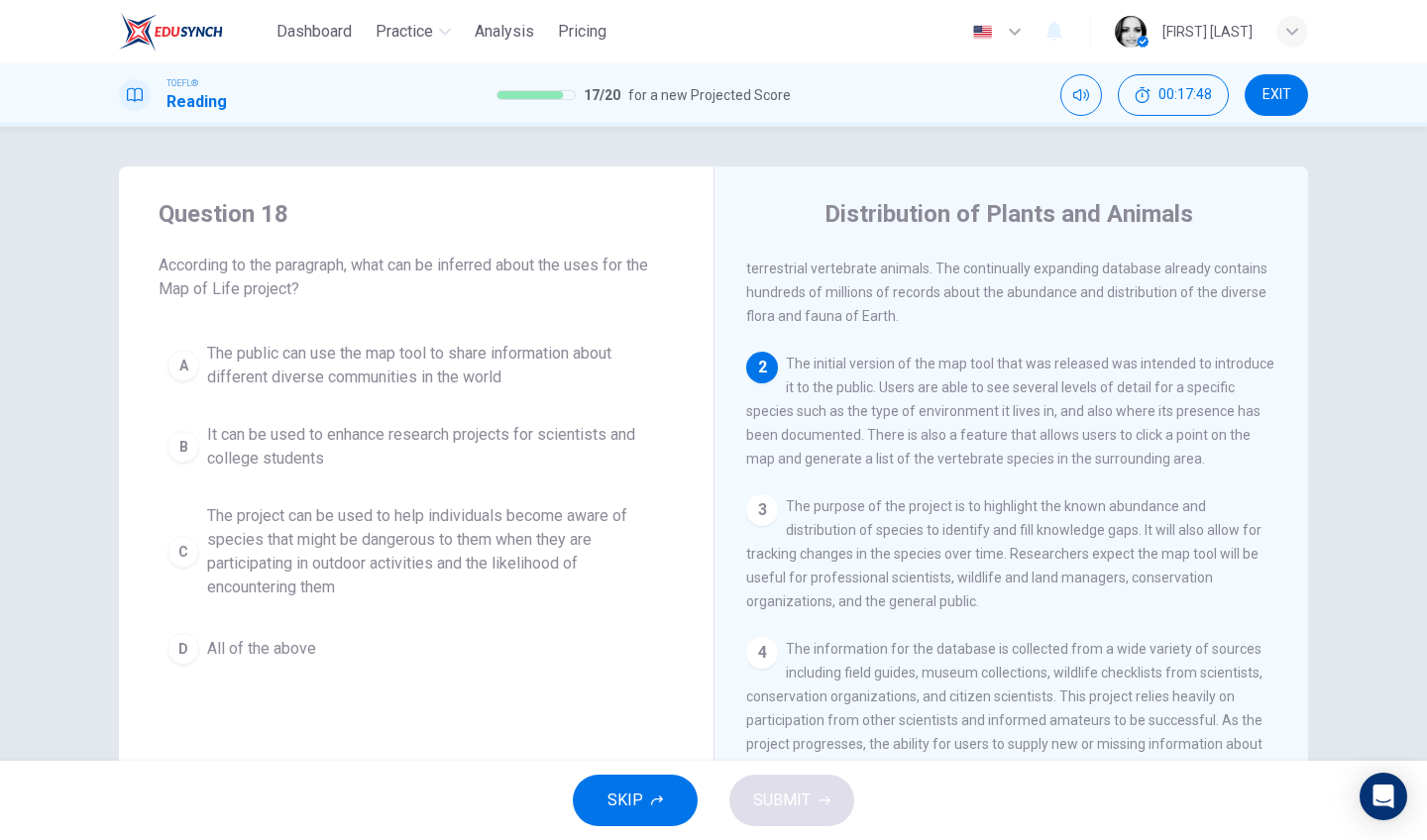 click on "The public can use the map tool to share information about different diverse communities in the world" at bounding box center (436, 366) 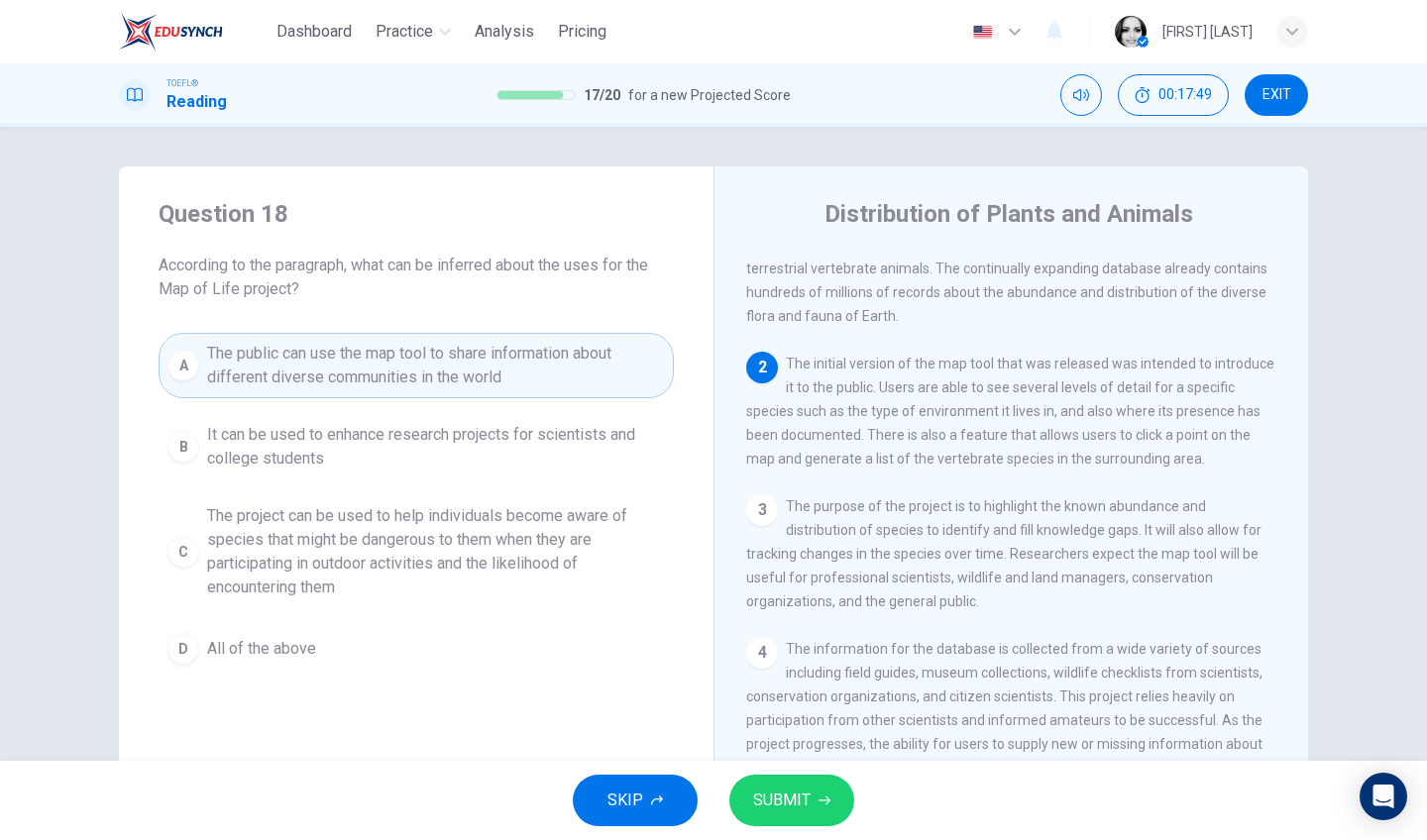 click on "SUBMIT" at bounding box center [792, 800] 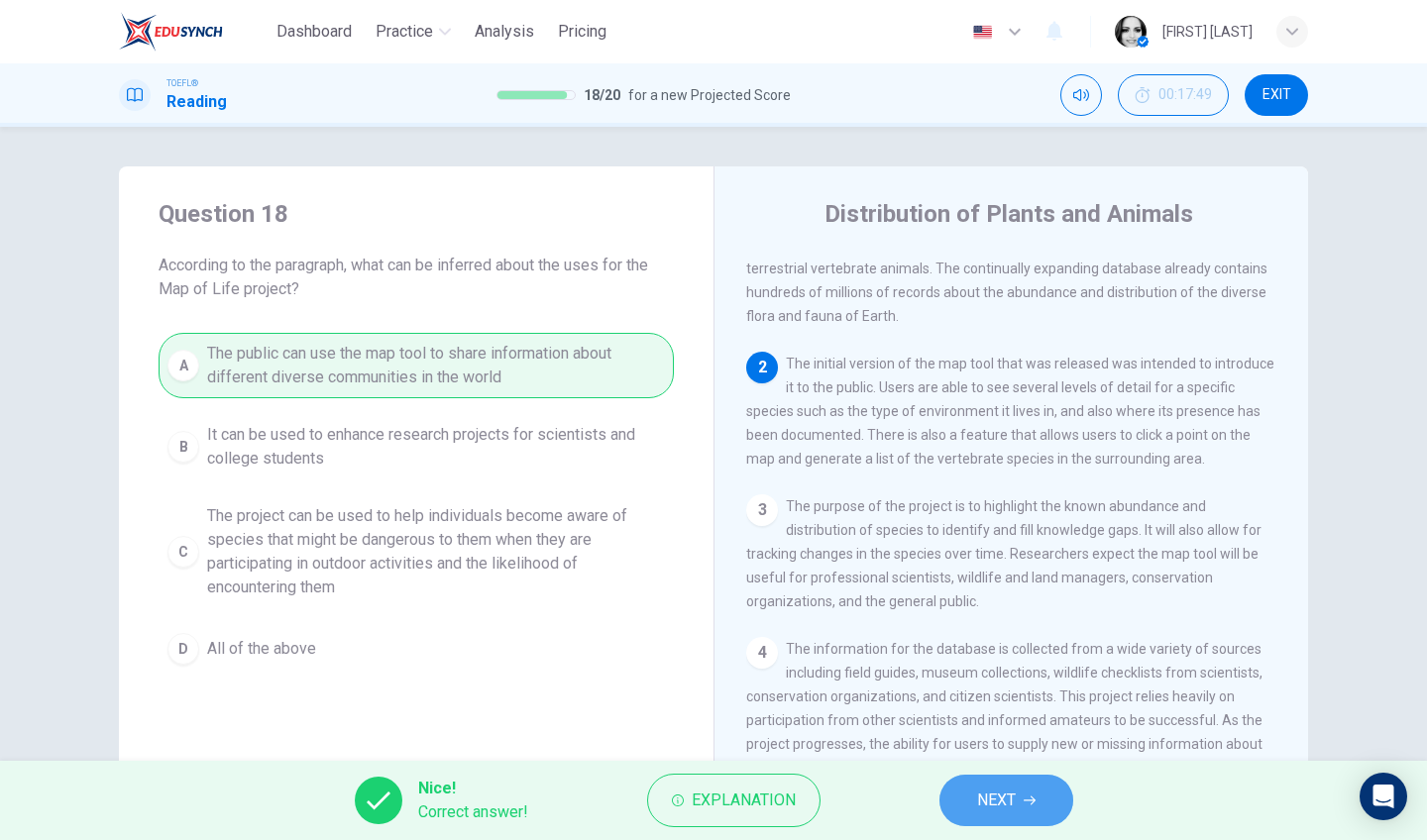 click on "NEXT" at bounding box center [1006, 800] 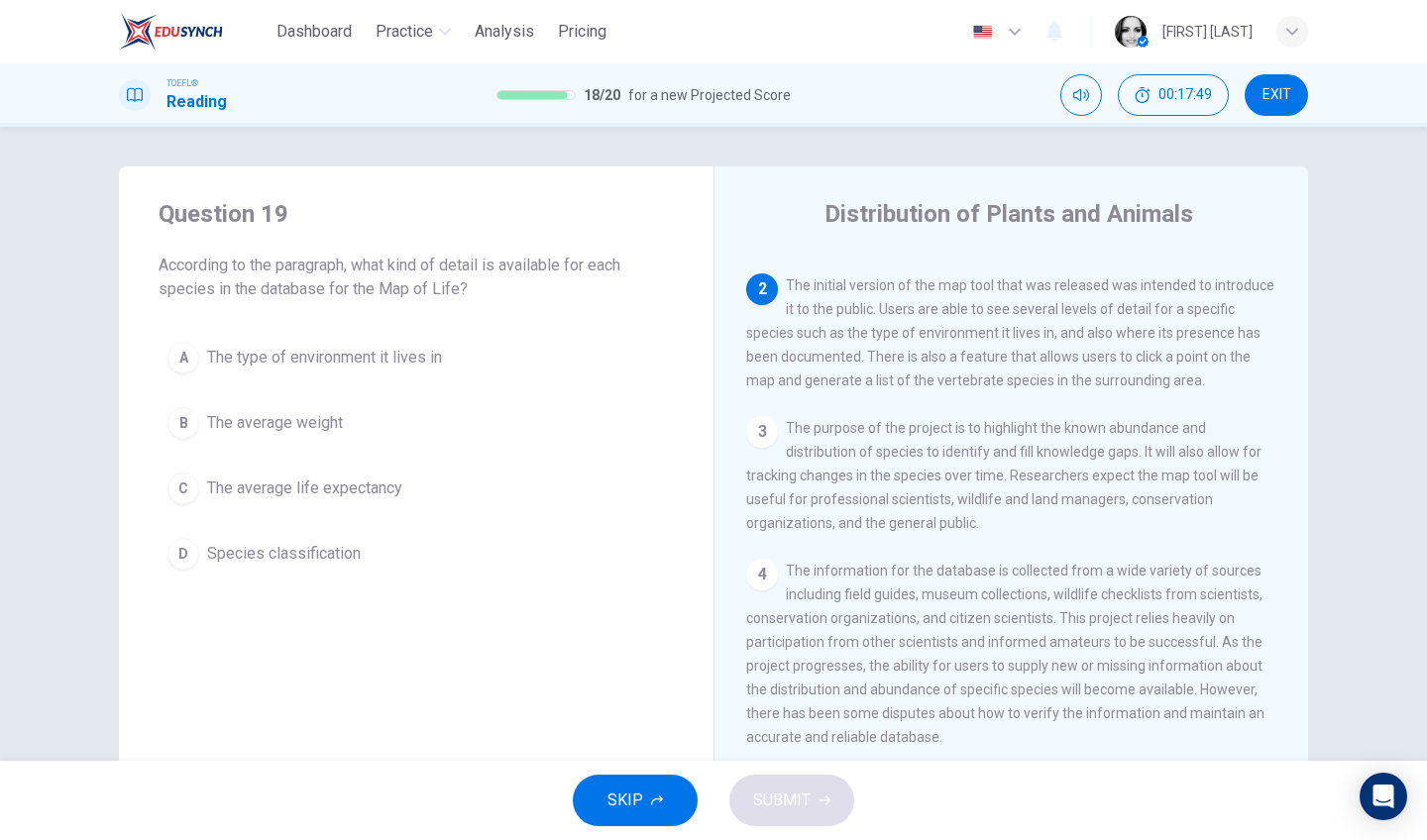 scroll, scrollTop: 214, scrollLeft: 0, axis: vertical 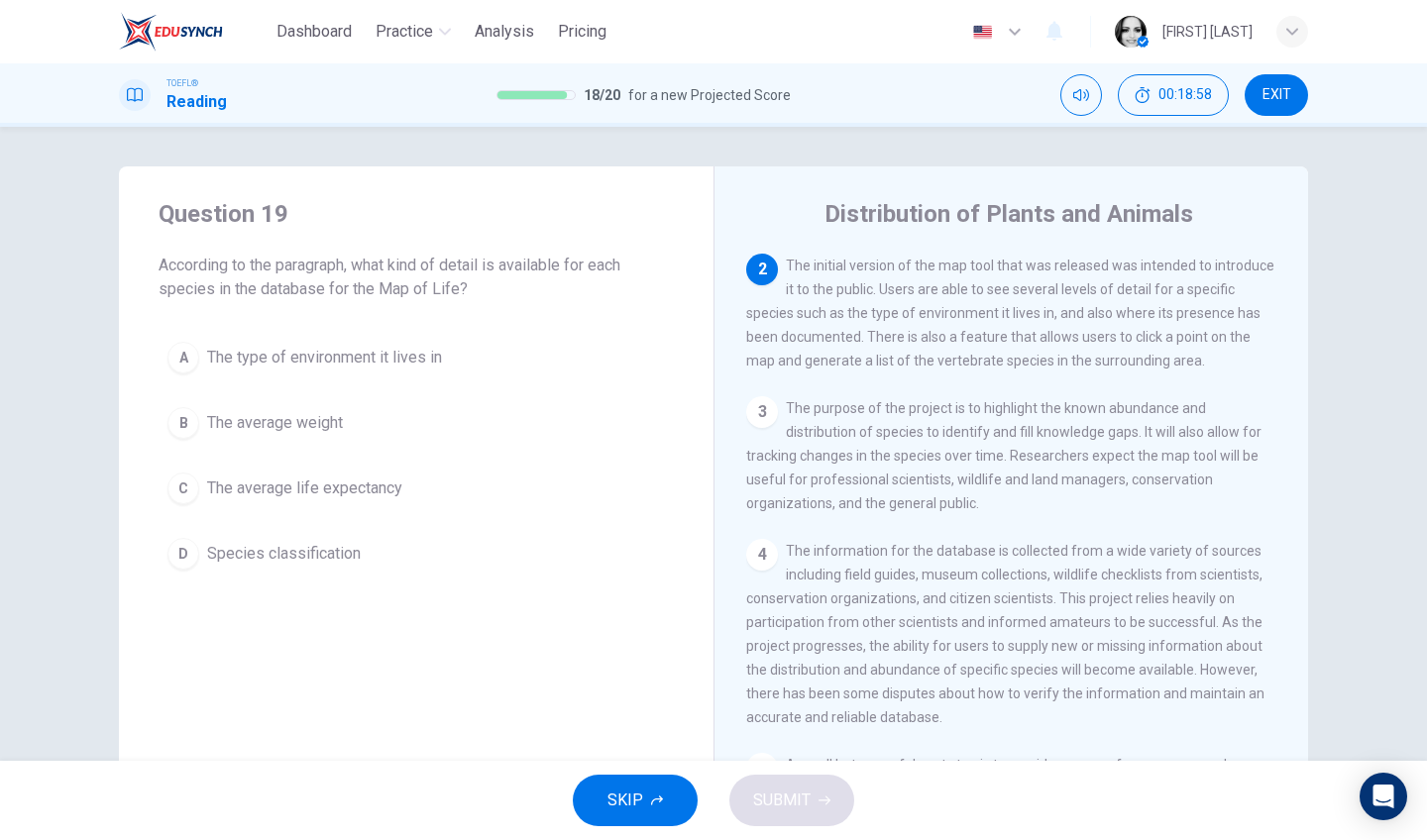 click on "The type of environment it lives in" at bounding box center (324, 358) 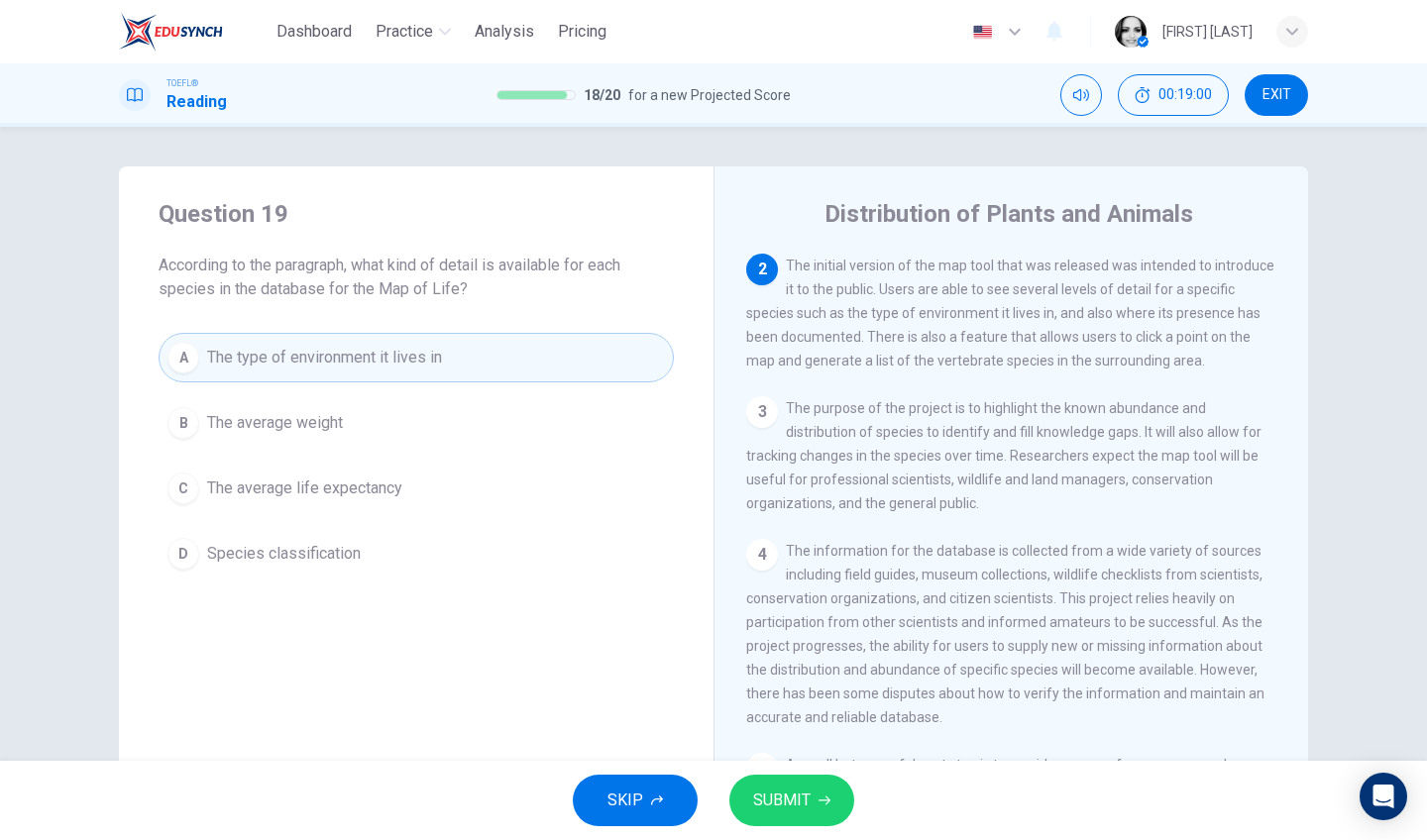 click on "SUBMIT" at bounding box center [782, 800] 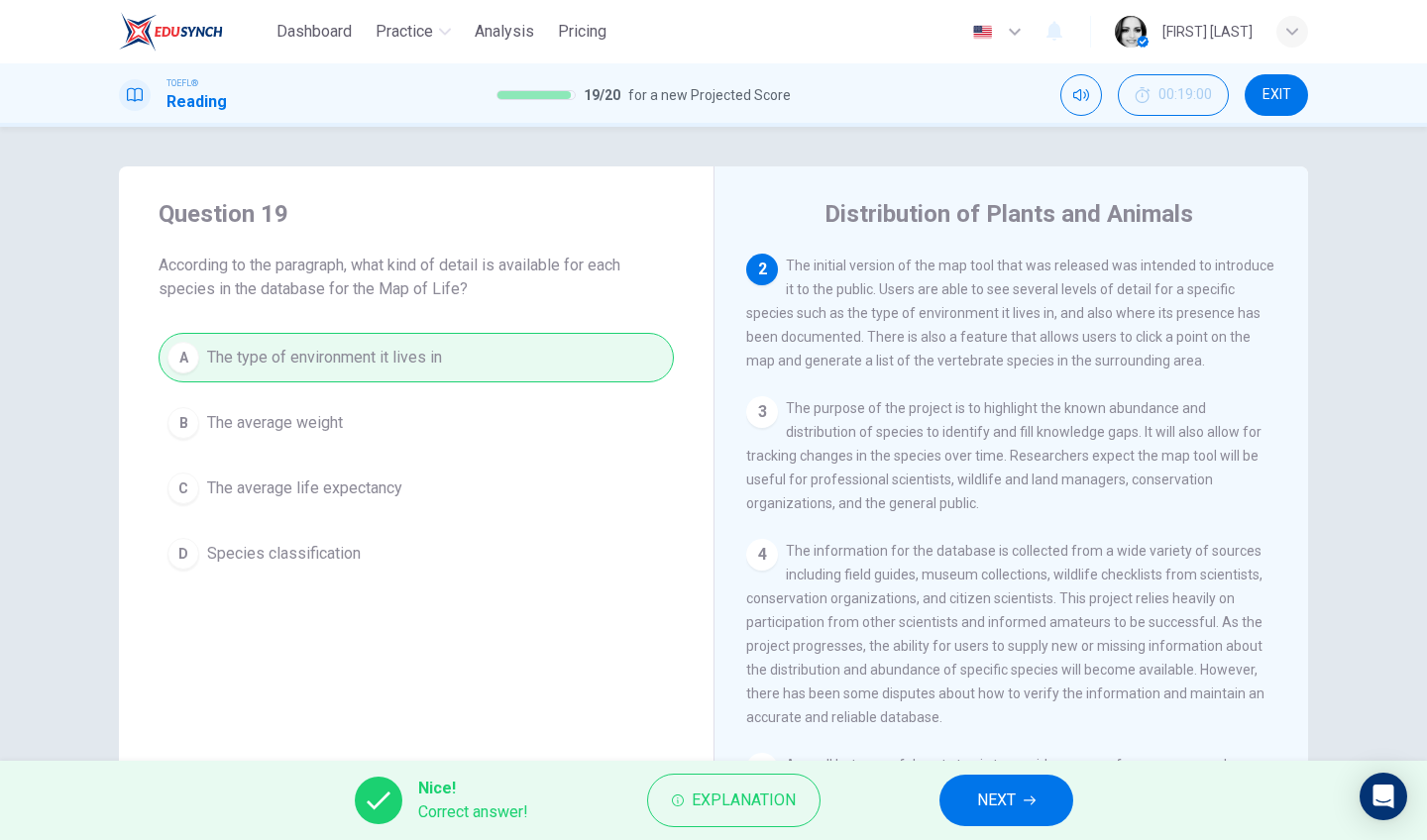 click on "NEXT" at bounding box center [1006, 800] 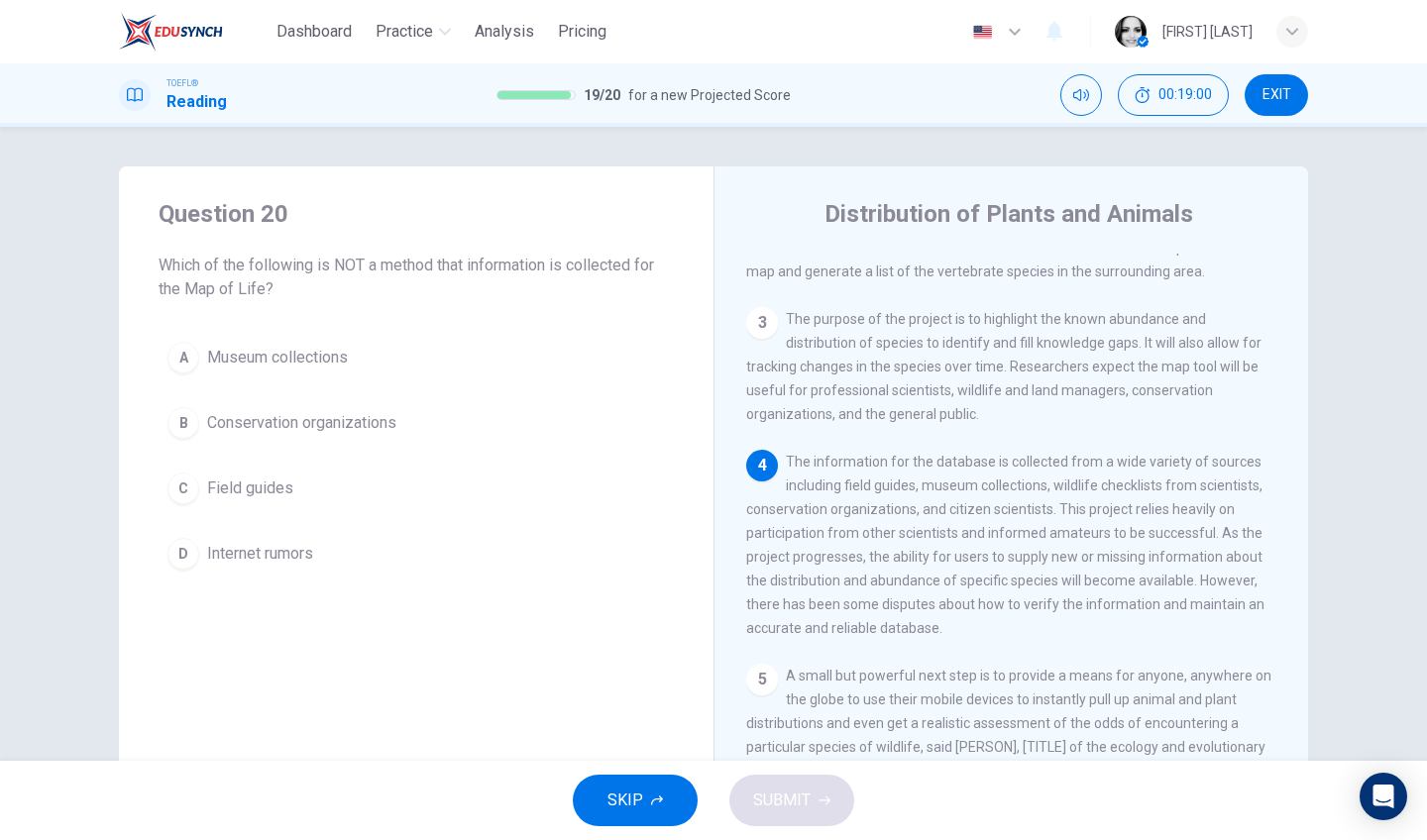 scroll, scrollTop: 318, scrollLeft: 0, axis: vertical 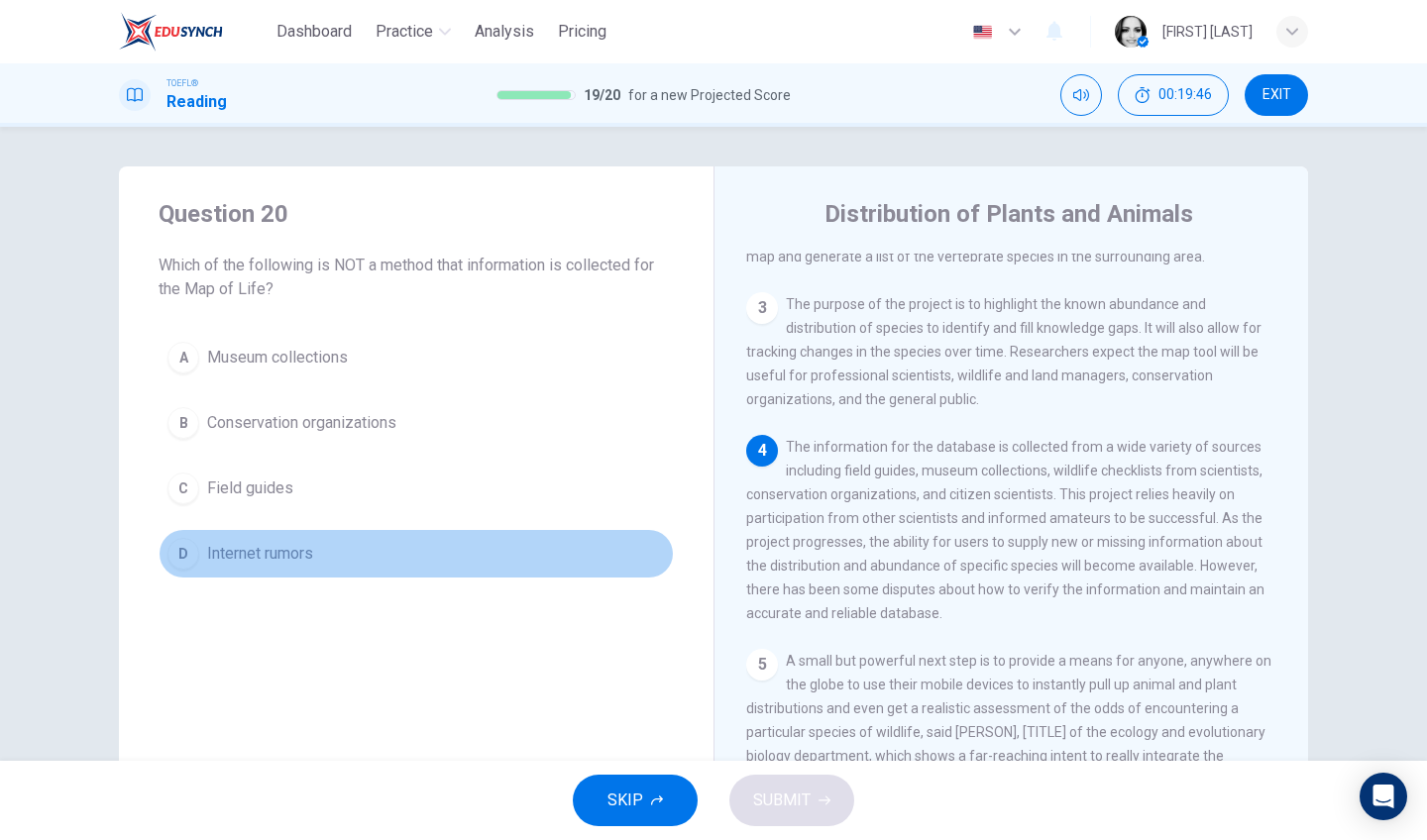 click on "Internet rumors" at bounding box center (260, 554) 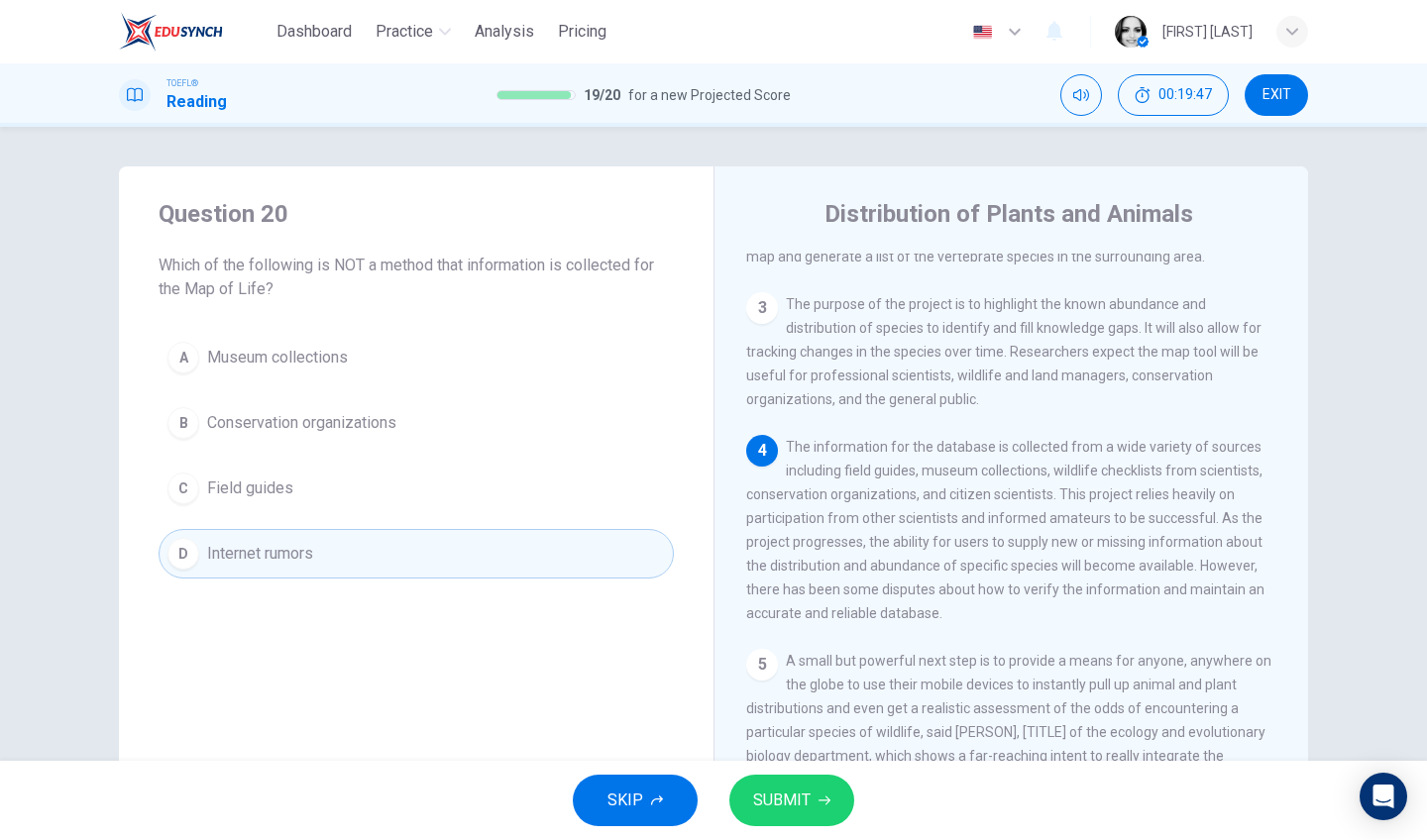 click on "SUBMIT" at bounding box center [782, 800] 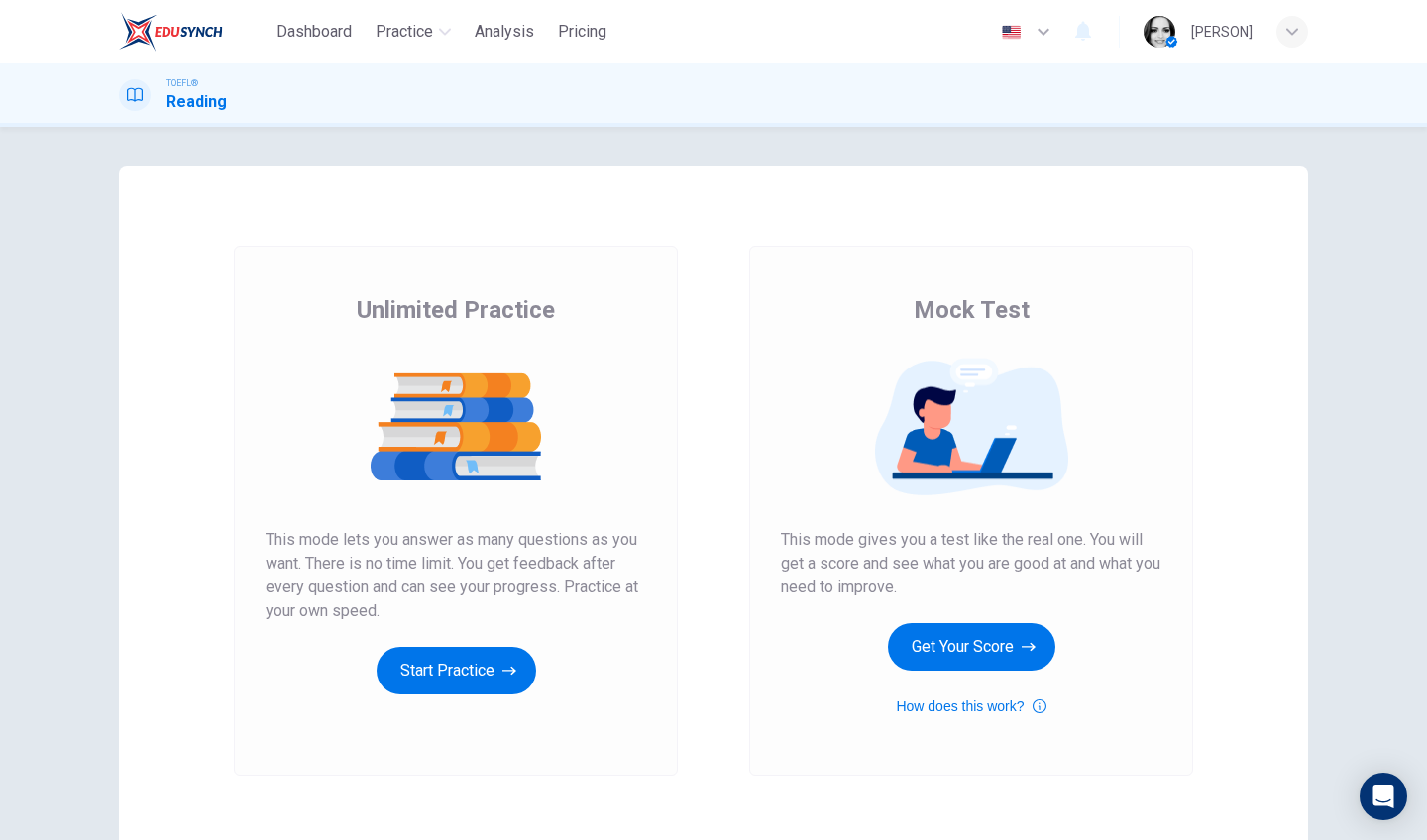 scroll, scrollTop: 0, scrollLeft: 0, axis: both 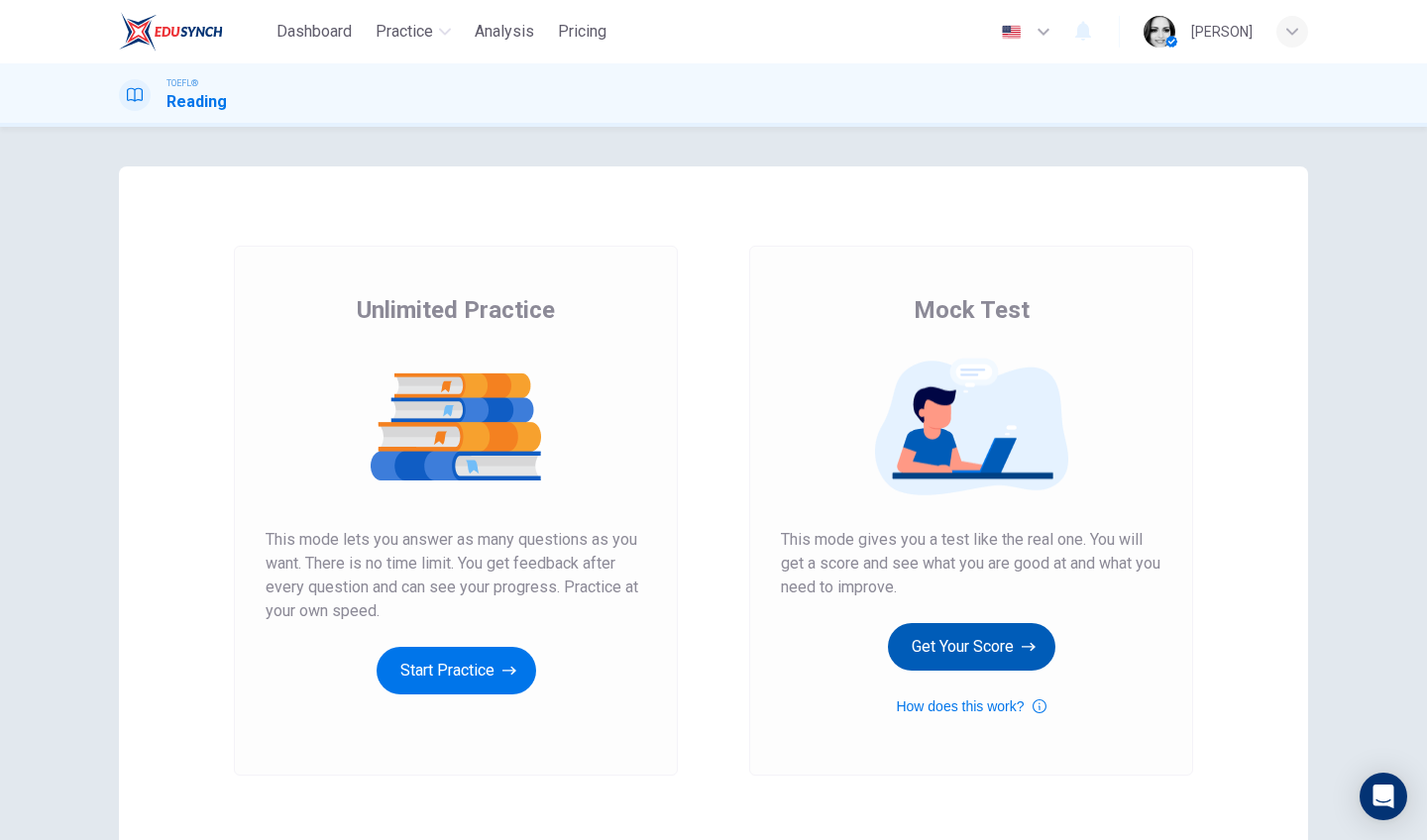 click on "Get Your Score" at bounding box center (971, 647) 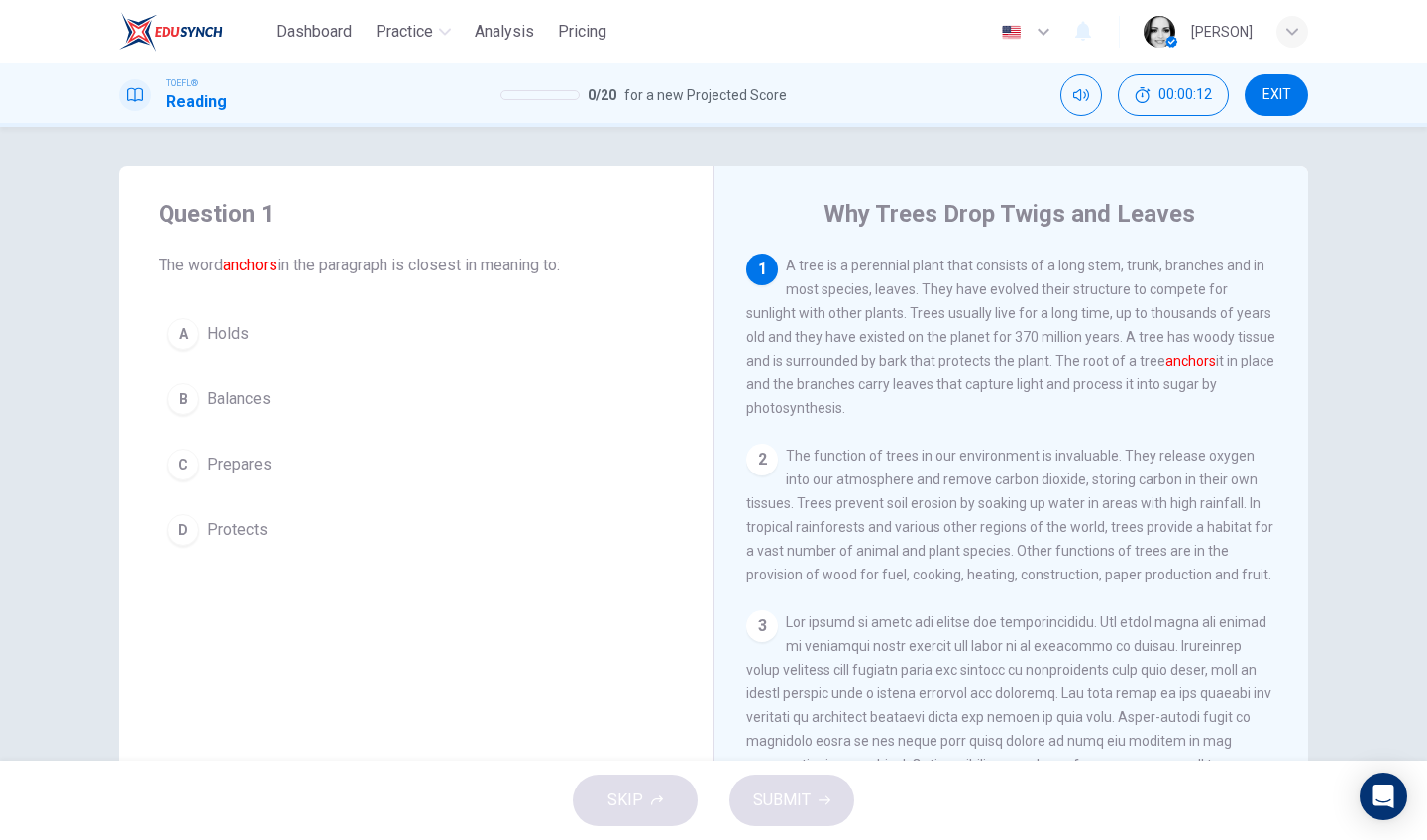 click on "D Protects" at bounding box center [416, 530] 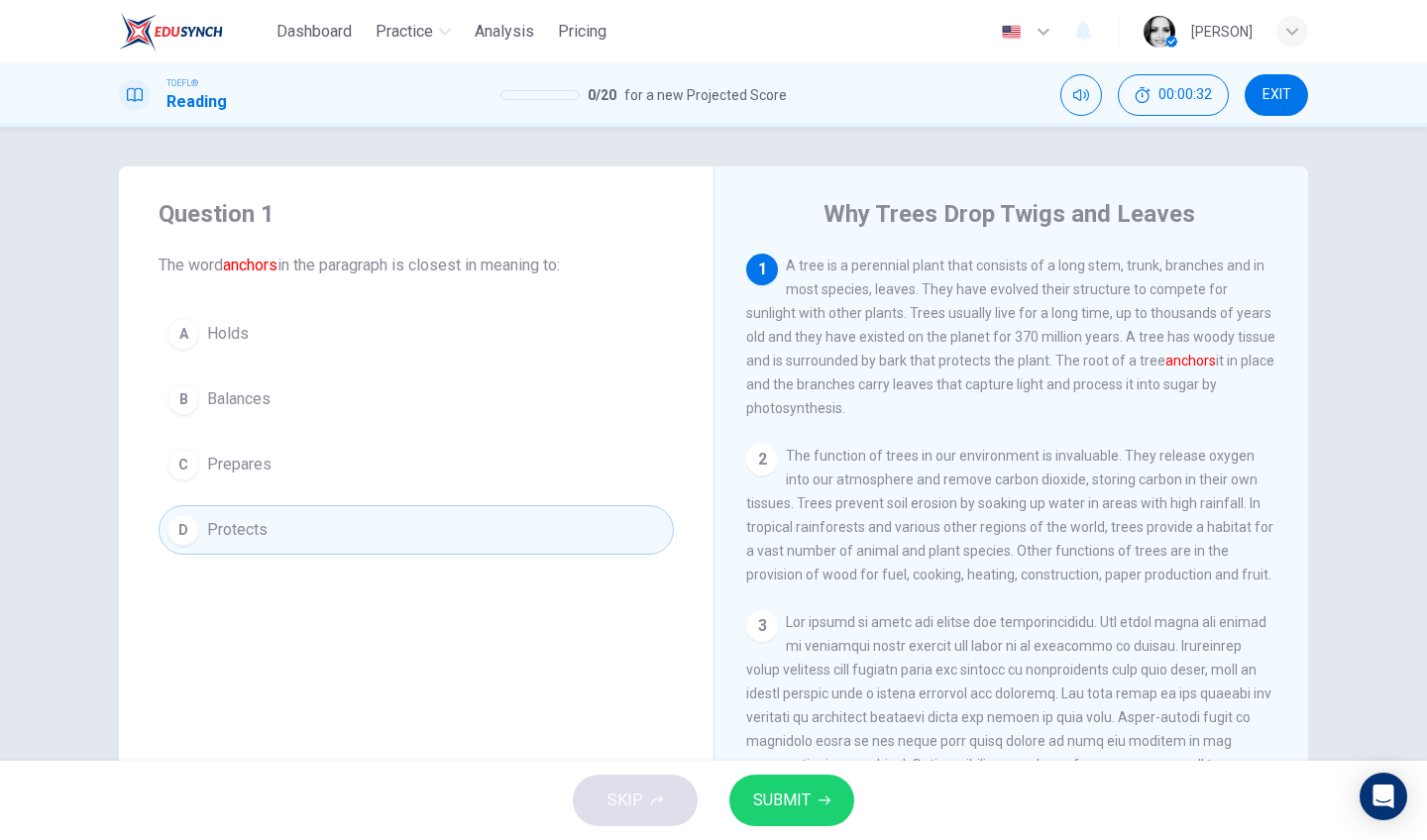 click on "C Prepares" at bounding box center [416, 465] 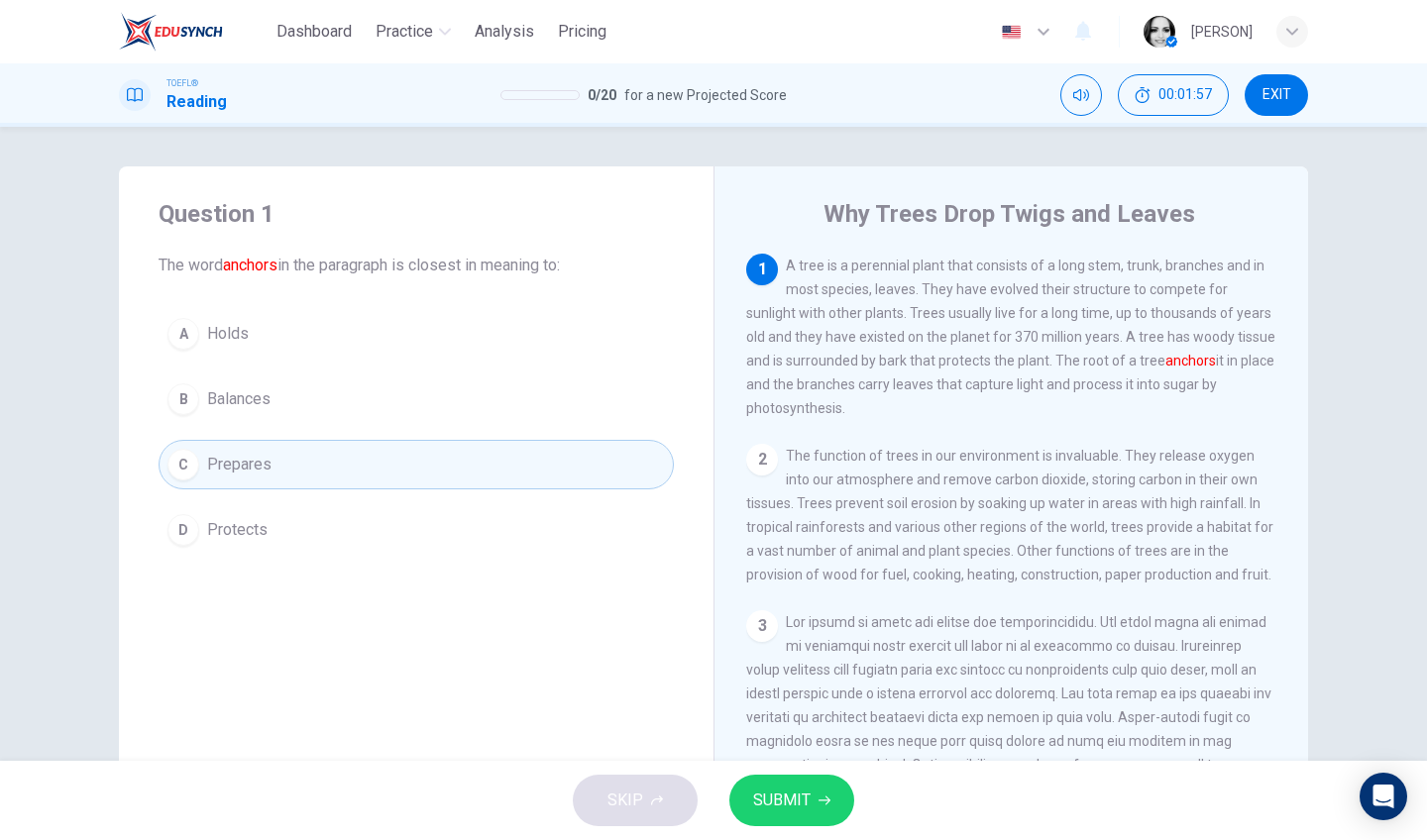 click on "A" at bounding box center (183, 334) 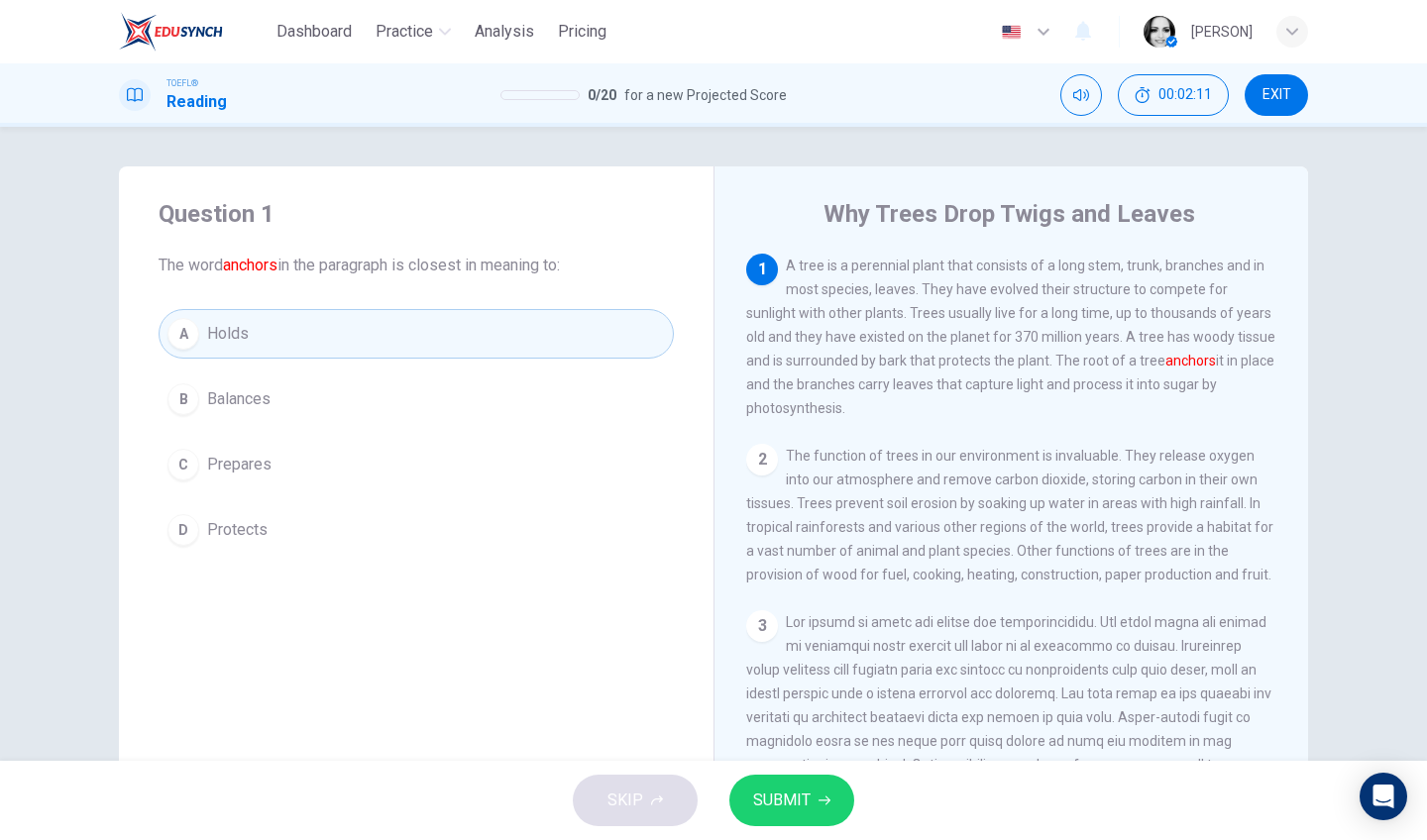click on "SUBMIT" at bounding box center [792, 800] 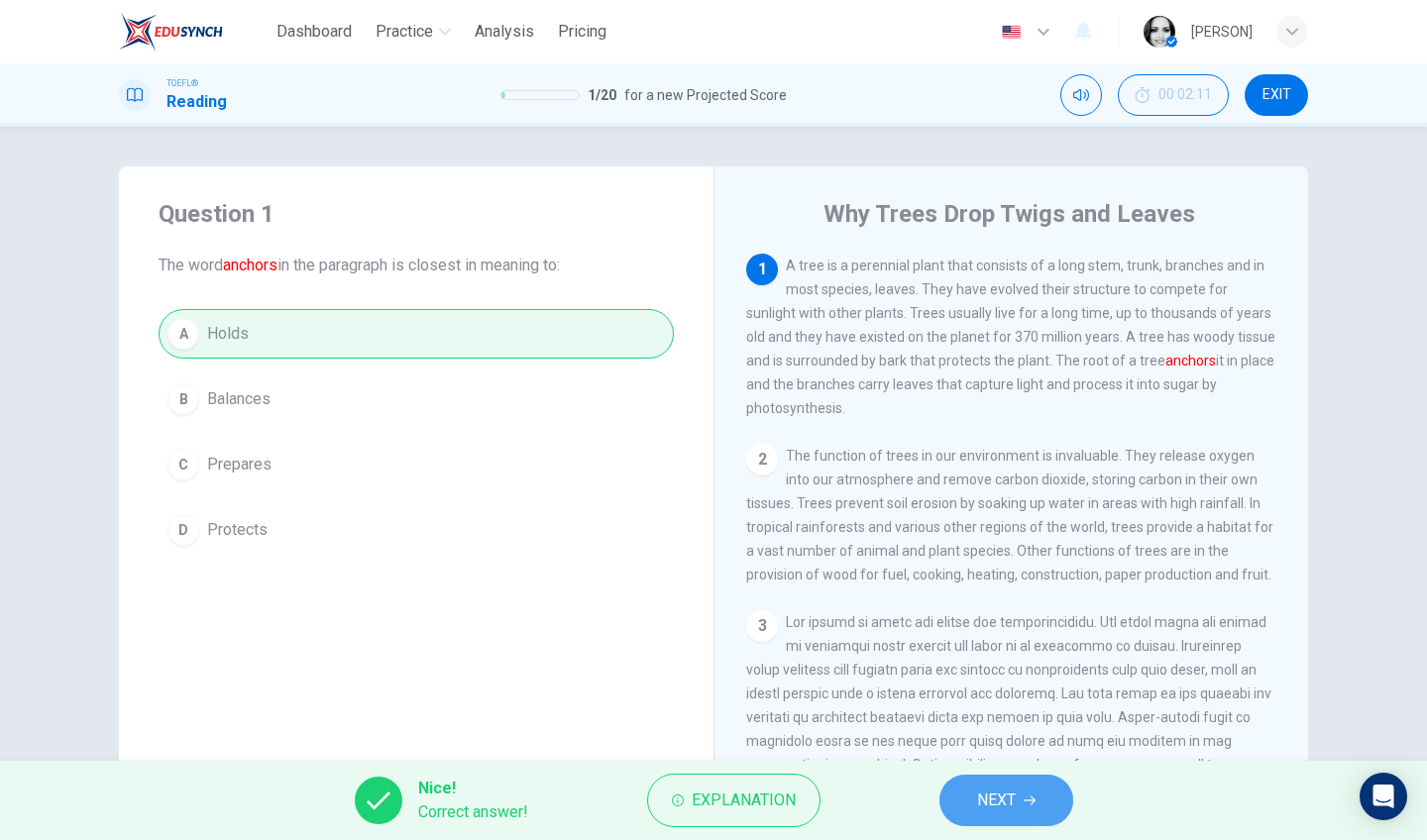 click on "NEXT" at bounding box center (1006, 800) 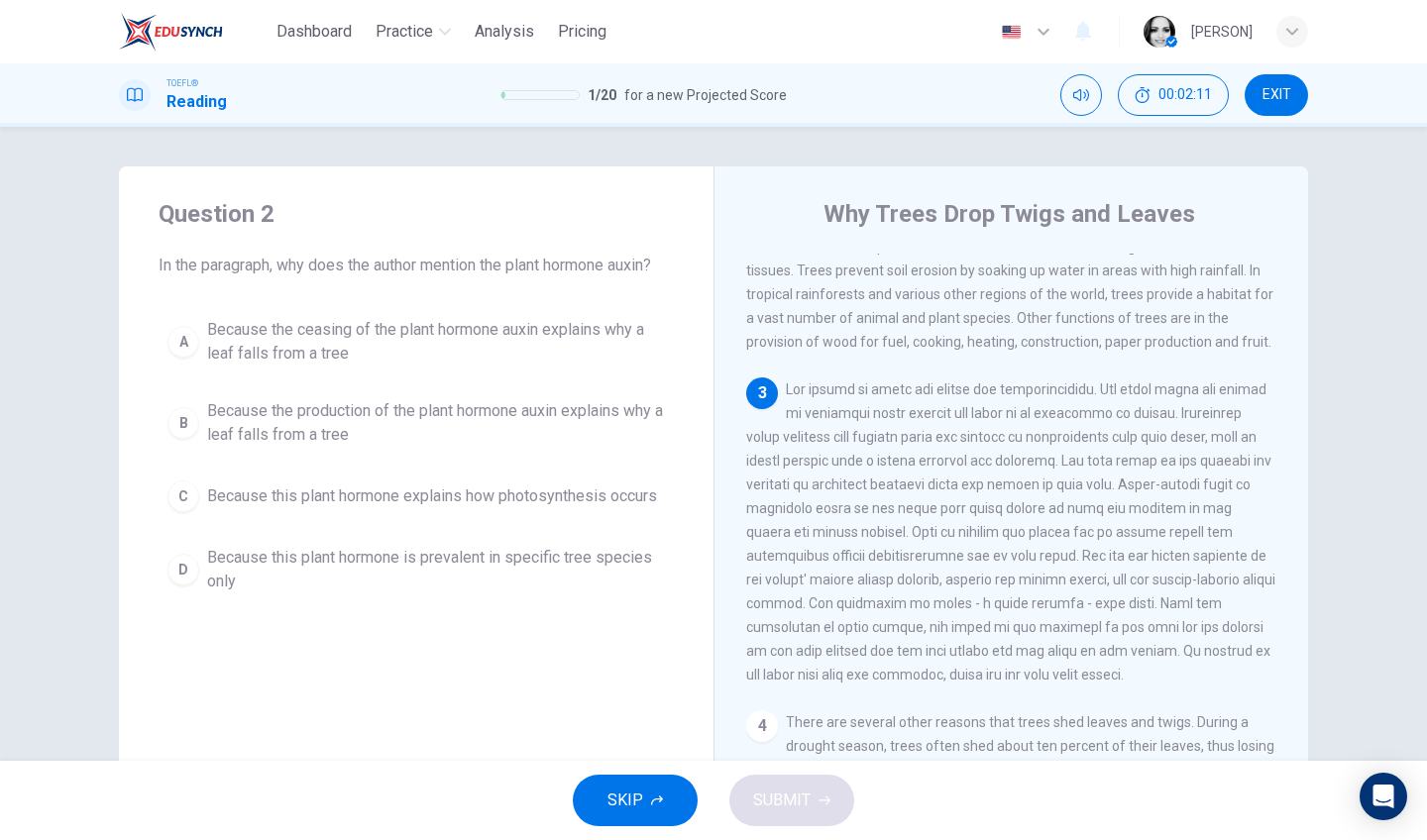 scroll, scrollTop: 294, scrollLeft: 0, axis: vertical 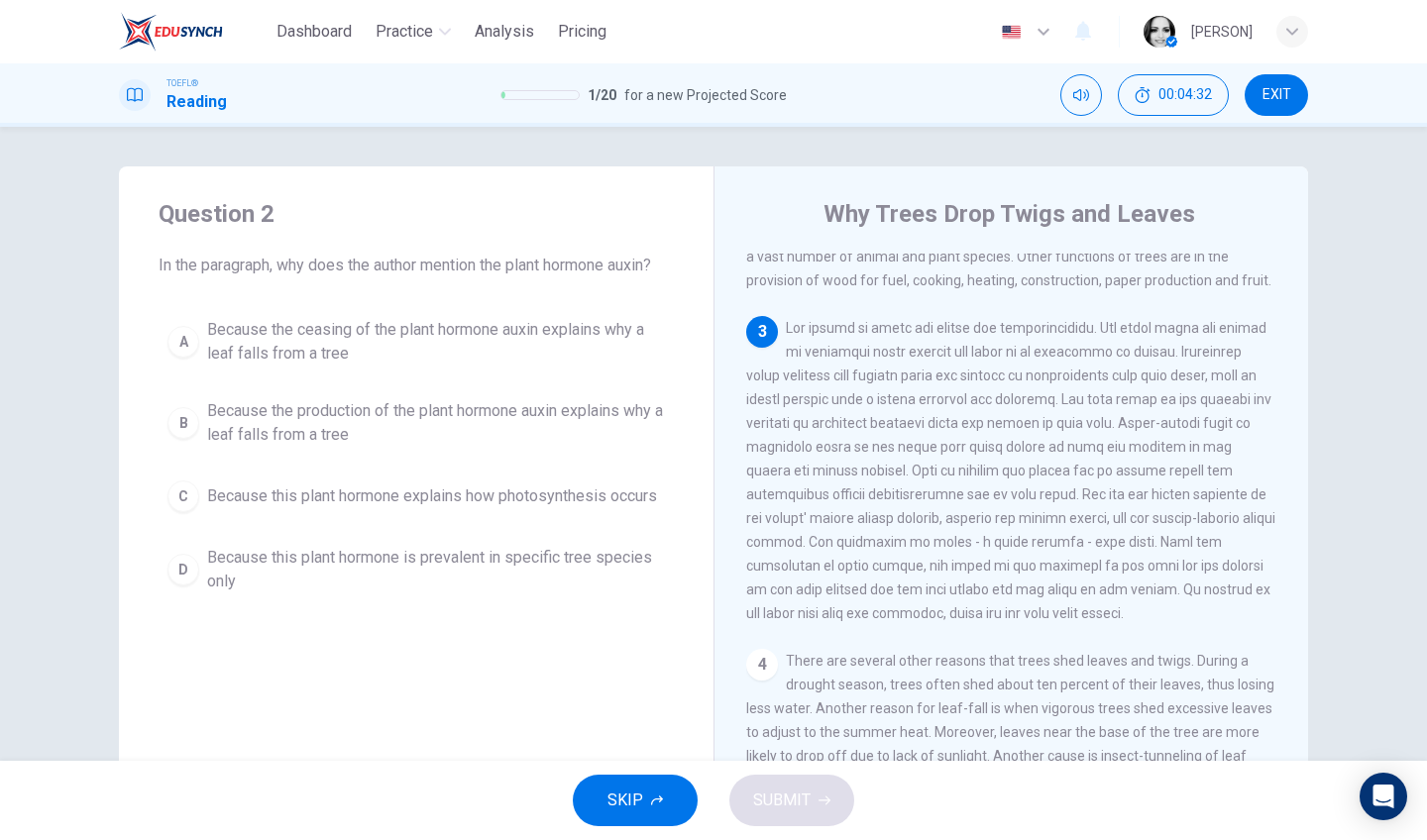 click on "Because the ceasing of the plant hormone auxin explains why a leaf falls from a tree" at bounding box center (436, 342) 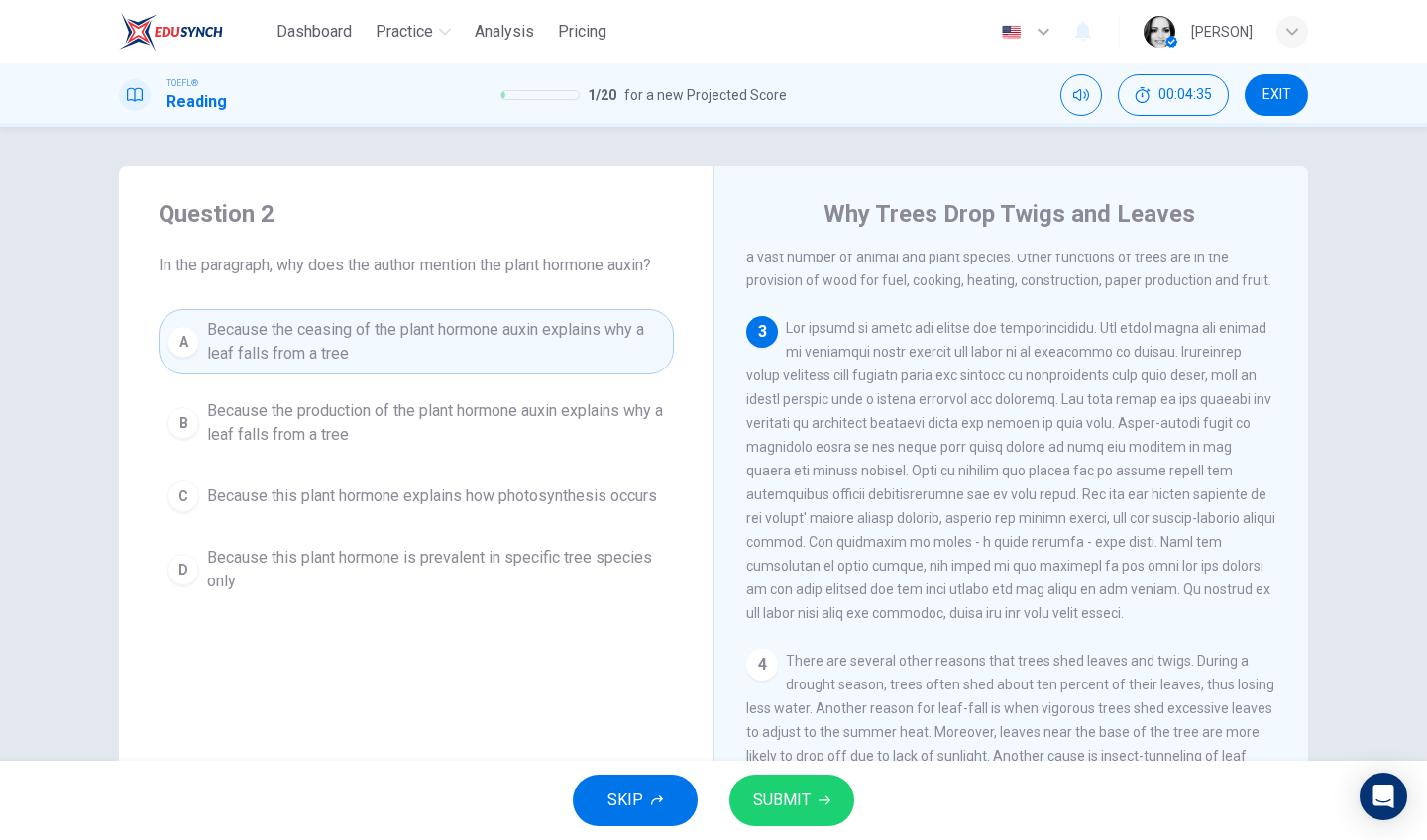 click on "SUBMIT" at bounding box center (782, 800) 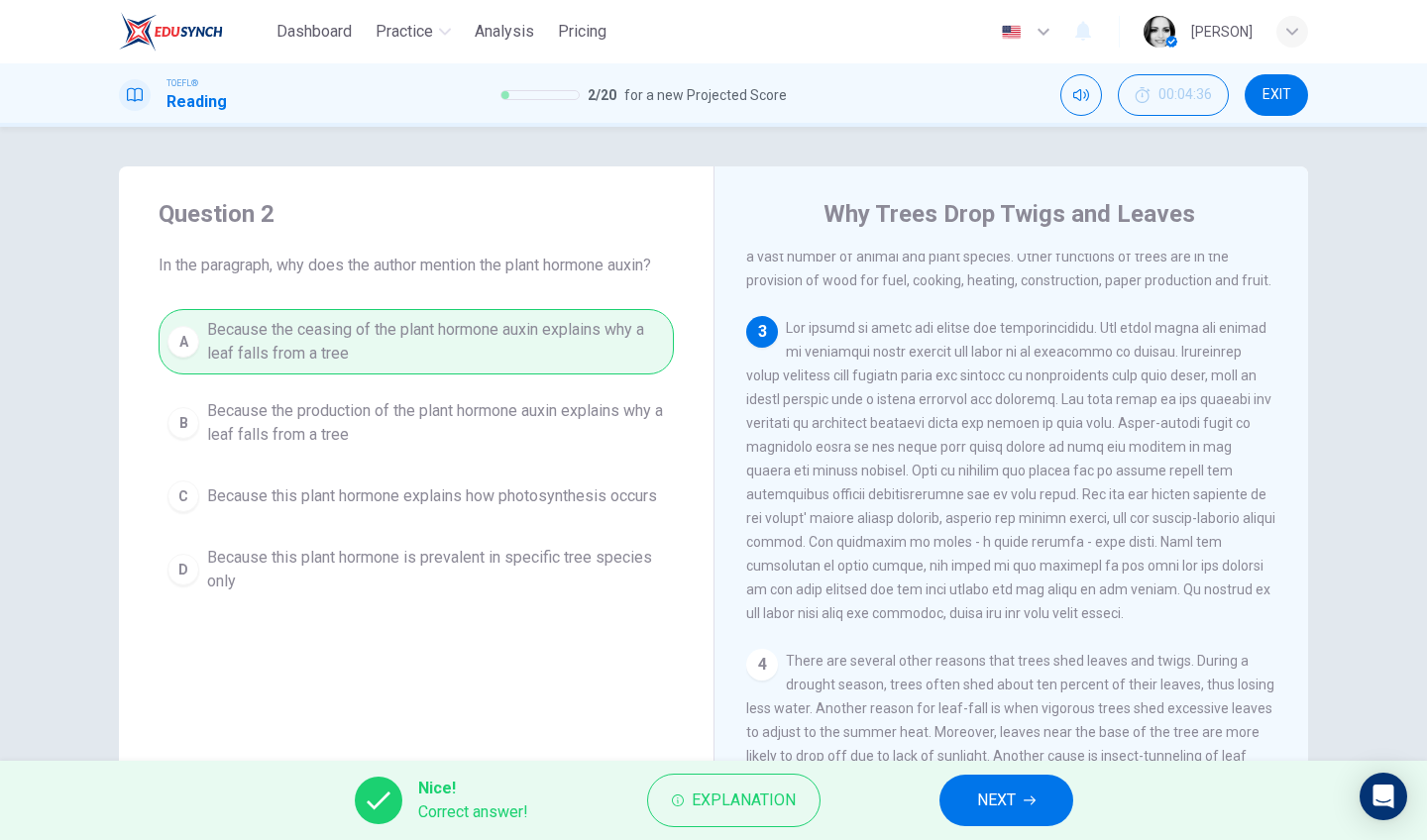 click on "NEXT" at bounding box center [1006, 800] 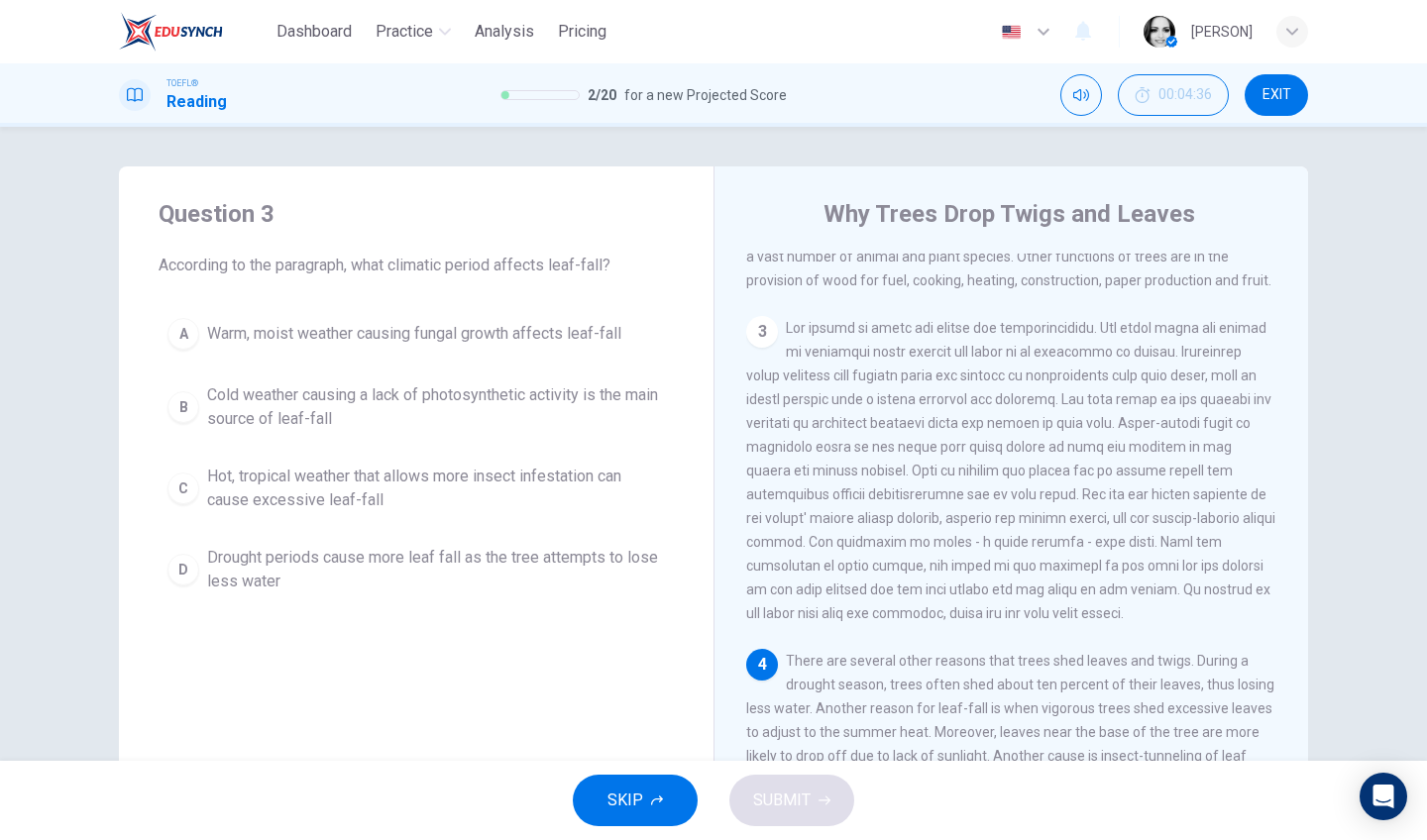 scroll, scrollTop: 556, scrollLeft: 0, axis: vertical 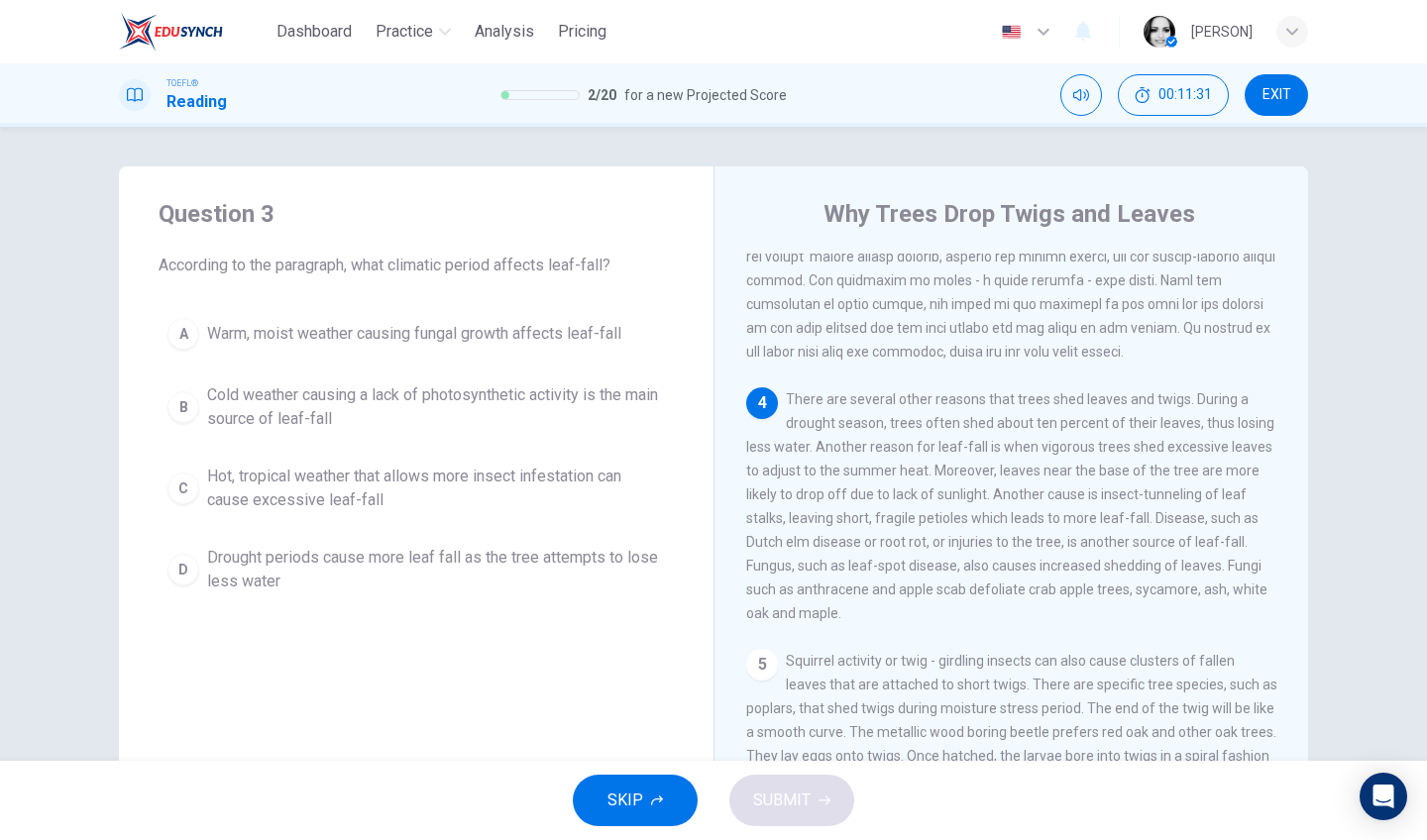 drag, startPoint x: 1002, startPoint y: 449, endPoint x: 1227, endPoint y: 442, distance: 225.10886 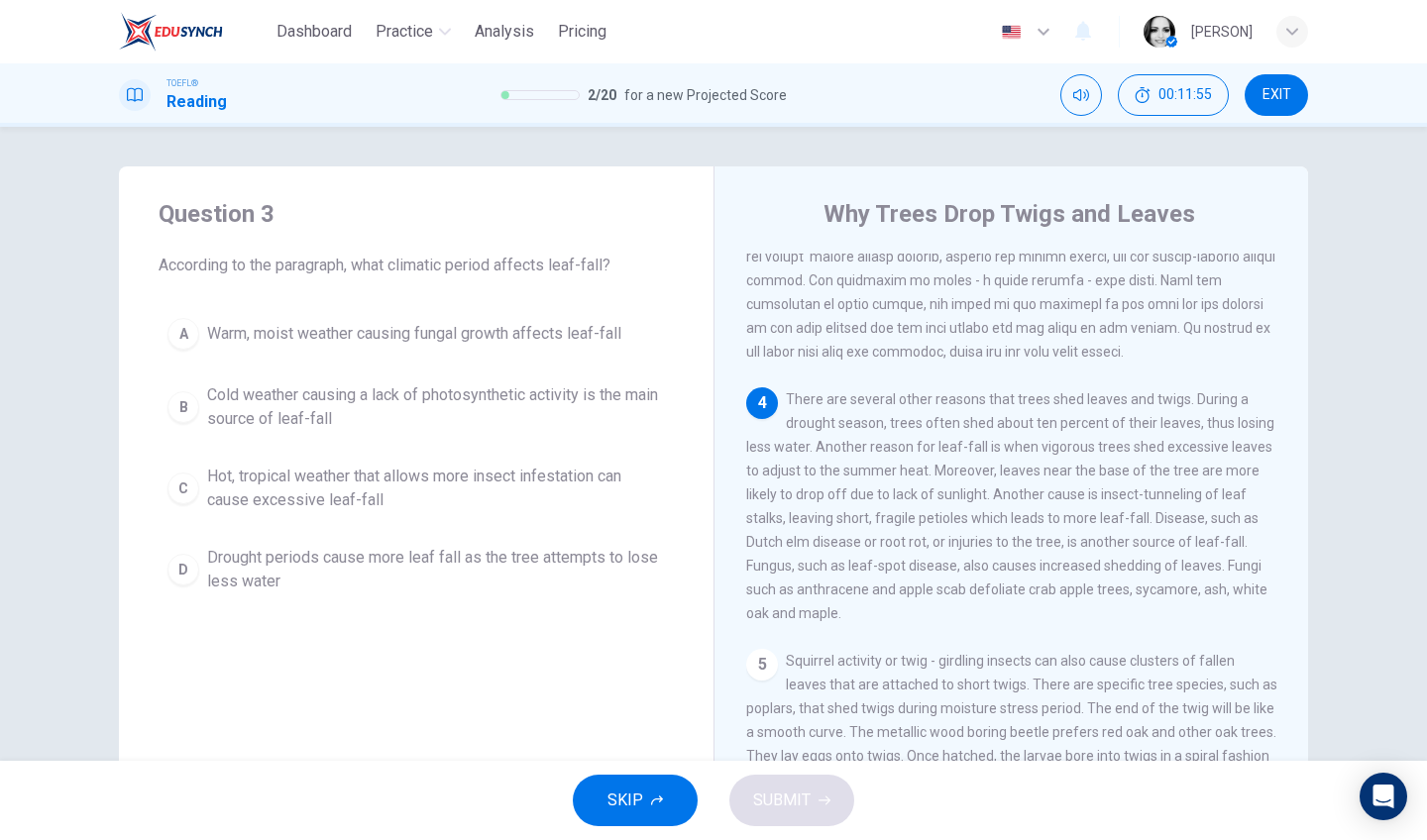 click on "A Warm, moist weather causing fungal growth affects leaf-fall" at bounding box center (416, 334) 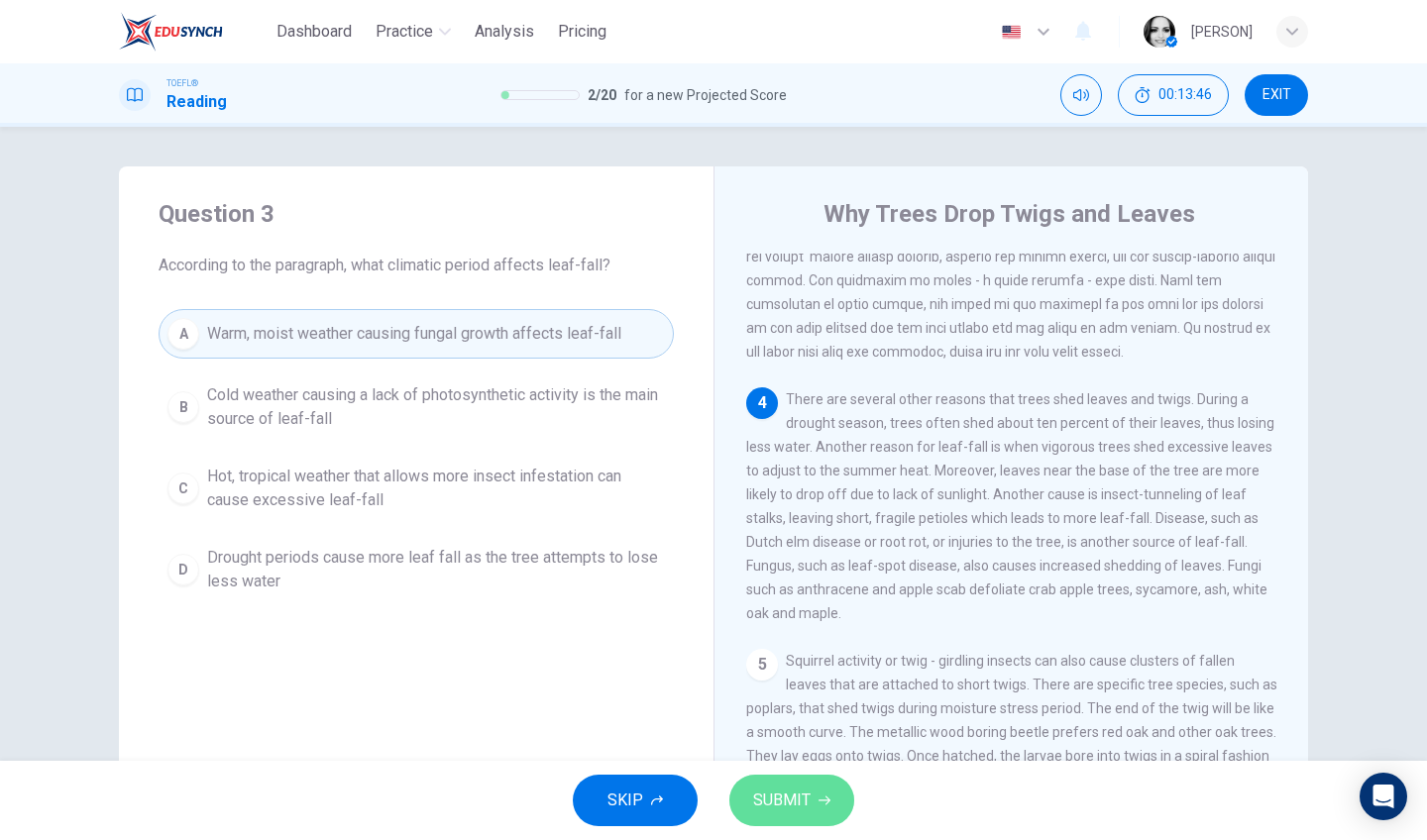 click on "SUBMIT" at bounding box center [792, 800] 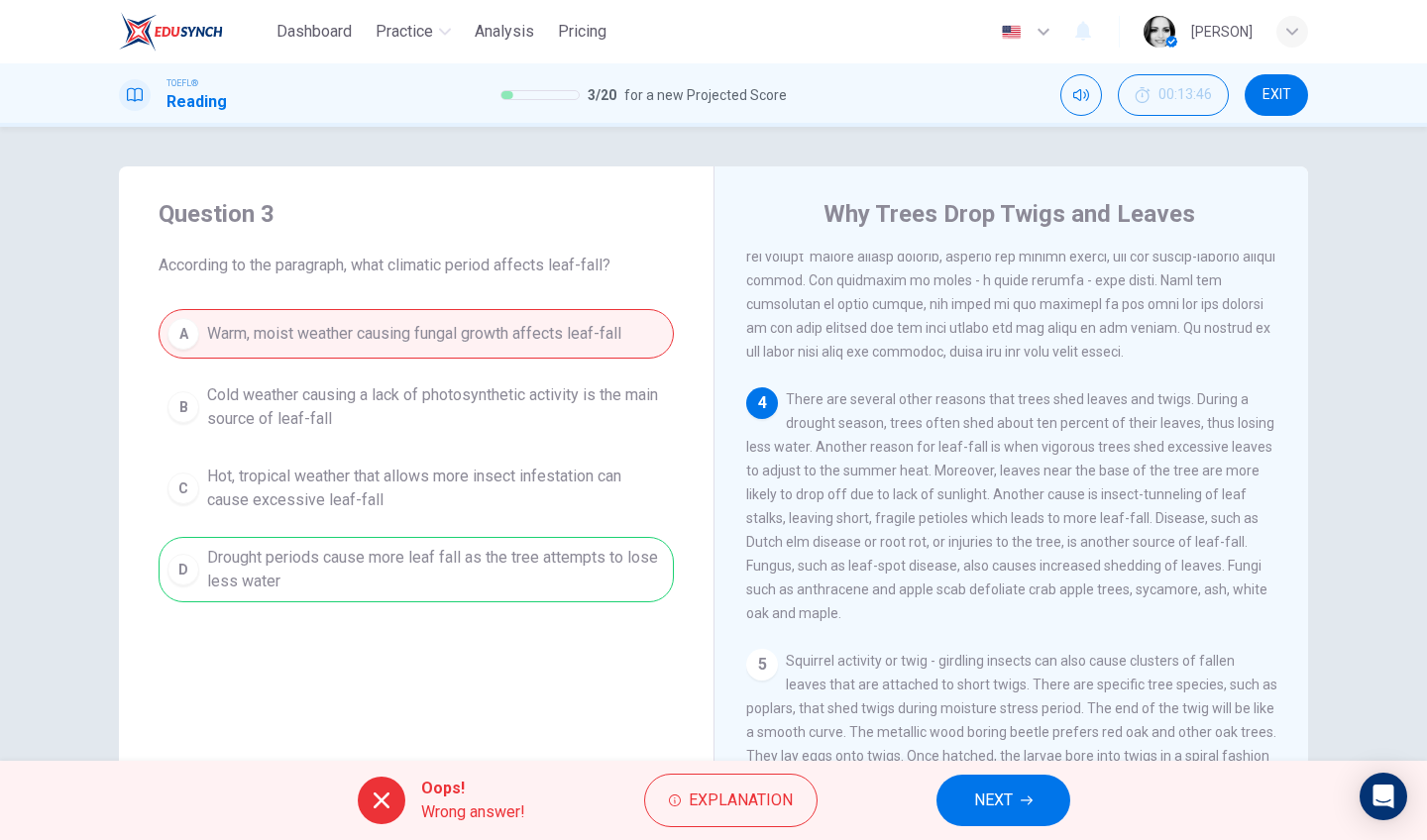 click on "NEXT" at bounding box center [1003, 800] 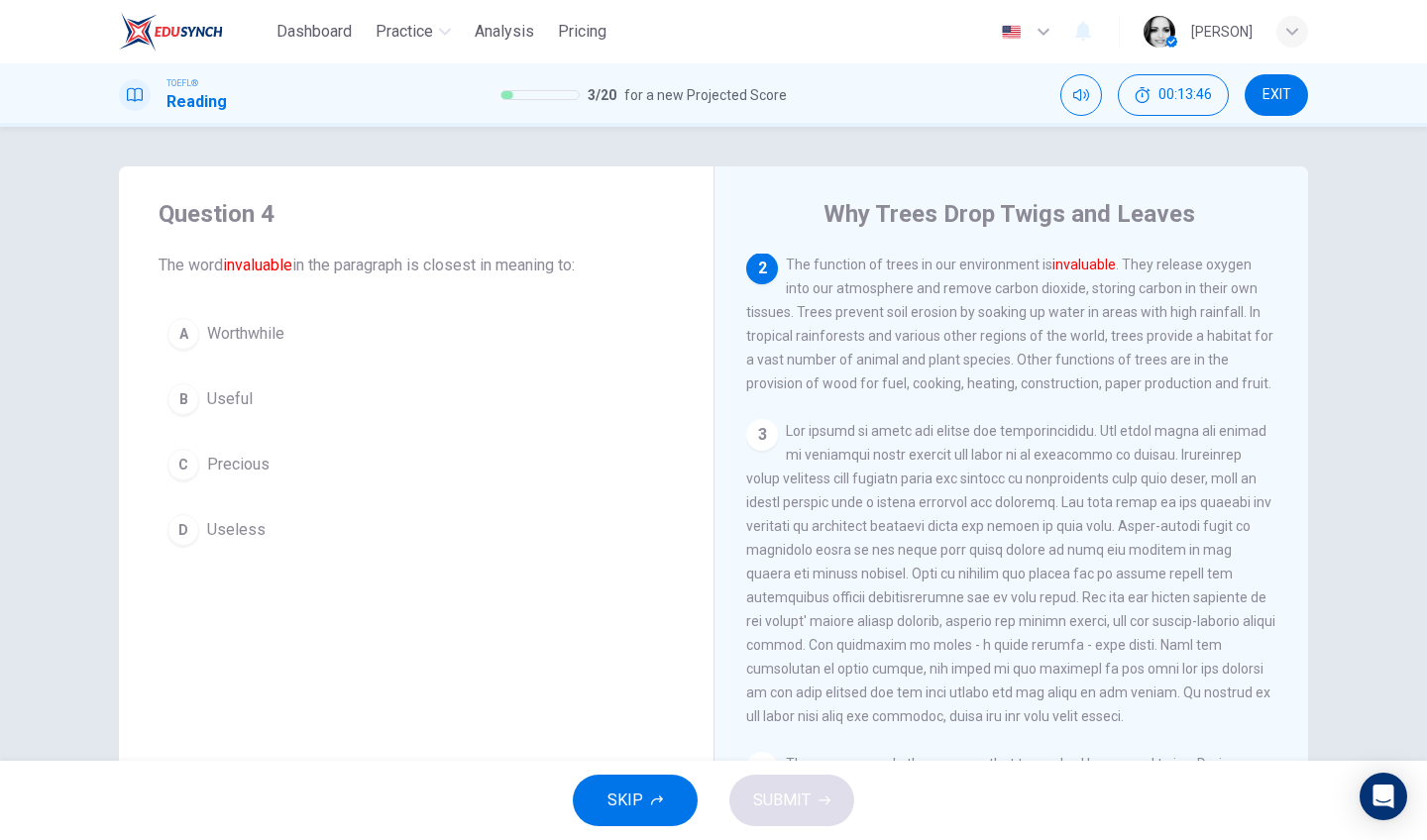 scroll, scrollTop: 190, scrollLeft: 0, axis: vertical 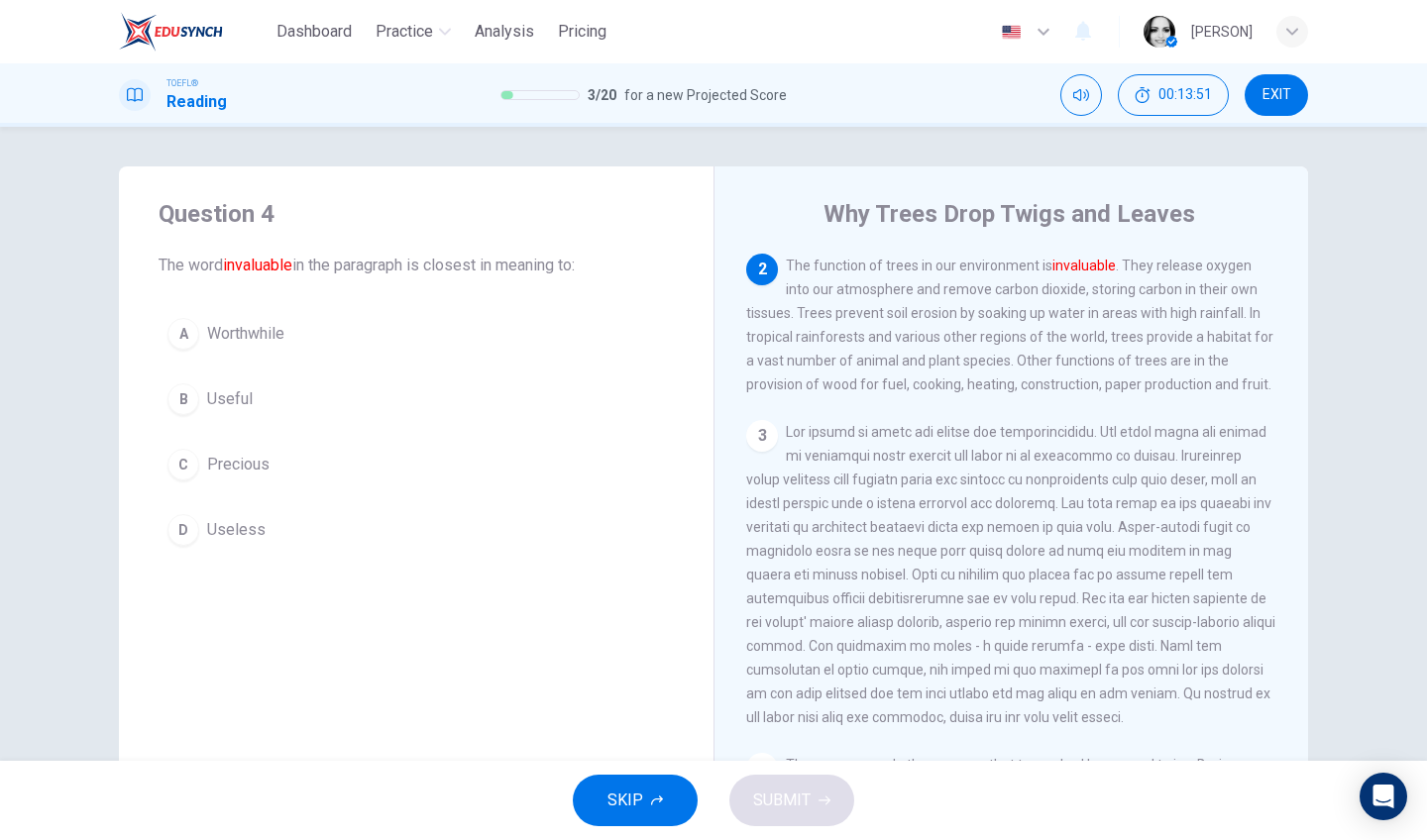 click on "Useless" at bounding box center (236, 530) 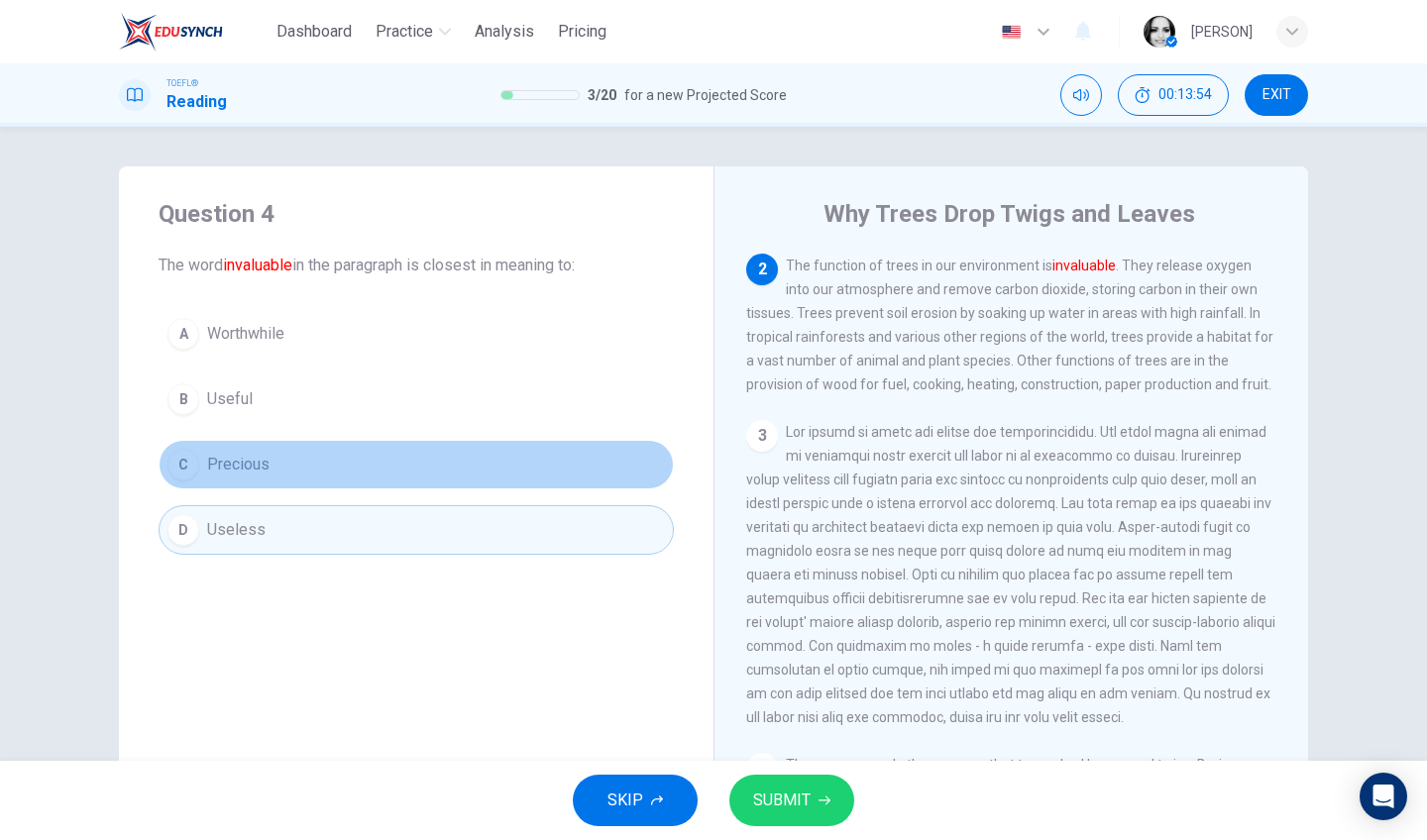 click on "C Precious" at bounding box center (416, 465) 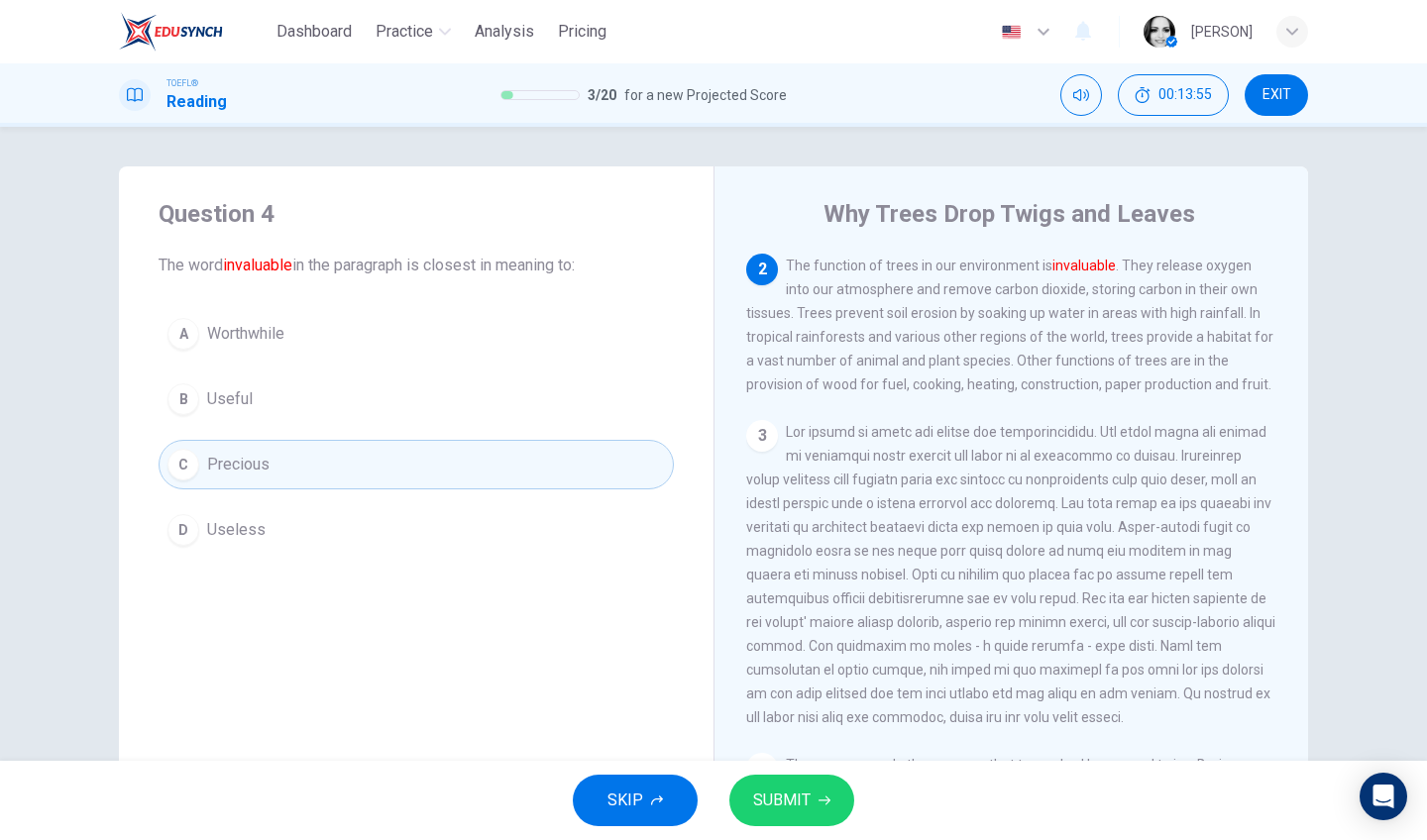 click on "SUBMIT" at bounding box center (782, 800) 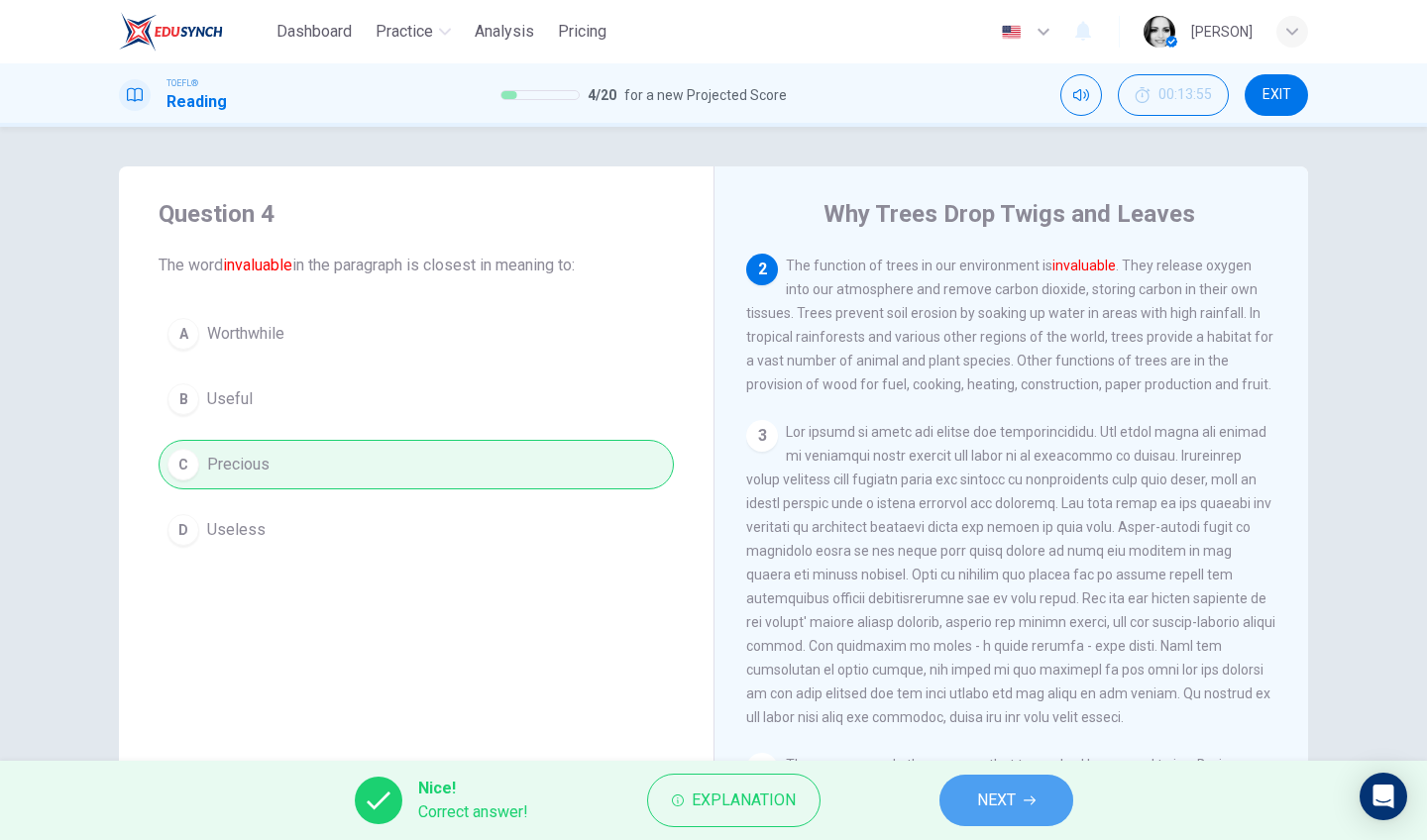 click on "NEXT" at bounding box center (996, 800) 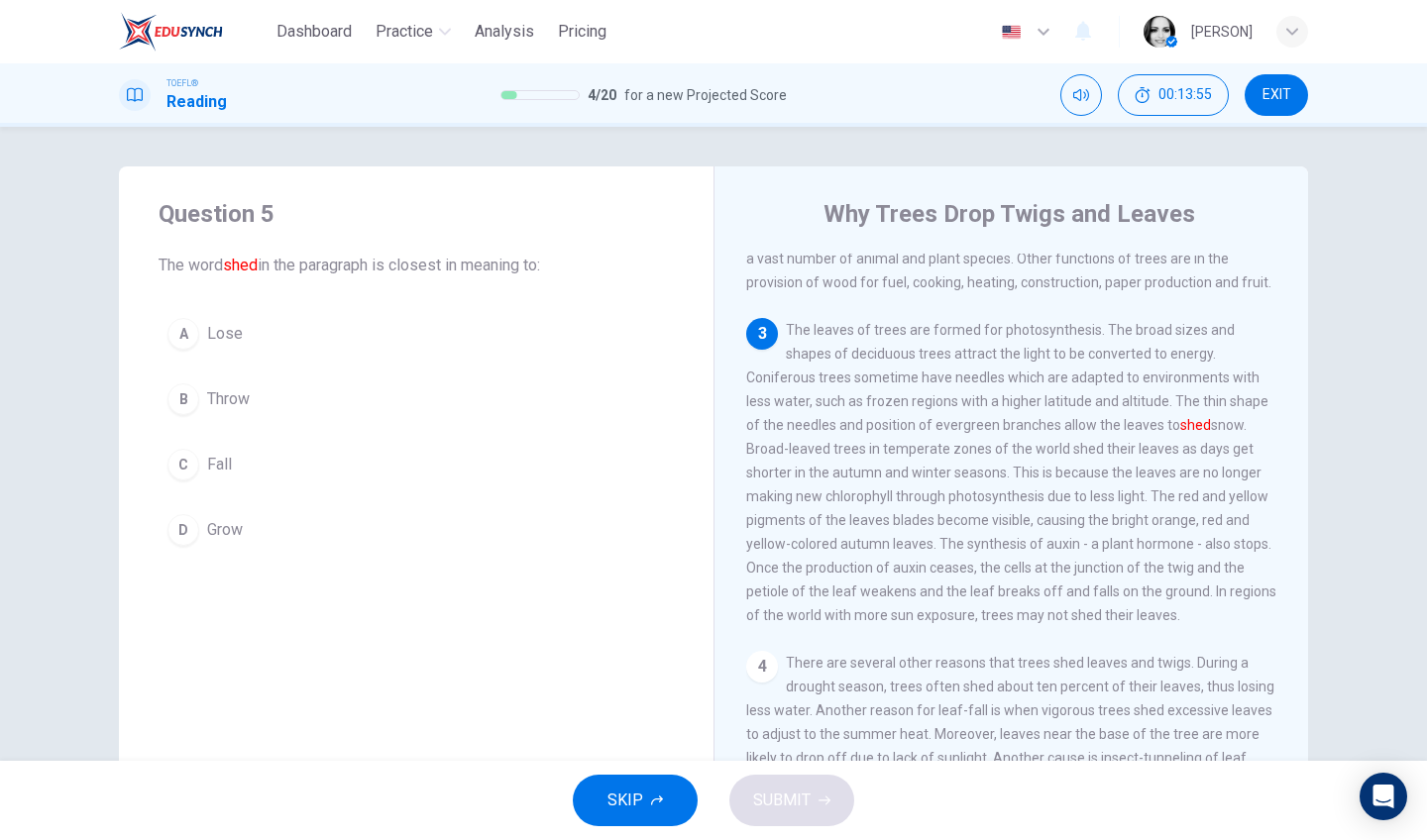 scroll, scrollTop: 294, scrollLeft: 0, axis: vertical 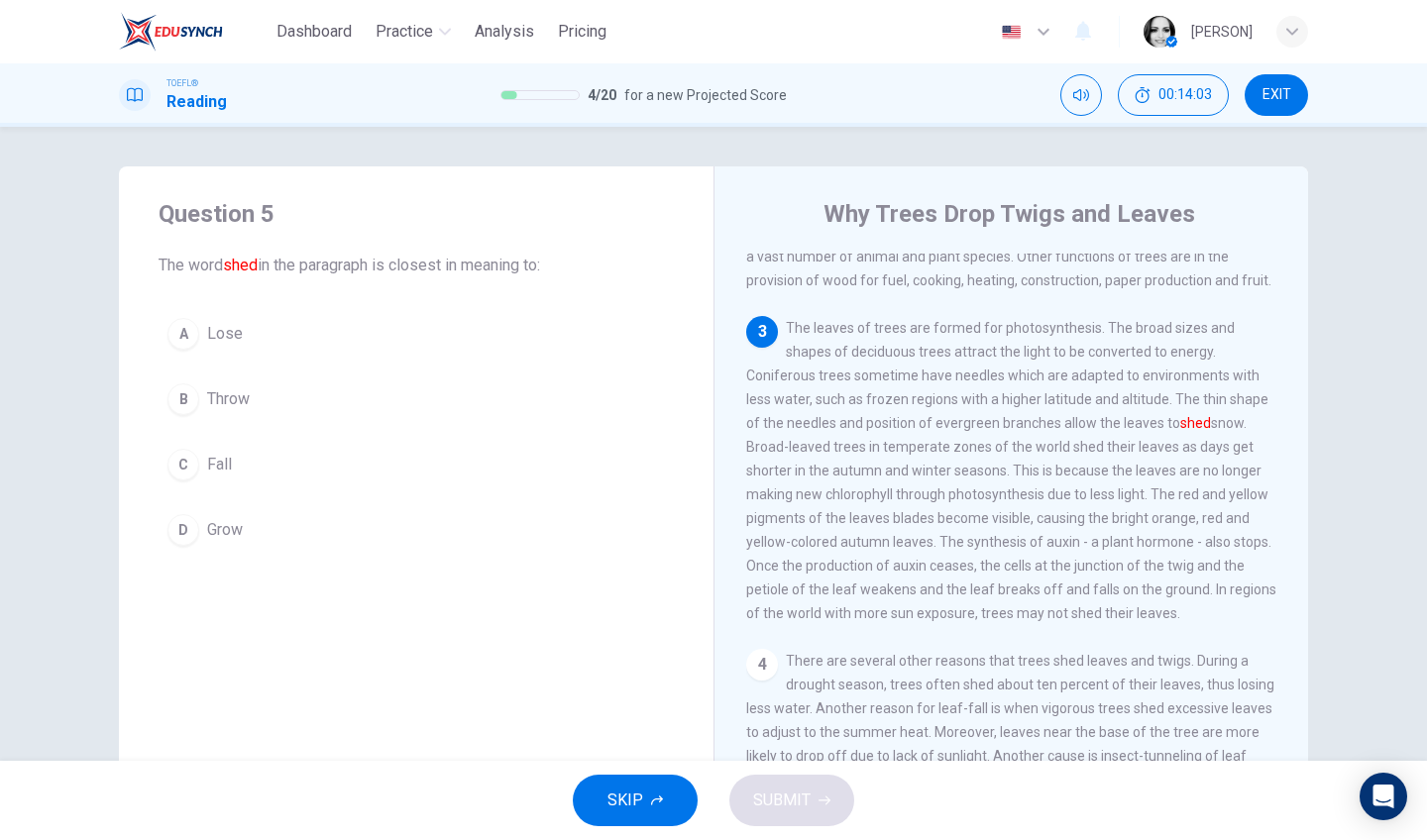 click on "B Throw" at bounding box center (416, 399) 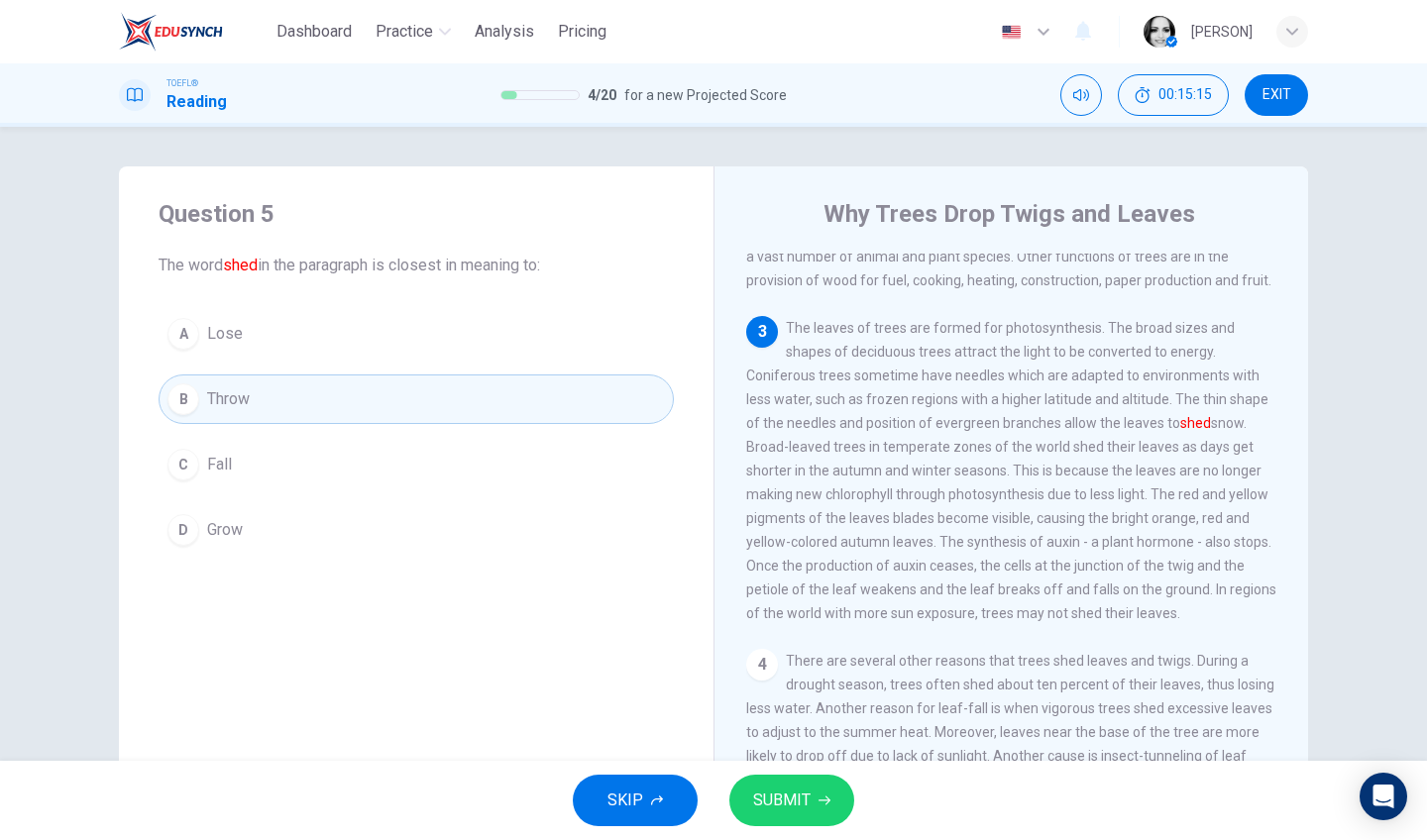 click on "SUBMIT" at bounding box center [782, 800] 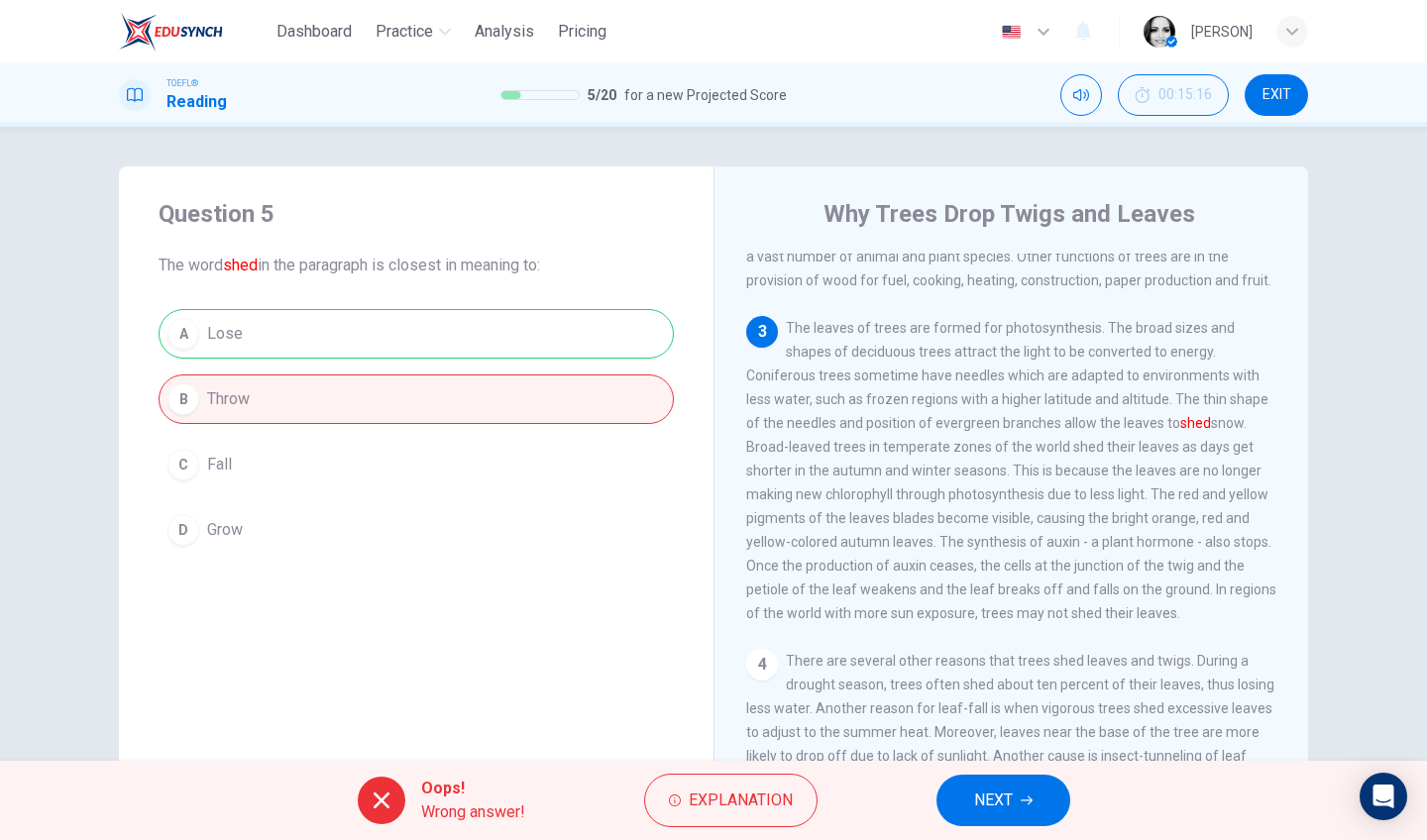 click on "NEXT" at bounding box center (993, 800) 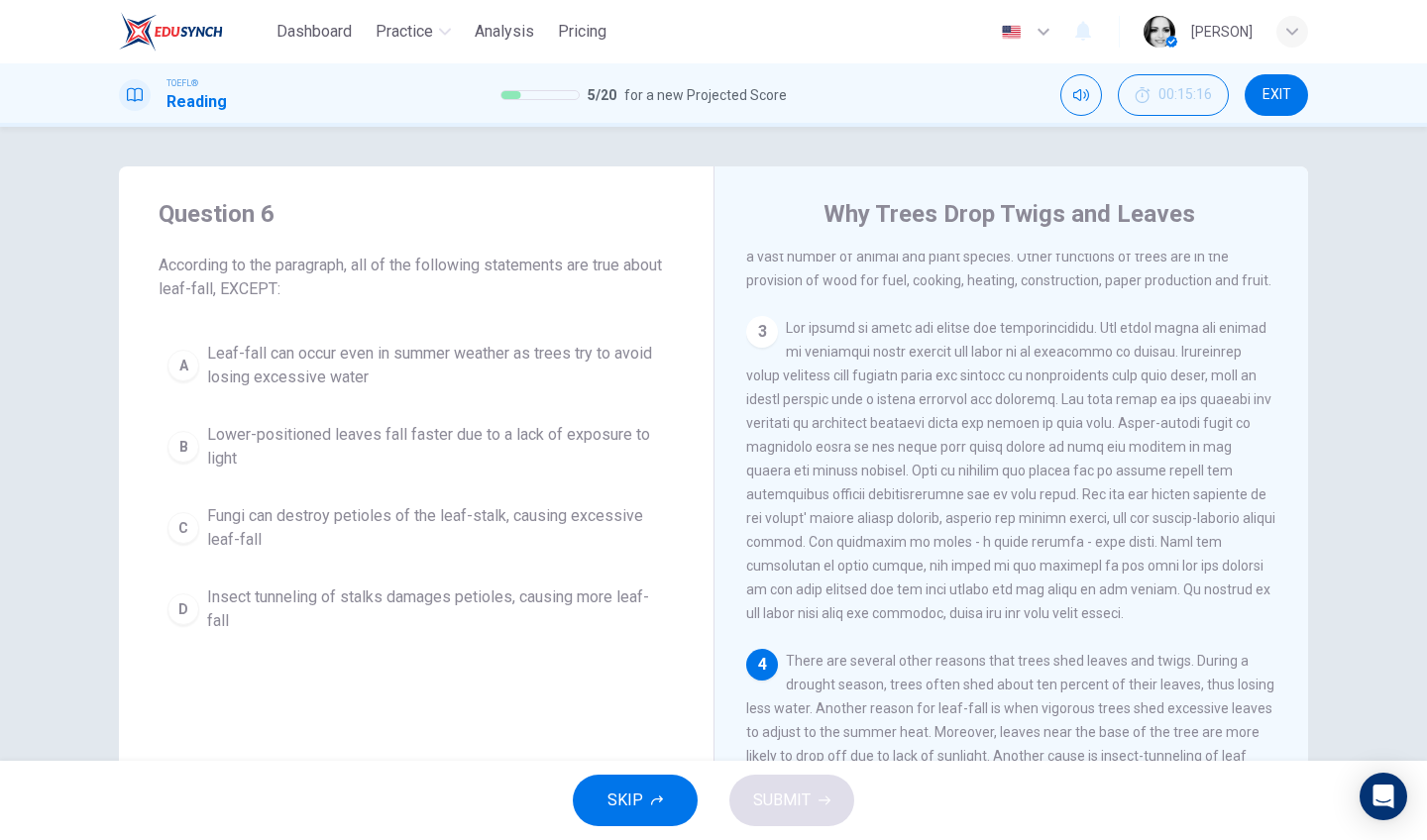 scroll, scrollTop: 556, scrollLeft: 0, axis: vertical 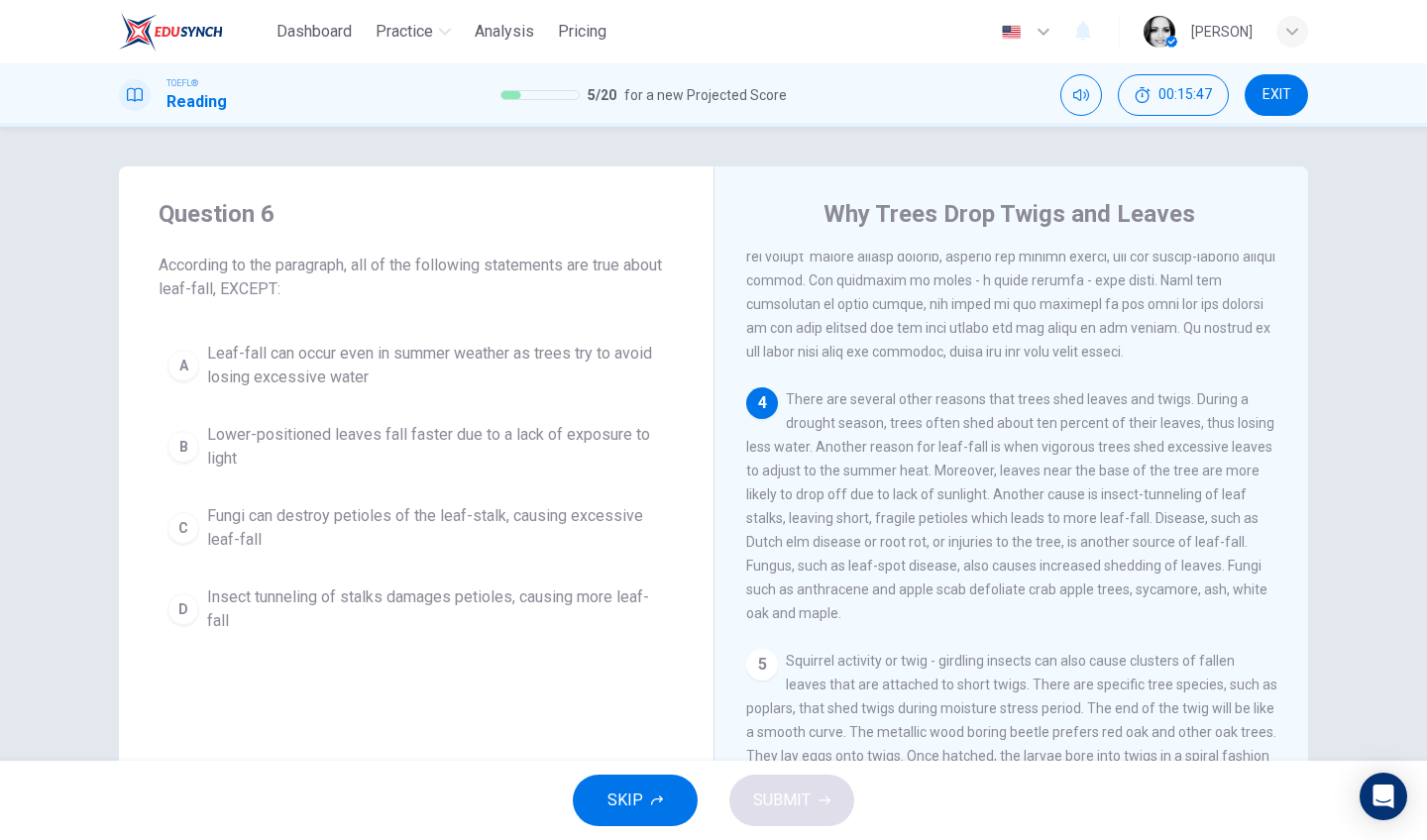 click on "Fungi can destroy petioles of the leaf-stalk, causing excessive leaf-fall" at bounding box center (436, 528) 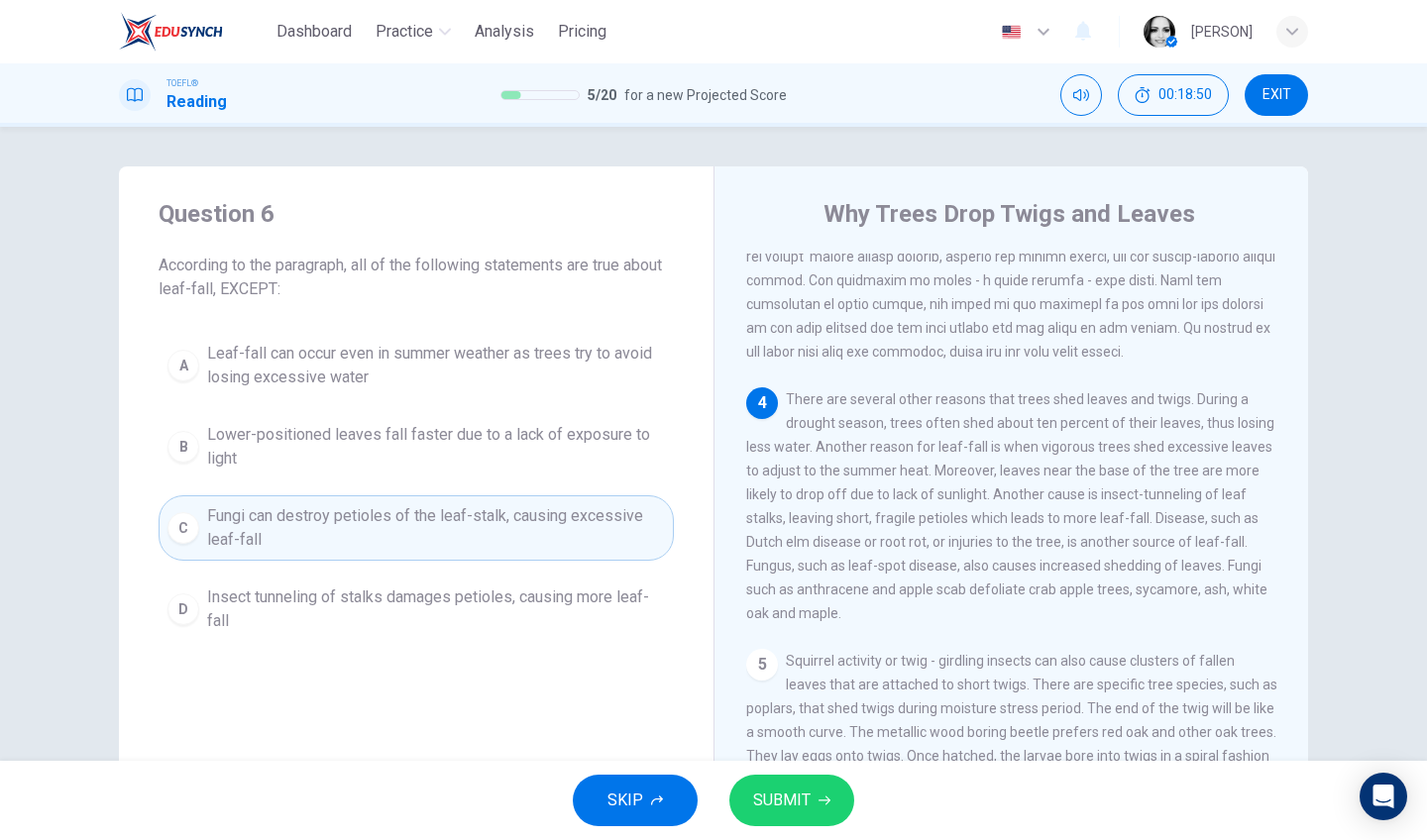 click on "SUBMIT" at bounding box center [792, 800] 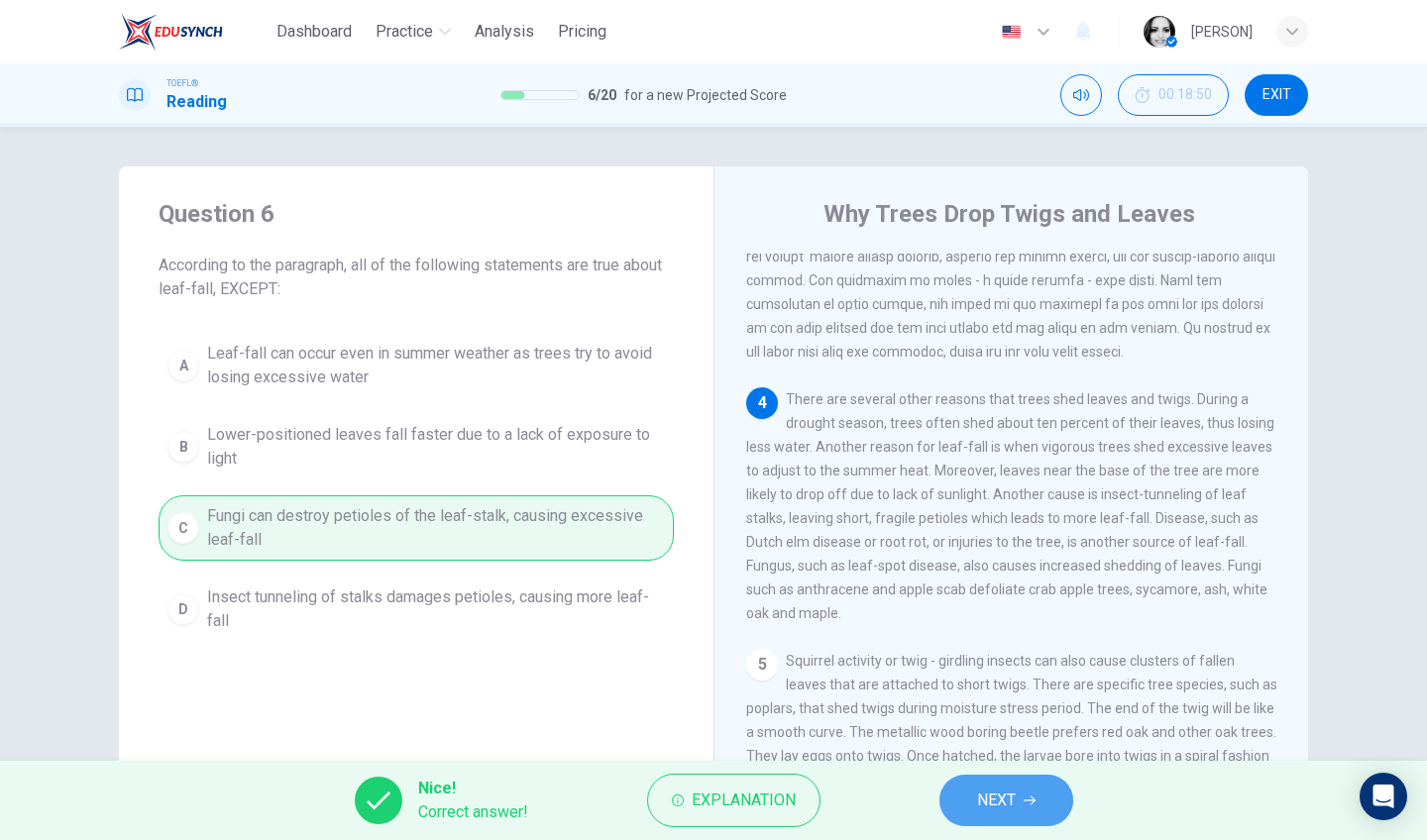 click on "NEXT" at bounding box center [996, 800] 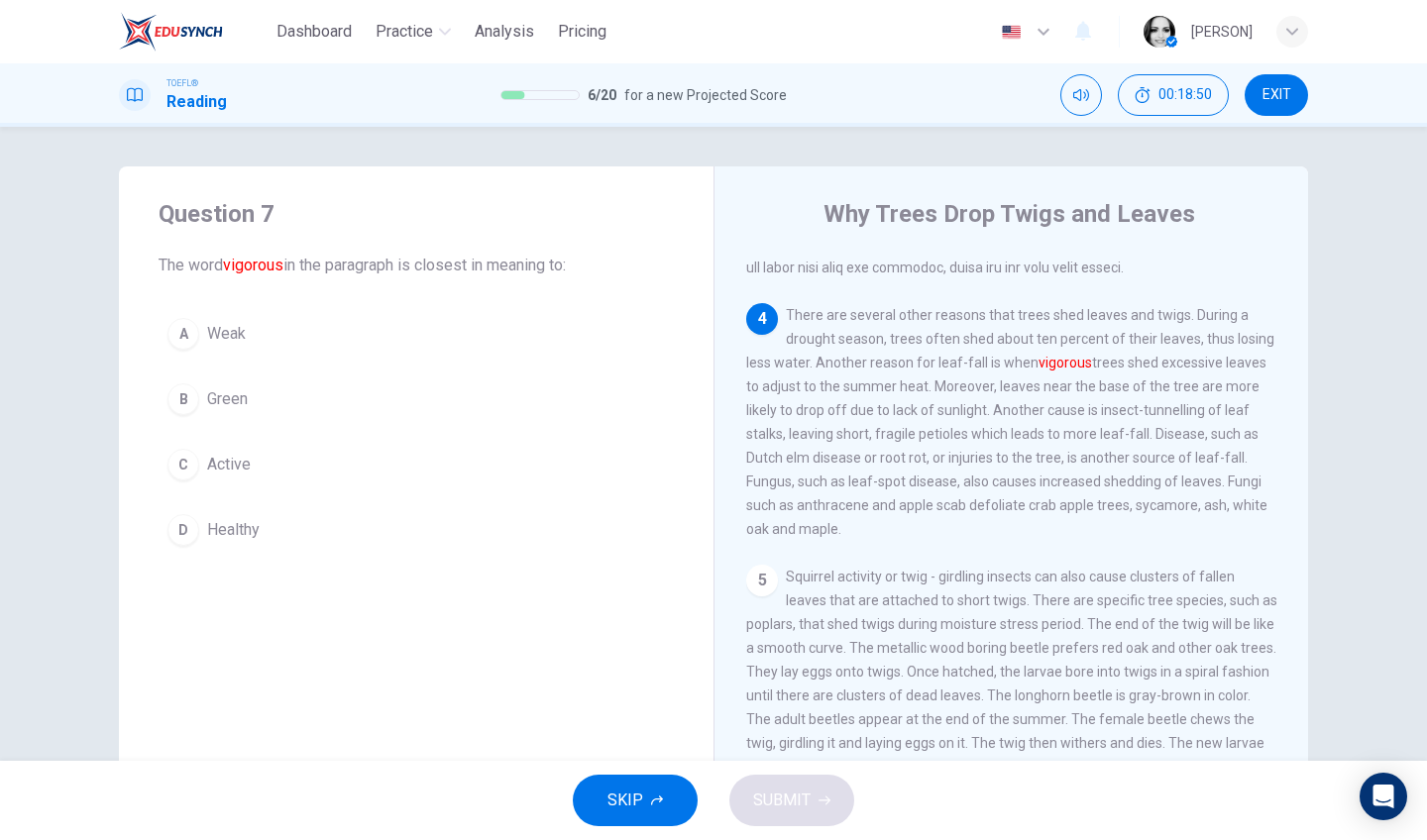 scroll, scrollTop: 643, scrollLeft: 0, axis: vertical 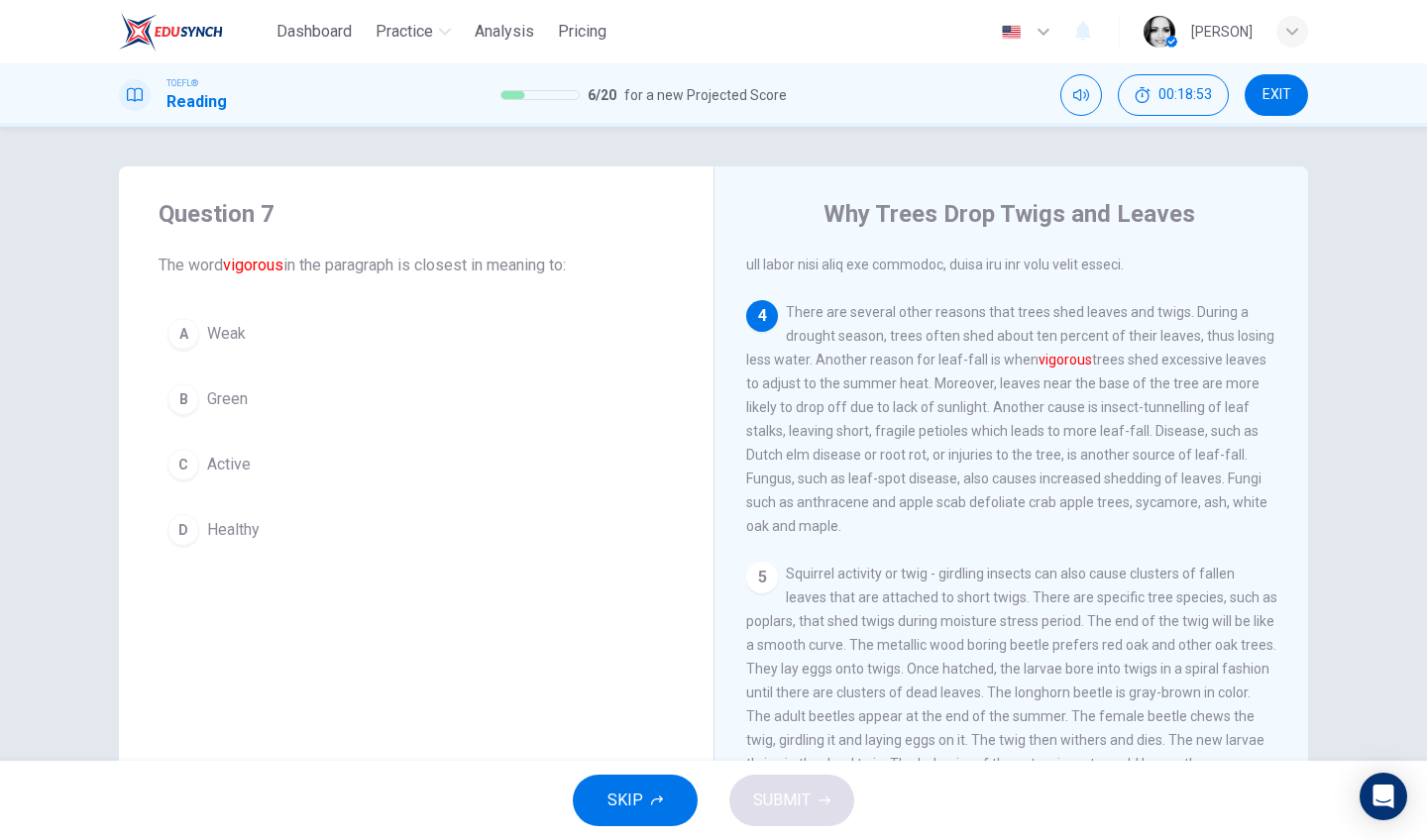 click on "Healthy" at bounding box center (233, 530) 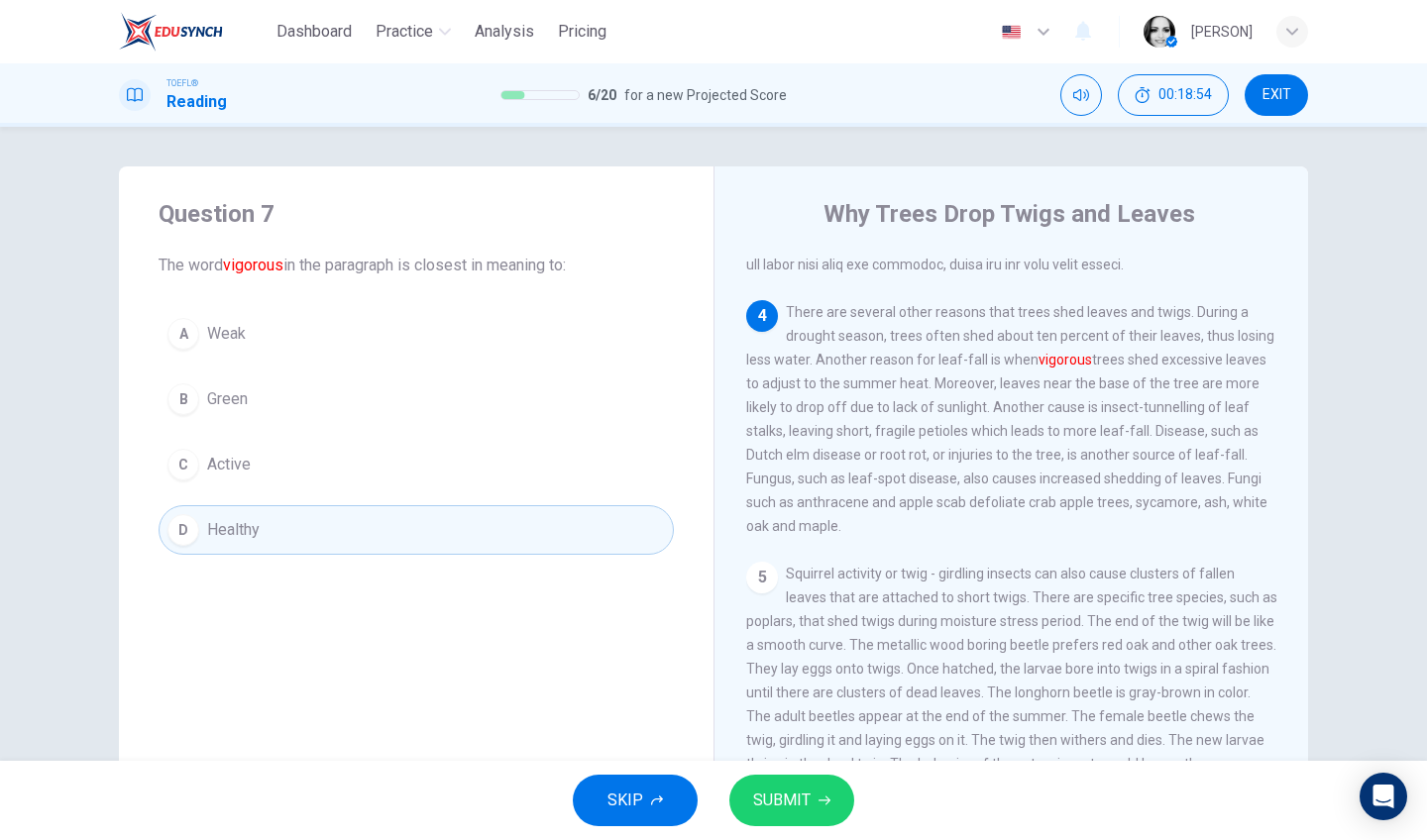 click on "SUBMIT" at bounding box center [782, 800] 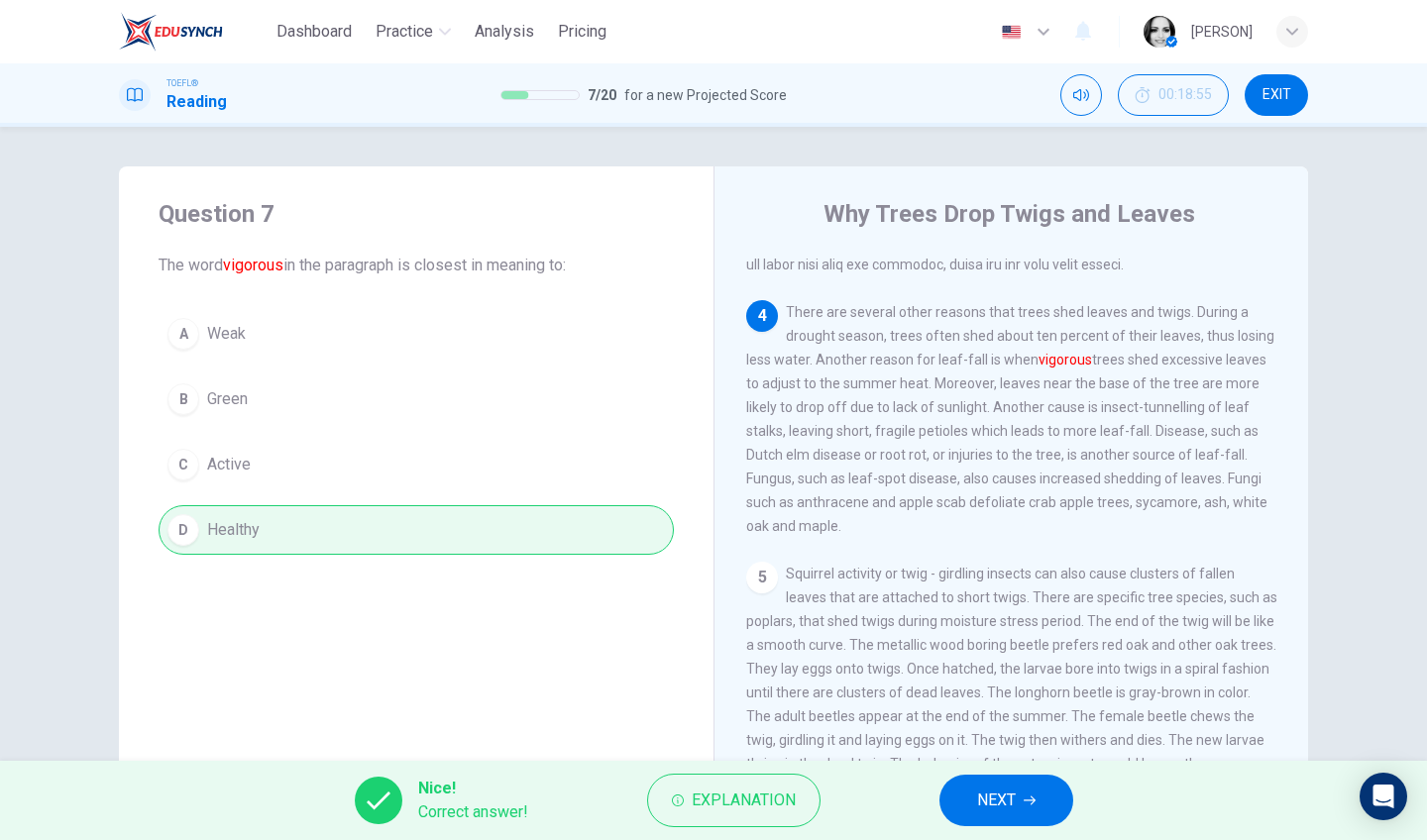 click on "NEXT" at bounding box center (996, 800) 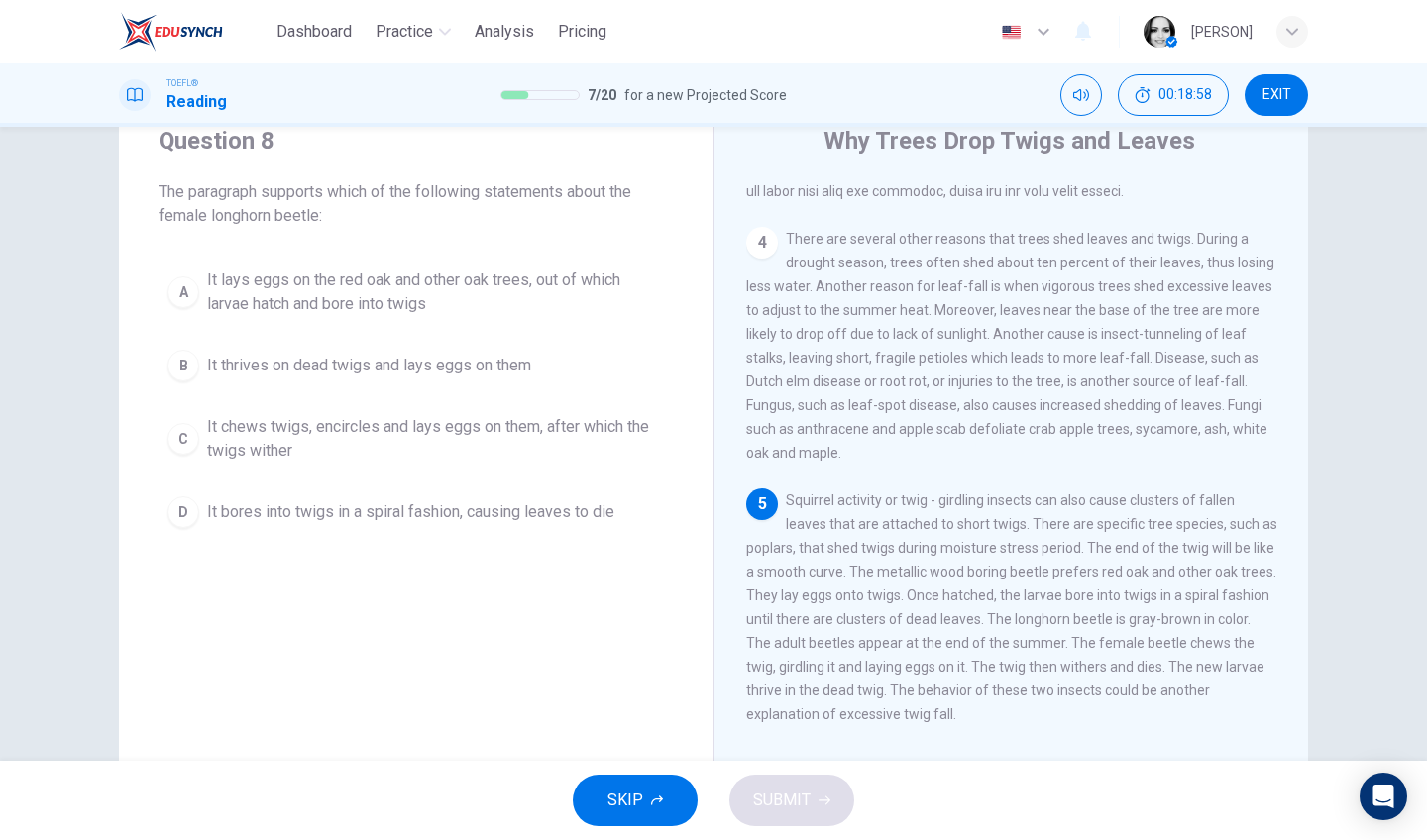 scroll, scrollTop: 0, scrollLeft: 0, axis: both 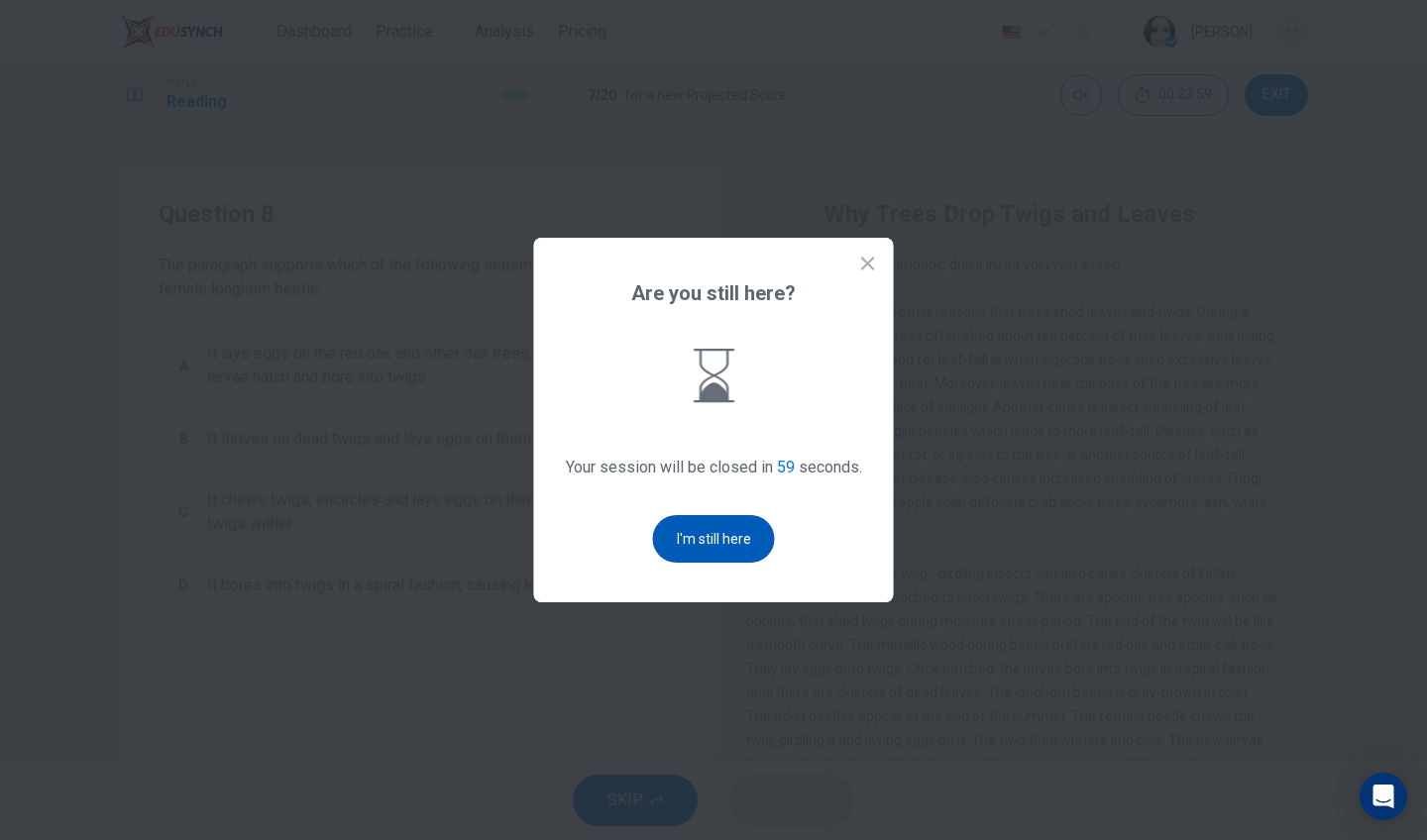 click on "I'm still here" at bounding box center [714, 539] 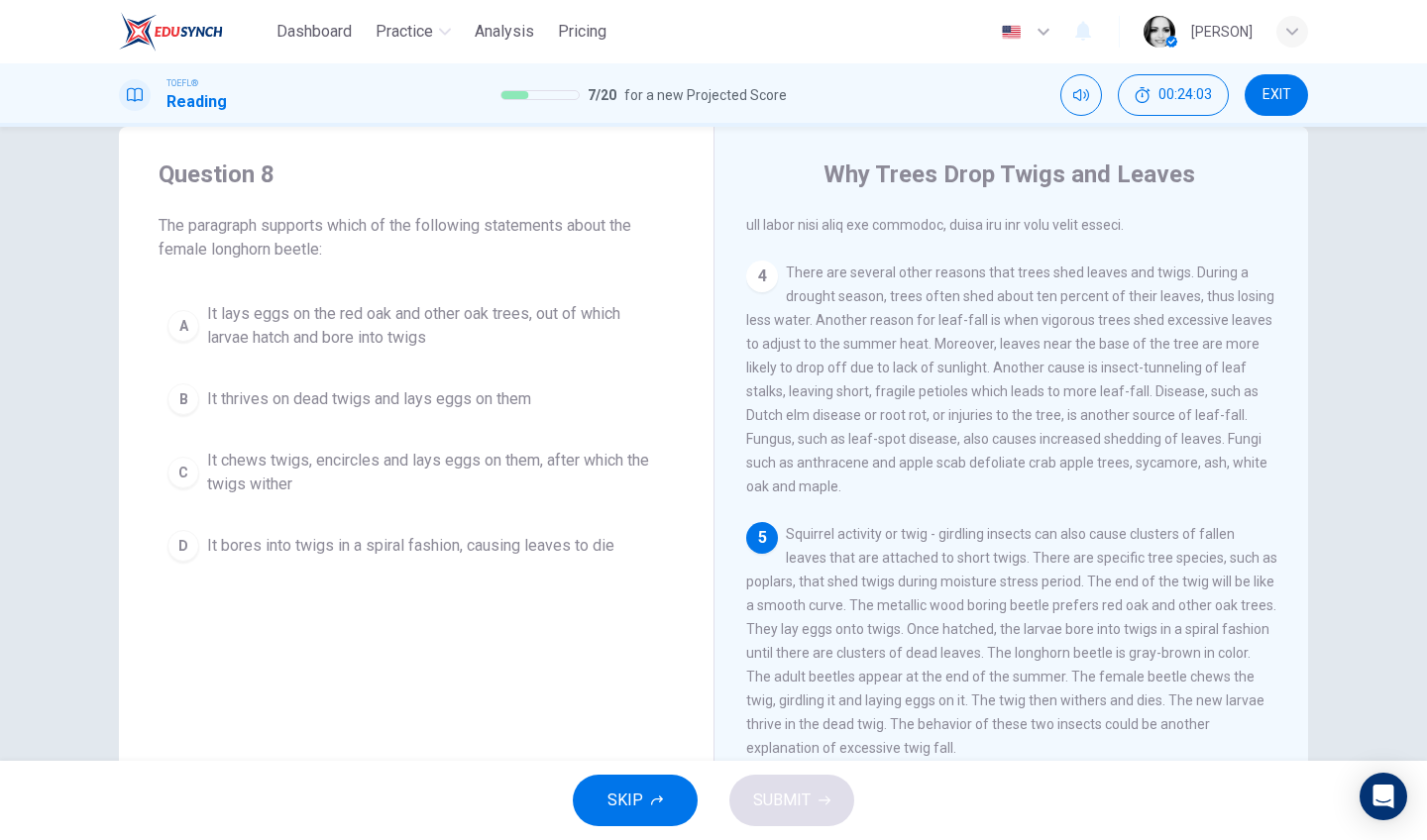 scroll, scrollTop: 68, scrollLeft: 0, axis: vertical 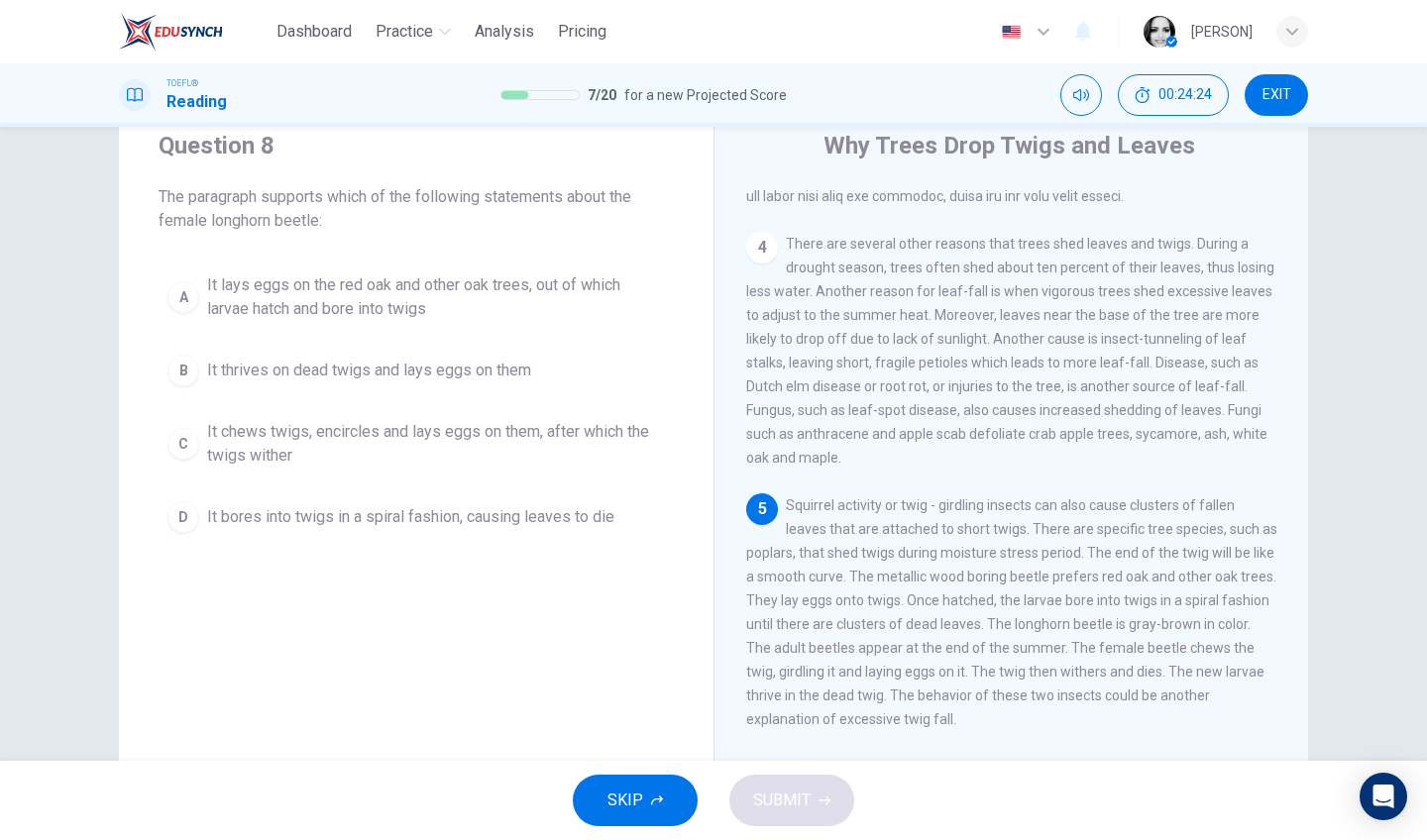 drag, startPoint x: 989, startPoint y: 626, endPoint x: 1231, endPoint y: 624, distance: 242.0083 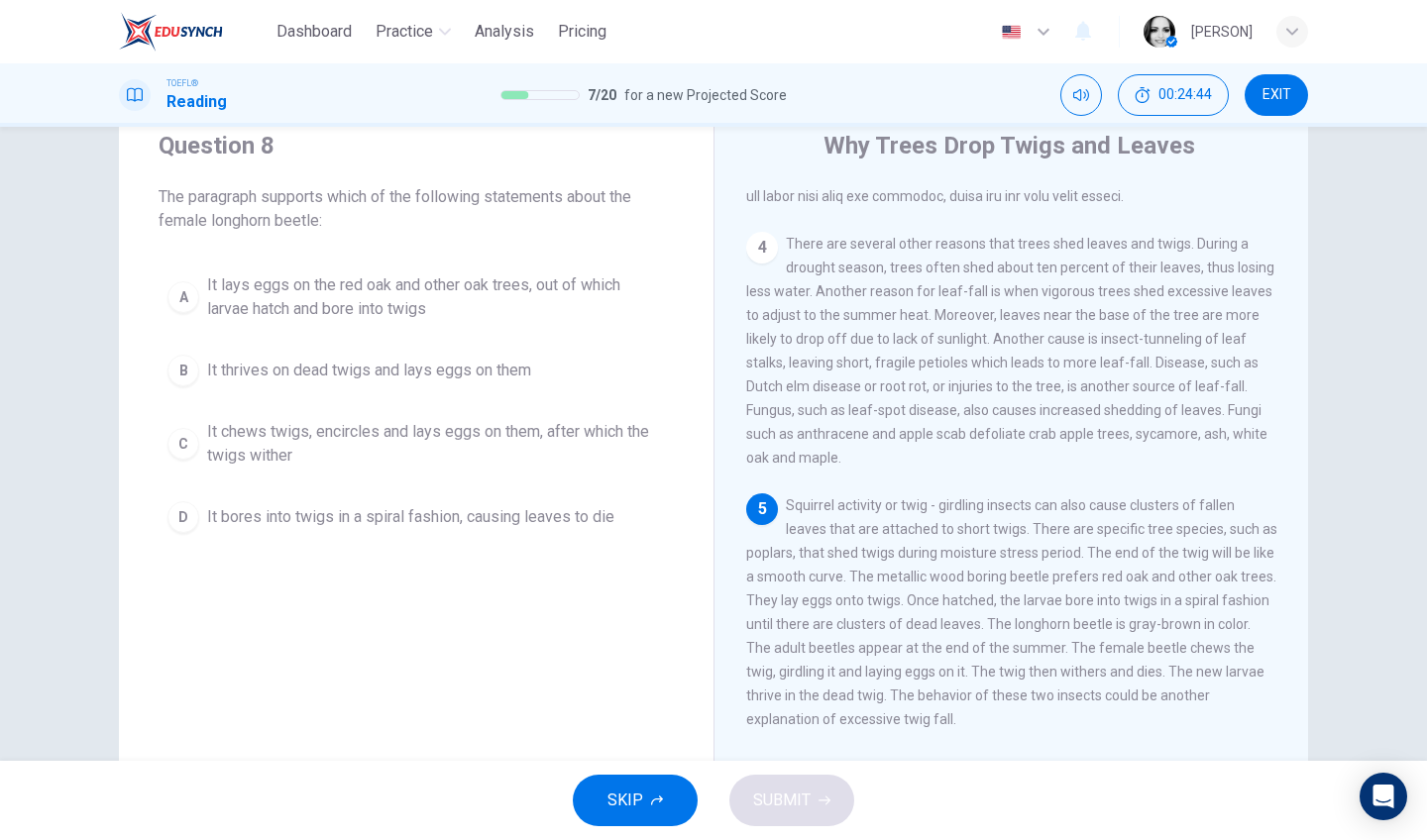 click on "It chews twigs, encircles and lays eggs on them, after which the twigs wither" at bounding box center (436, 444) 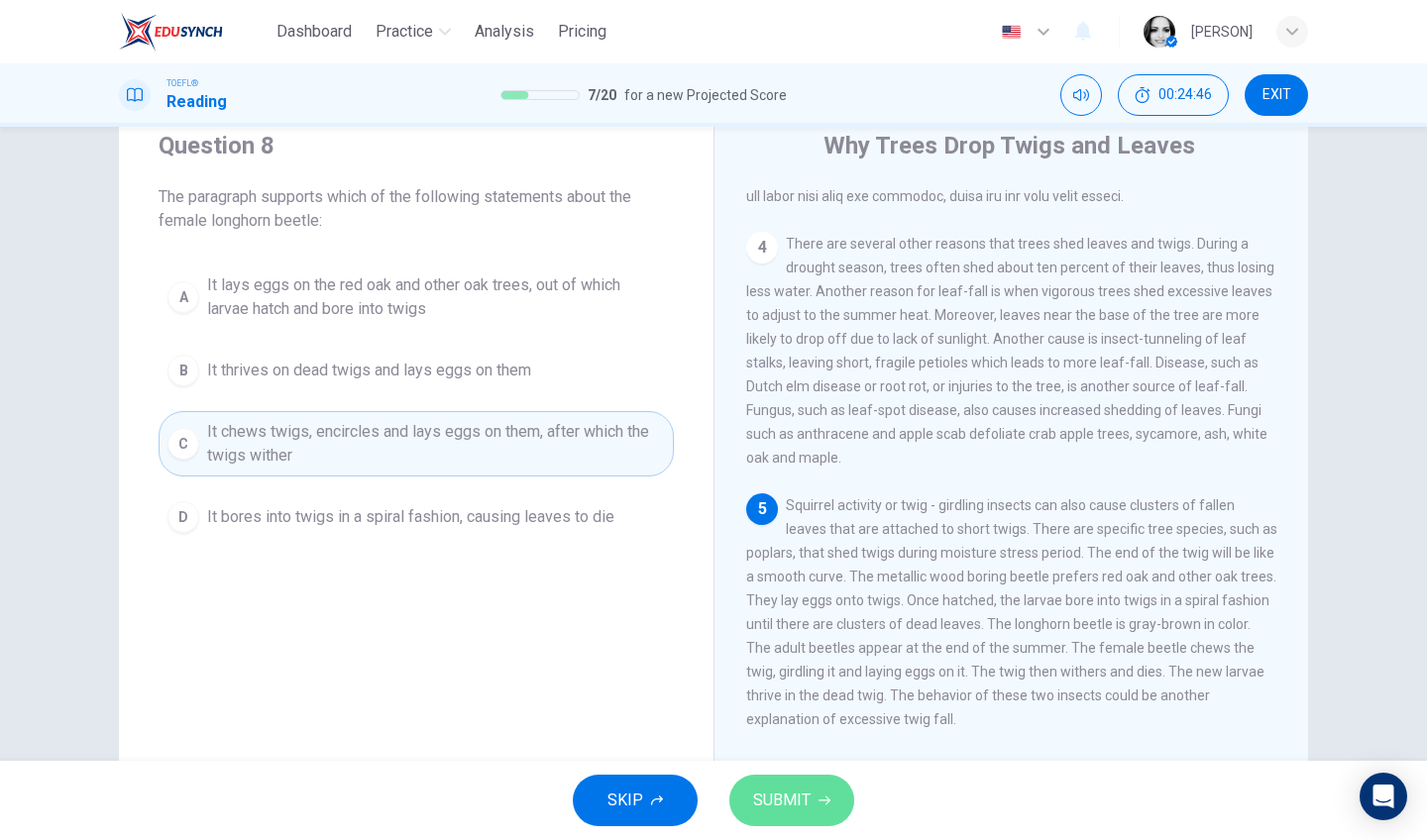 click on "SUBMIT" at bounding box center (782, 800) 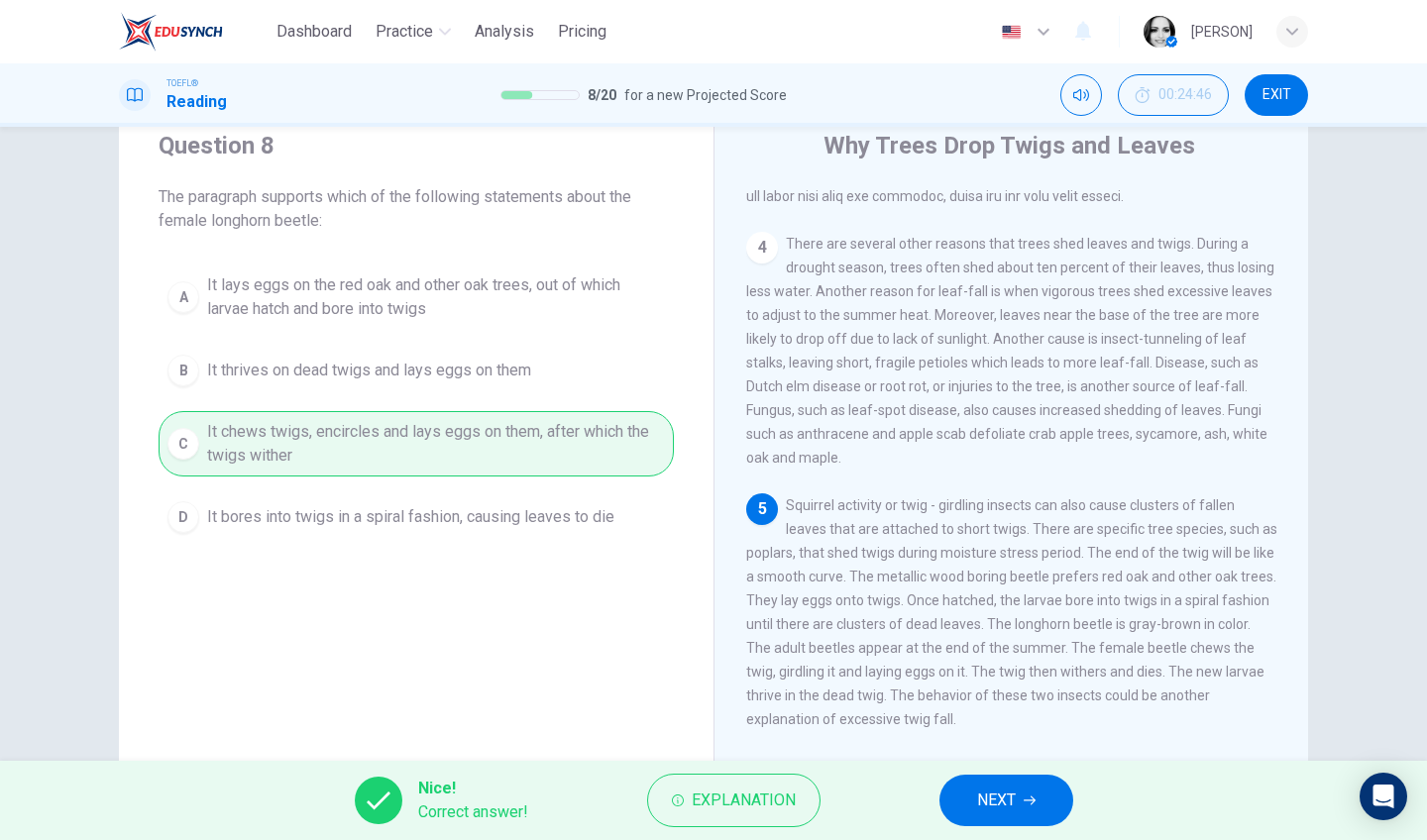 click on "NEXT" at bounding box center (996, 800) 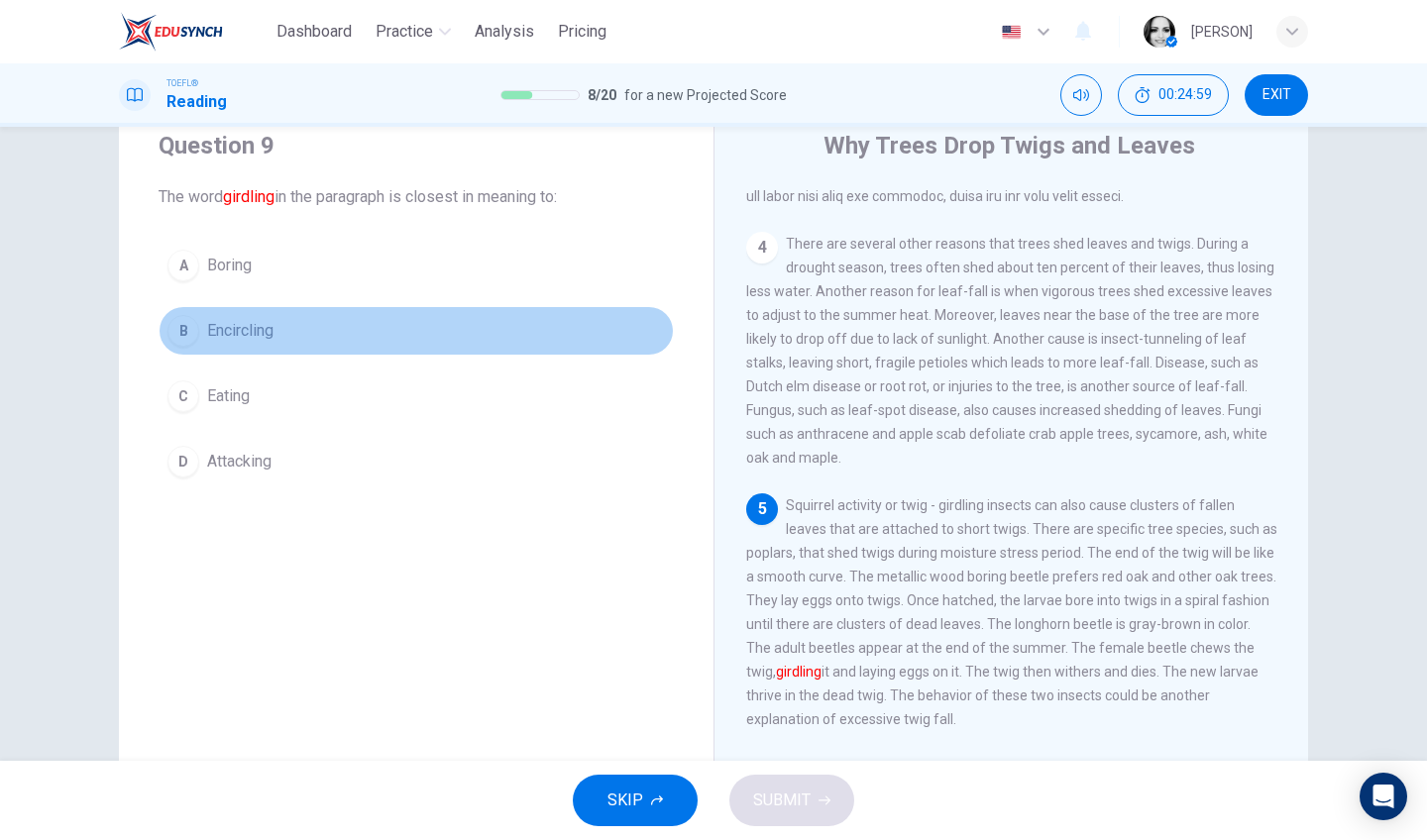 click on "Encircling" at bounding box center (240, 331) 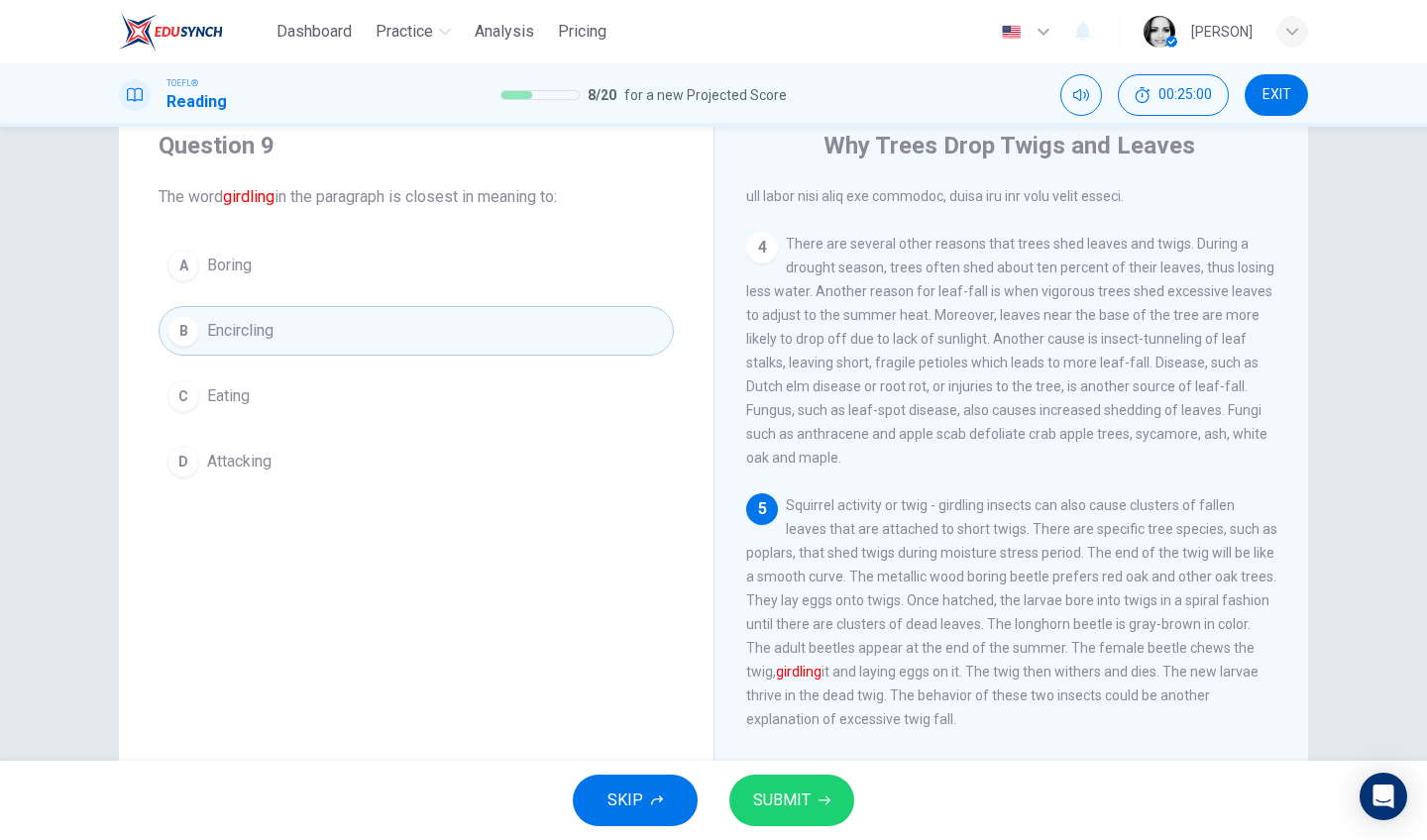 click 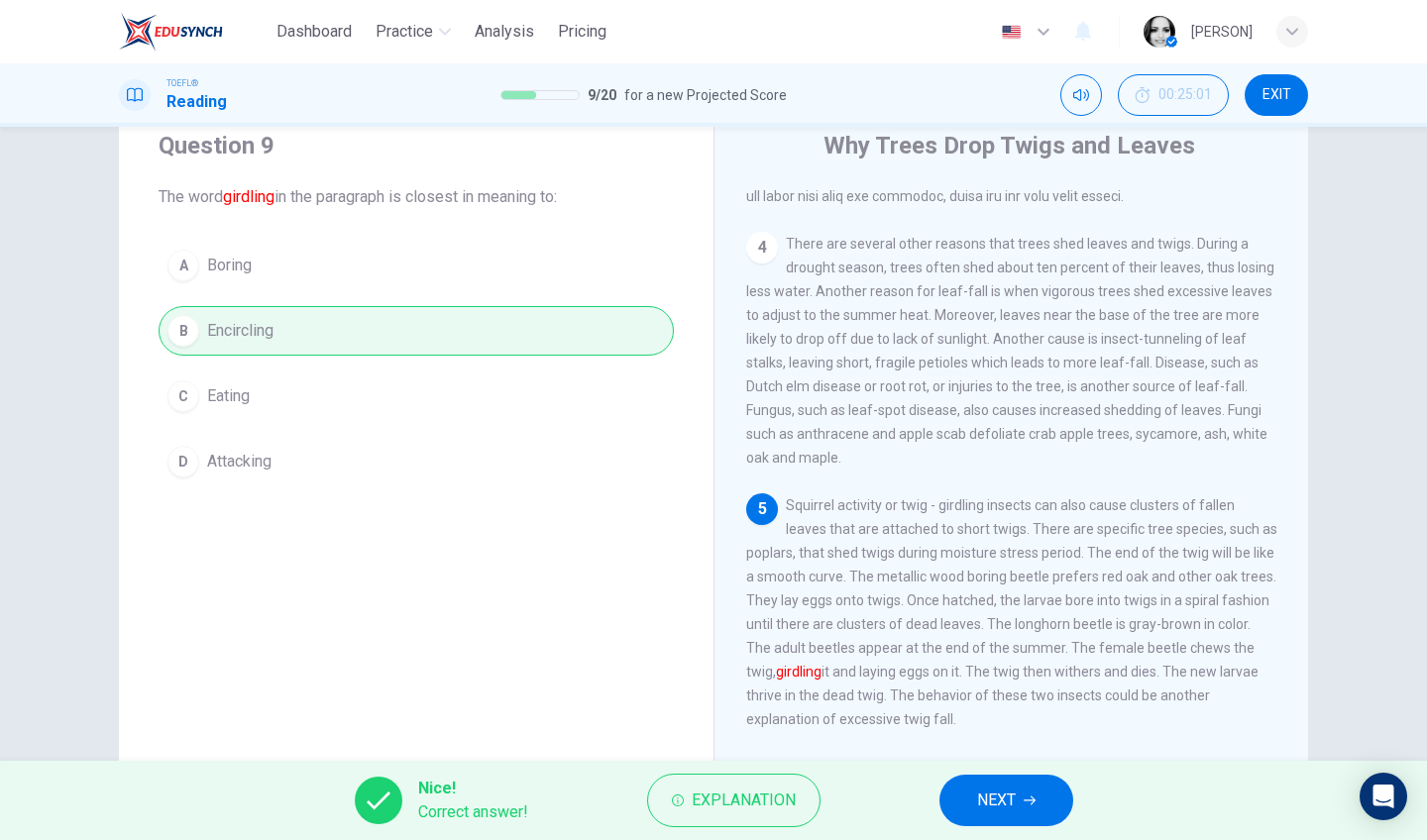 click on "NEXT" at bounding box center [1006, 800] 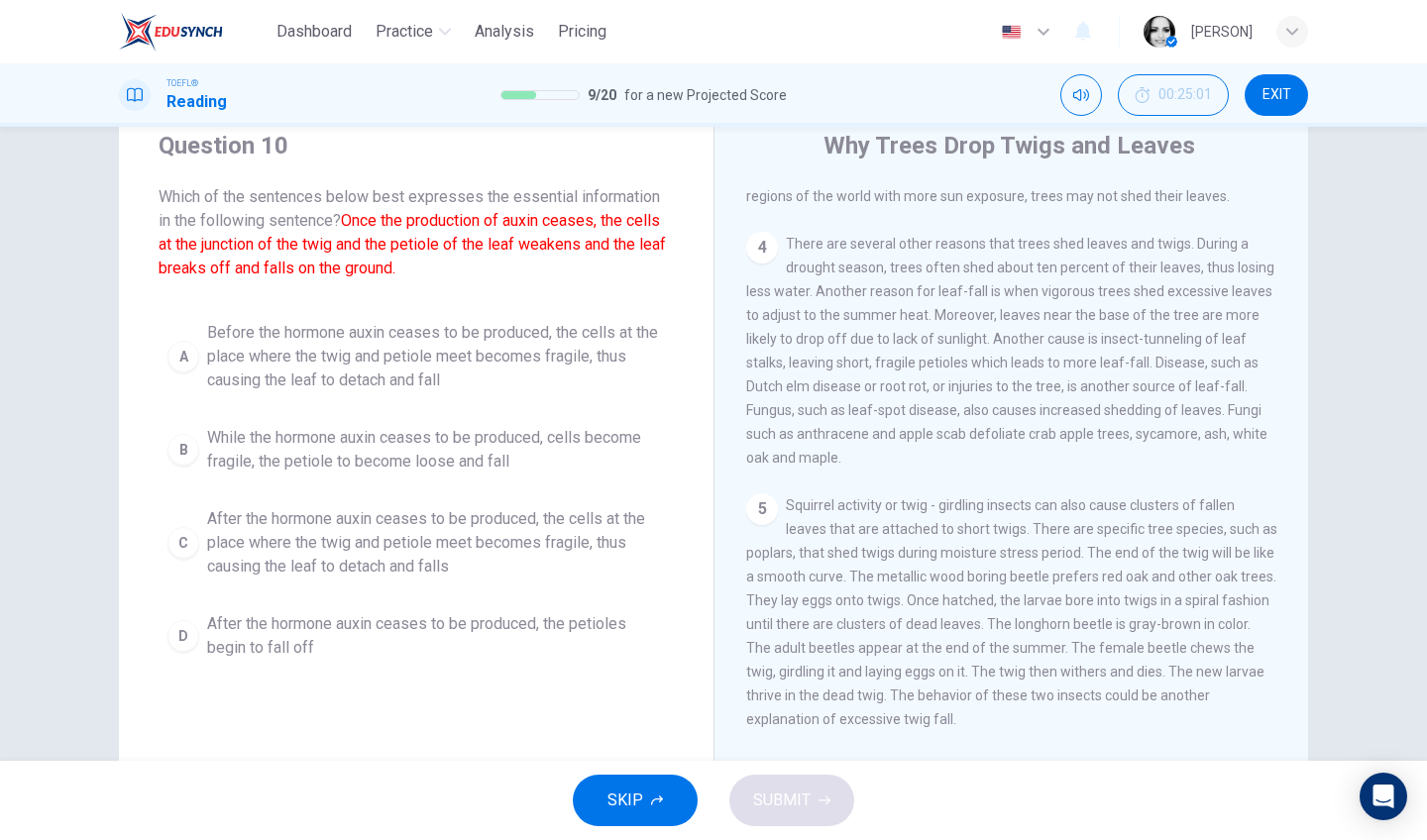 scroll, scrollTop: 357, scrollLeft: 0, axis: vertical 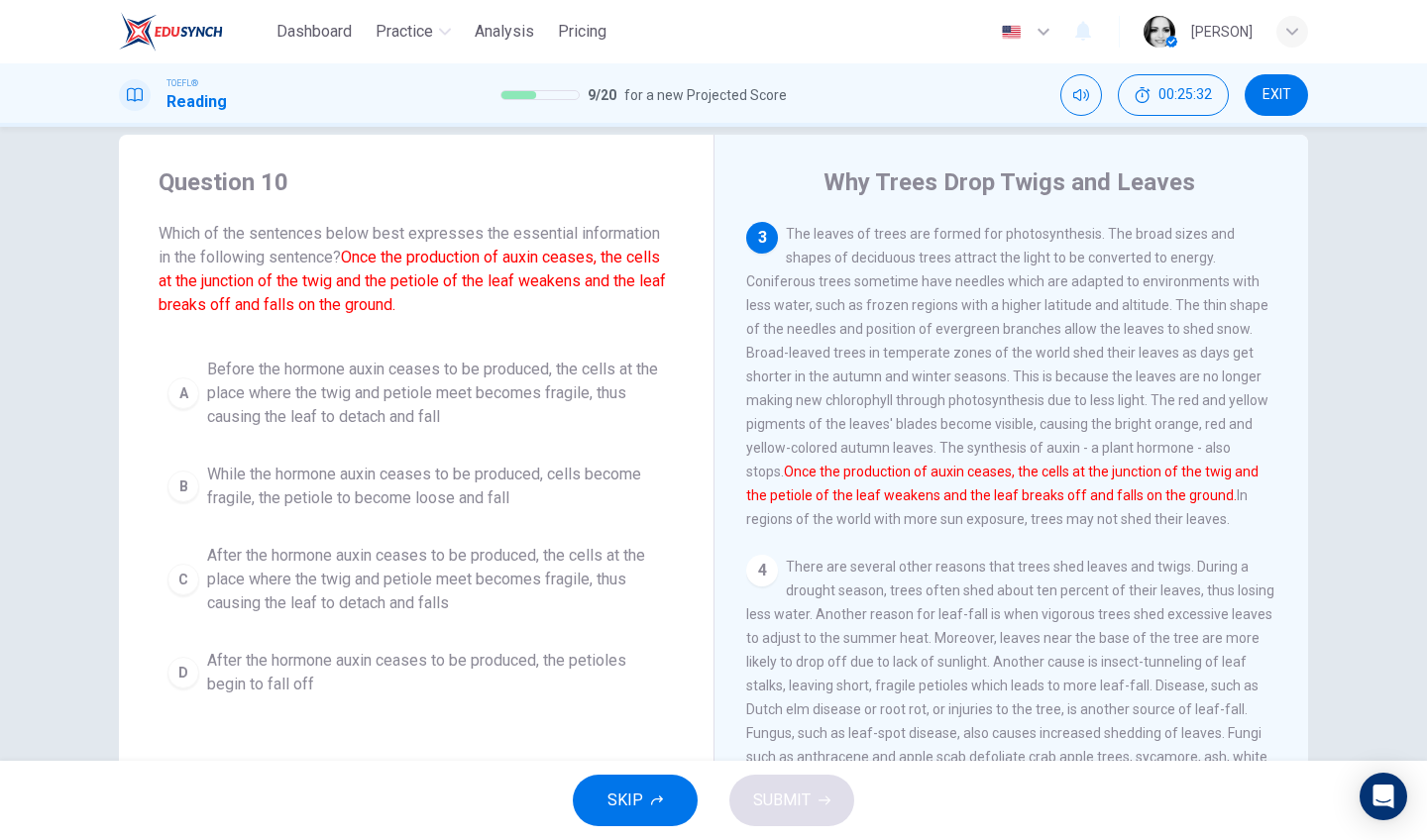 click on "After the hormone auxin ceases to be produced, the cells at the place where the twig and petiole meet becomes fragile, thus causing the leaf to detach and falls" at bounding box center [436, 579] 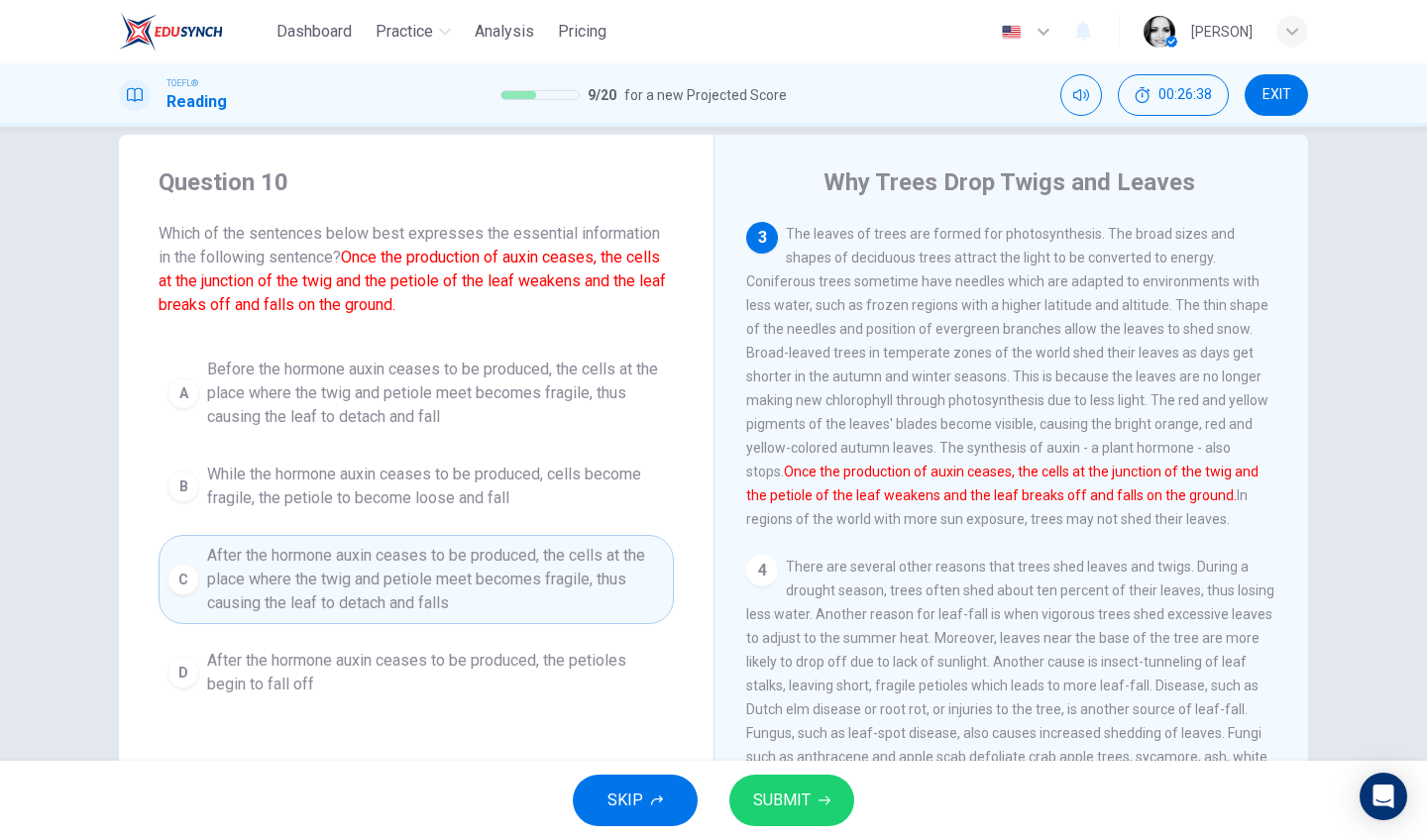click on "SUBMIT" at bounding box center (782, 800) 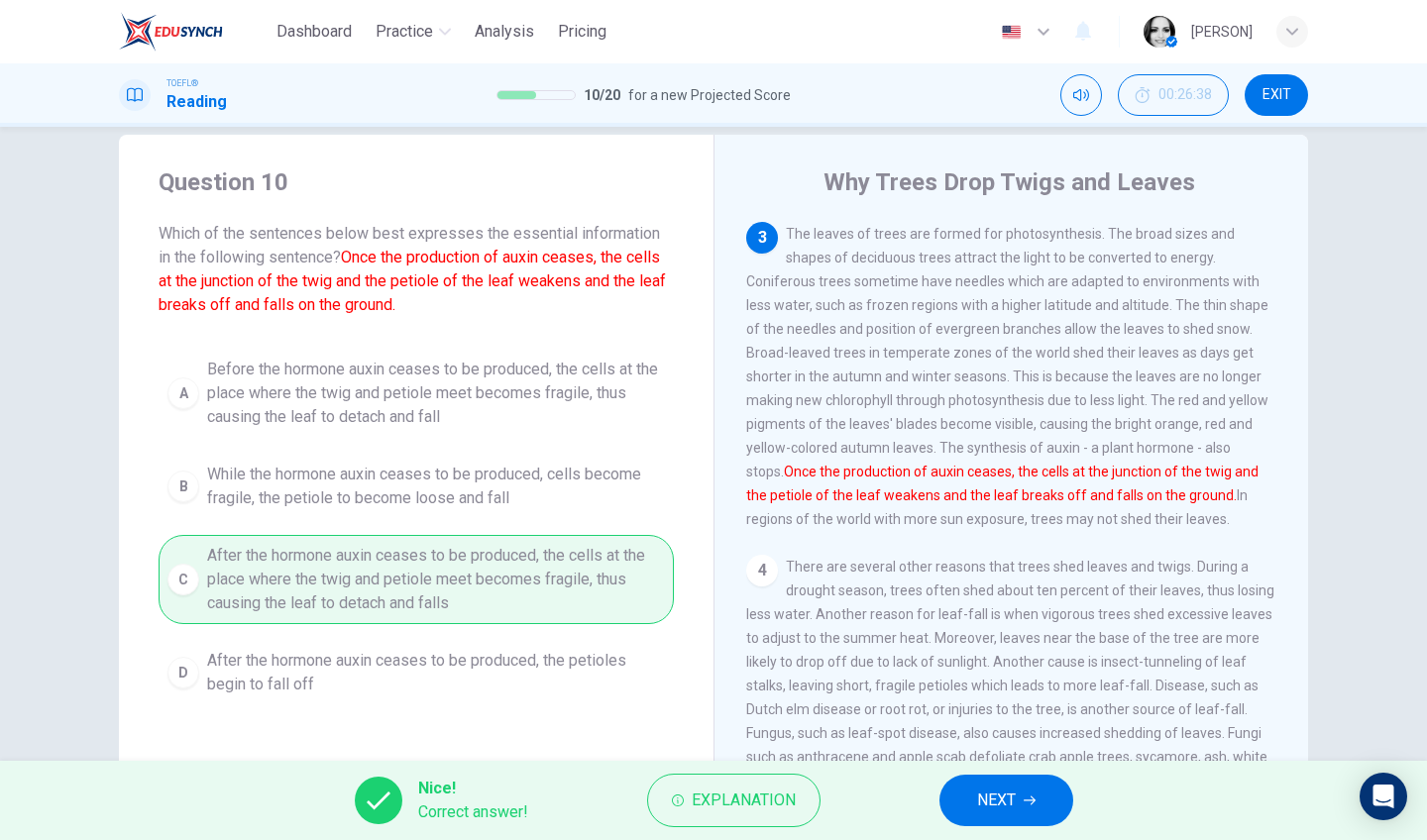 click on "NEXT" at bounding box center (1006, 800) 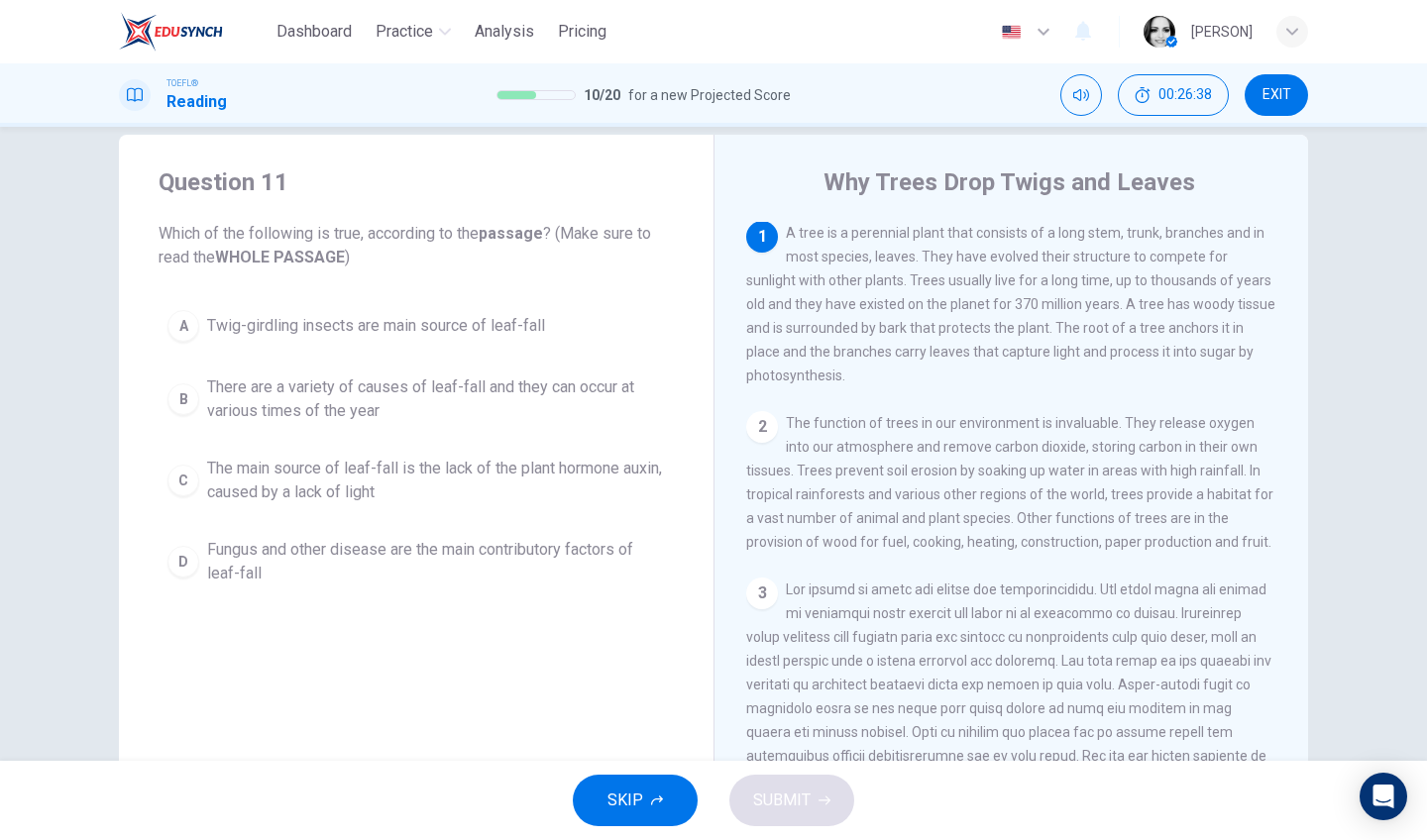 scroll, scrollTop: 0, scrollLeft: 0, axis: both 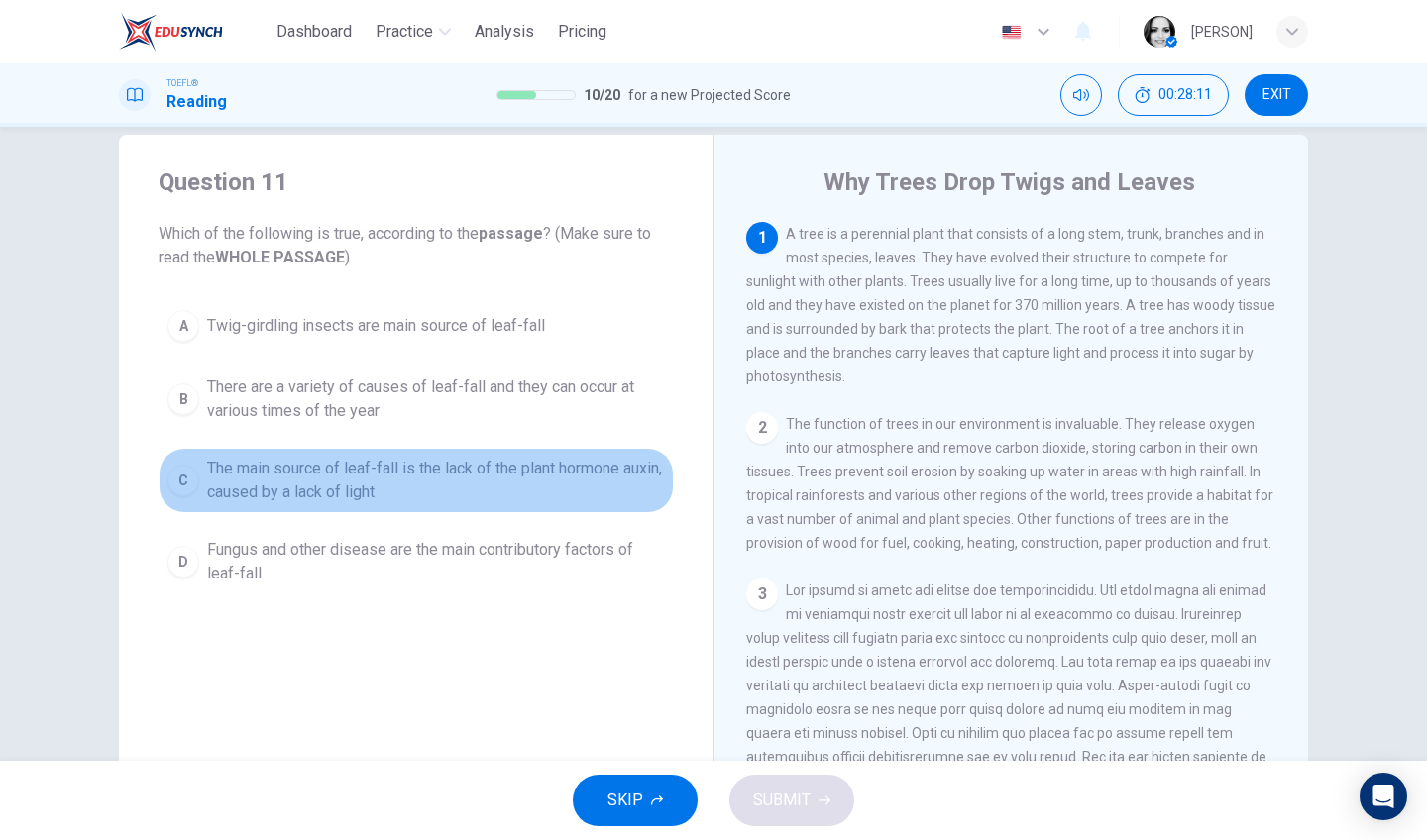 click on "The main source of leaf-fall is the lack of the plant hormone auxin, caused by a lack of light" at bounding box center (436, 480) 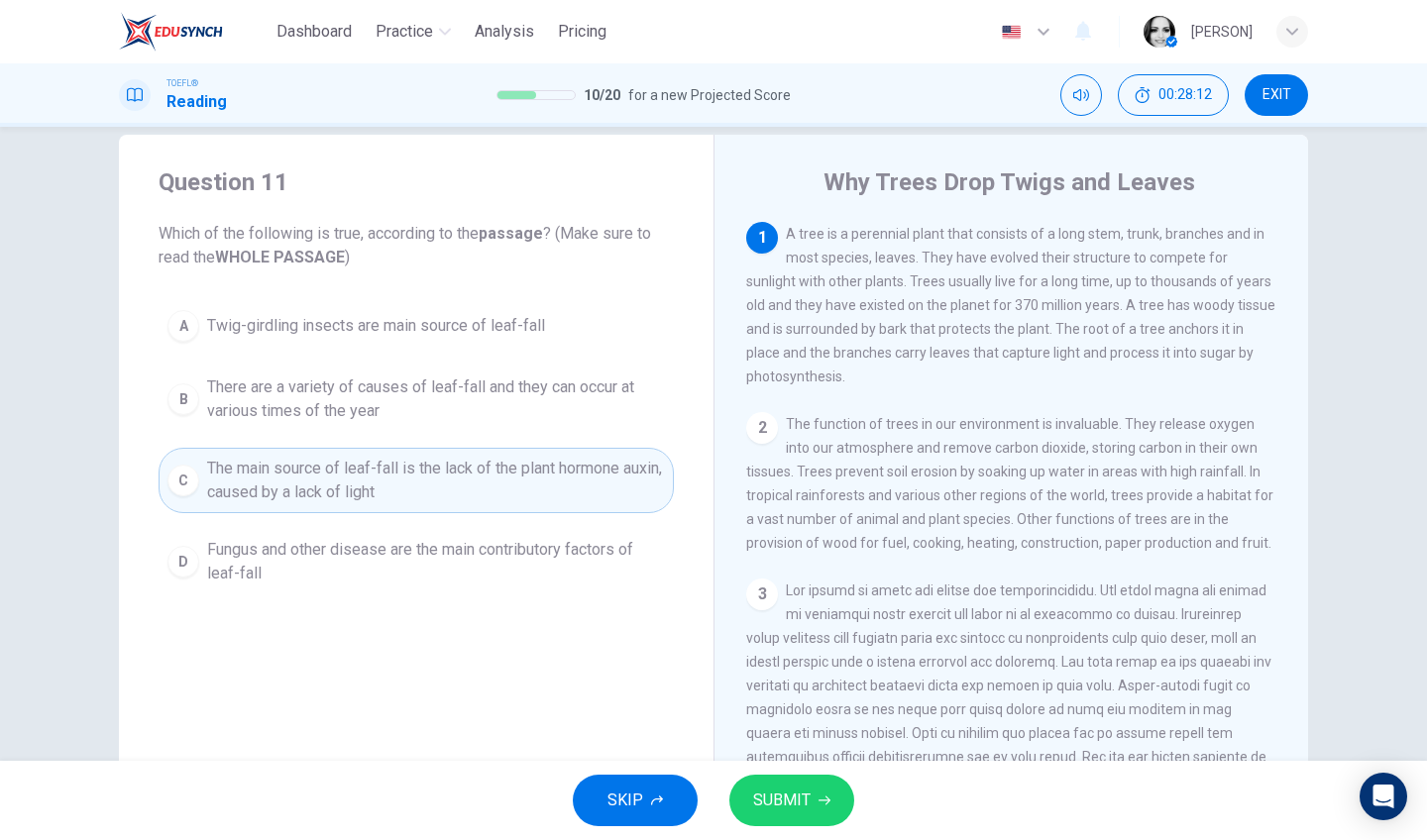 click on "SUBMIT" at bounding box center [792, 800] 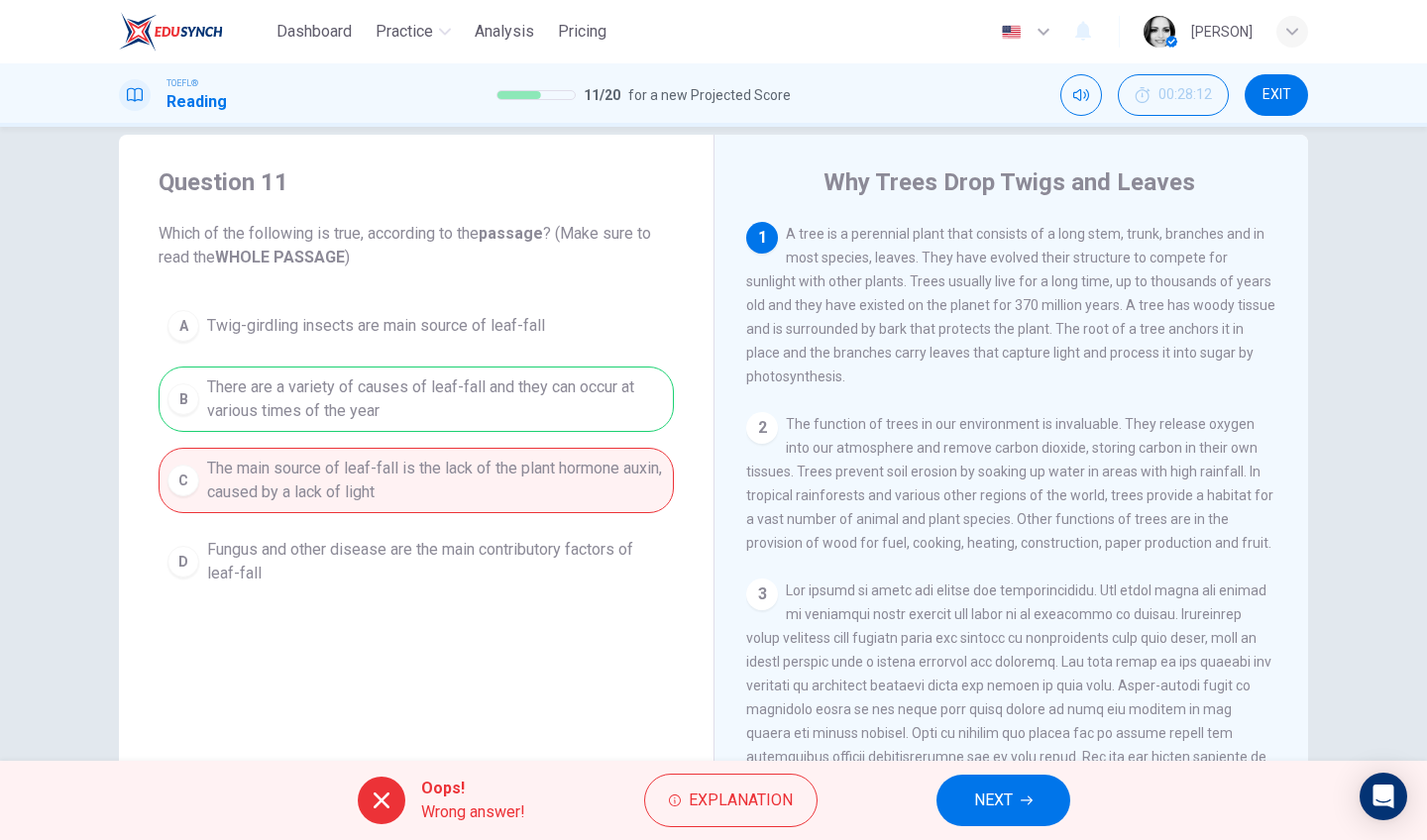 click on "NEXT" at bounding box center [993, 800] 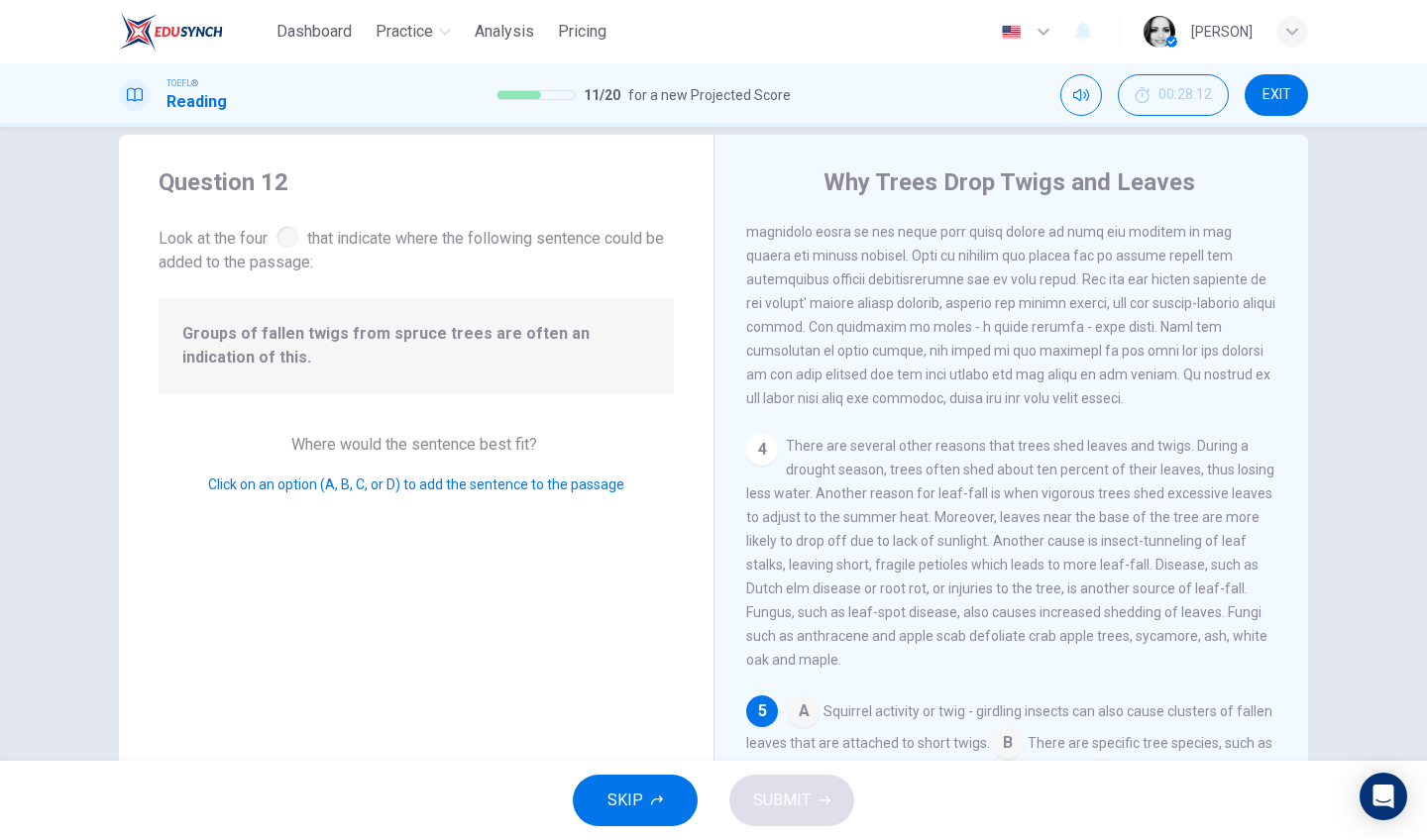scroll, scrollTop: 675, scrollLeft: 0, axis: vertical 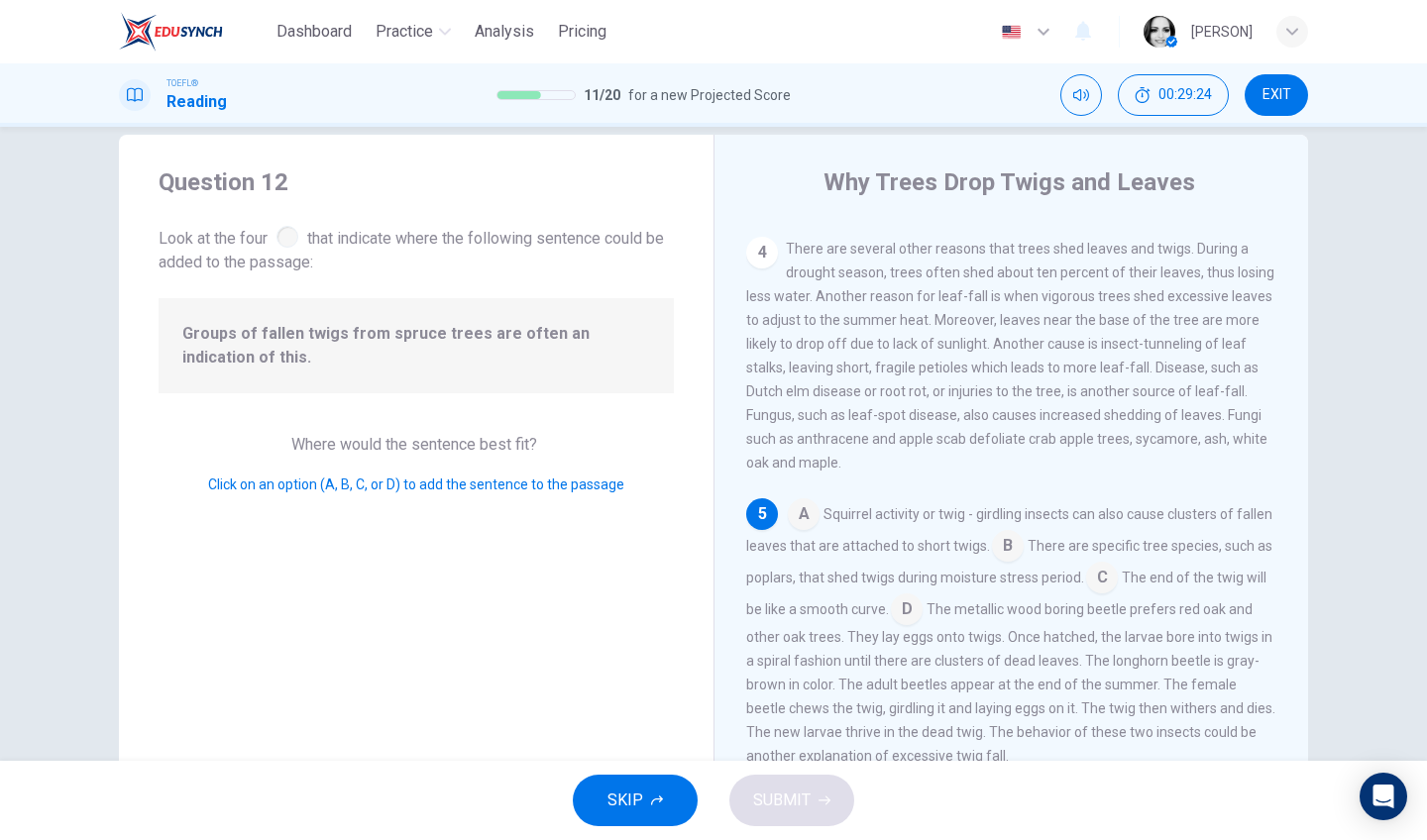click at bounding box center [1102, 579] 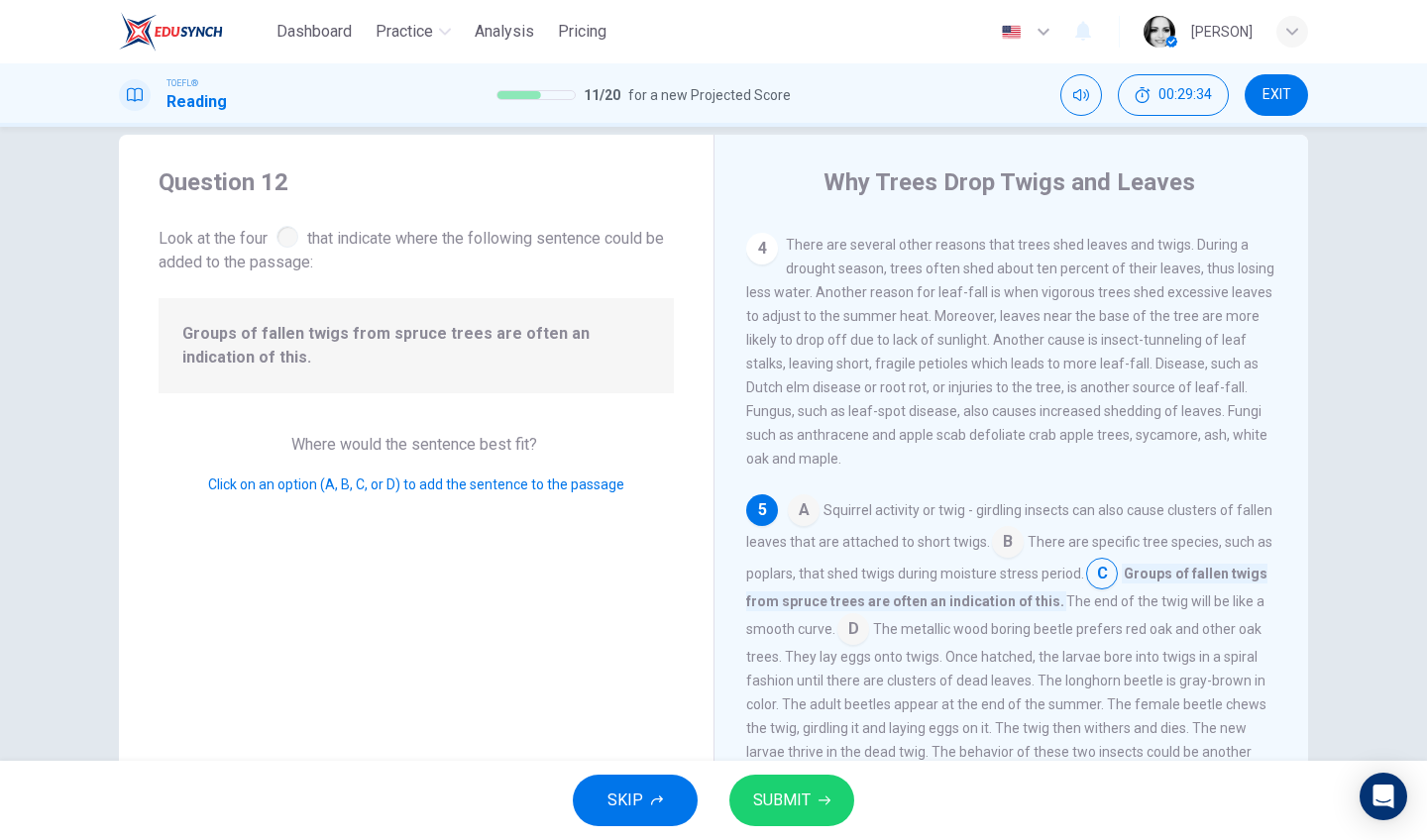 scroll, scrollTop: 698, scrollLeft: 0, axis: vertical 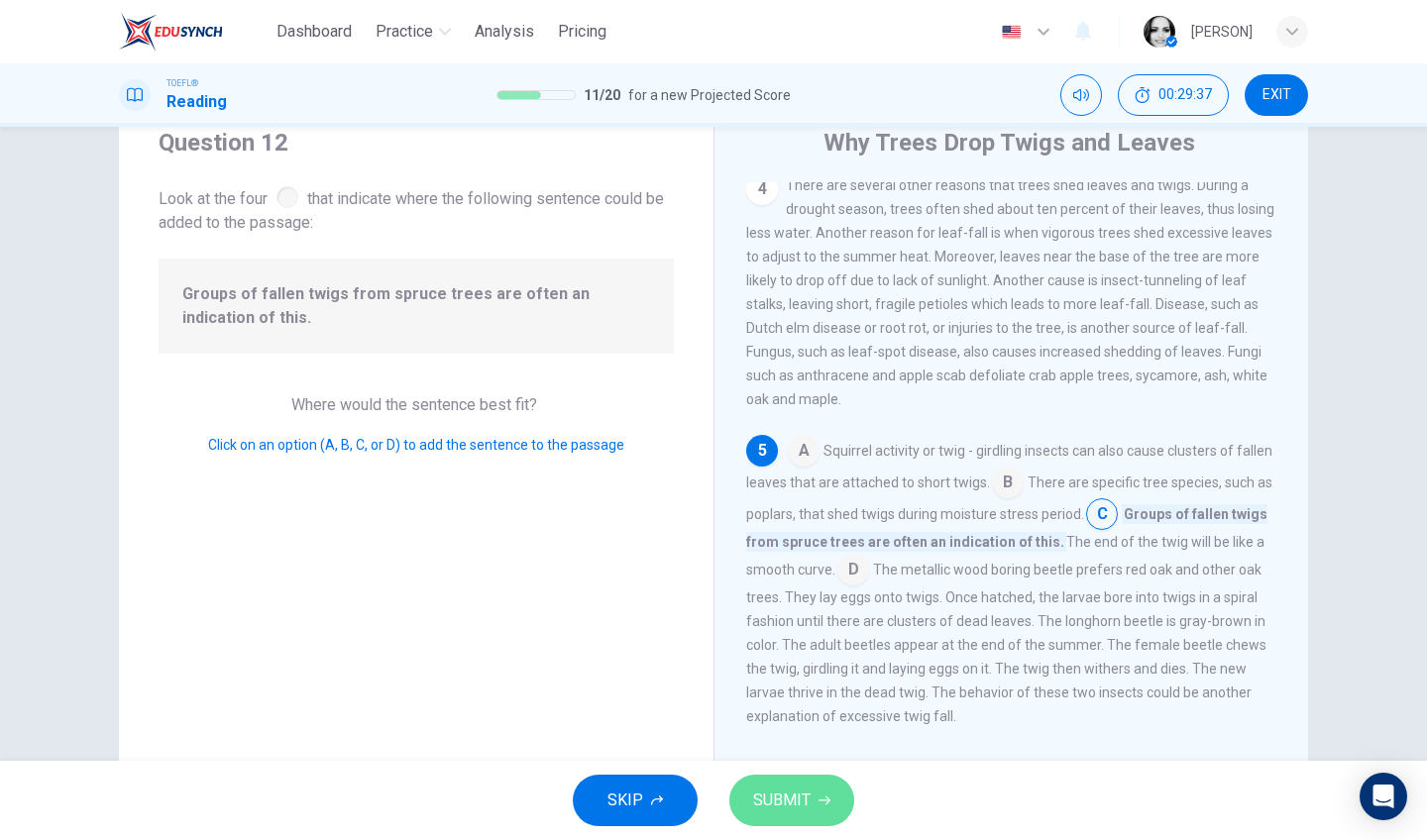 click 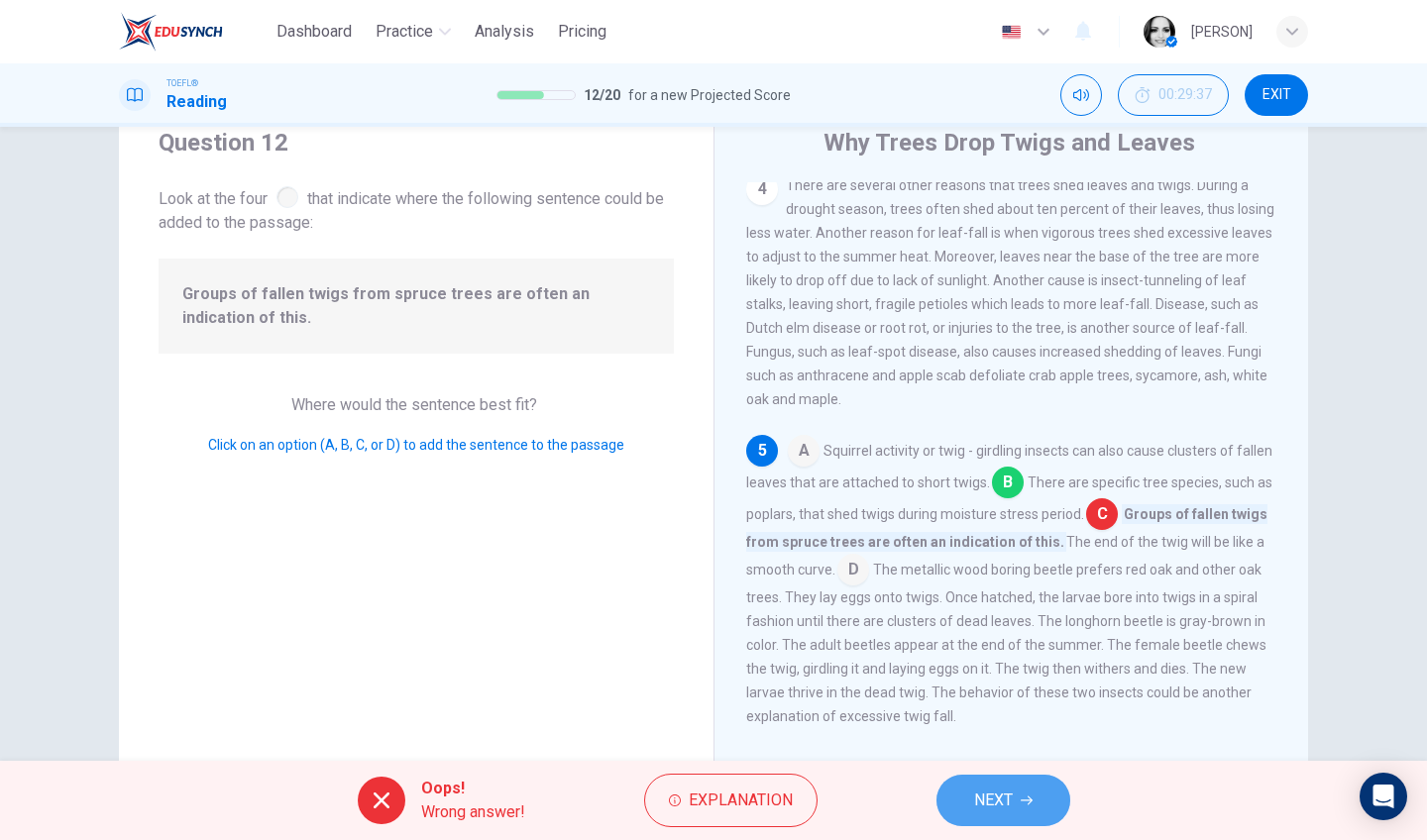 click 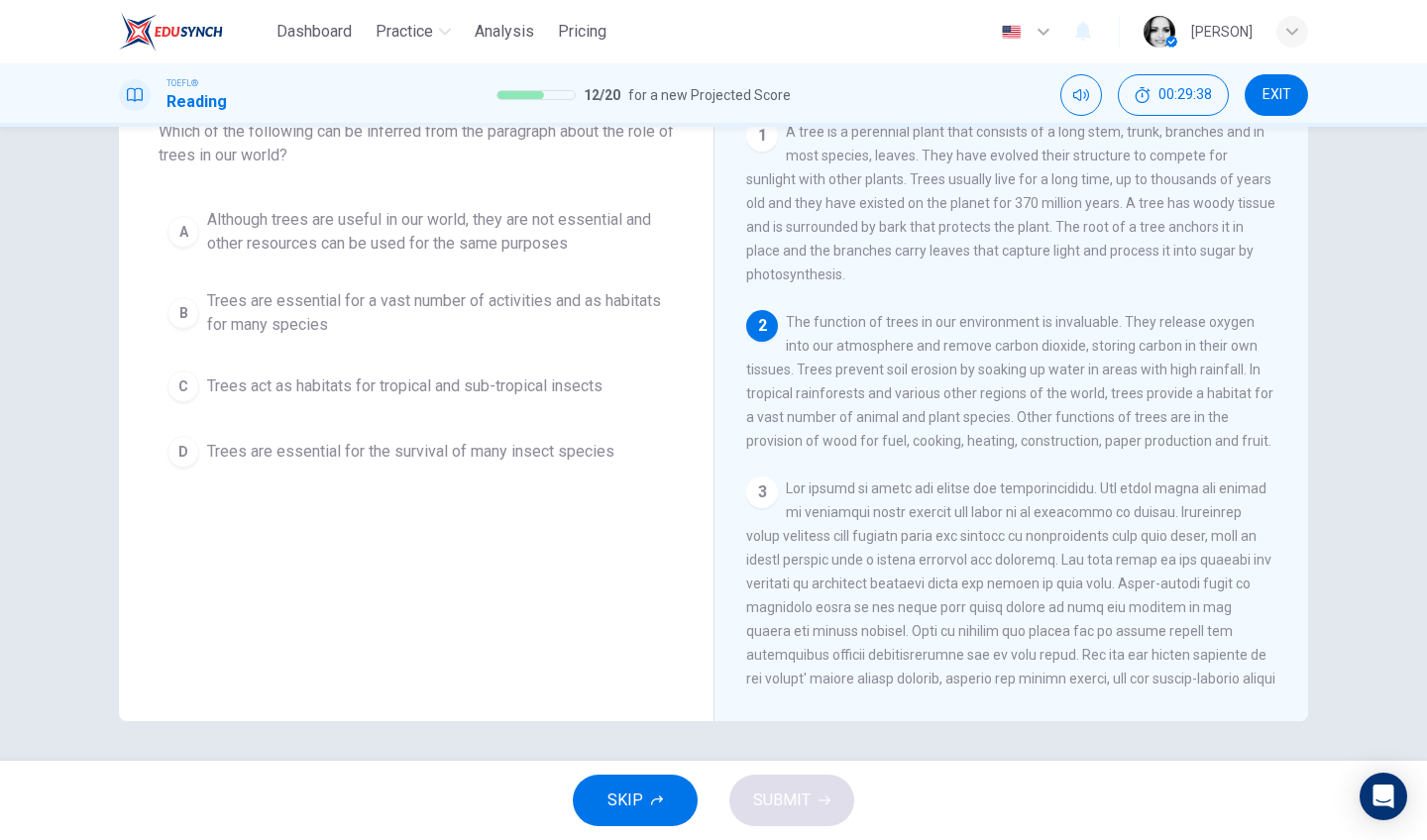 scroll, scrollTop: 0, scrollLeft: 0, axis: both 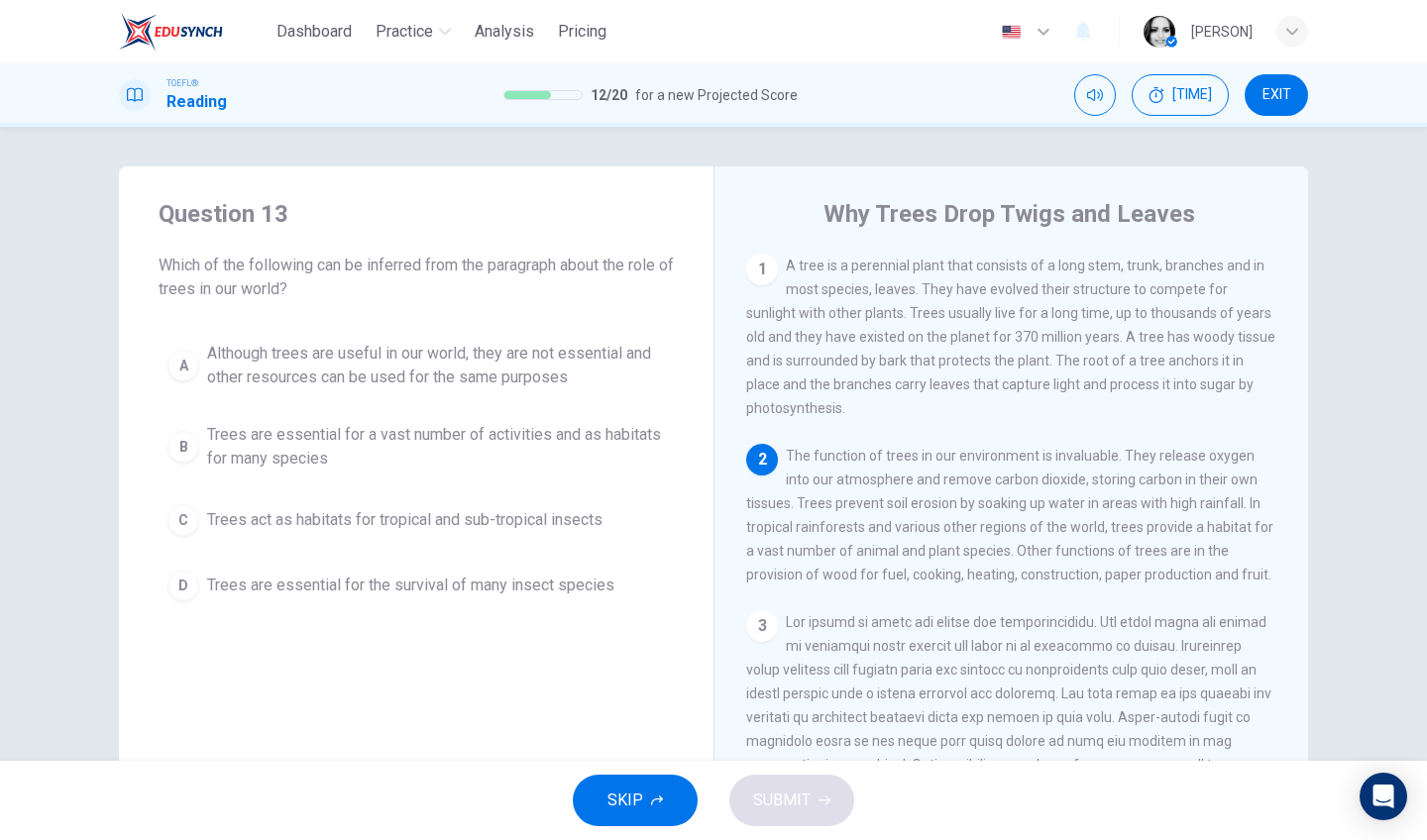 click on "Trees are essential for a vast number of activities and as habitats for many species" at bounding box center (436, 447) 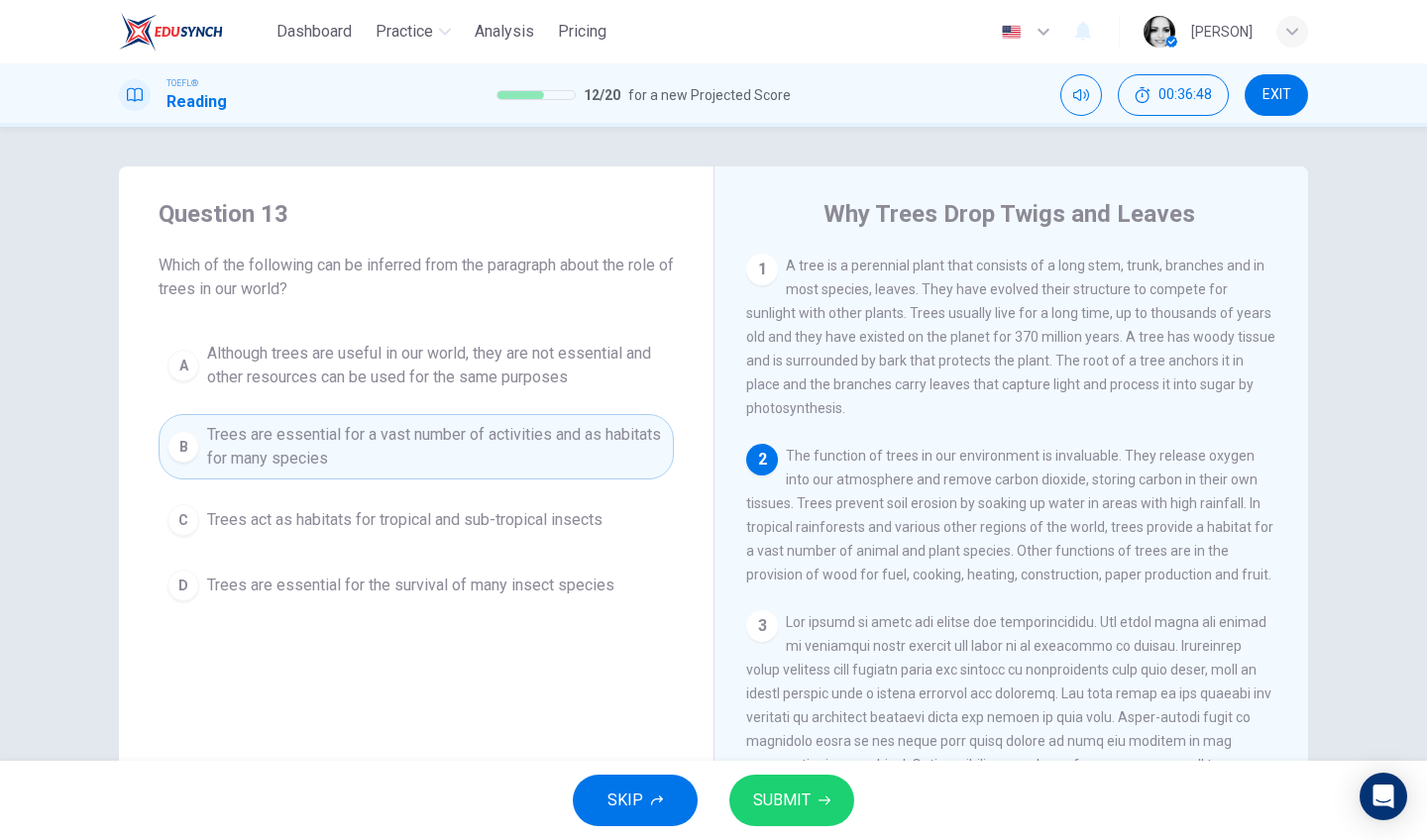 click on "SUBMIT" at bounding box center [782, 800] 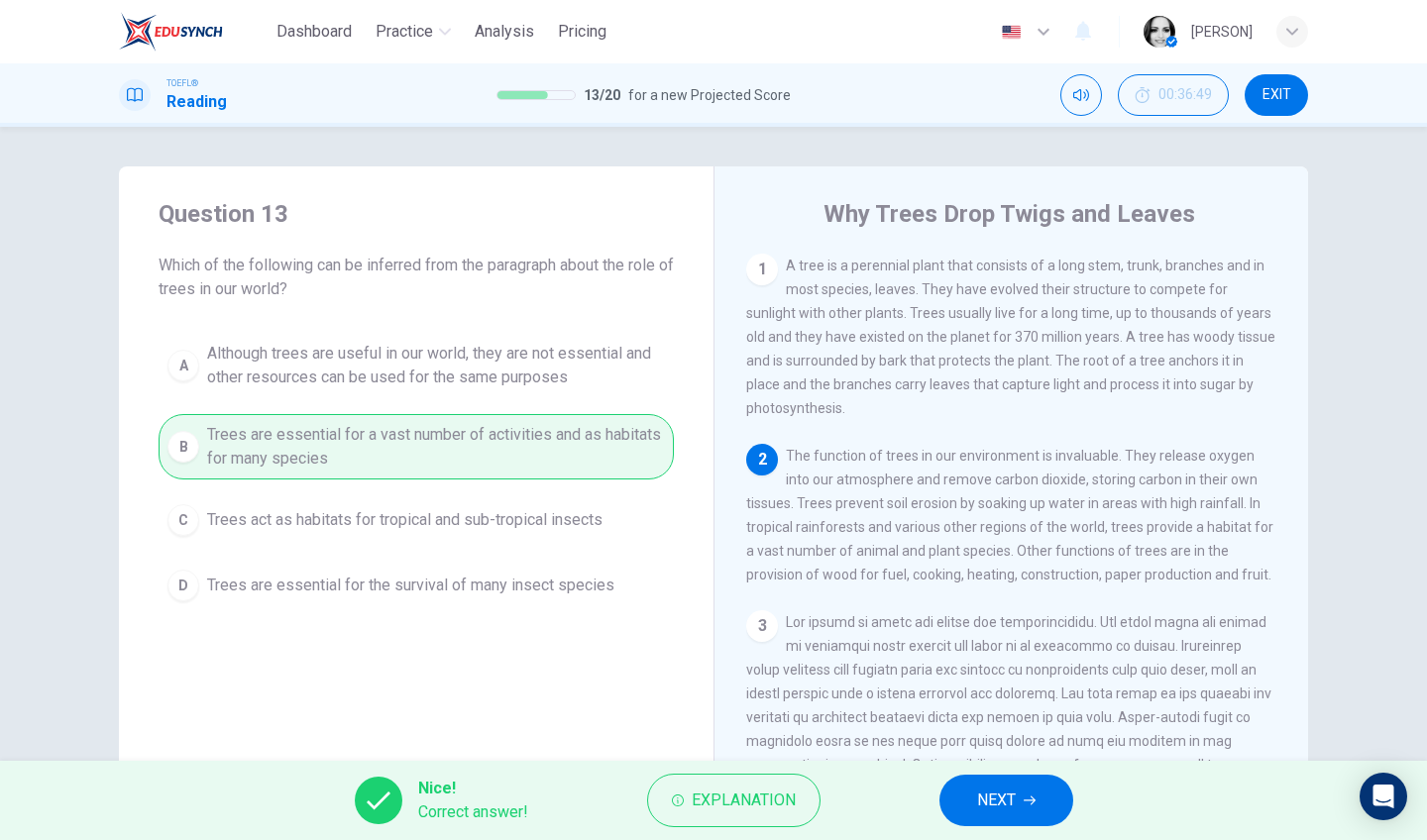 click 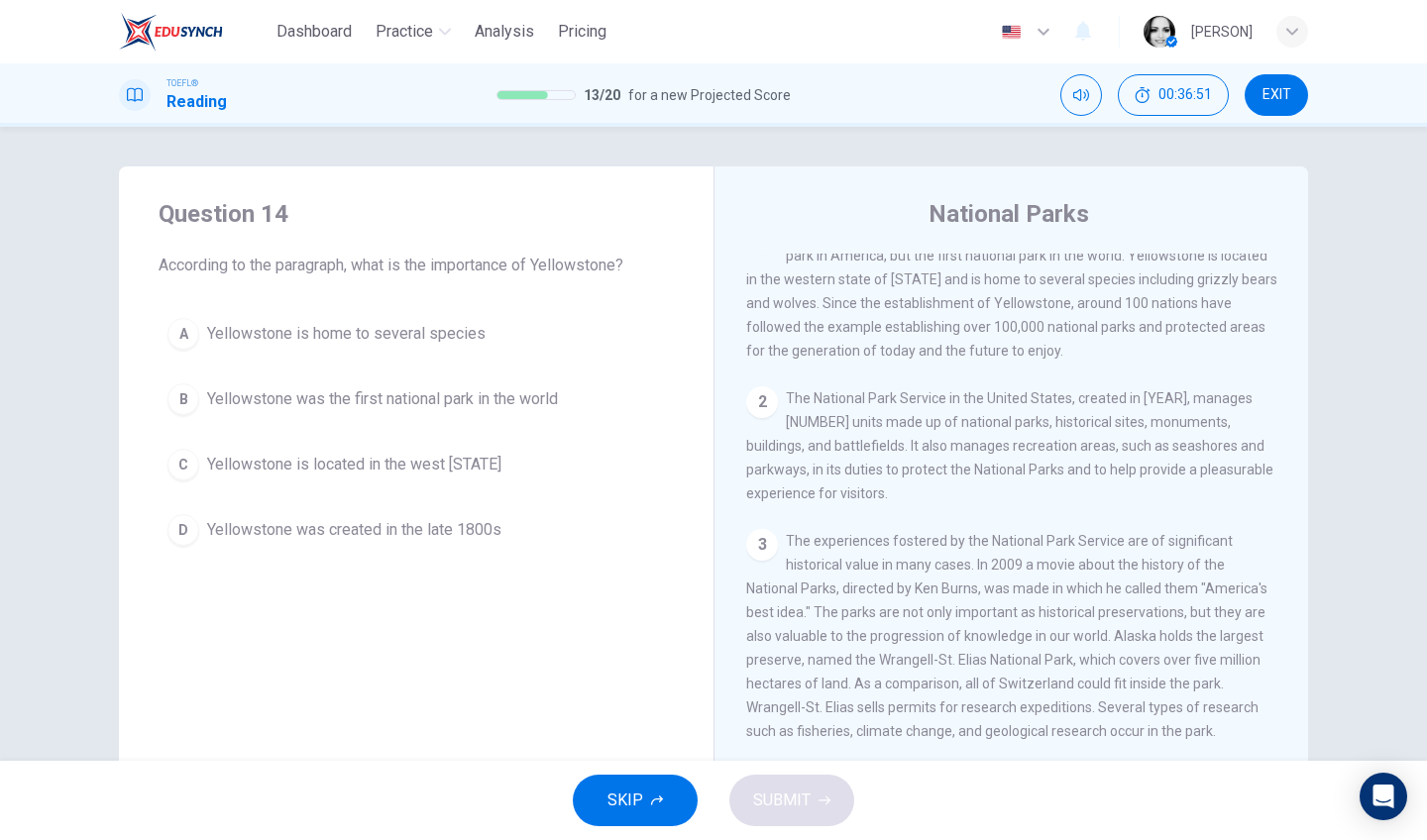 scroll, scrollTop: 0, scrollLeft: 0, axis: both 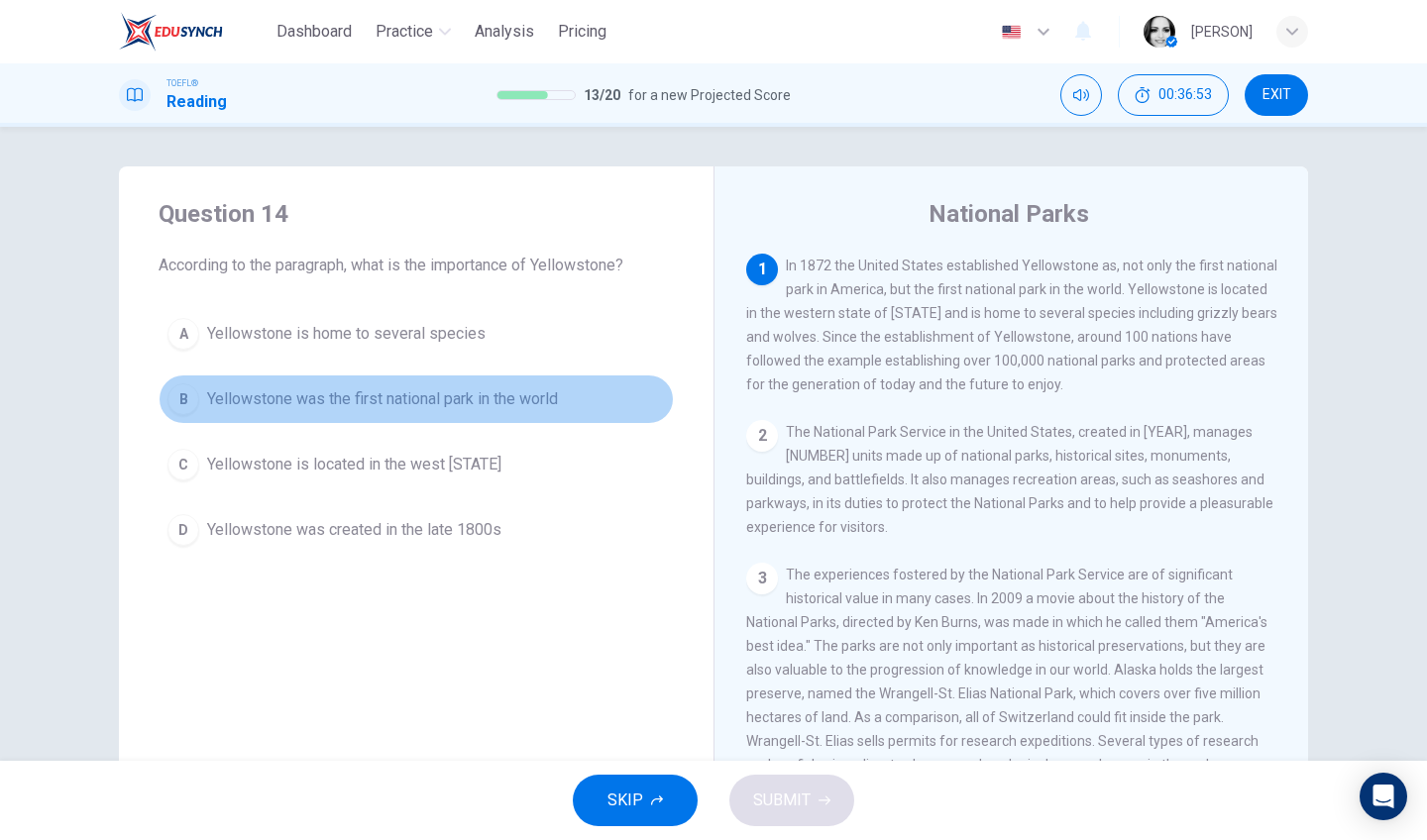 click on "B Yellowstone was the first national park in the world" at bounding box center (416, 399) 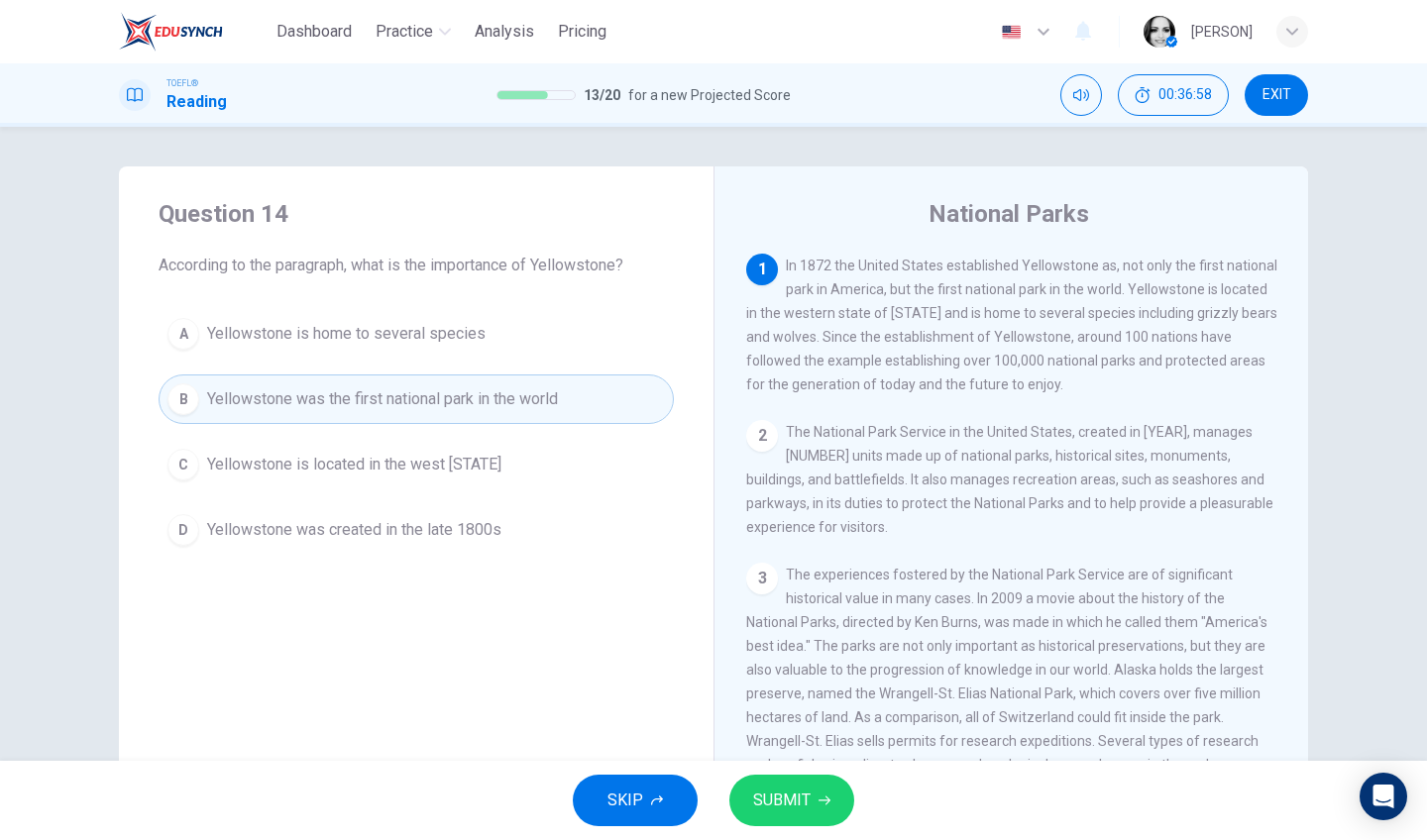 click on "SUBMIT" at bounding box center (782, 800) 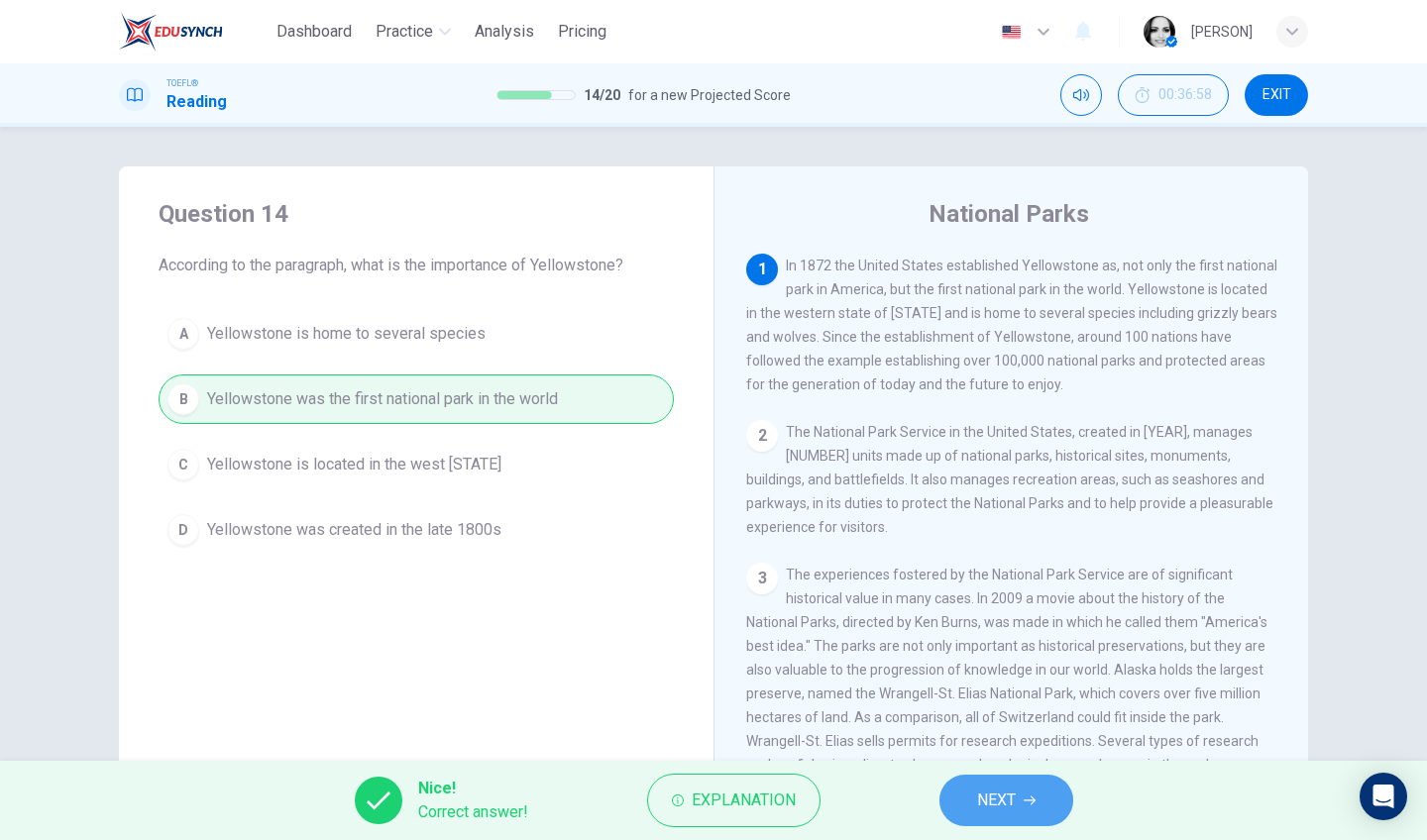 click on "NEXT" at bounding box center [996, 800] 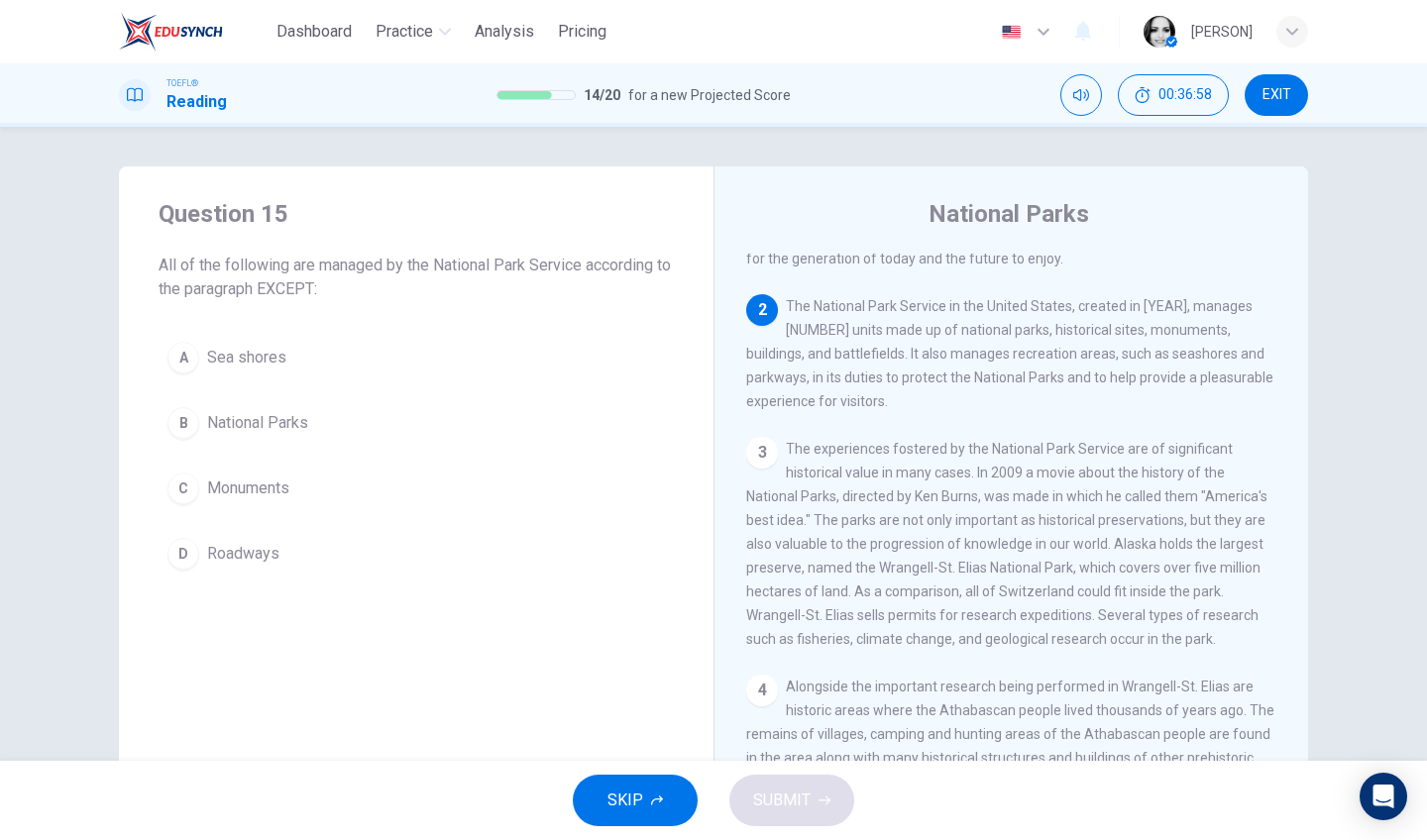 scroll, scrollTop: 166, scrollLeft: 0, axis: vertical 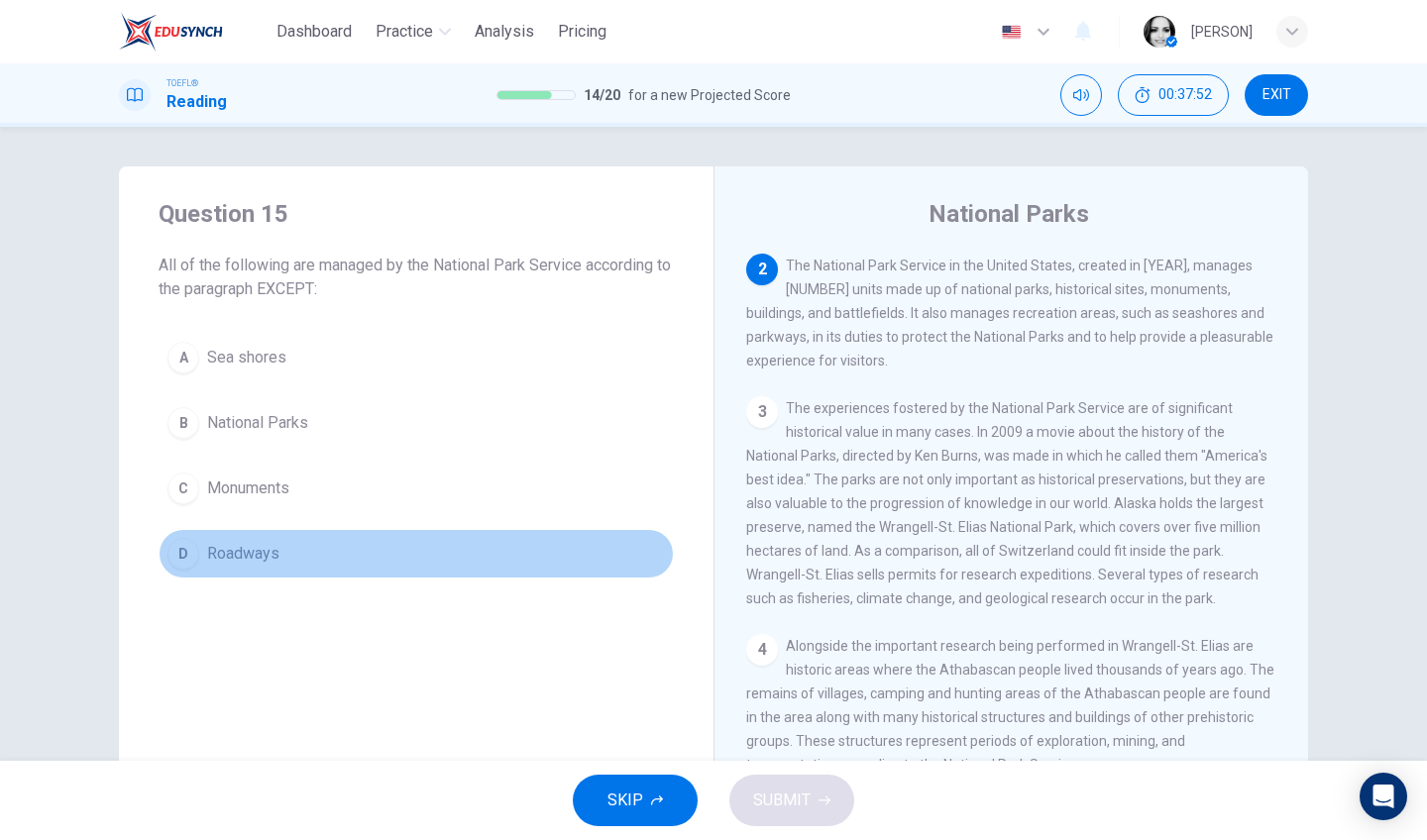 click on "Roadways" at bounding box center [243, 554] 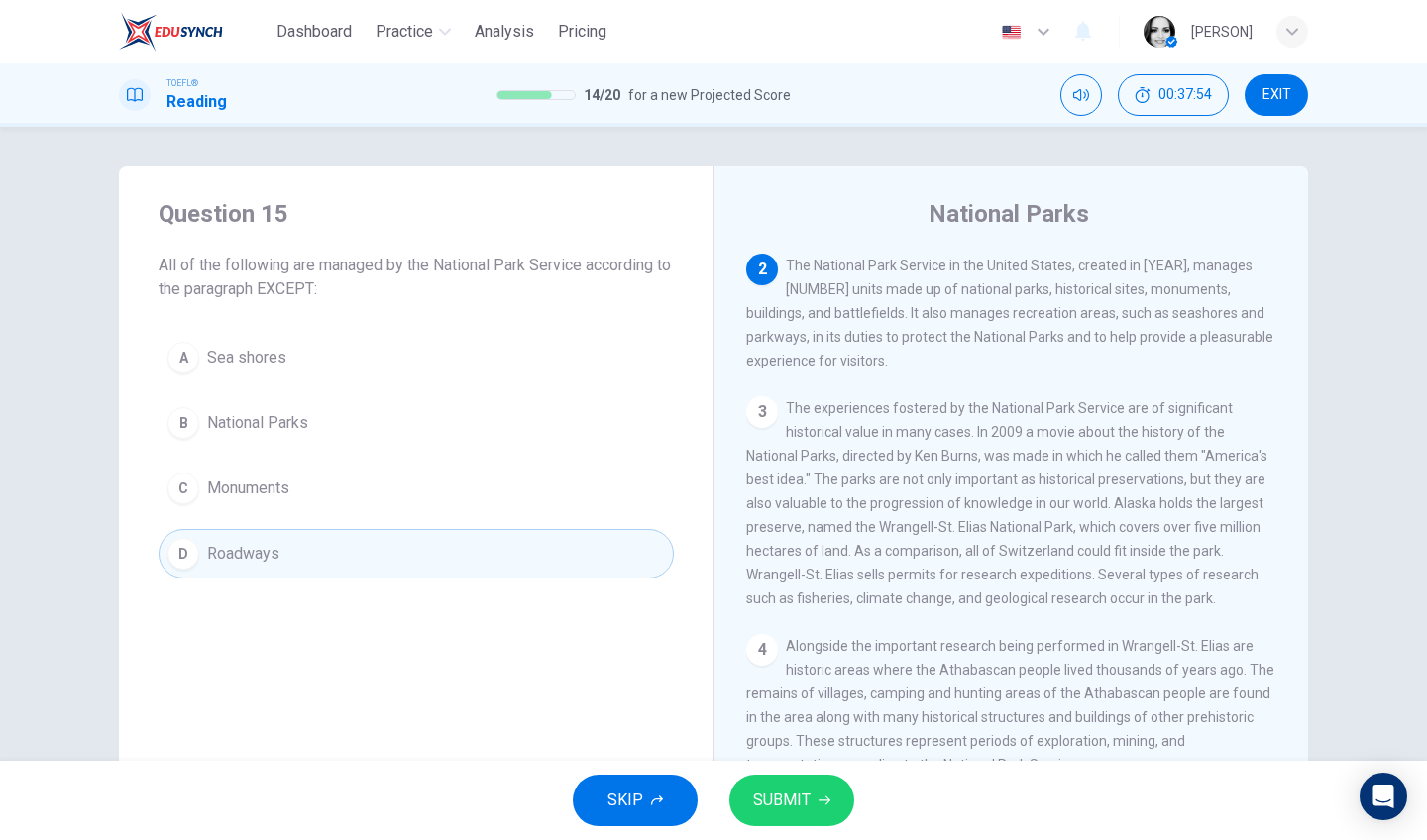 click on "SUBMIT" at bounding box center (782, 800) 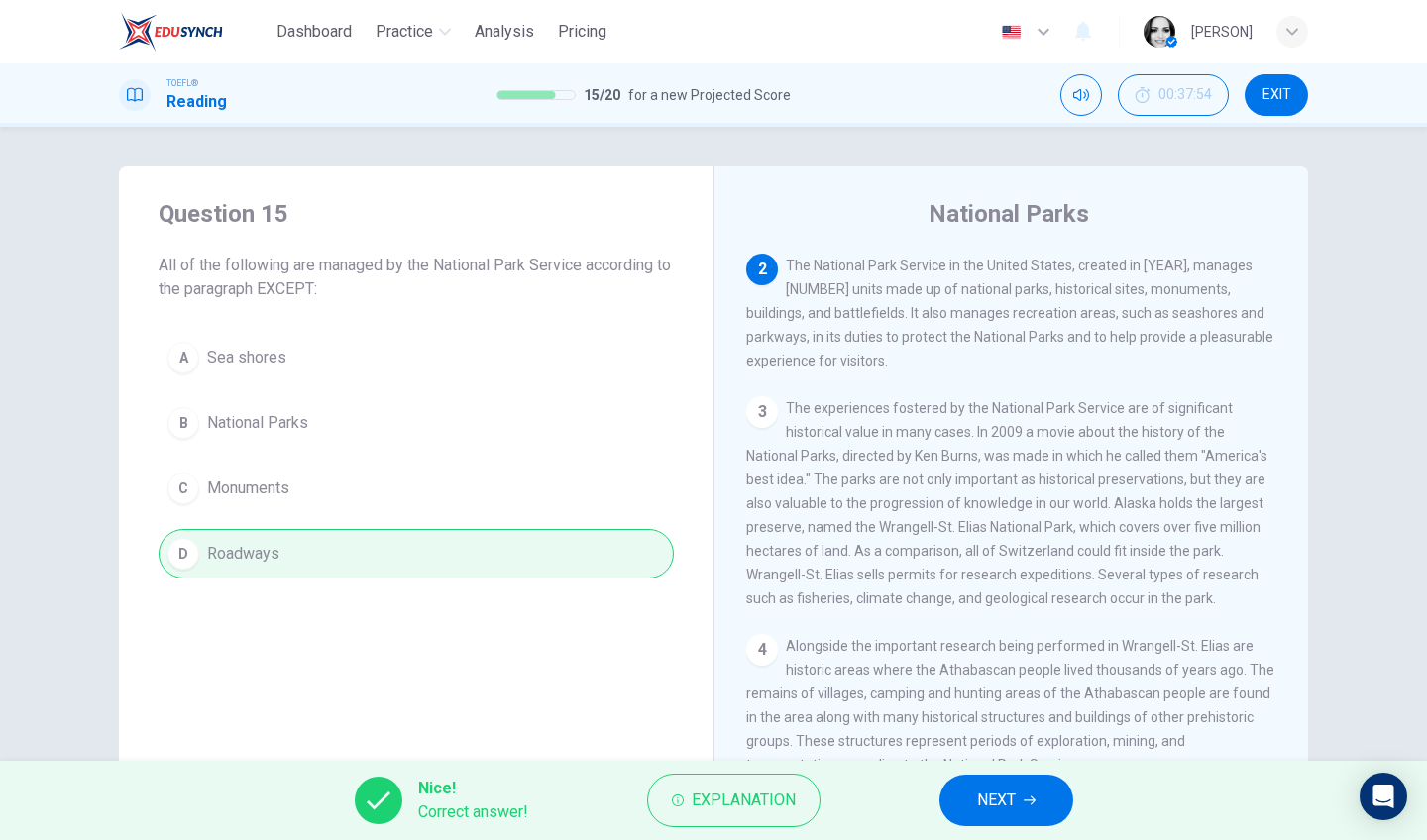 click on "NEXT" at bounding box center (1006, 800) 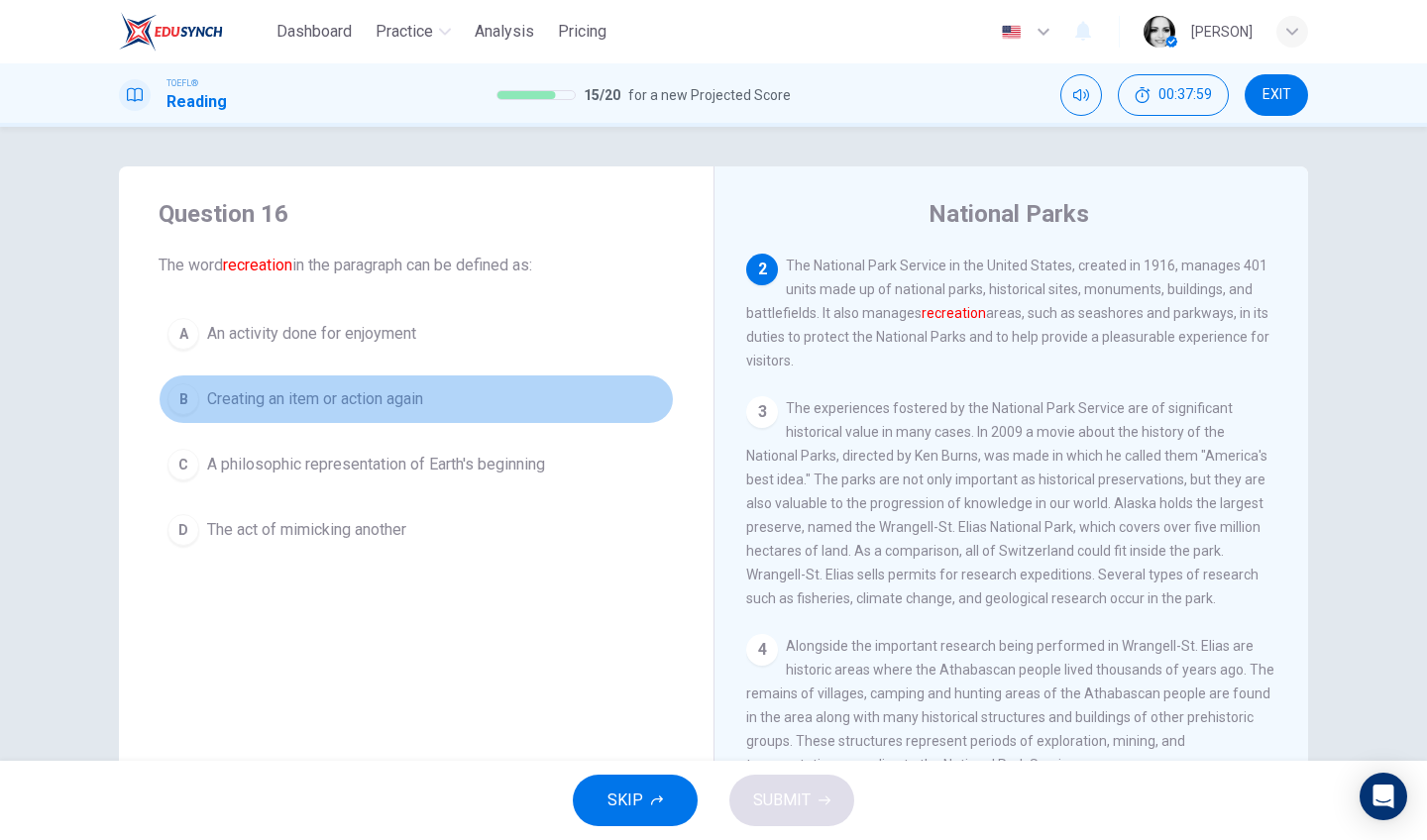 click on "Creating an item or action again" at bounding box center (315, 399) 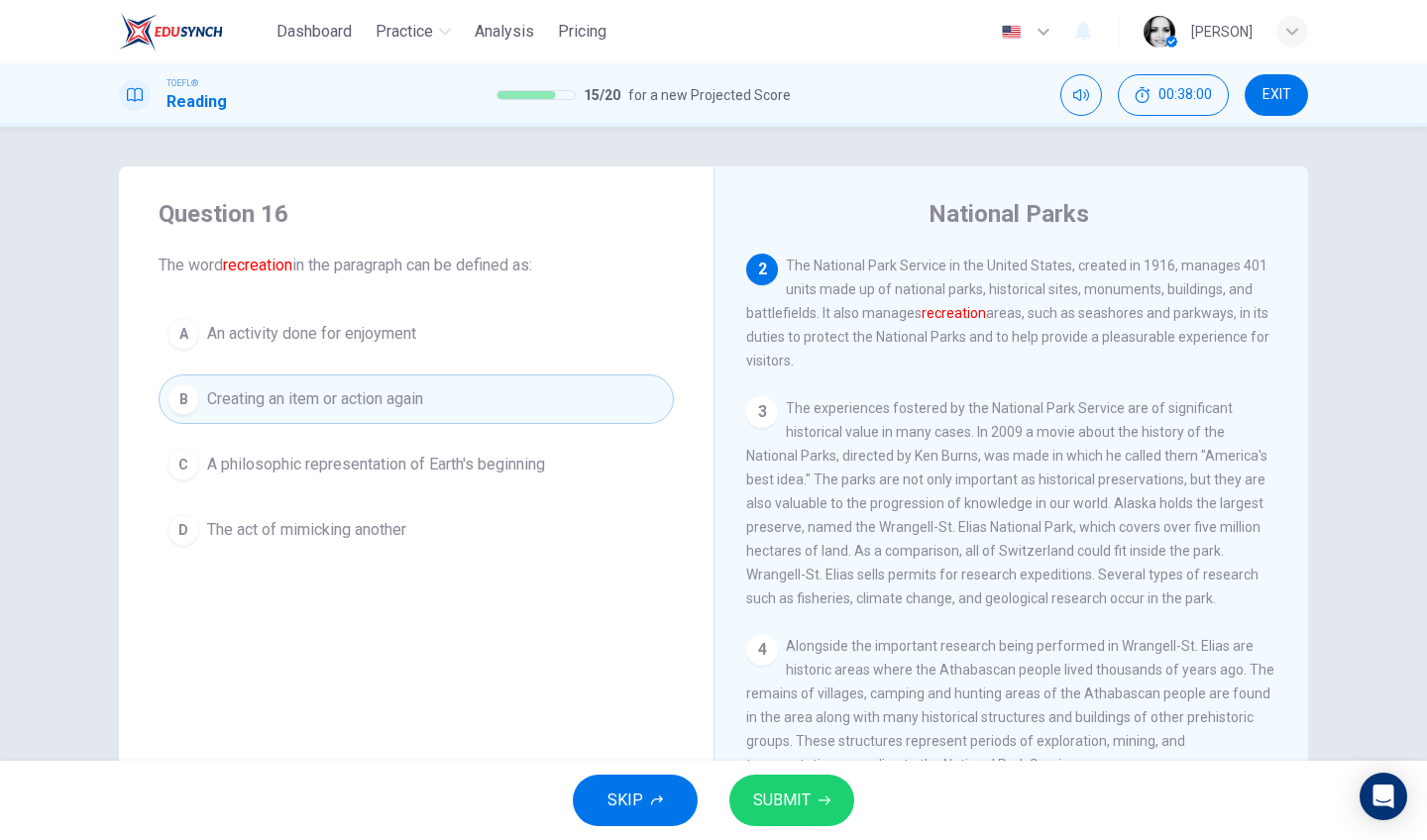 click on "SUBMIT" at bounding box center [782, 800] 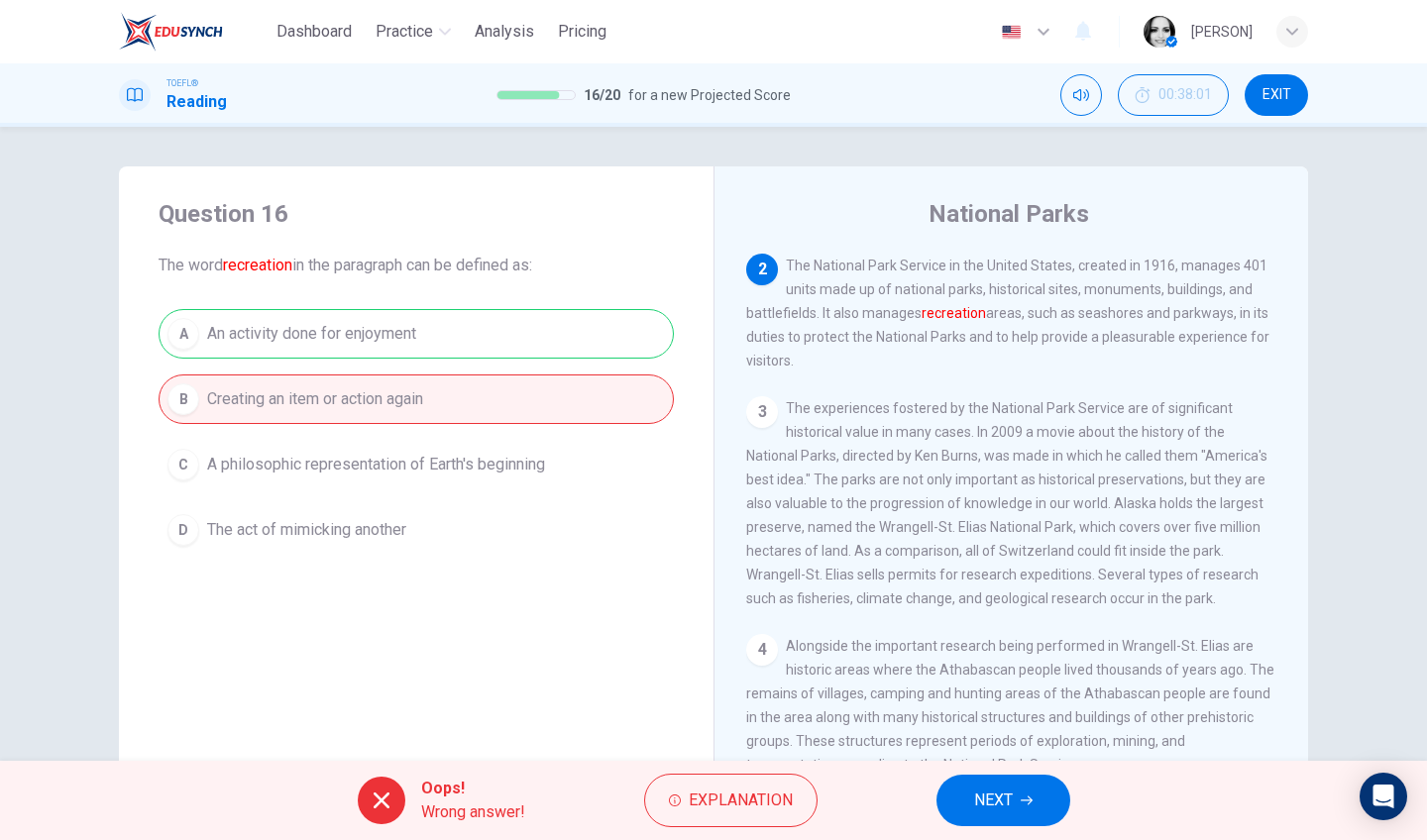 click on "NEXT" at bounding box center (993, 800) 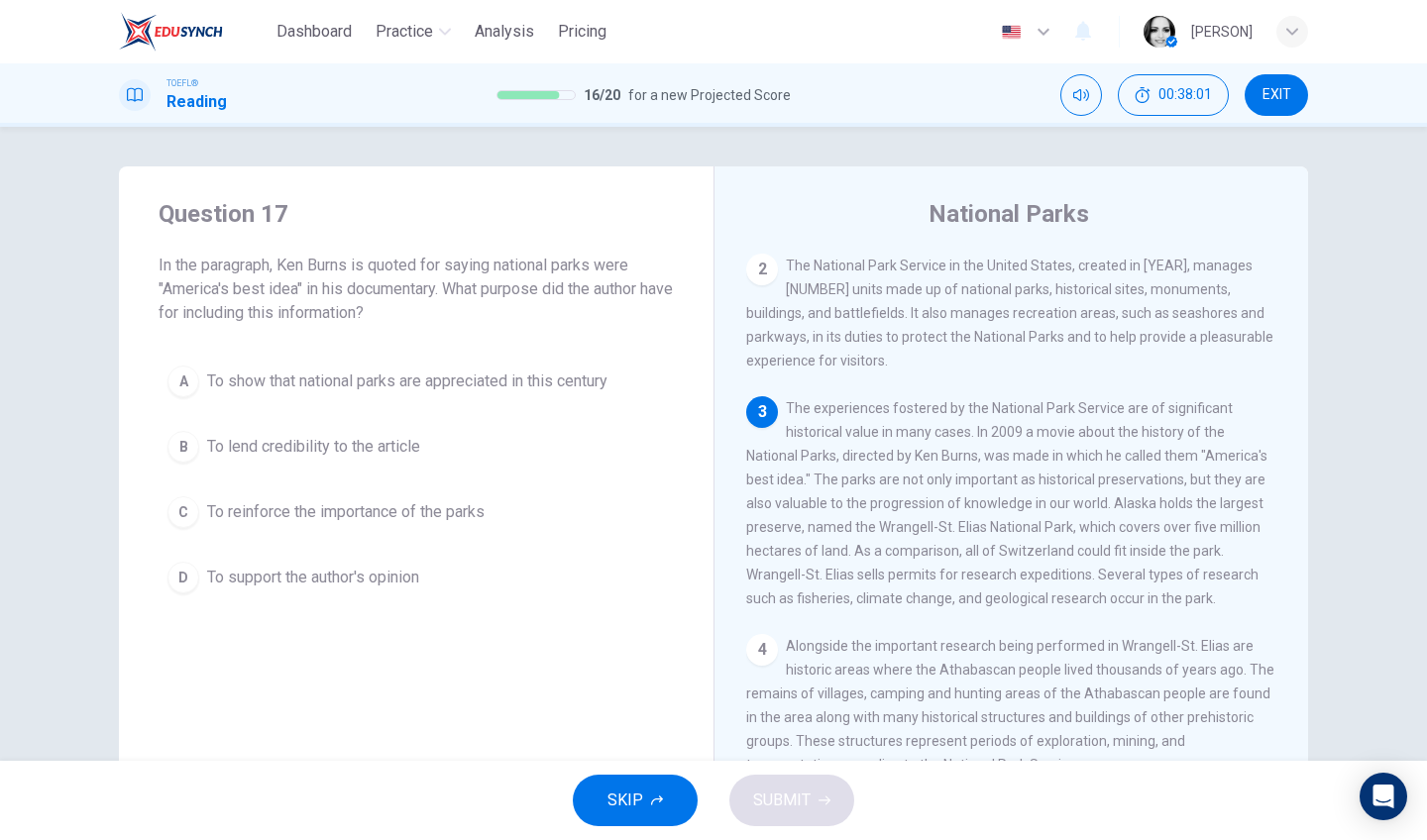 scroll, scrollTop: 309, scrollLeft: 0, axis: vertical 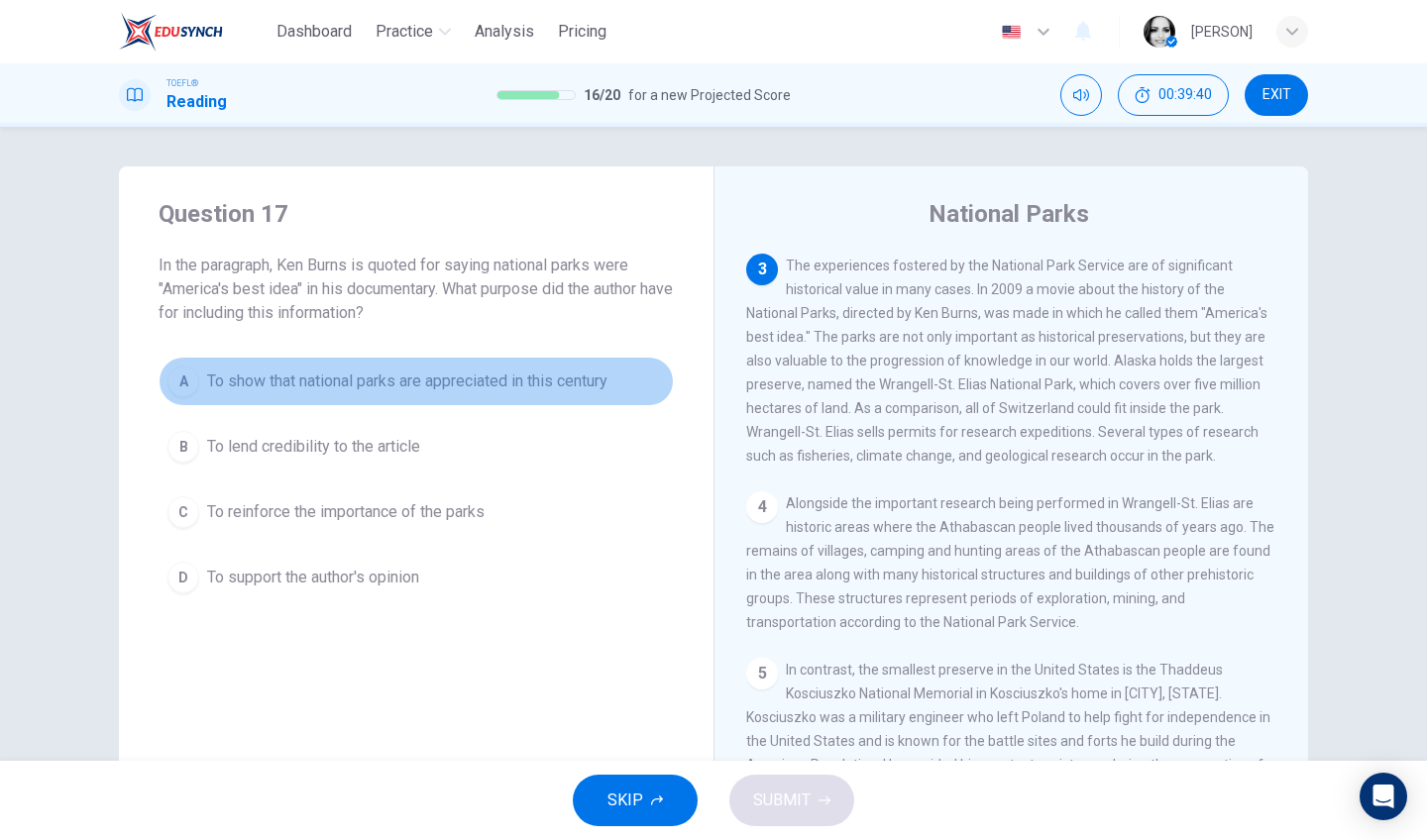 click on "A To show that national parks are appreciated in this century" at bounding box center (416, 381) 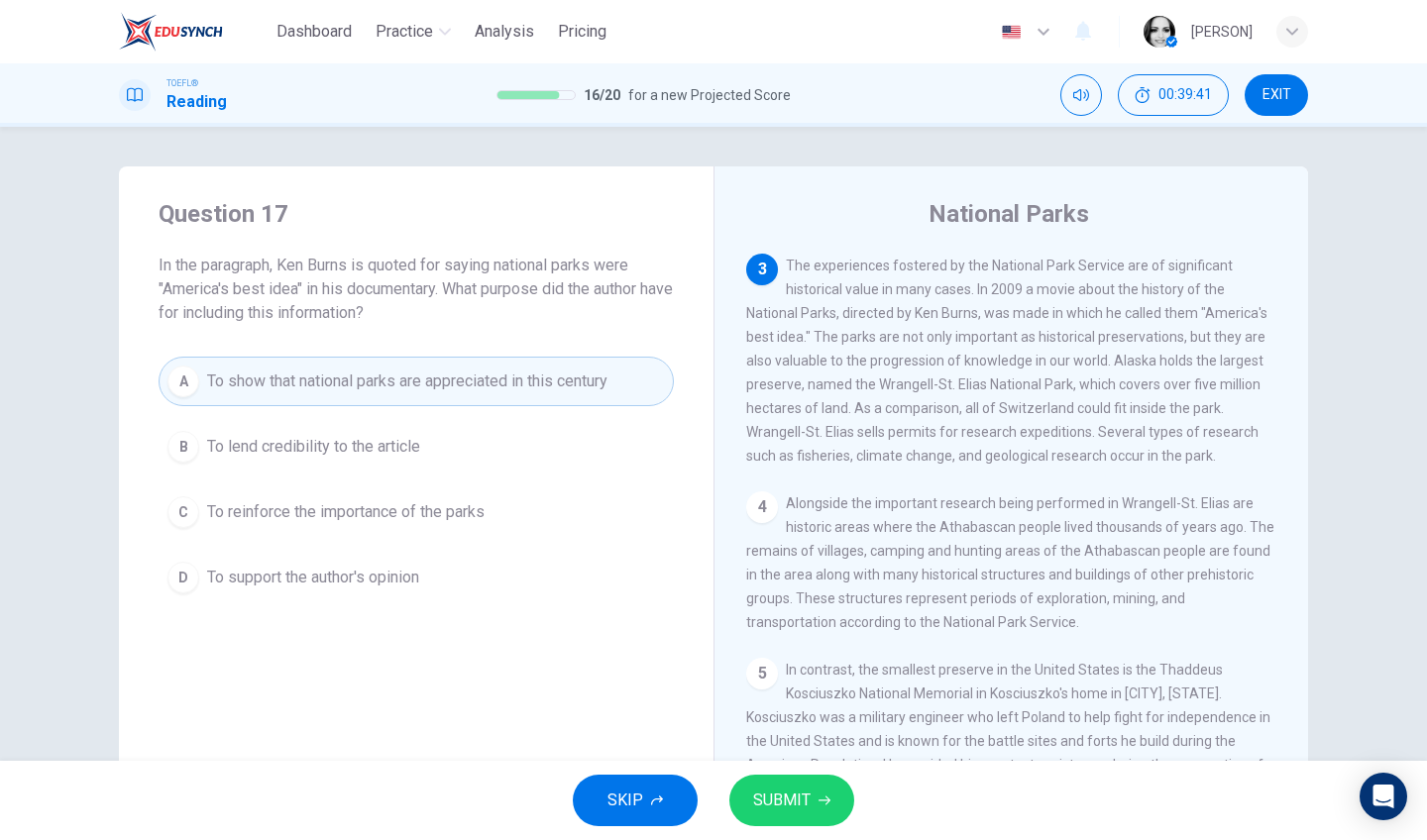 click on "SUBMIT" at bounding box center (782, 800) 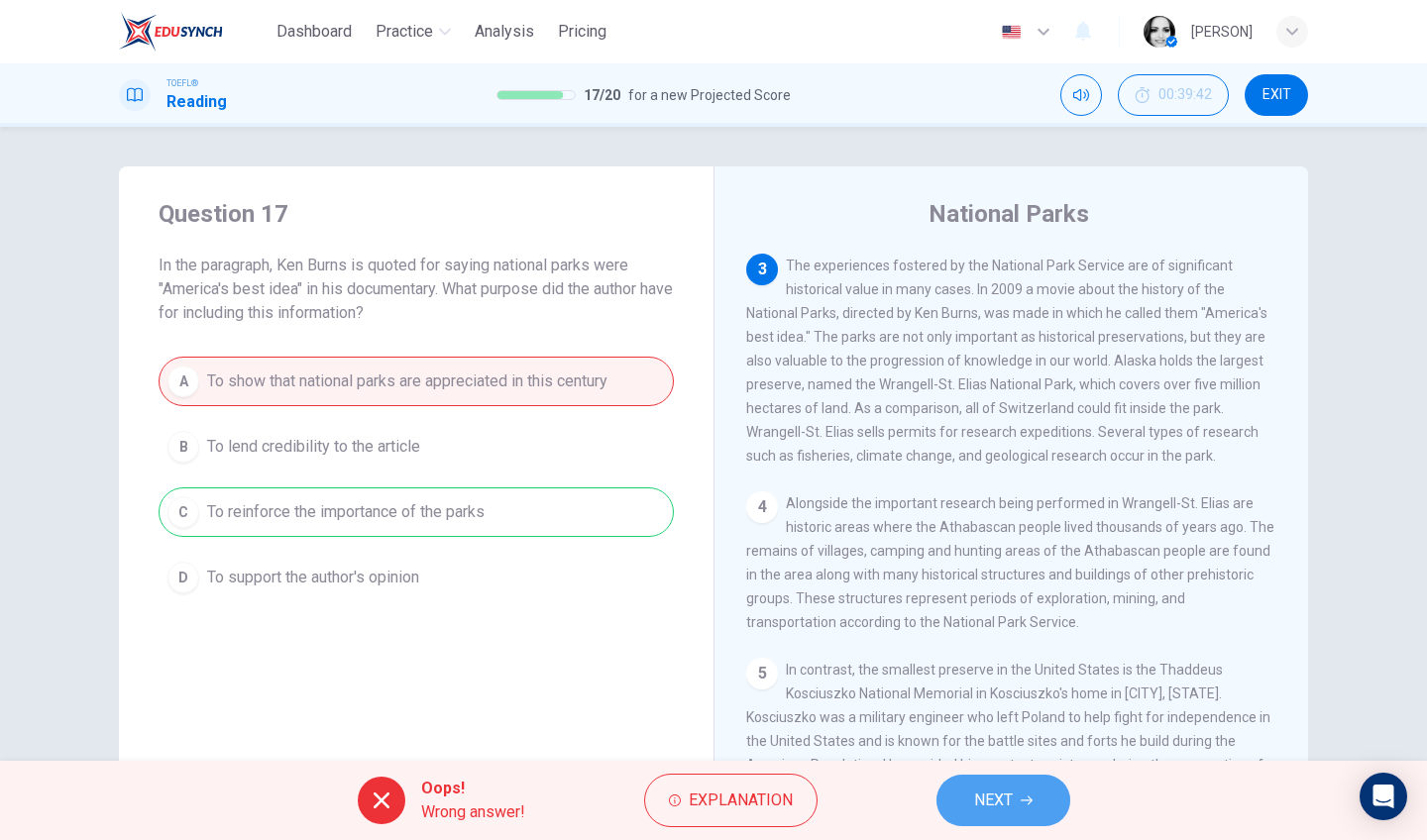 click on "NEXT" at bounding box center (1003, 800) 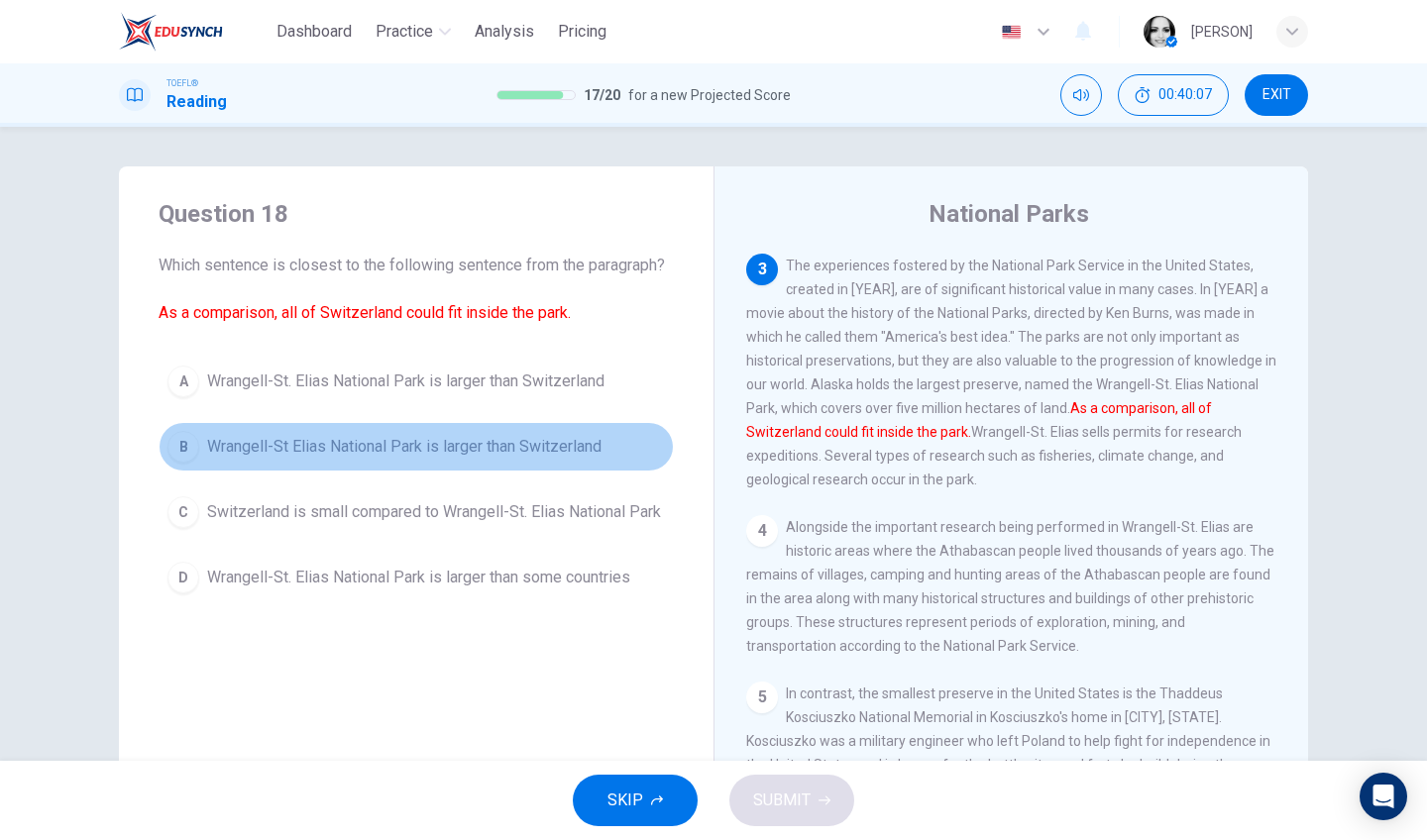 click on "Wrangell-St Elias National Park is larger than Switzerland" at bounding box center [404, 447] 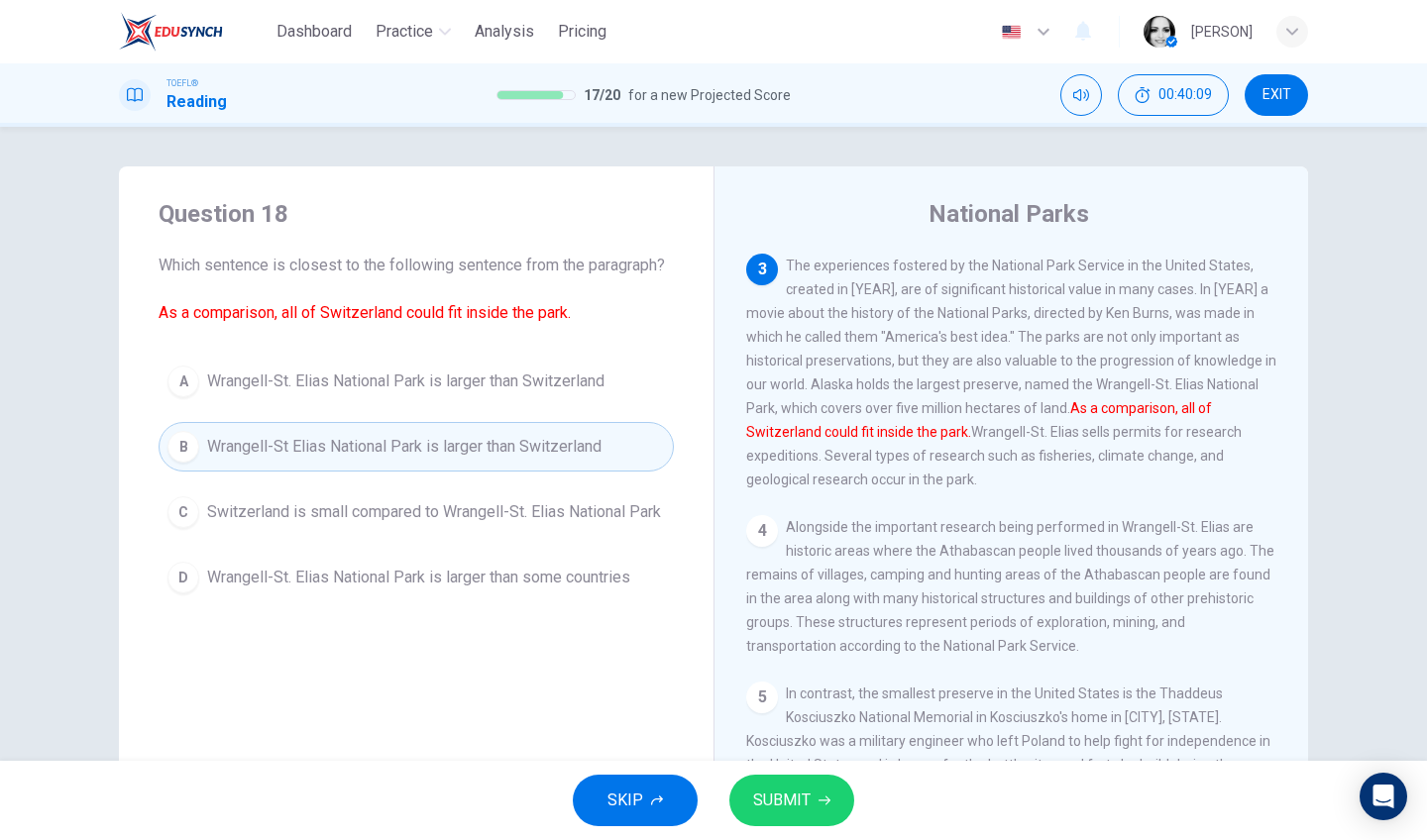 click on "SUBMIT" at bounding box center (782, 800) 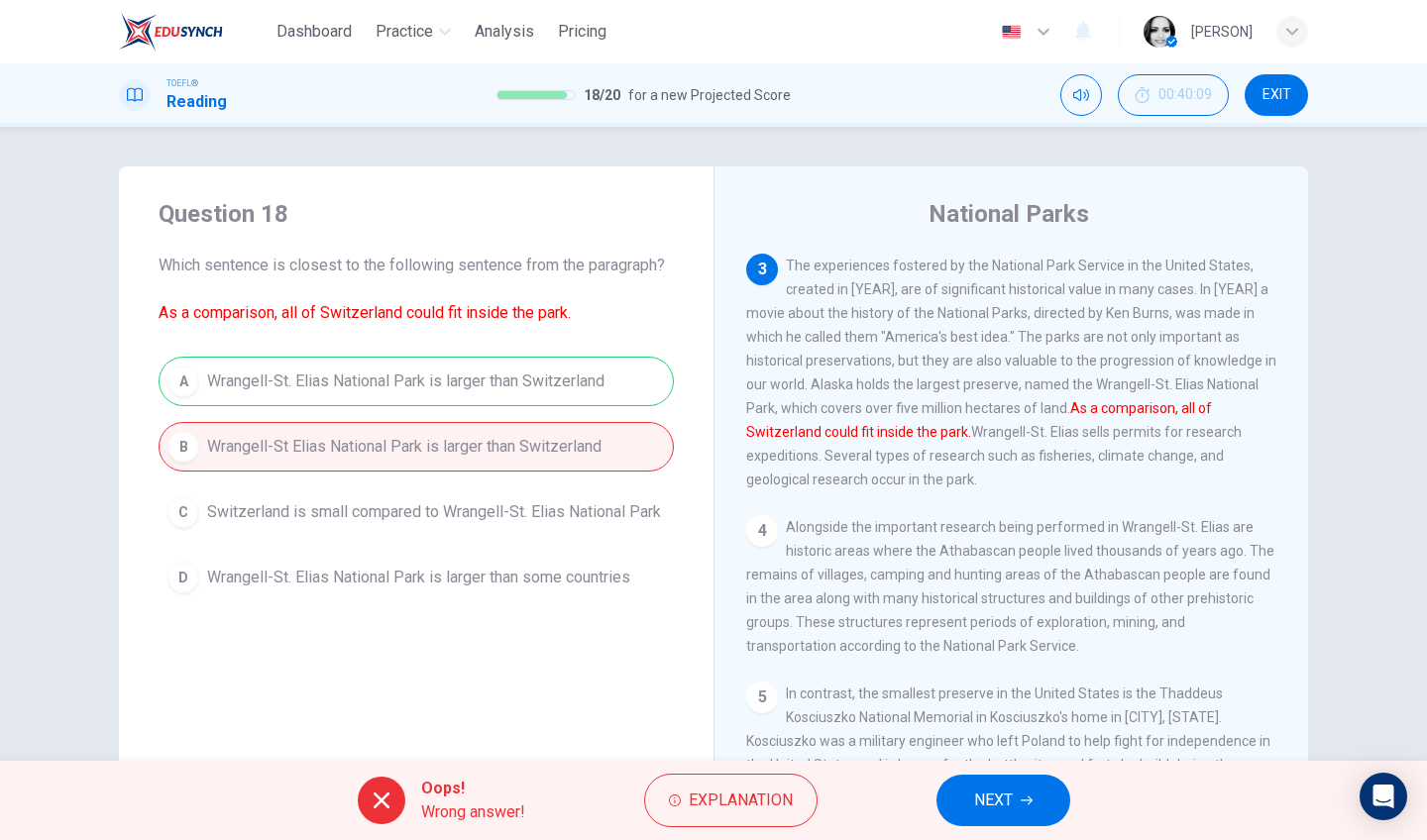 click on "NEXT" at bounding box center (1003, 800) 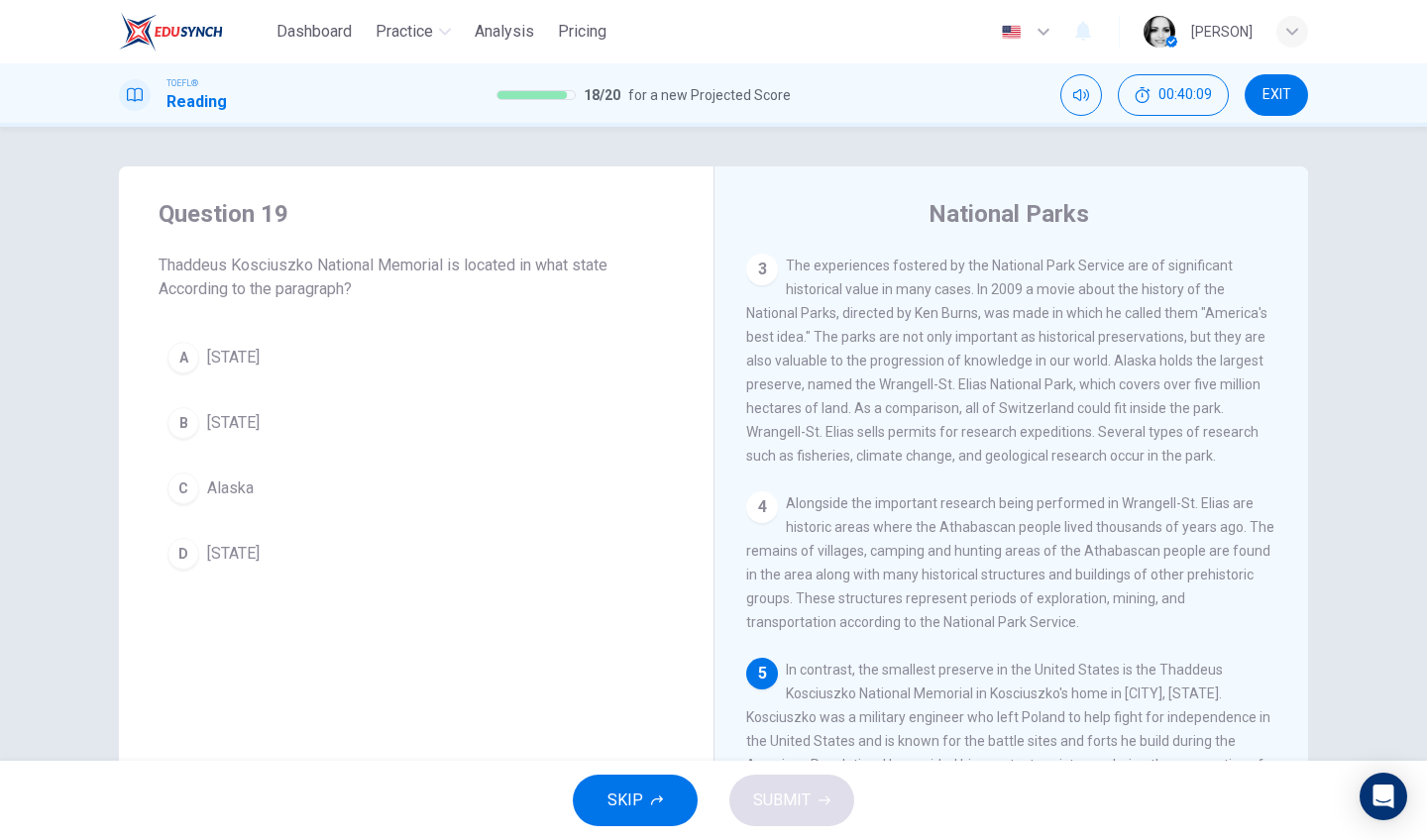 scroll, scrollTop: 508, scrollLeft: 0, axis: vertical 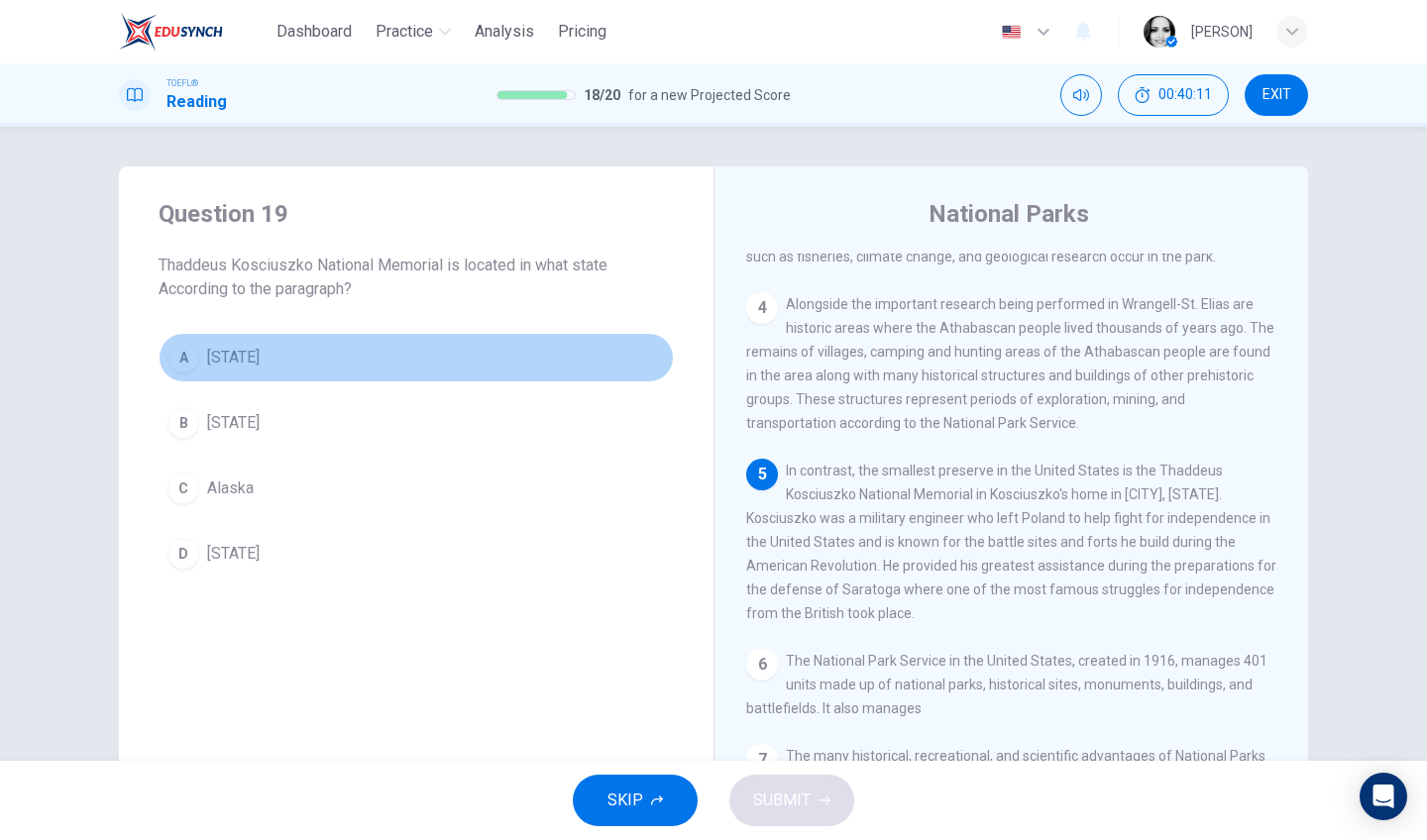 click on "Pennsylvania" at bounding box center (233, 358) 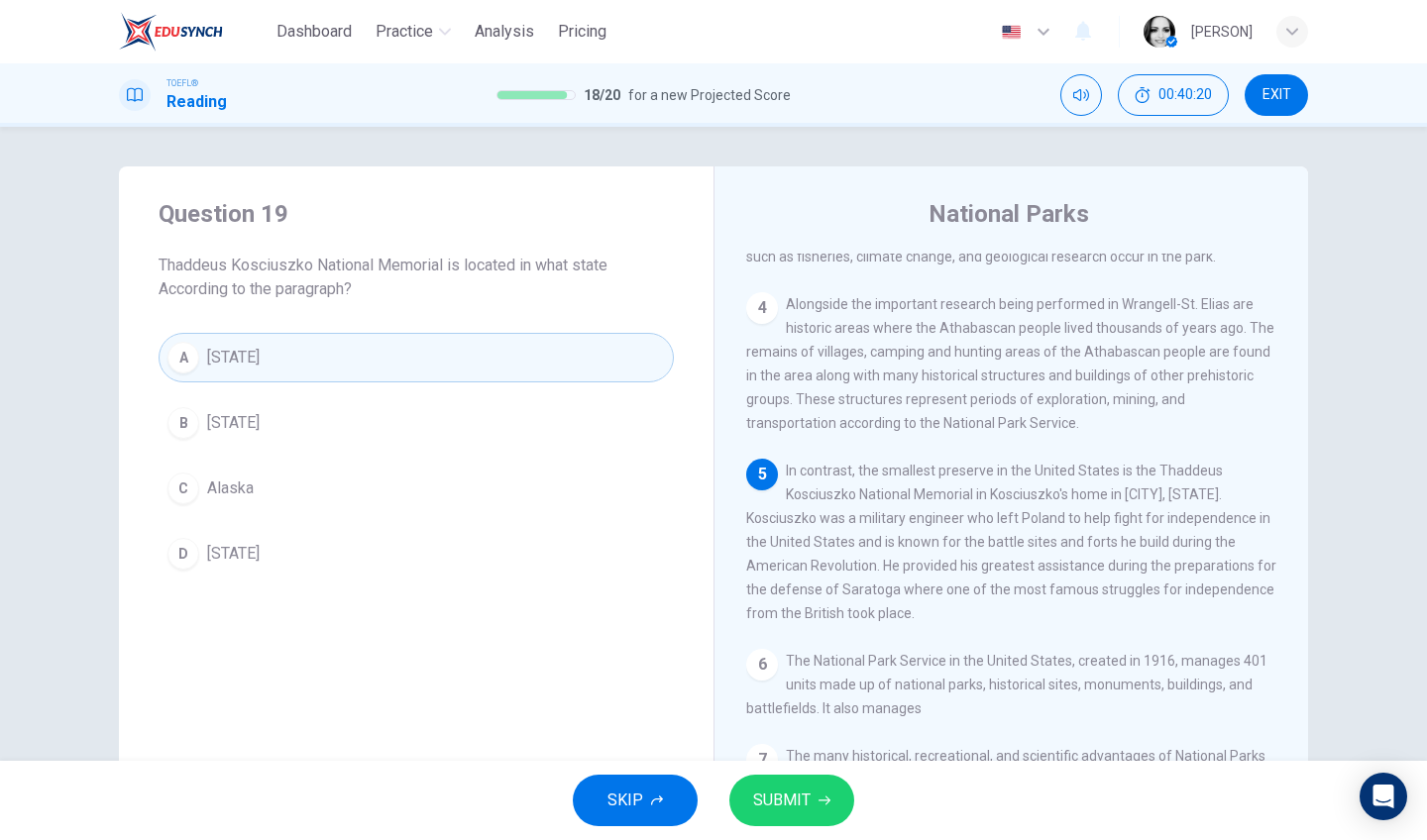 click on "SUBMIT" at bounding box center (782, 800) 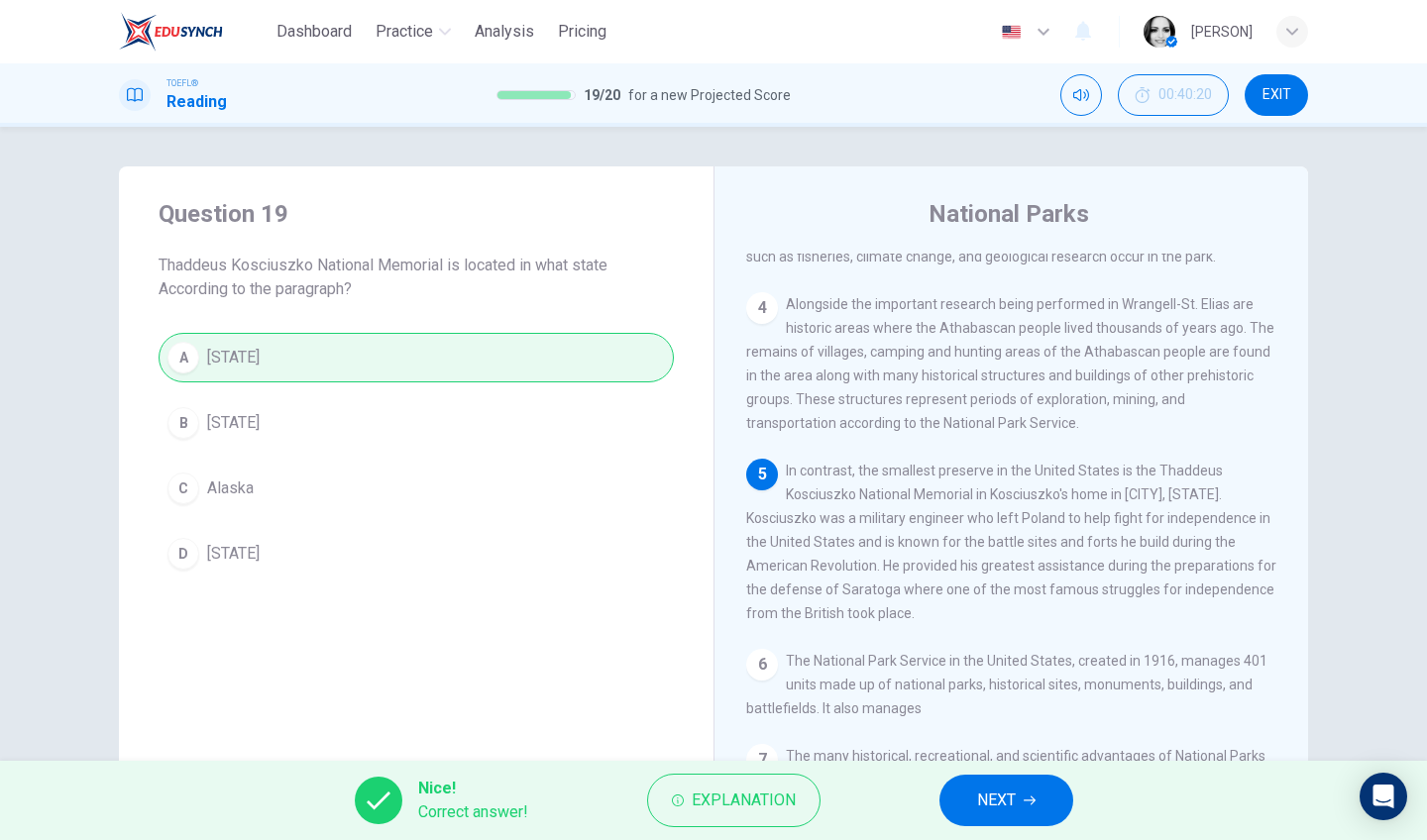 click on "NEXT" at bounding box center [996, 800] 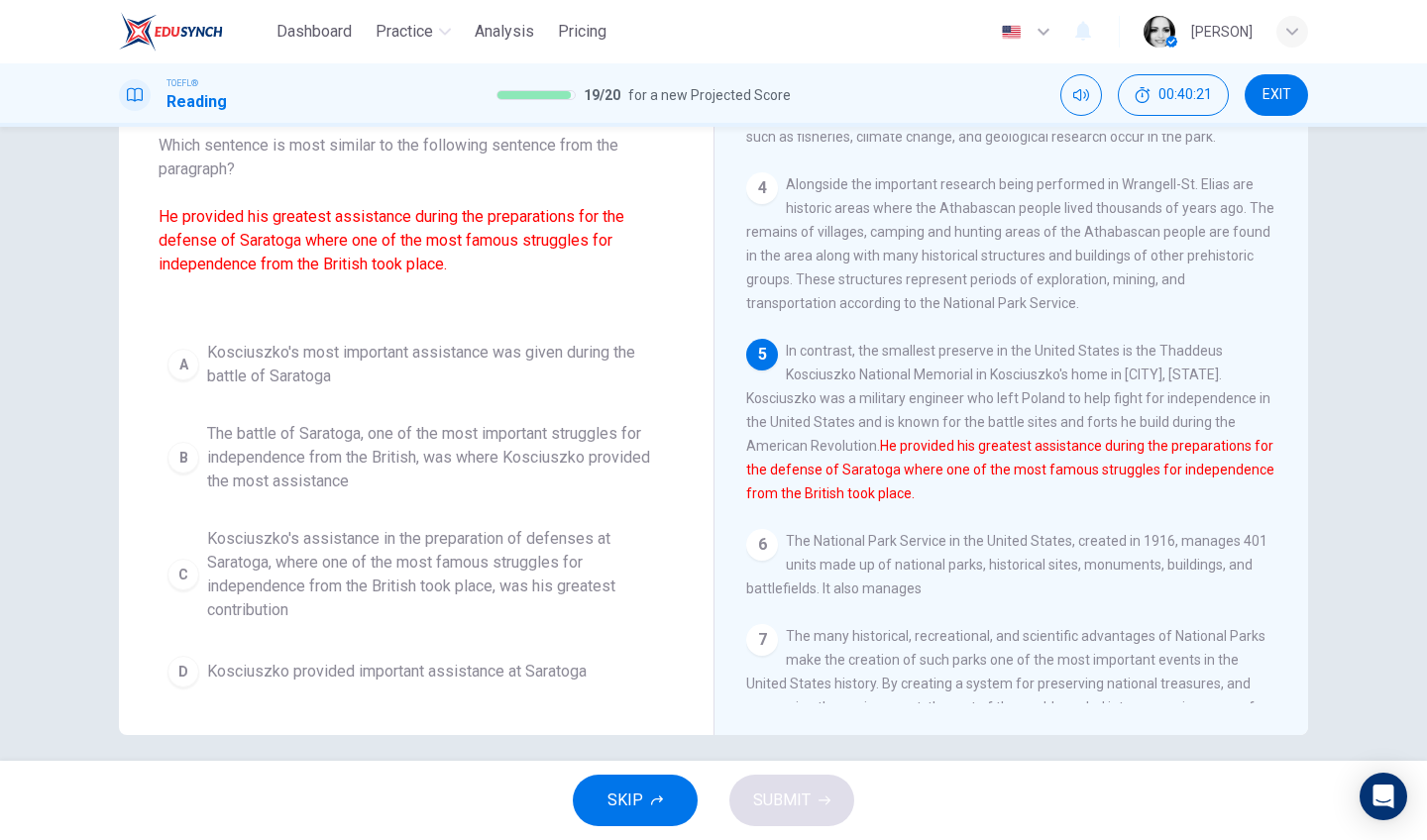 scroll, scrollTop: 76, scrollLeft: 0, axis: vertical 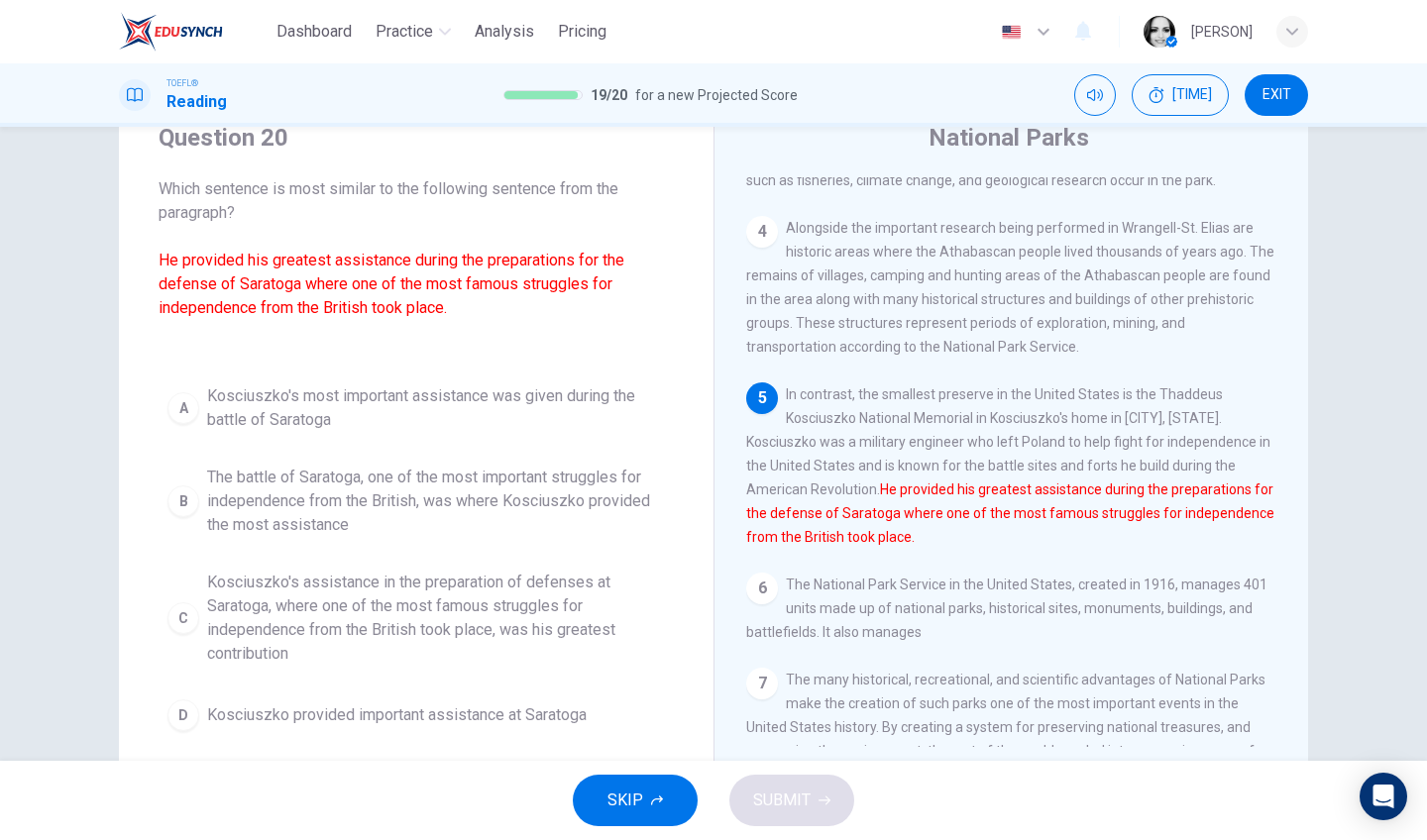 click on "Kosciuszko's assistance in the preparation of defenses at Saratoga, where one of the most famous struggles for independence from the British took place, was his greatest contribution" at bounding box center [436, 618] 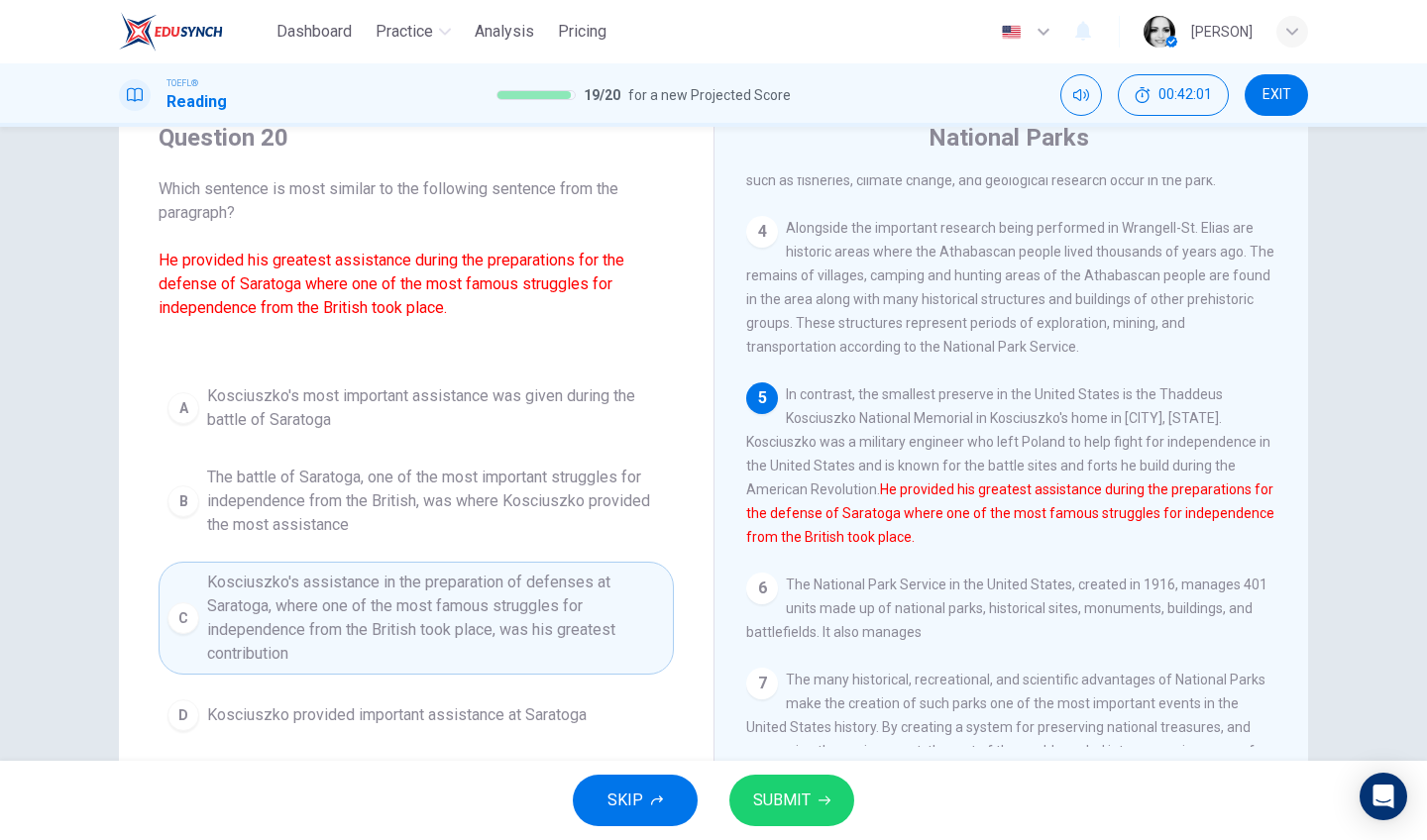 click on "The battle of Saratoga, one of the most important struggles for independence from the British, was where Kosciuszko provided the most assistance" at bounding box center (436, 501) 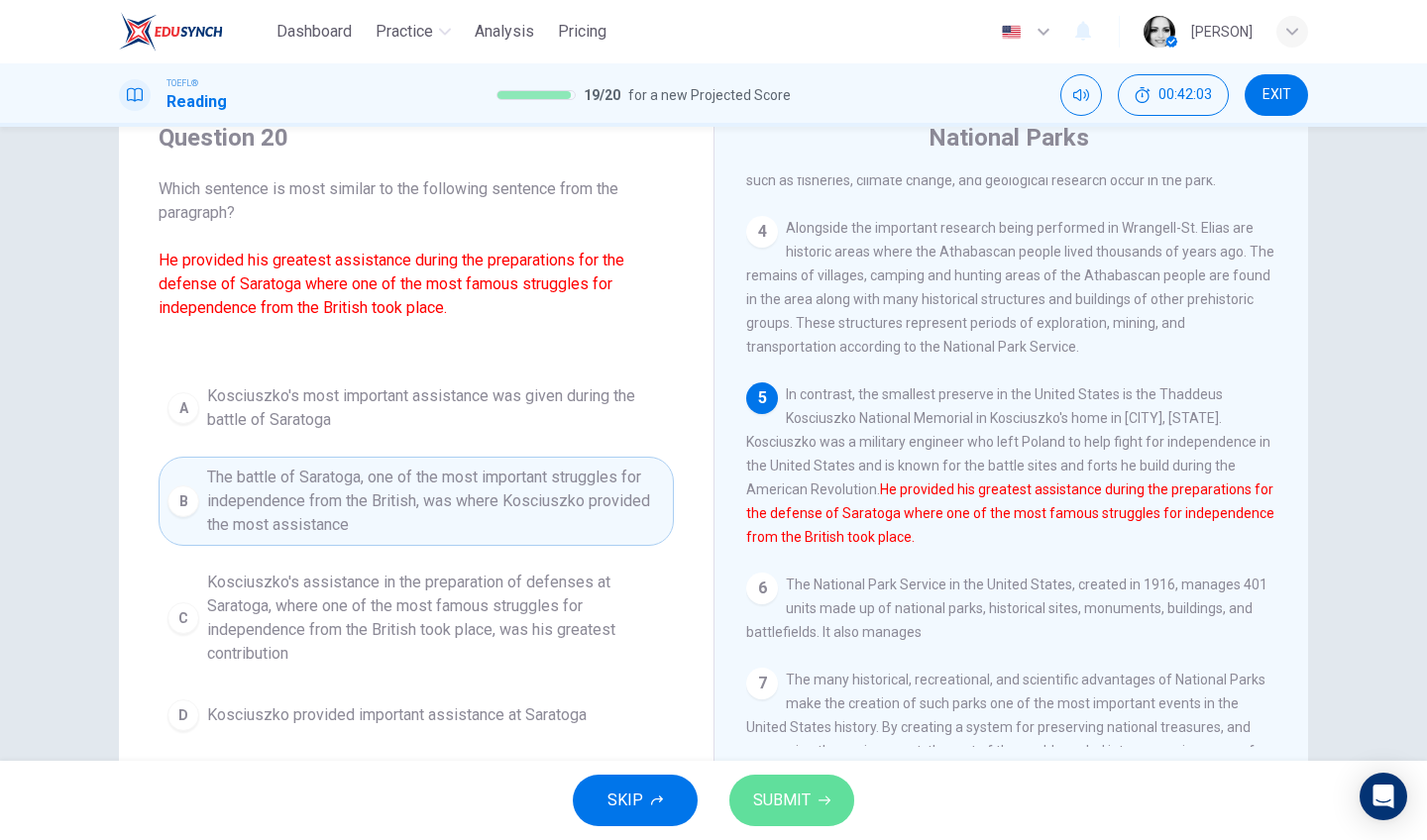 click on "SUBMIT" at bounding box center [792, 800] 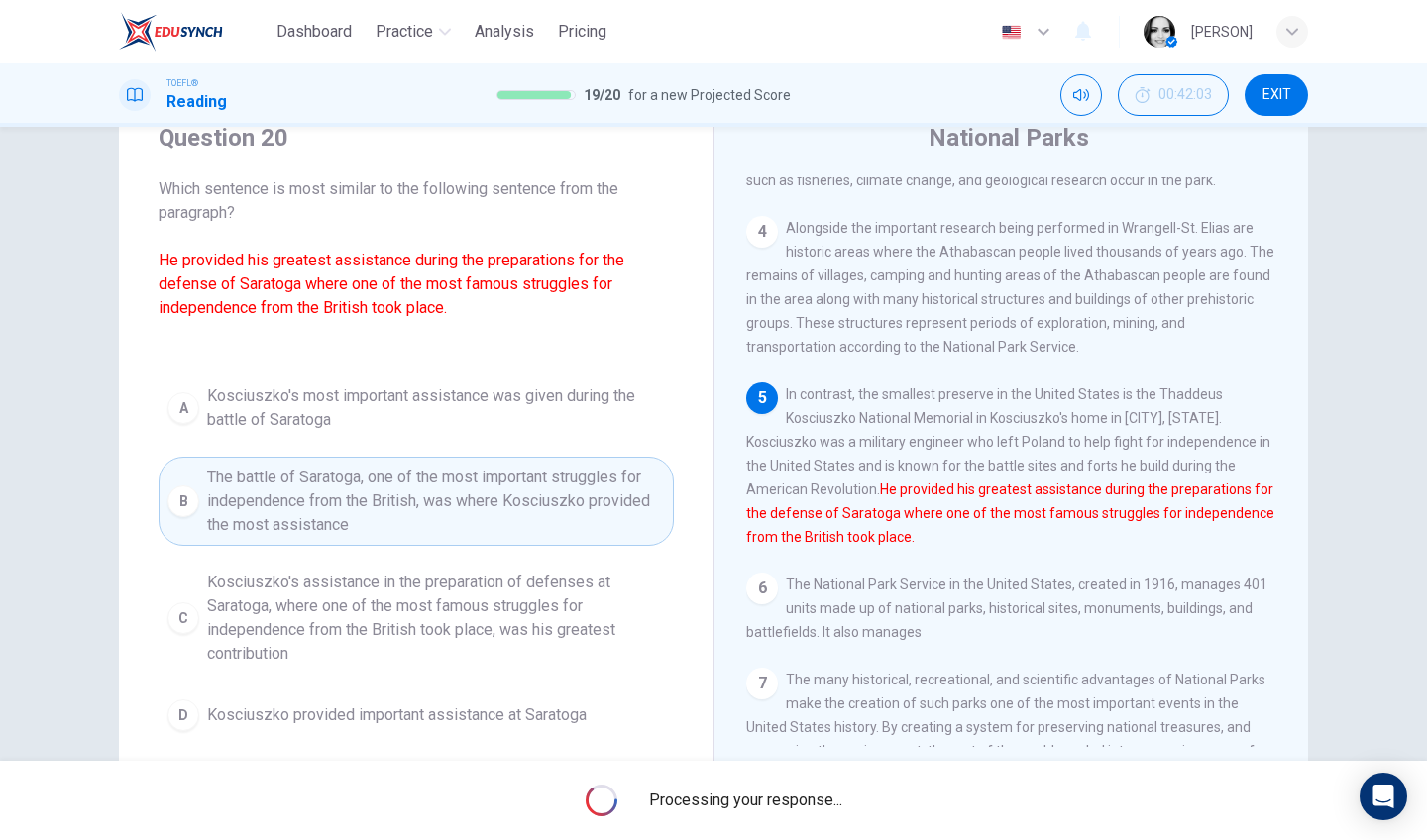 scroll, scrollTop: 0, scrollLeft: 0, axis: both 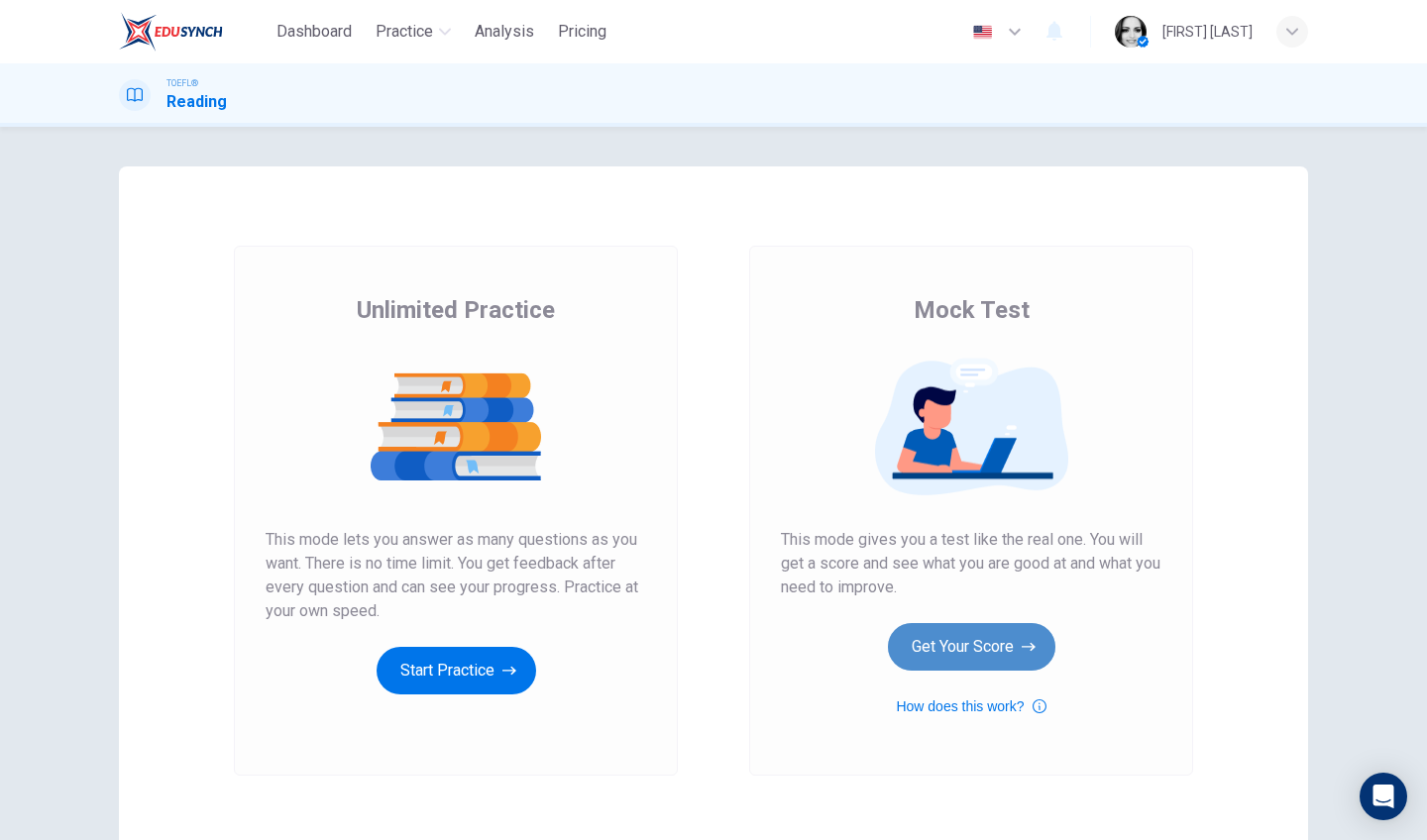 click on "Get Your Score" at bounding box center (971, 647) 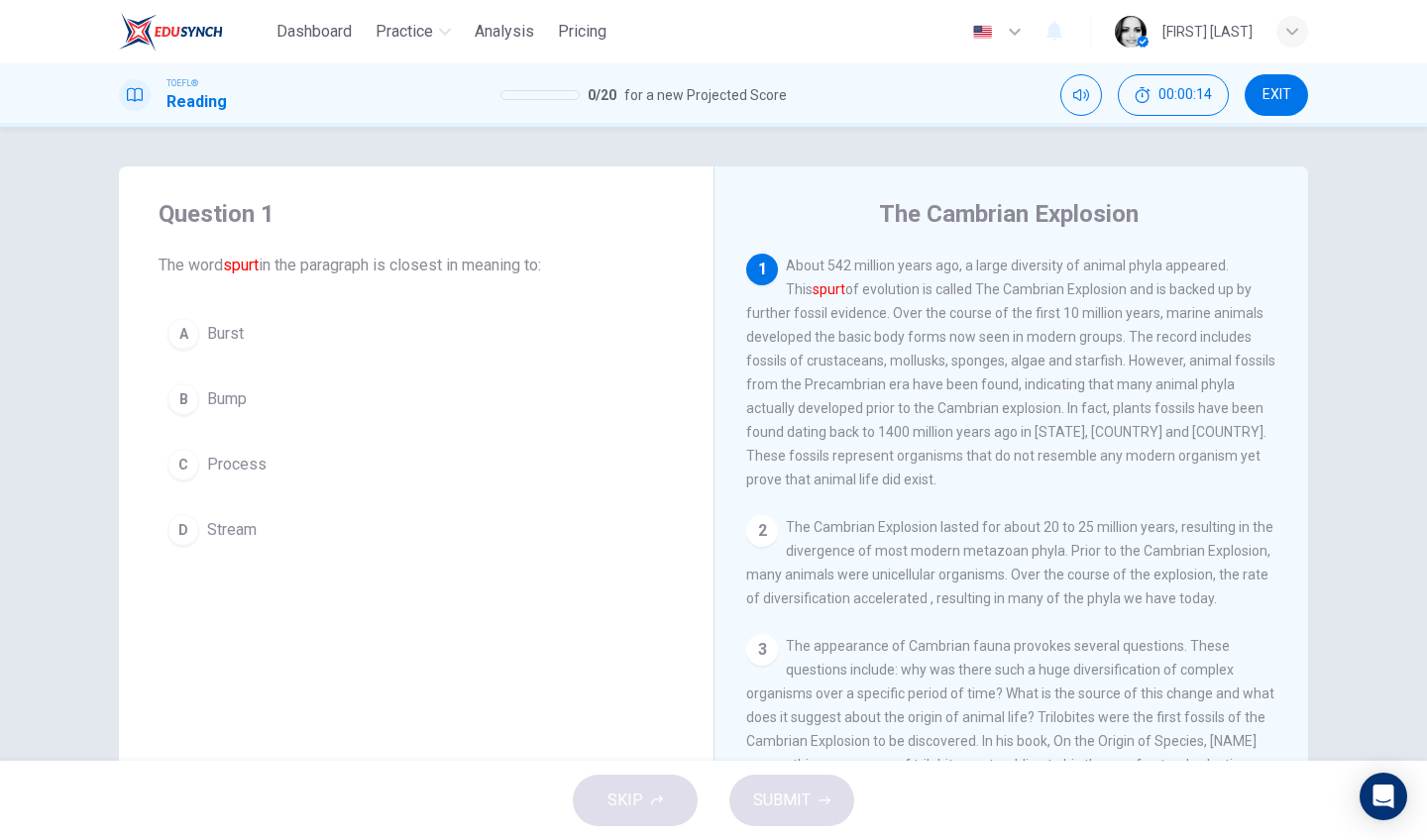 click on "Stream" at bounding box center [232, 530] 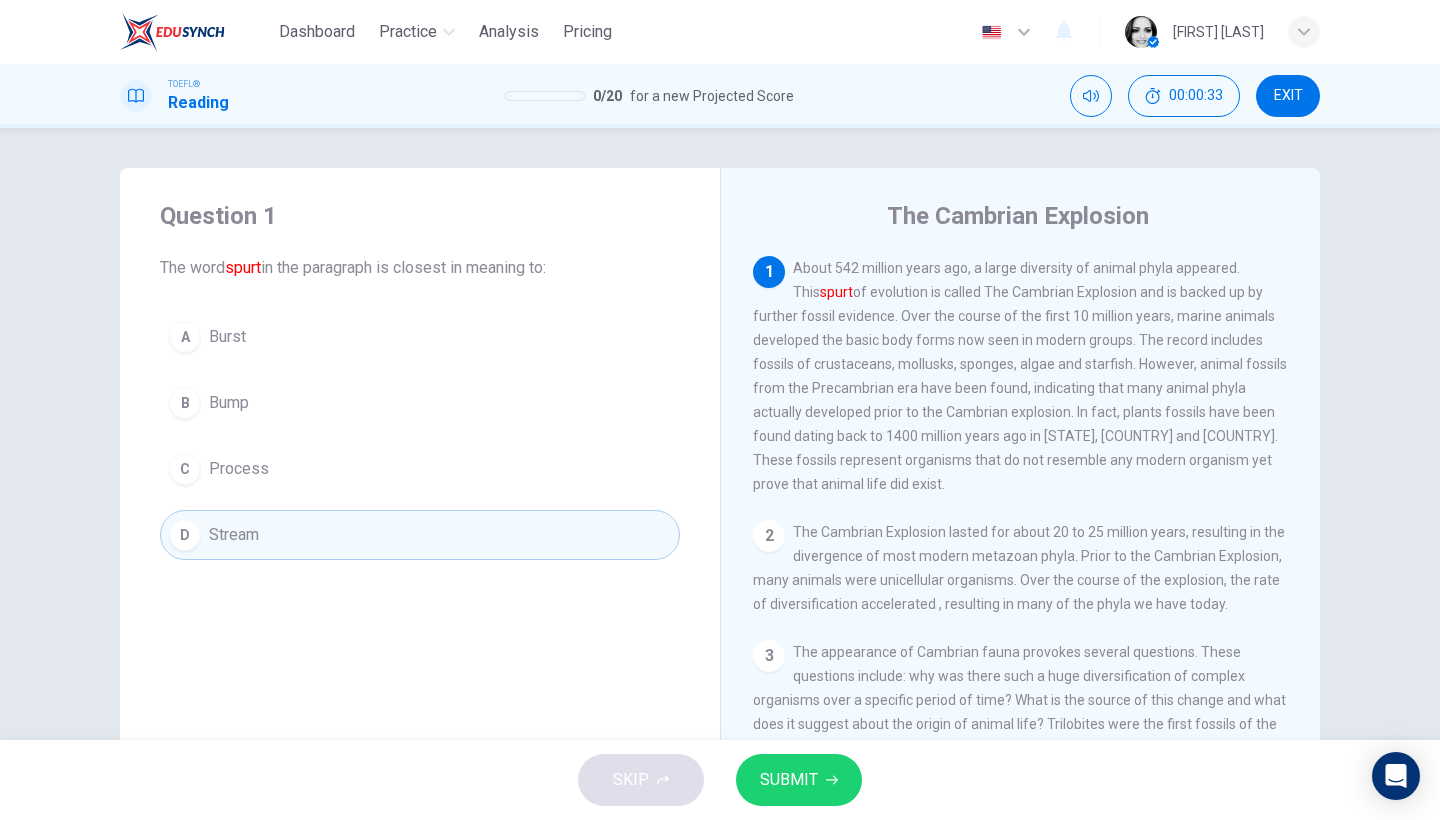 click on "A Burst" at bounding box center (420, 337) 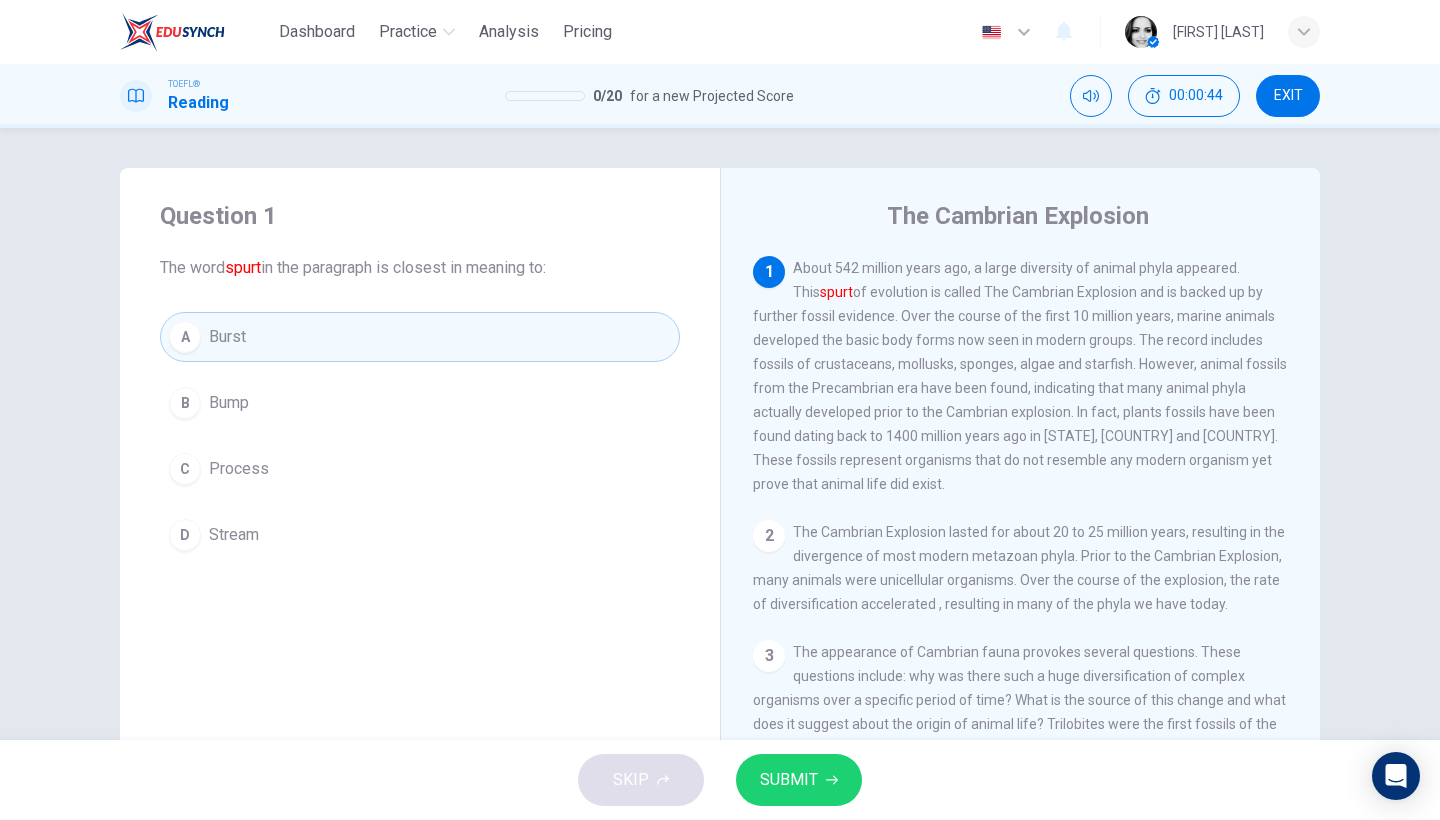 click on "D Stream" at bounding box center (420, 535) 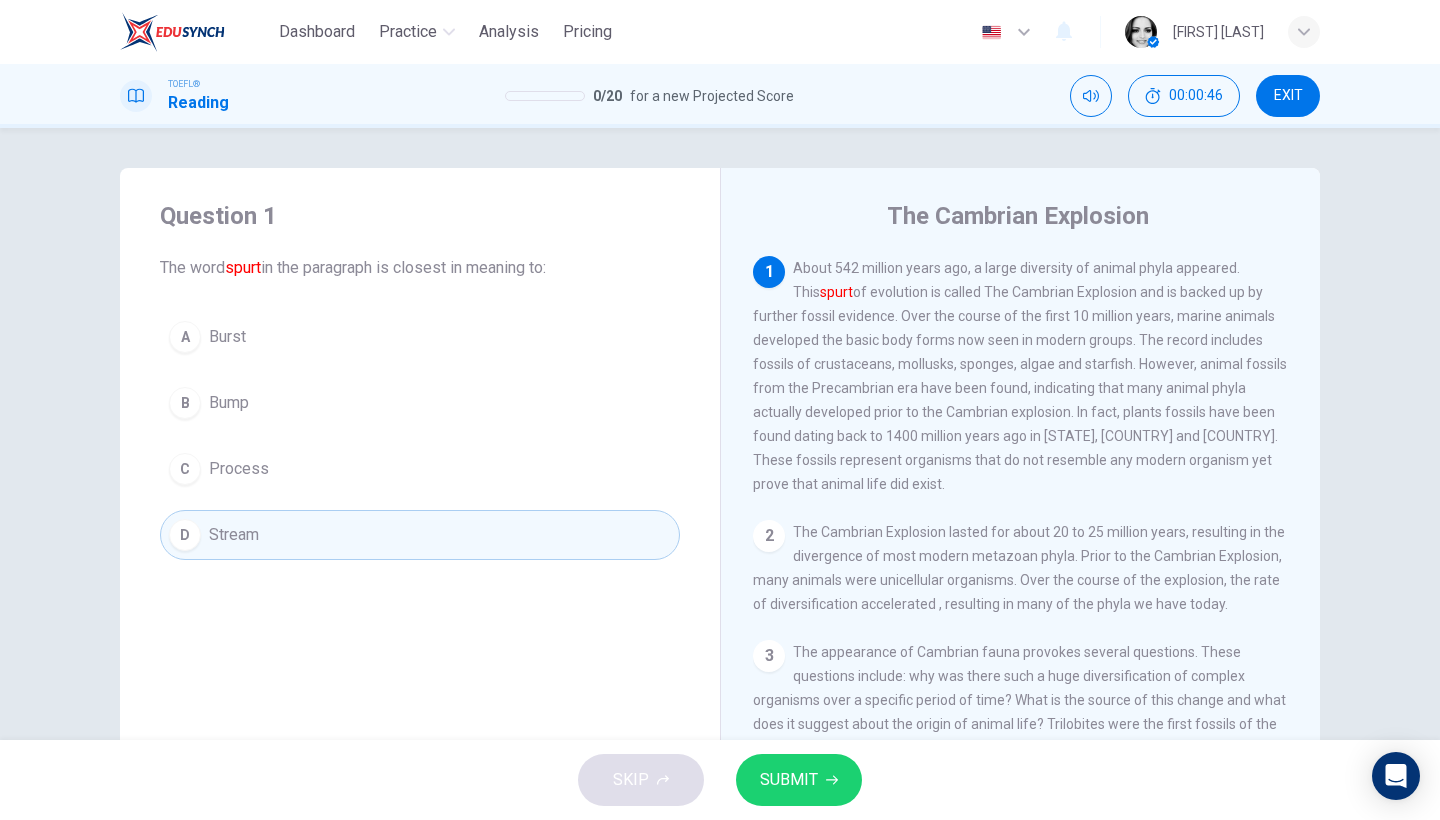click on "SUBMIT" at bounding box center (789, 780) 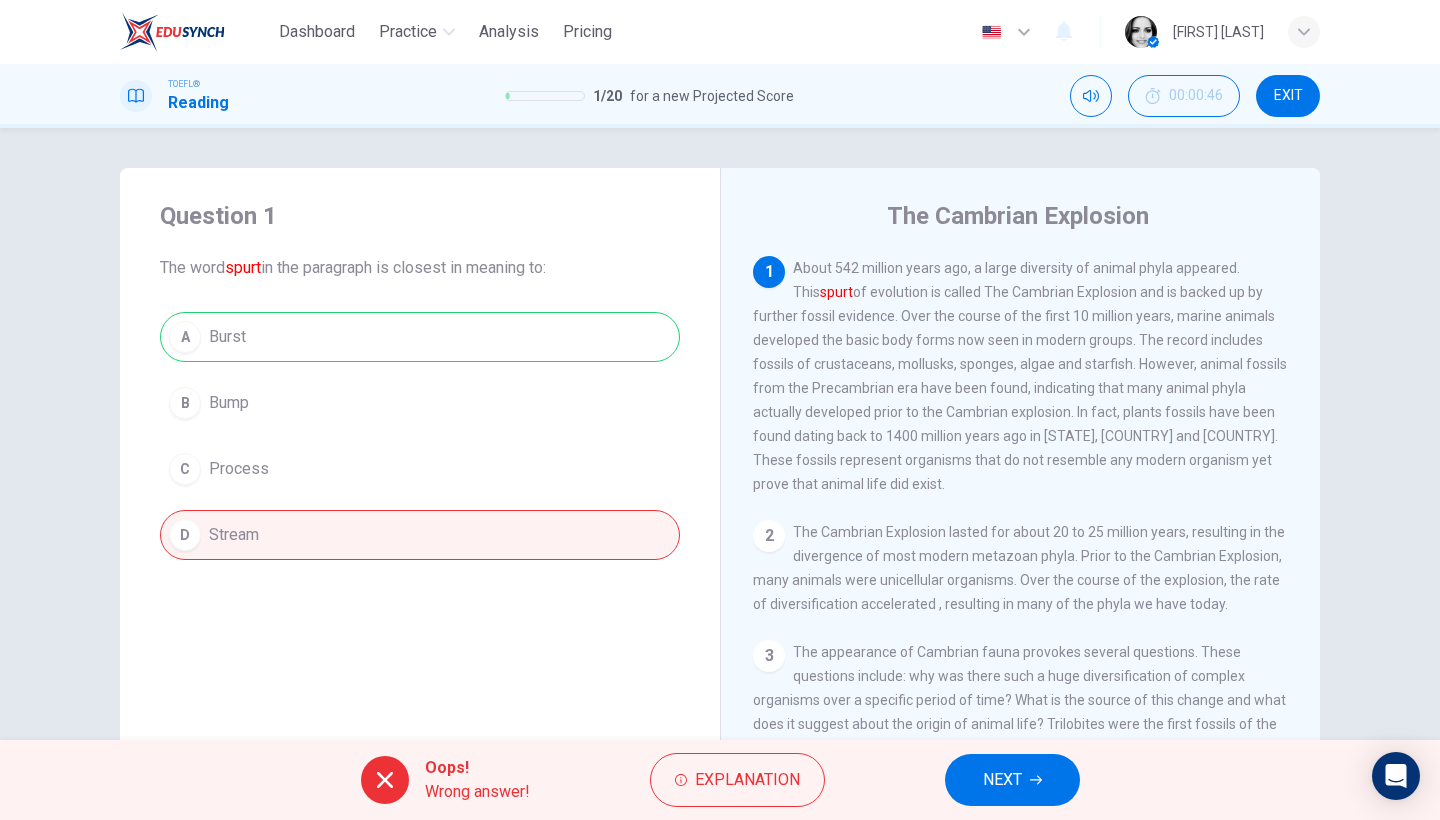 click on "NEXT" at bounding box center (1002, 780) 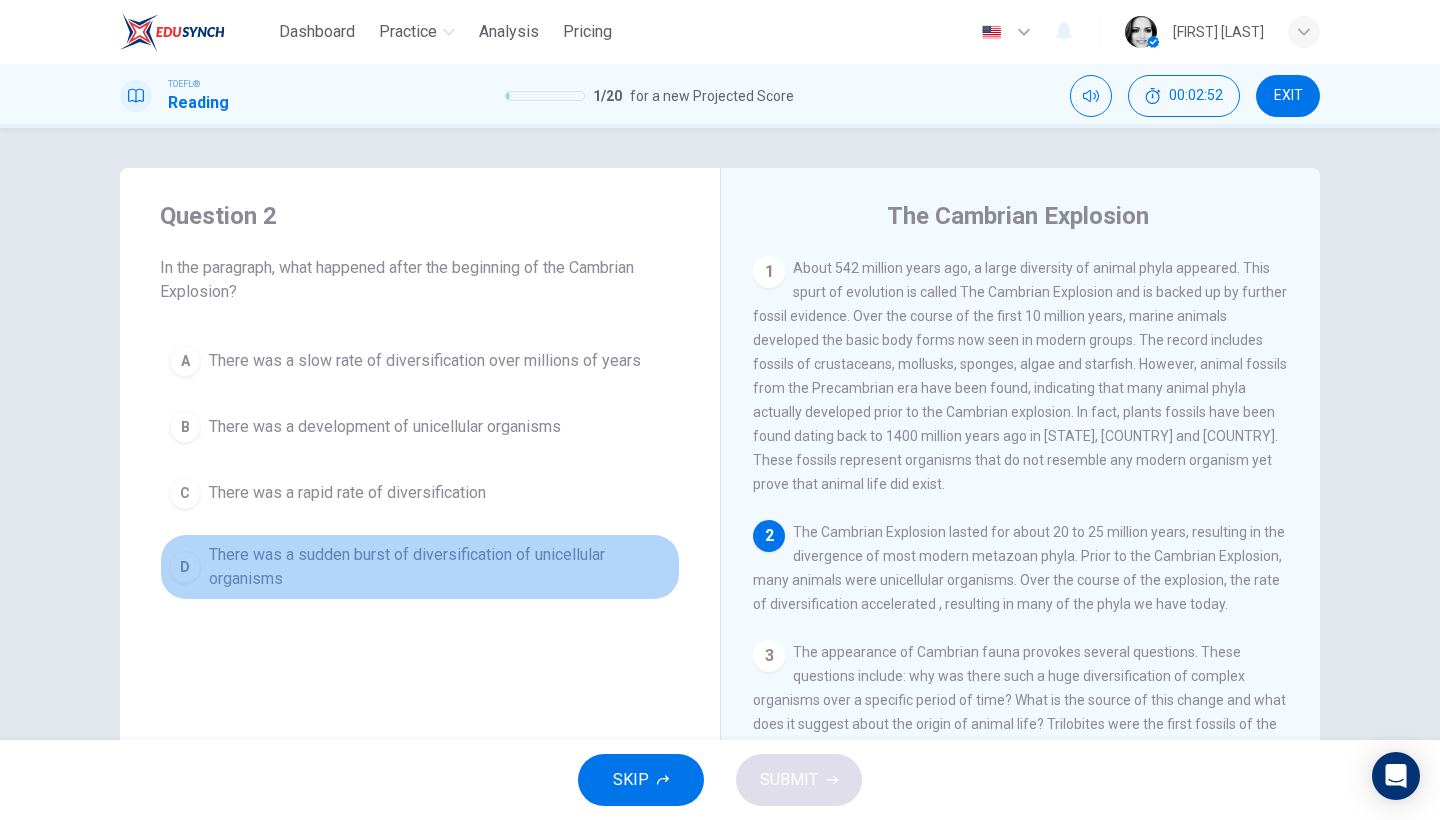 click on "There was a sudden burst of diversification of unicellular organisms" at bounding box center (440, 567) 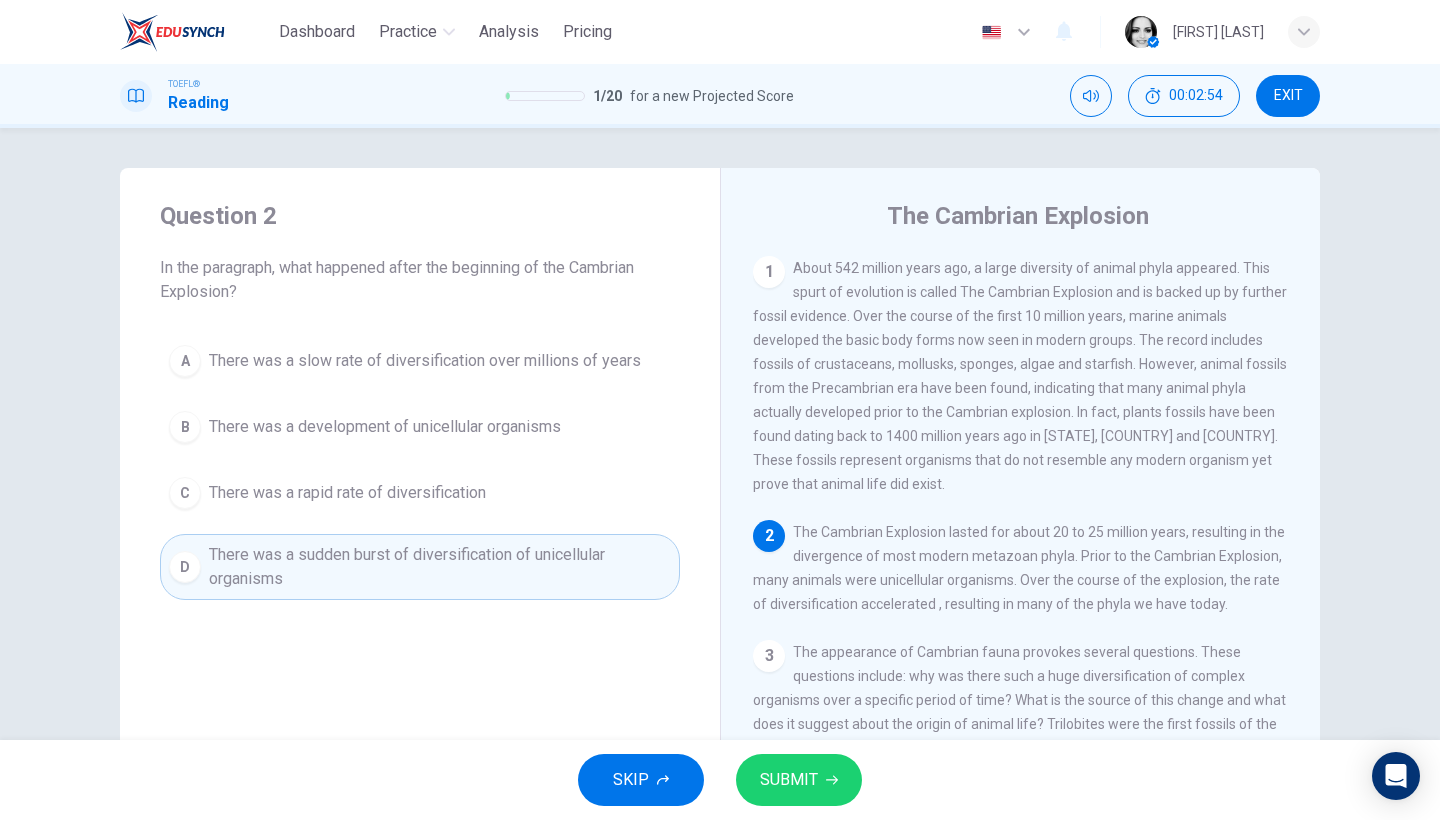 click on "SUBMIT" at bounding box center (799, 780) 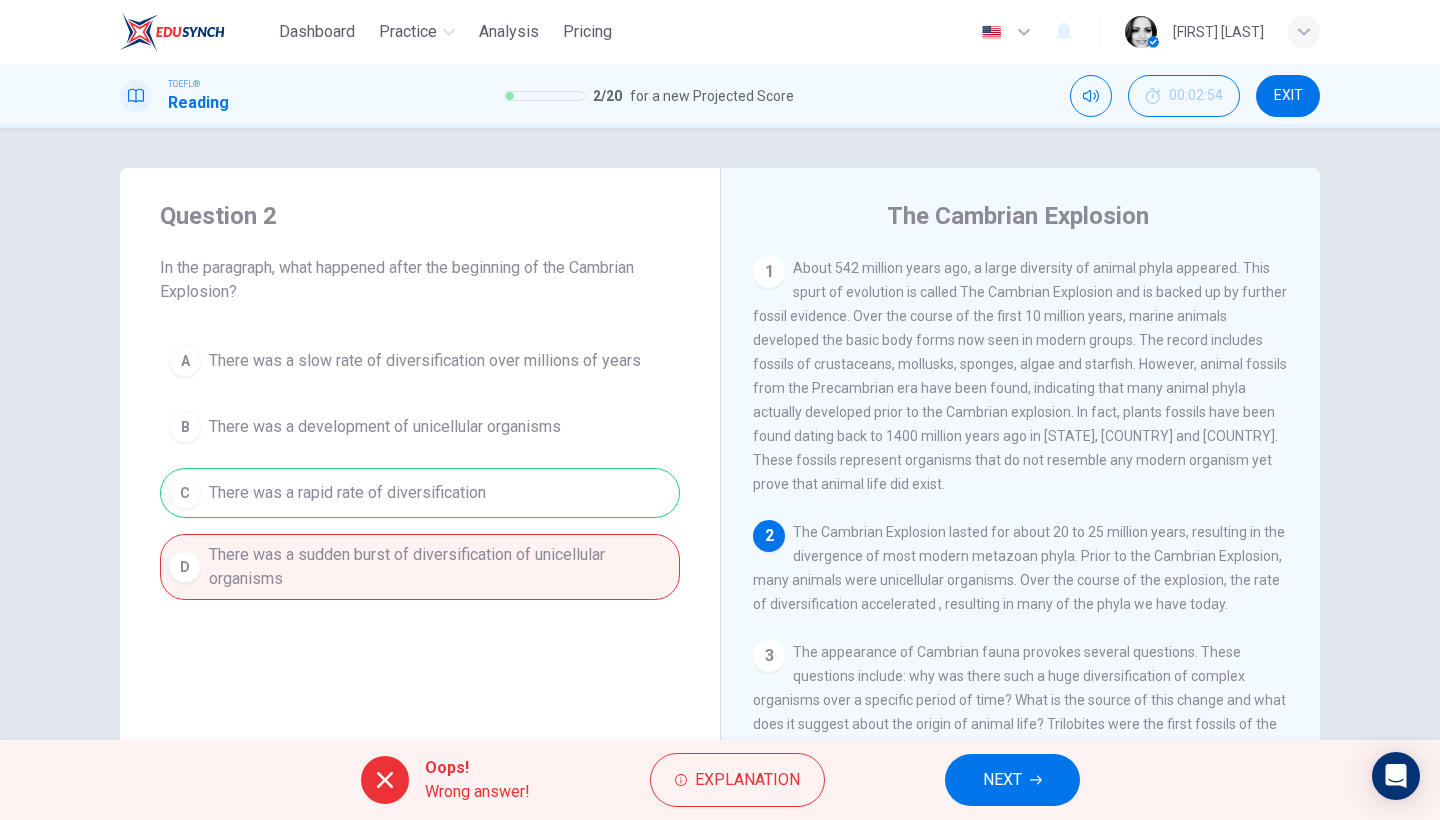 click on "NEXT" at bounding box center [1012, 780] 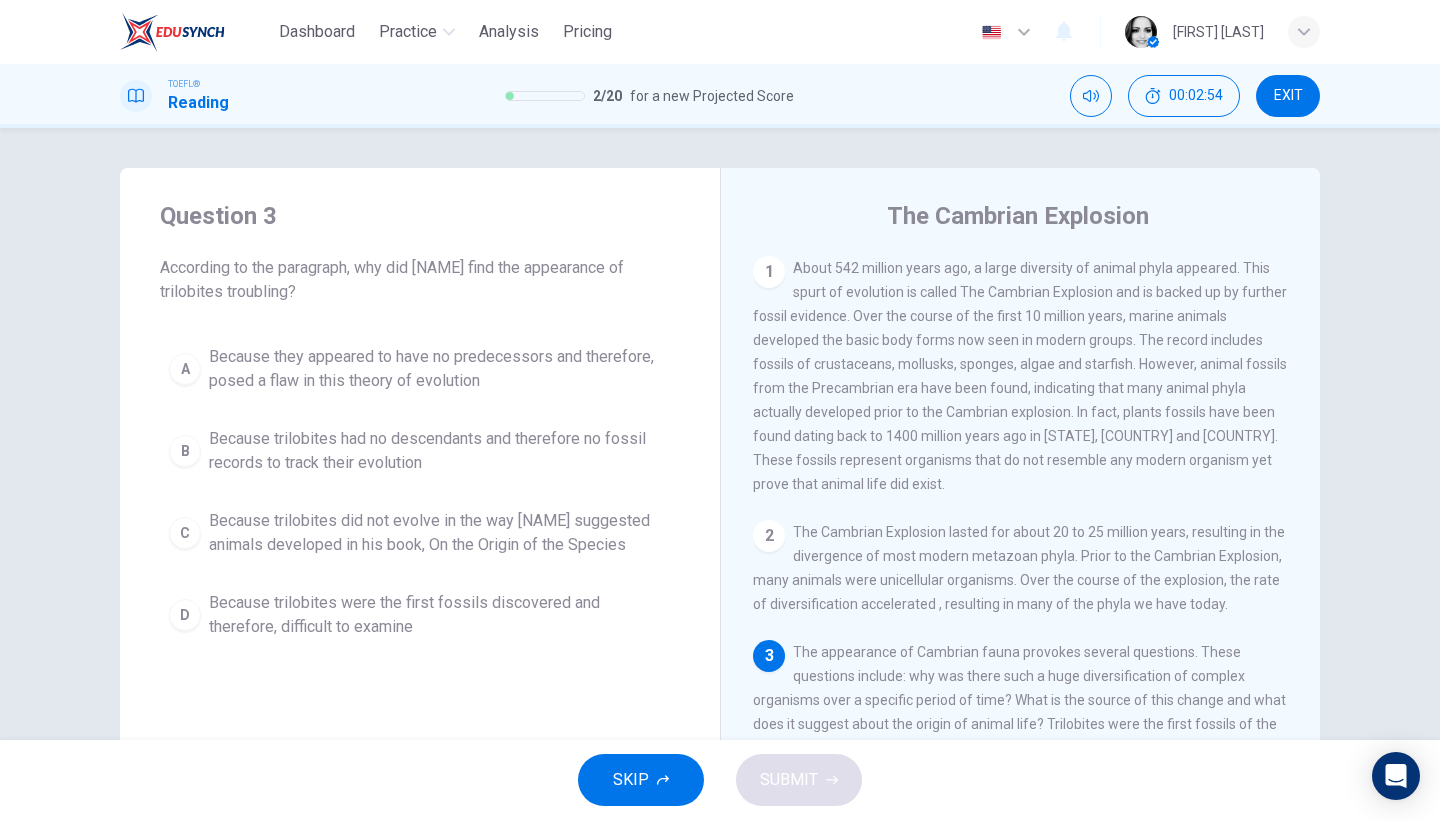 scroll, scrollTop: 177, scrollLeft: 0, axis: vertical 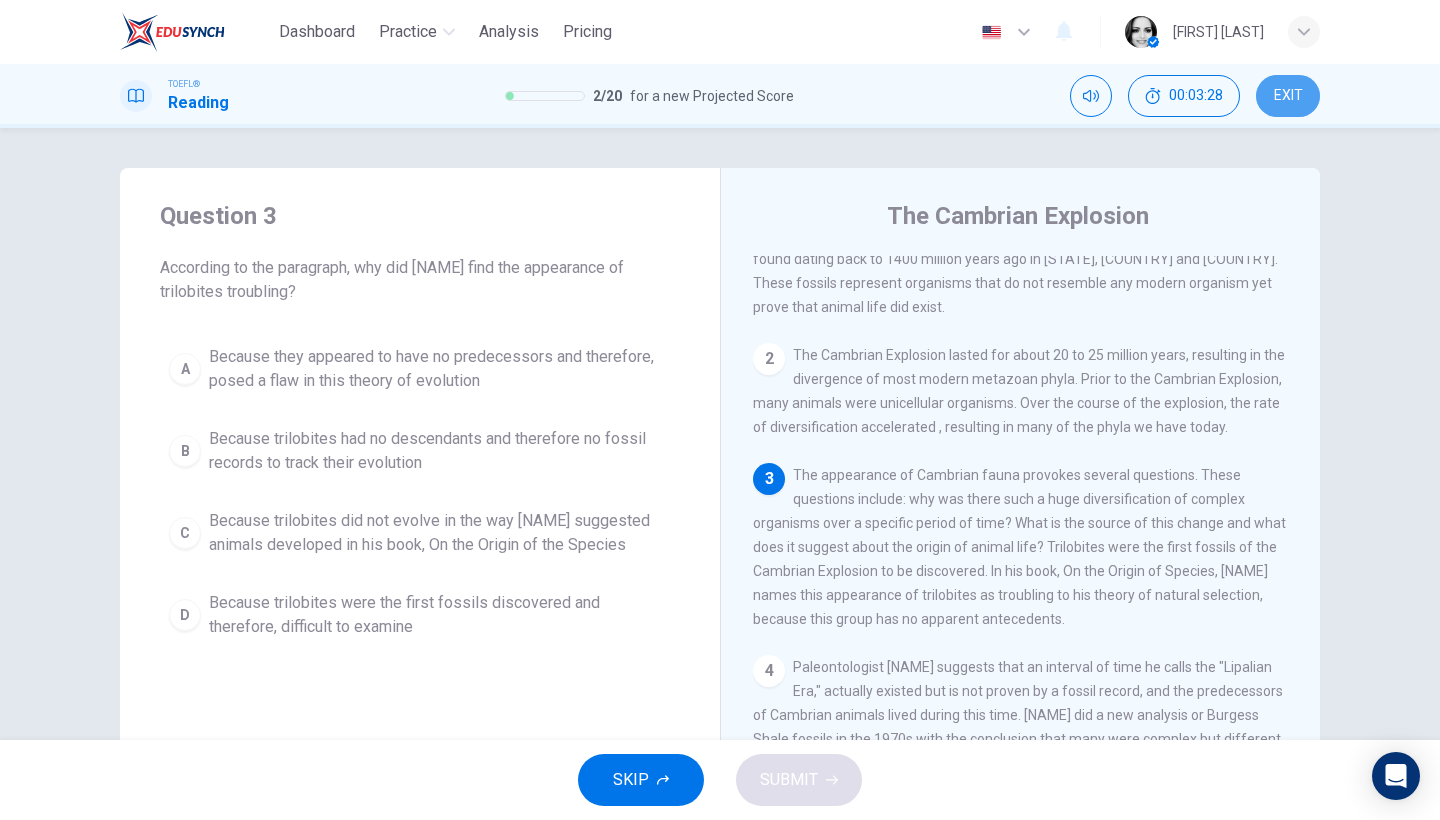 click on "EXIT" at bounding box center [1288, 96] 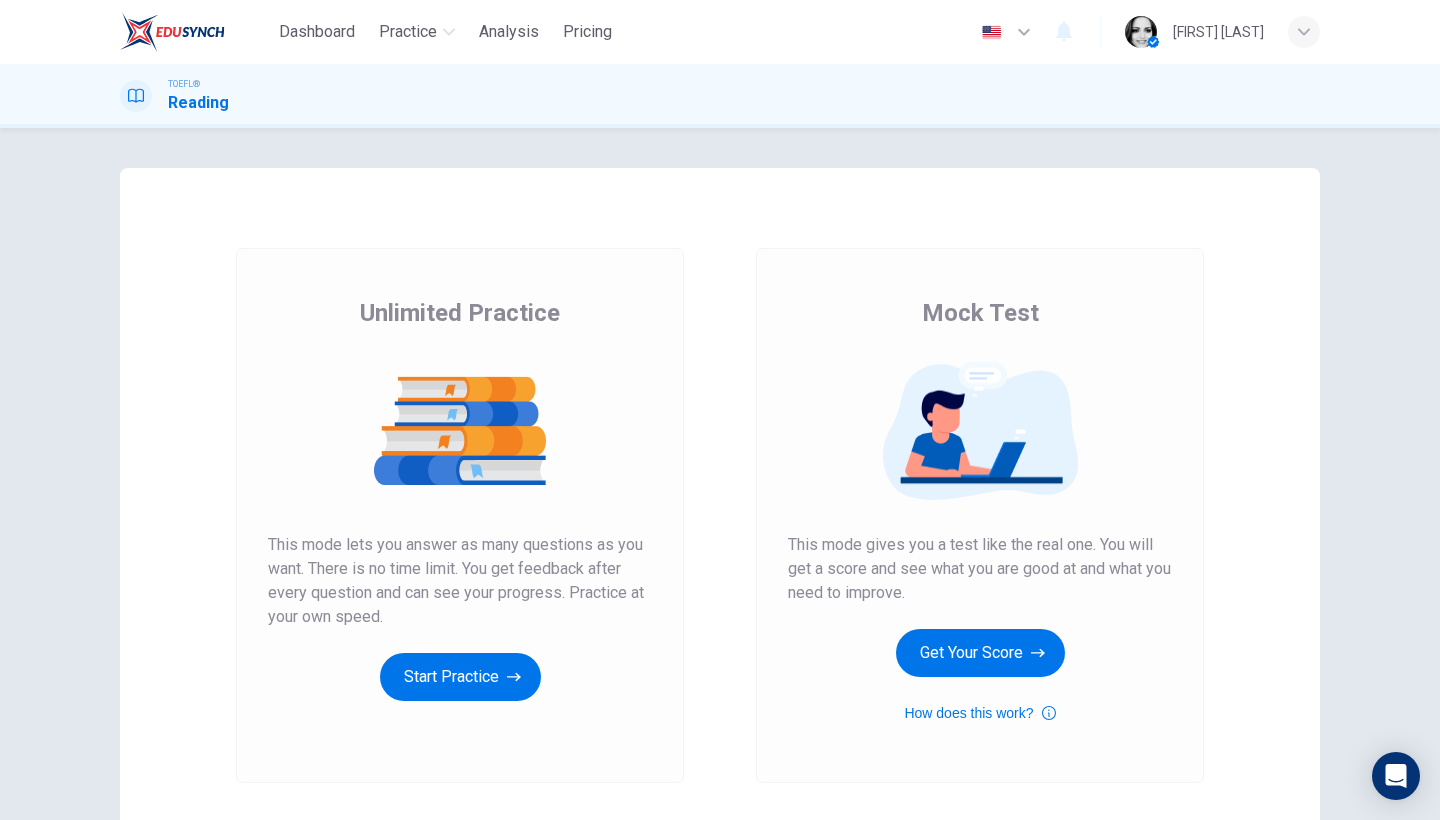 scroll, scrollTop: 0, scrollLeft: 0, axis: both 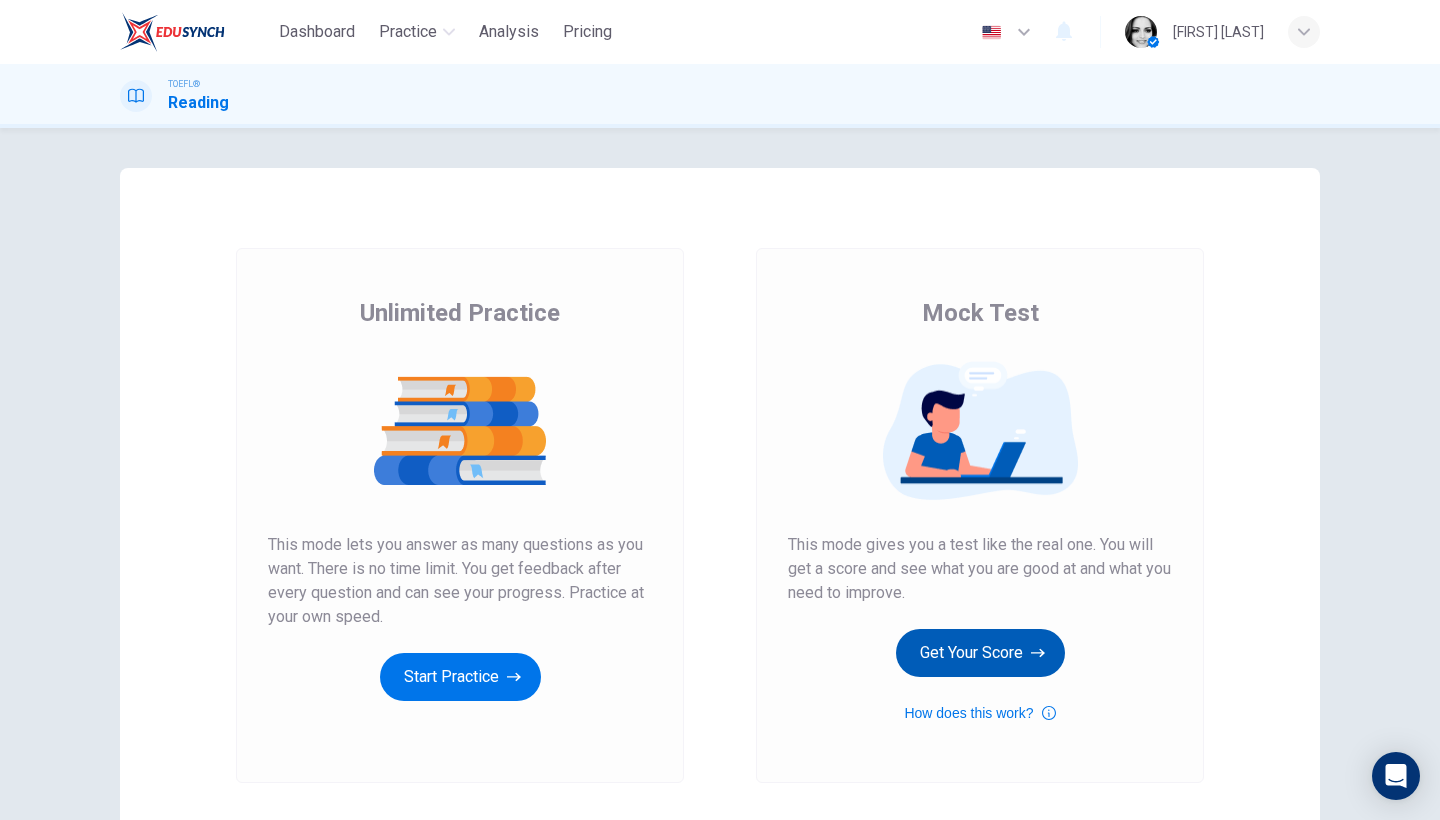 click on "Get Your Score" at bounding box center (980, 653) 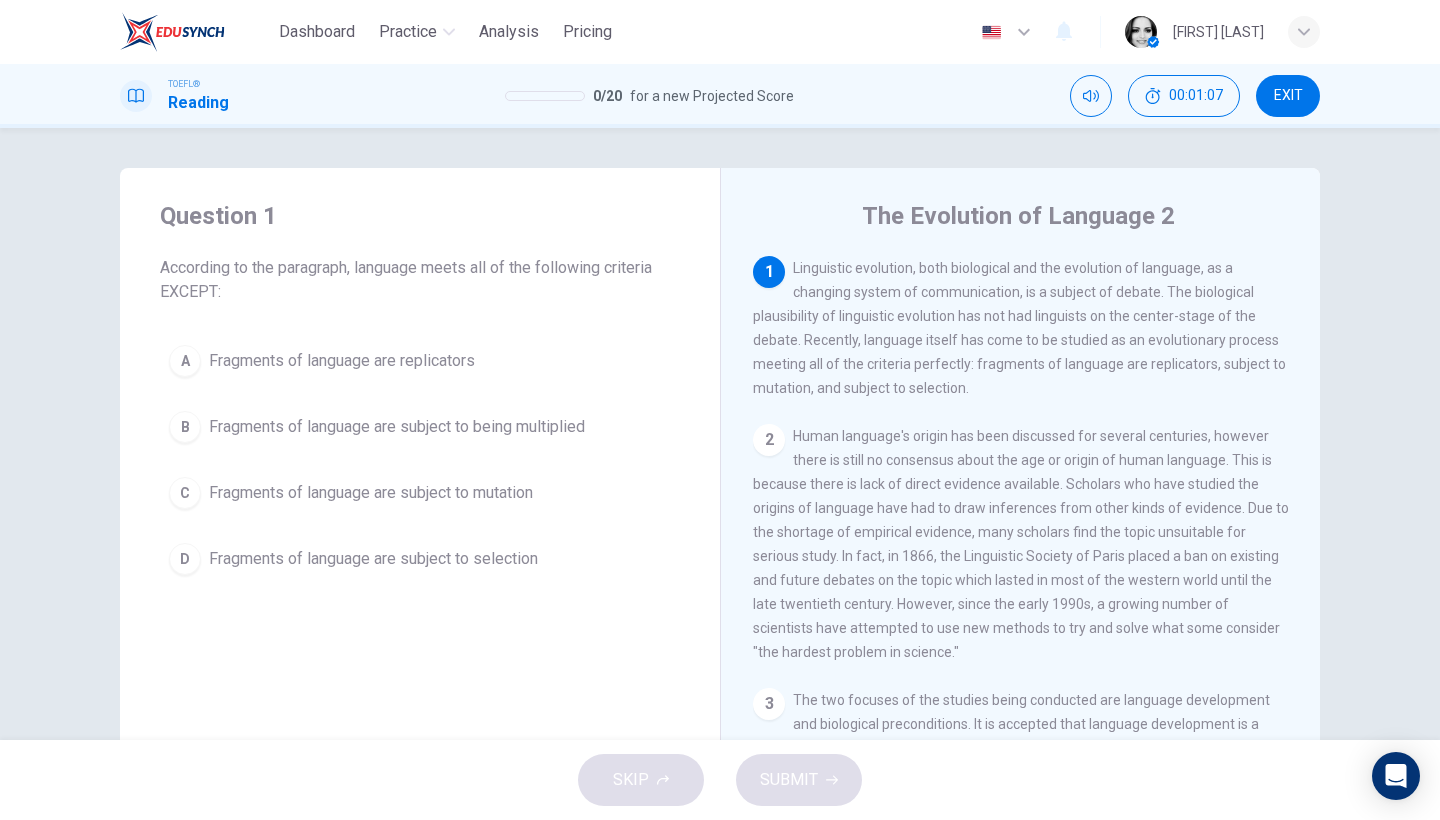 click on "Fragments of language are subject to selection" at bounding box center (373, 559) 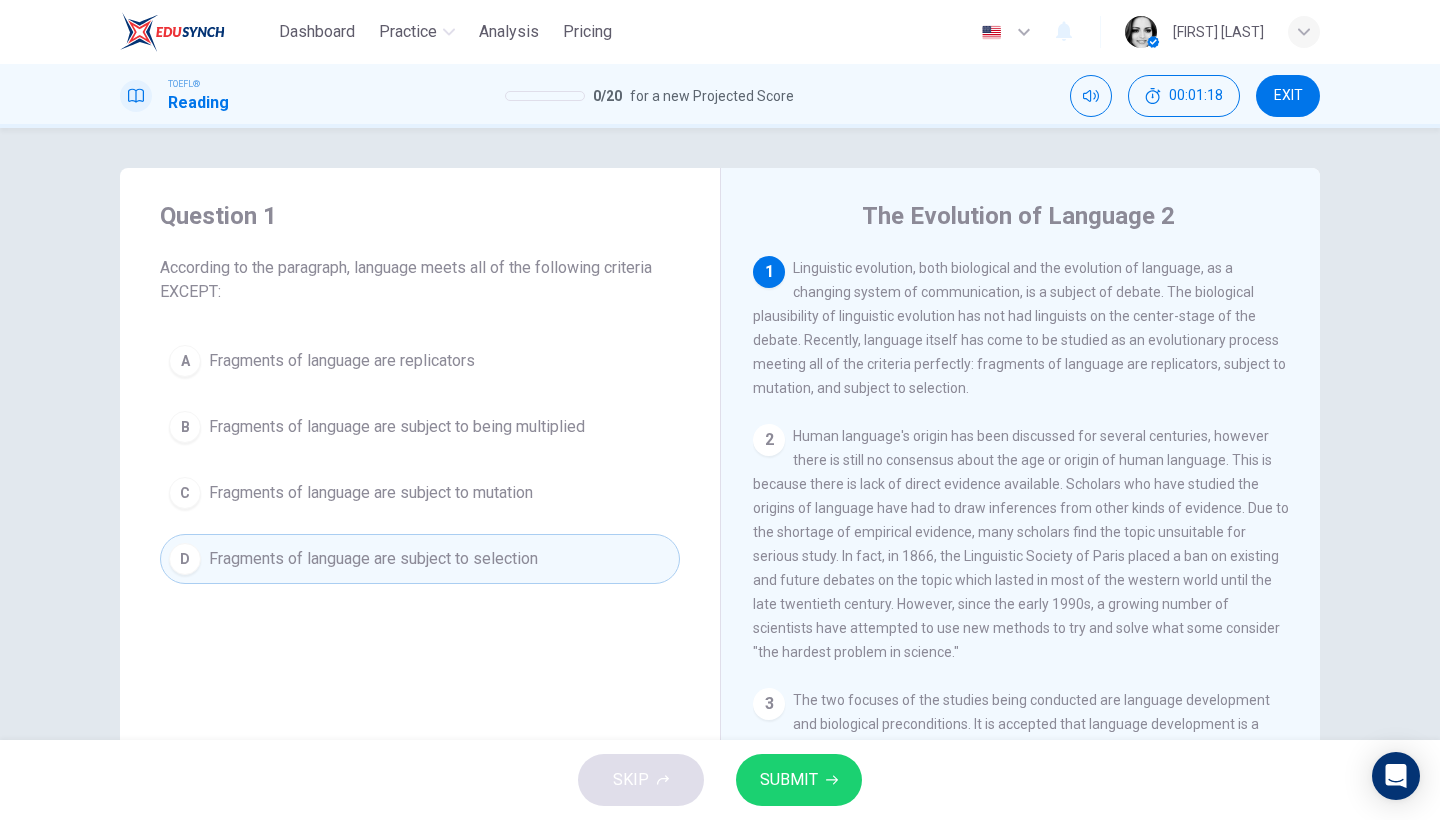 click on "SUBMIT" at bounding box center [789, 780] 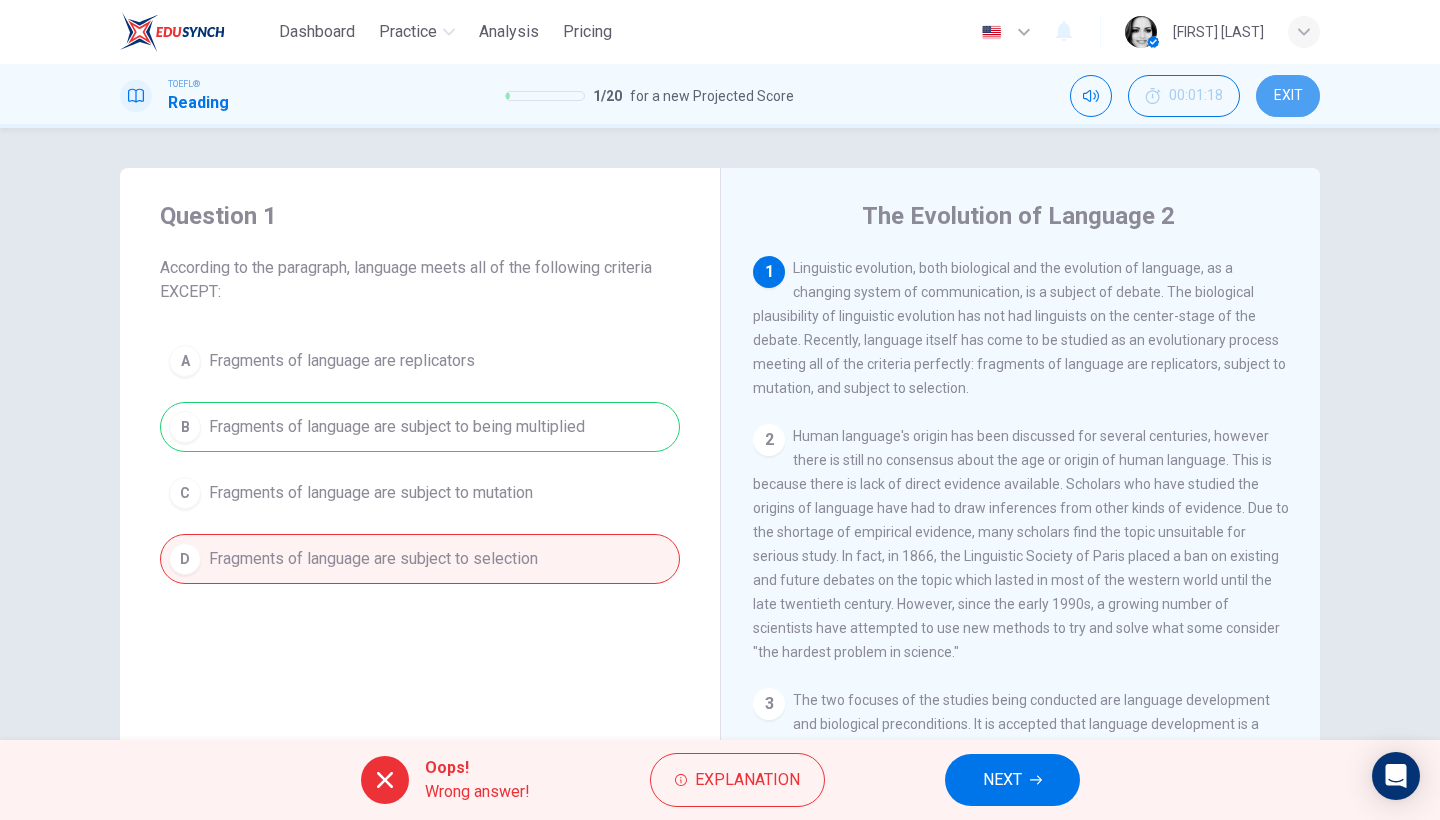 click on "EXIT" at bounding box center [1288, 96] 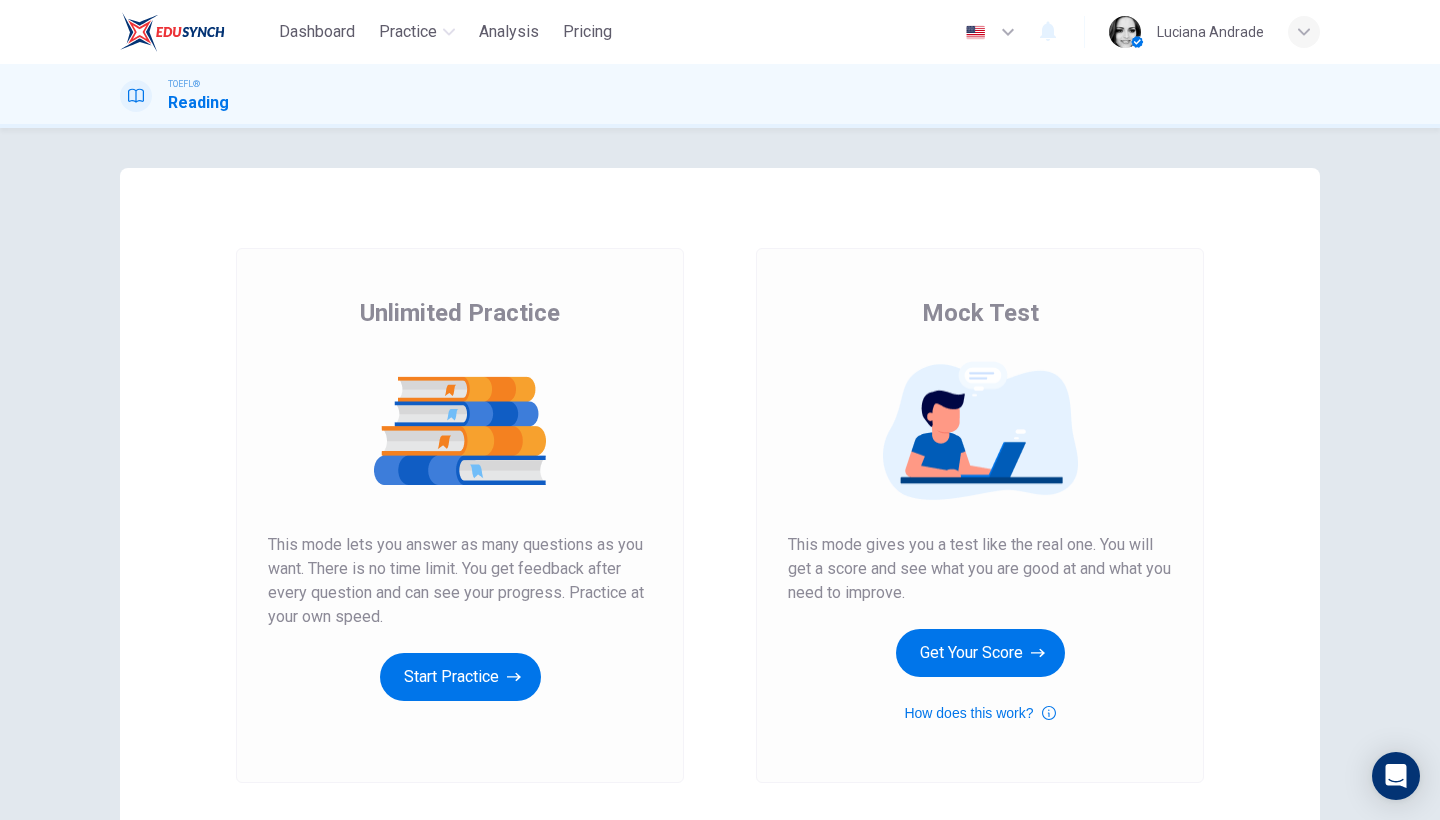 scroll, scrollTop: 0, scrollLeft: 0, axis: both 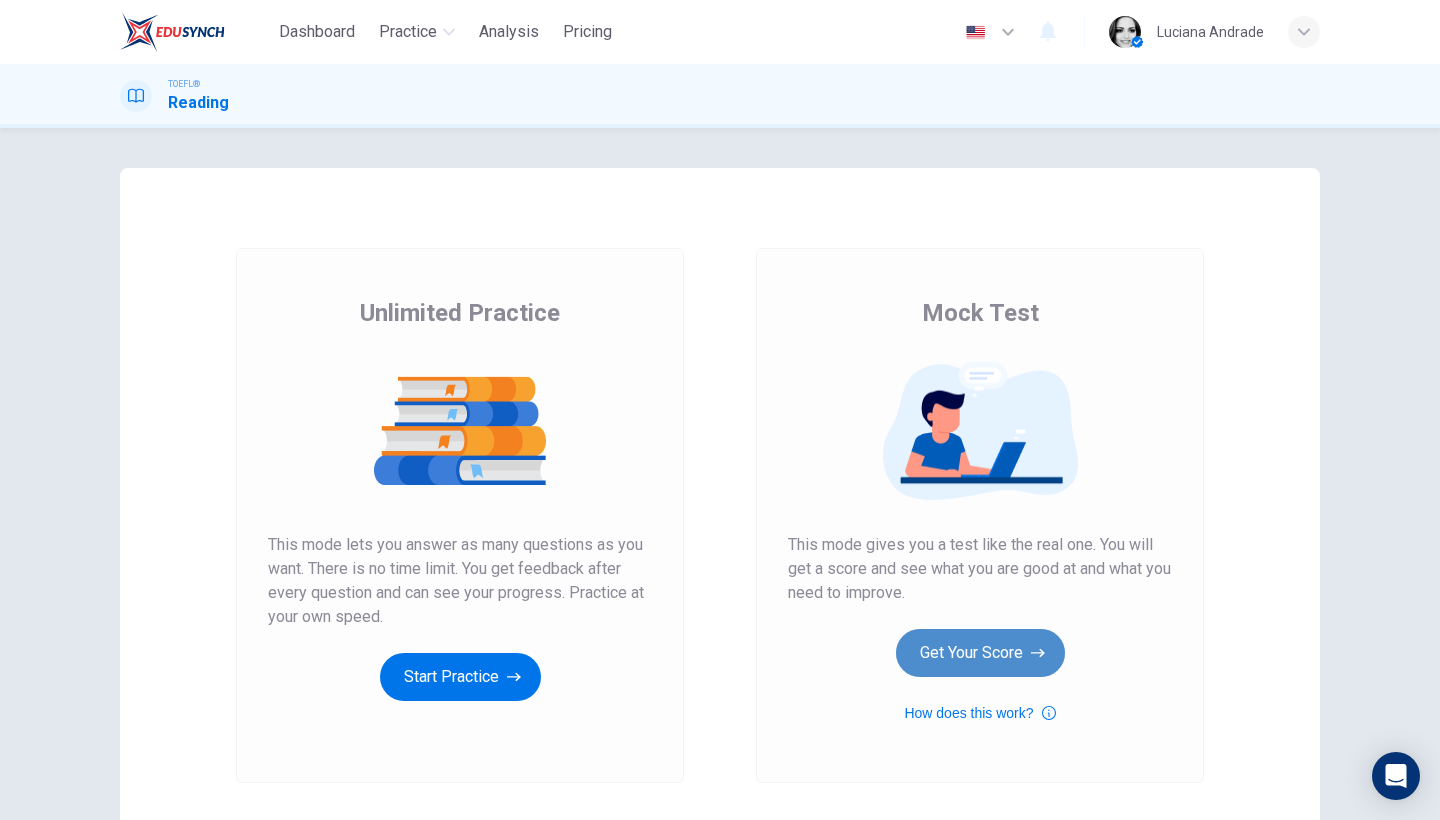 click on "Get Your Score" at bounding box center [980, 653] 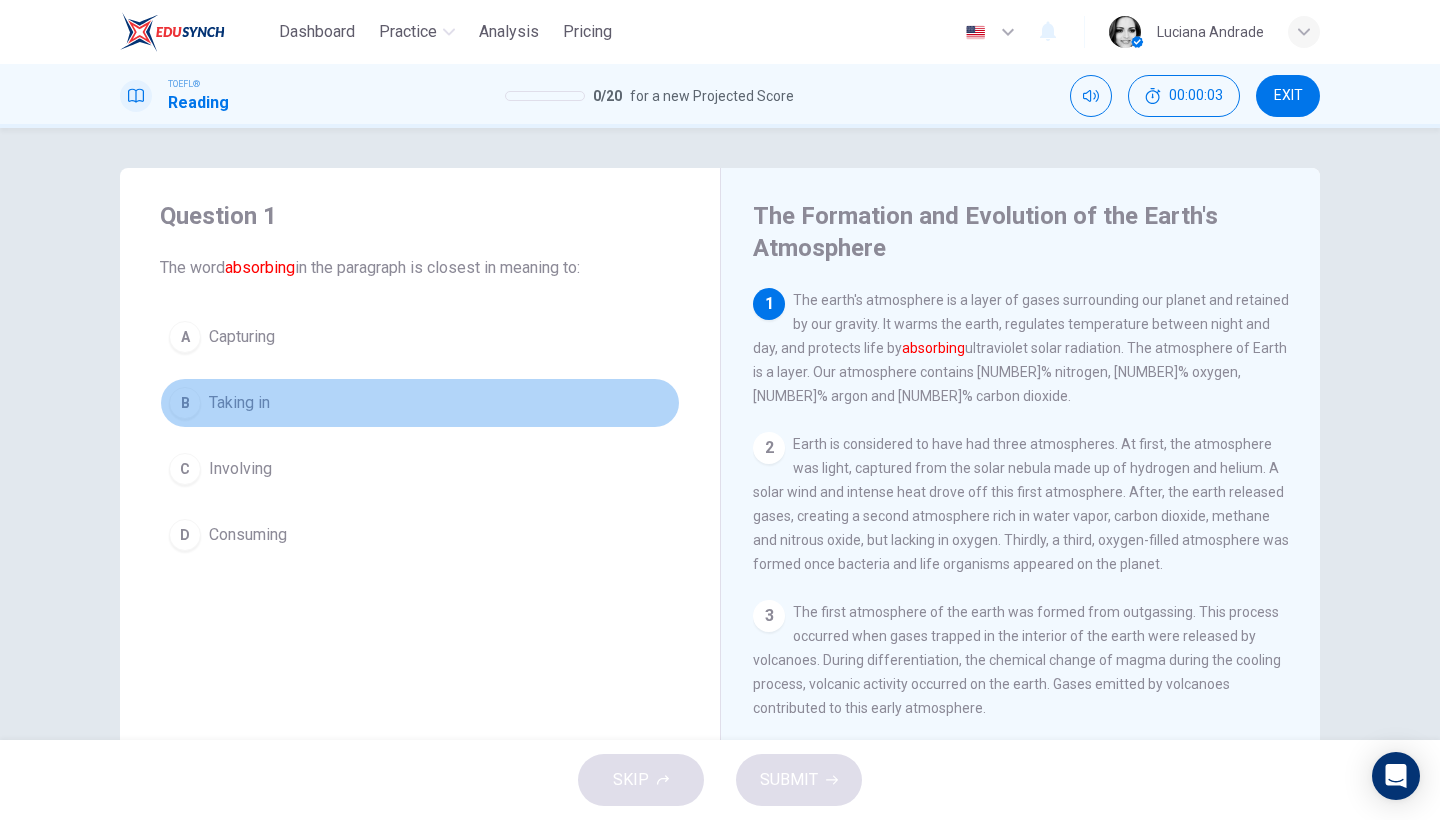 click on "B" at bounding box center (185, 403) 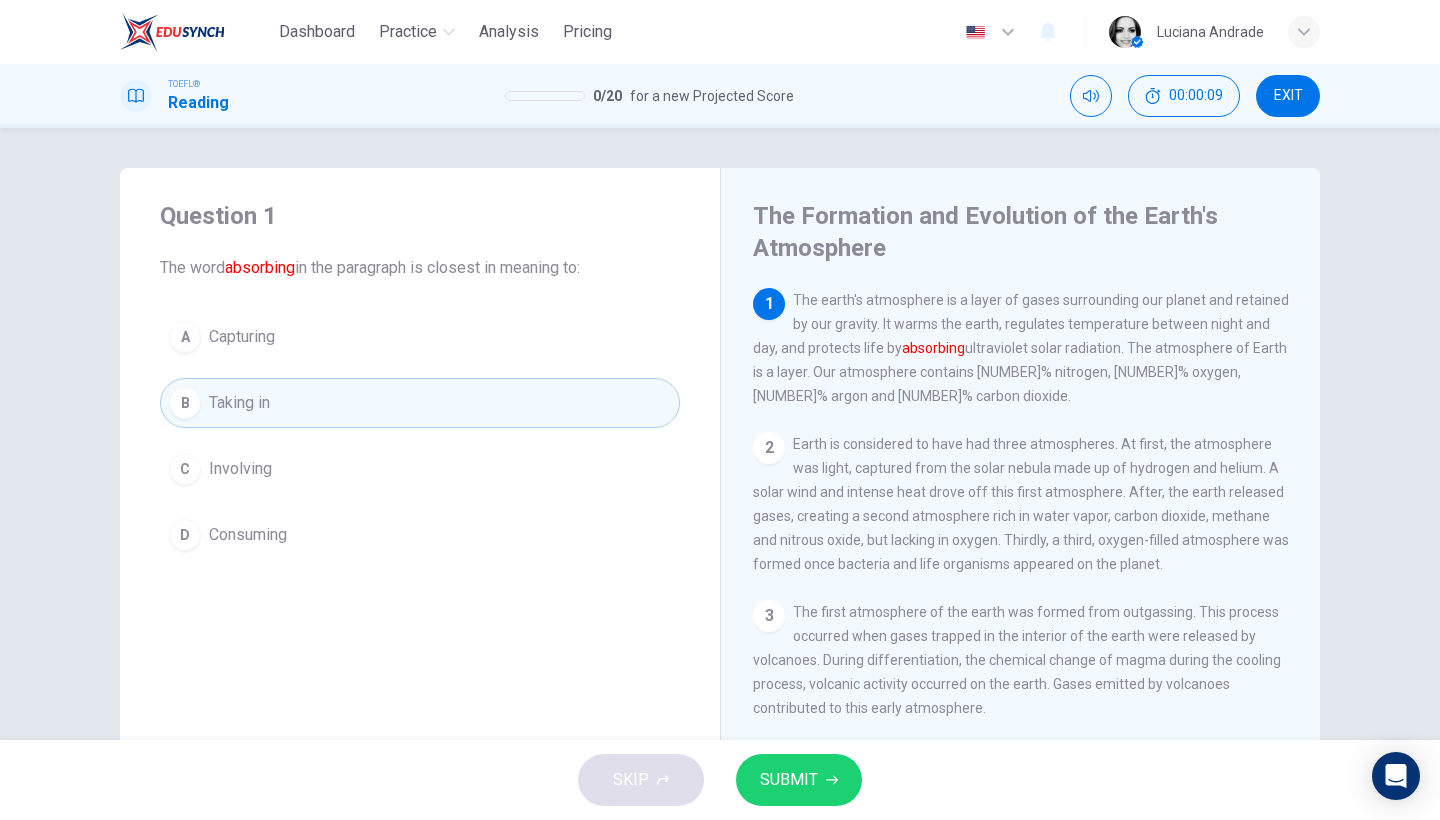 click on "C Involving" at bounding box center [420, 469] 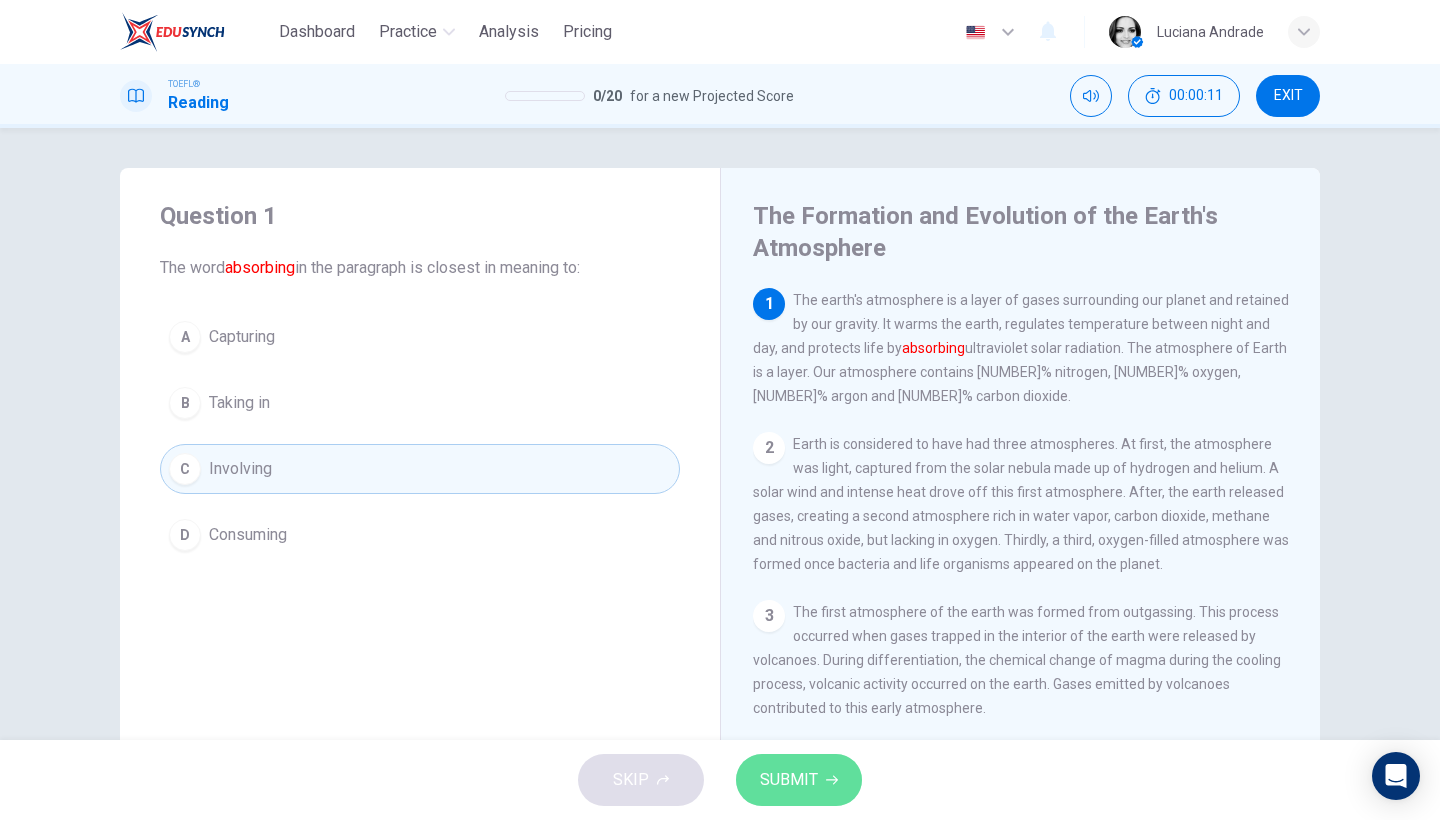 click on "SUBMIT" at bounding box center (789, 780) 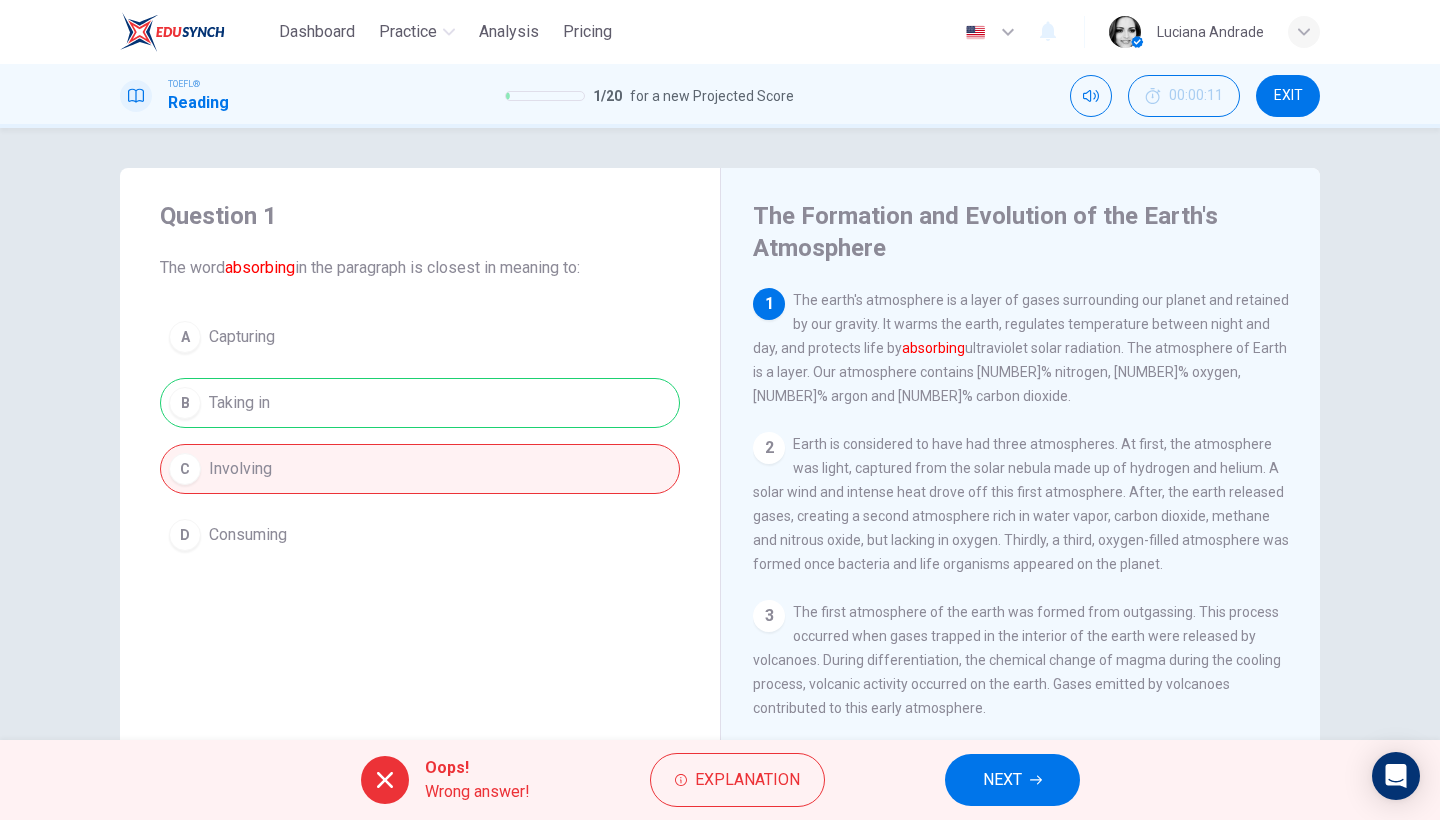 click on "EXIT" at bounding box center [1288, 96] 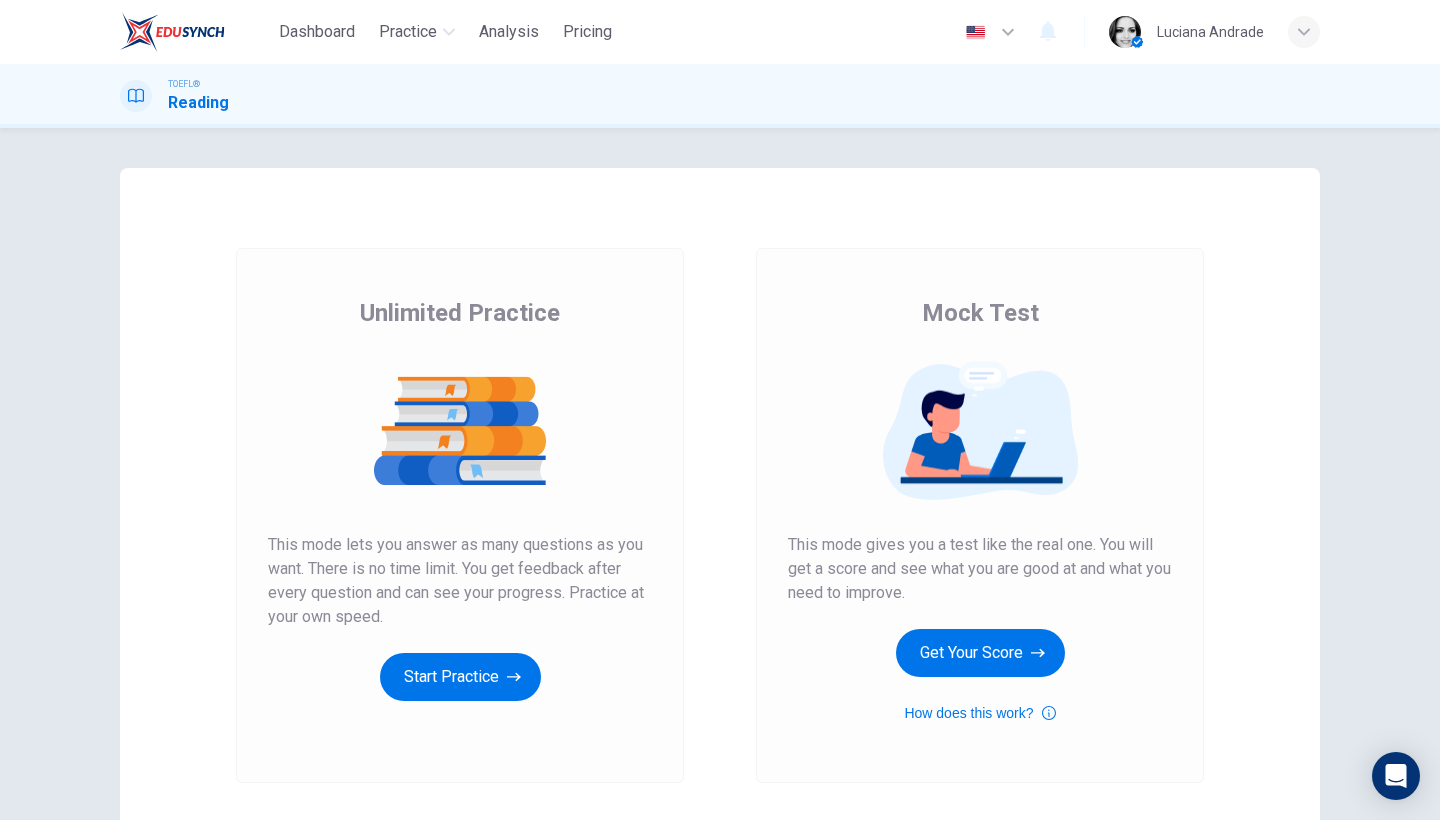 scroll, scrollTop: 0, scrollLeft: 0, axis: both 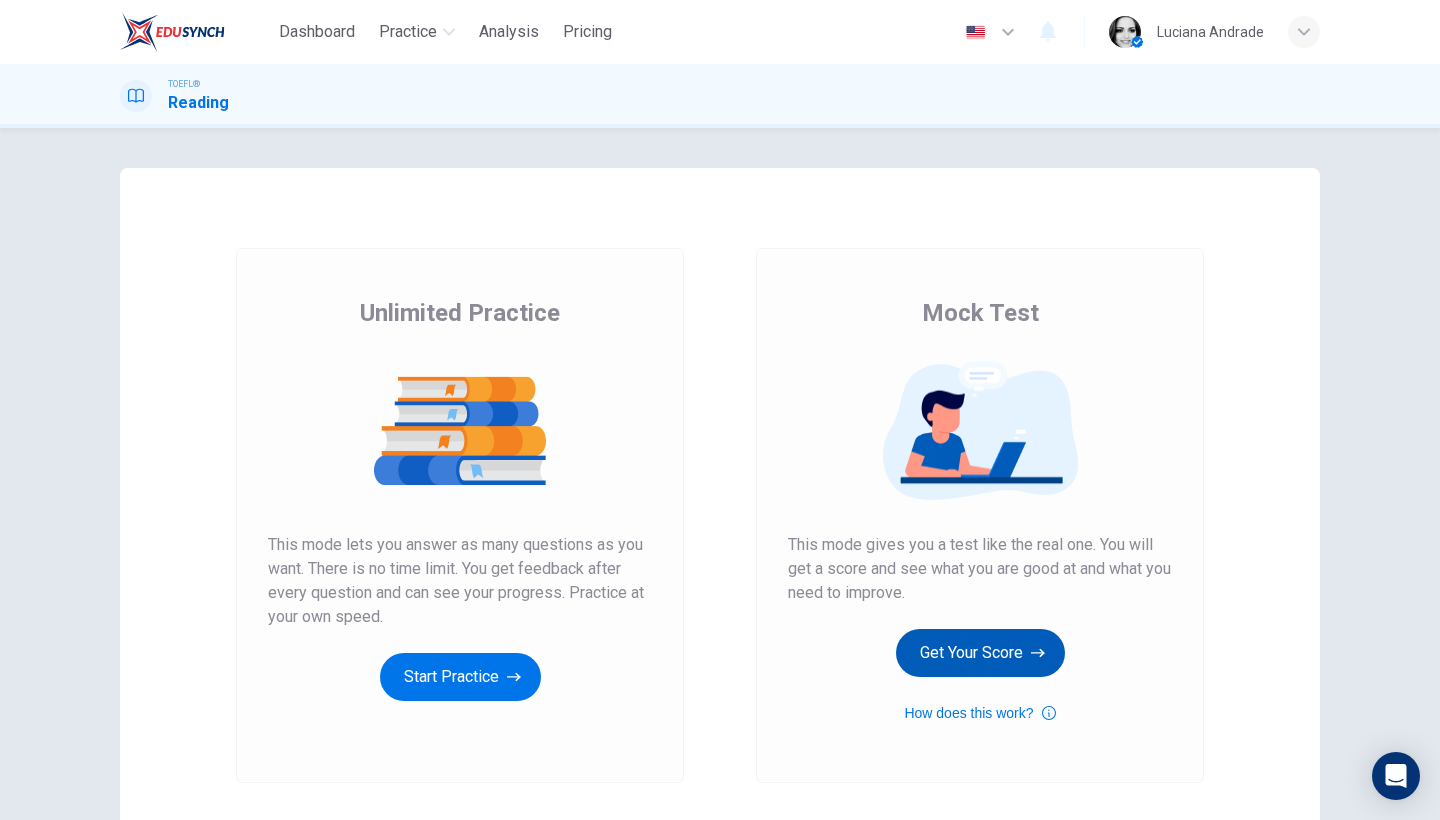 click on "Get Your Score" at bounding box center [980, 653] 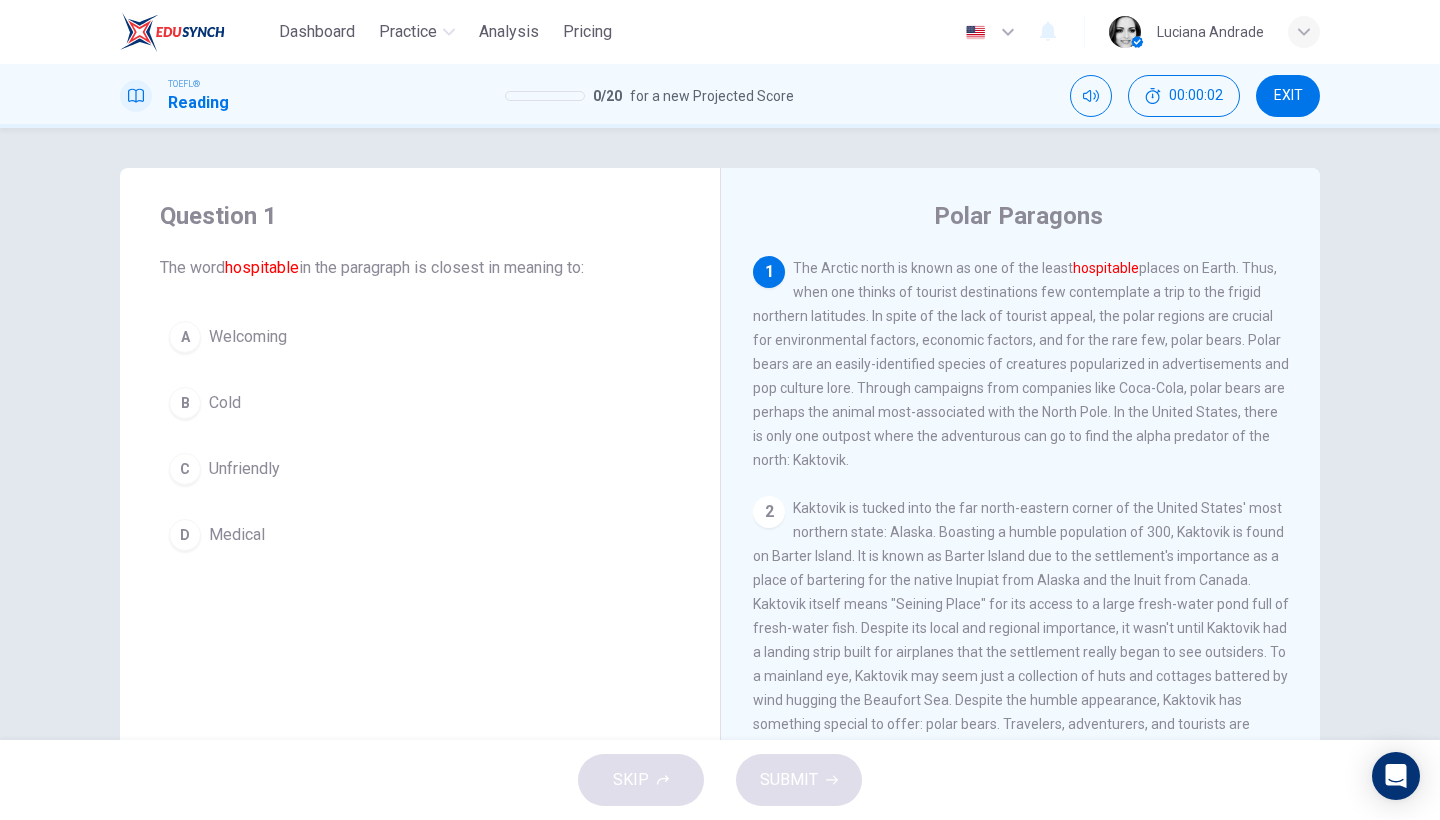 click on "A Welcoming" at bounding box center [420, 337] 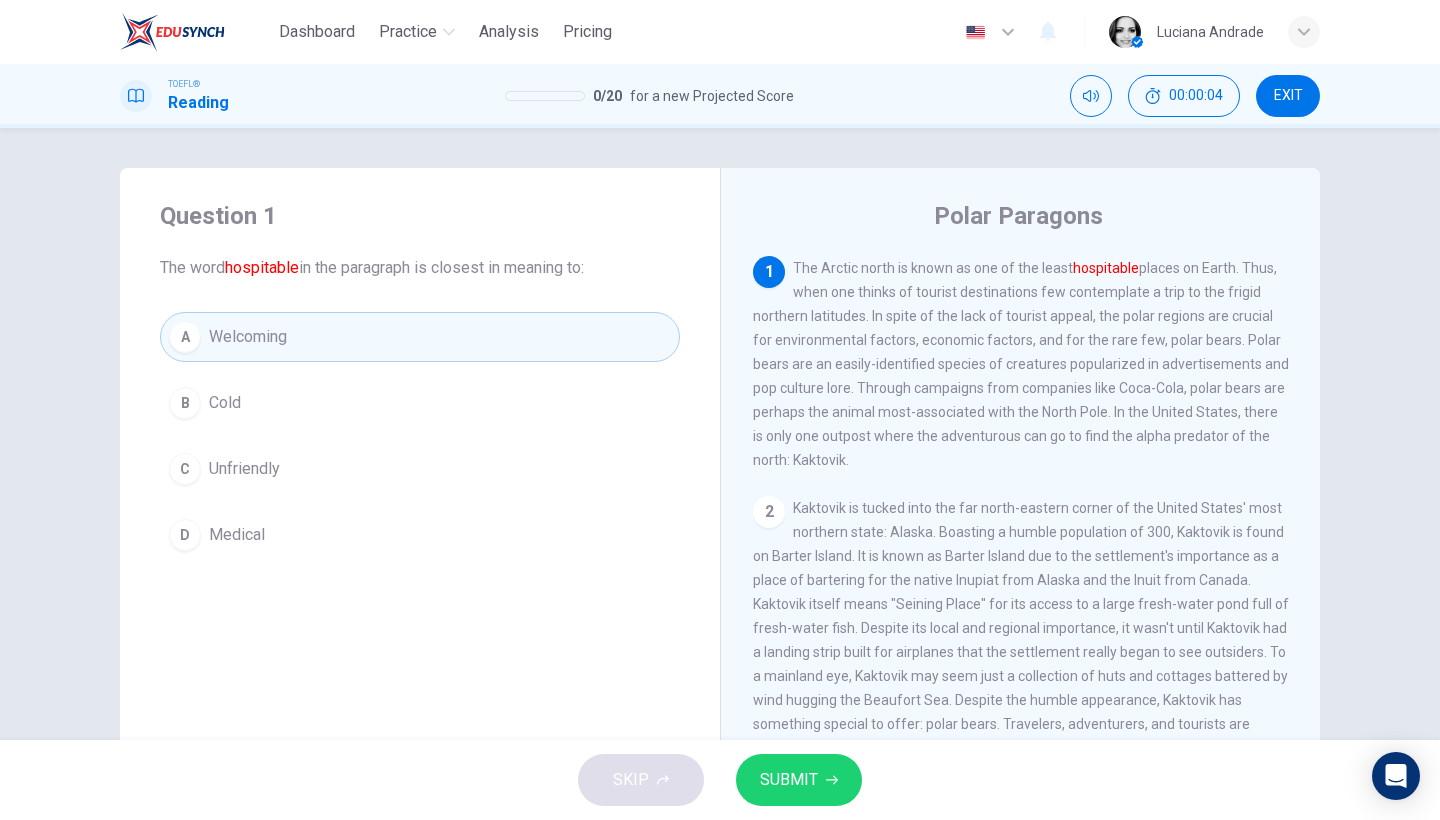 click on "SUBMIT" at bounding box center (789, 780) 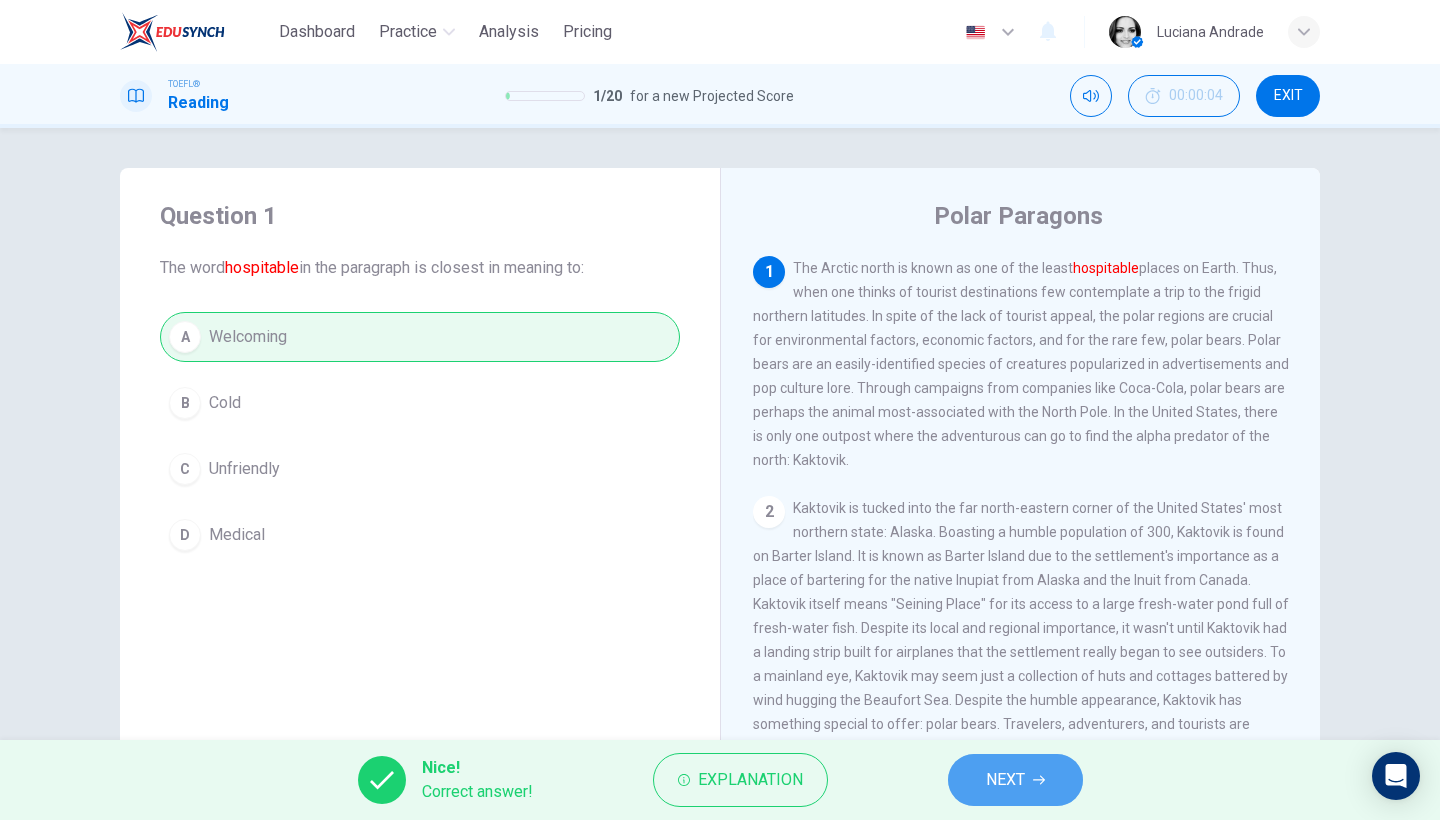 click on "NEXT" at bounding box center (1015, 780) 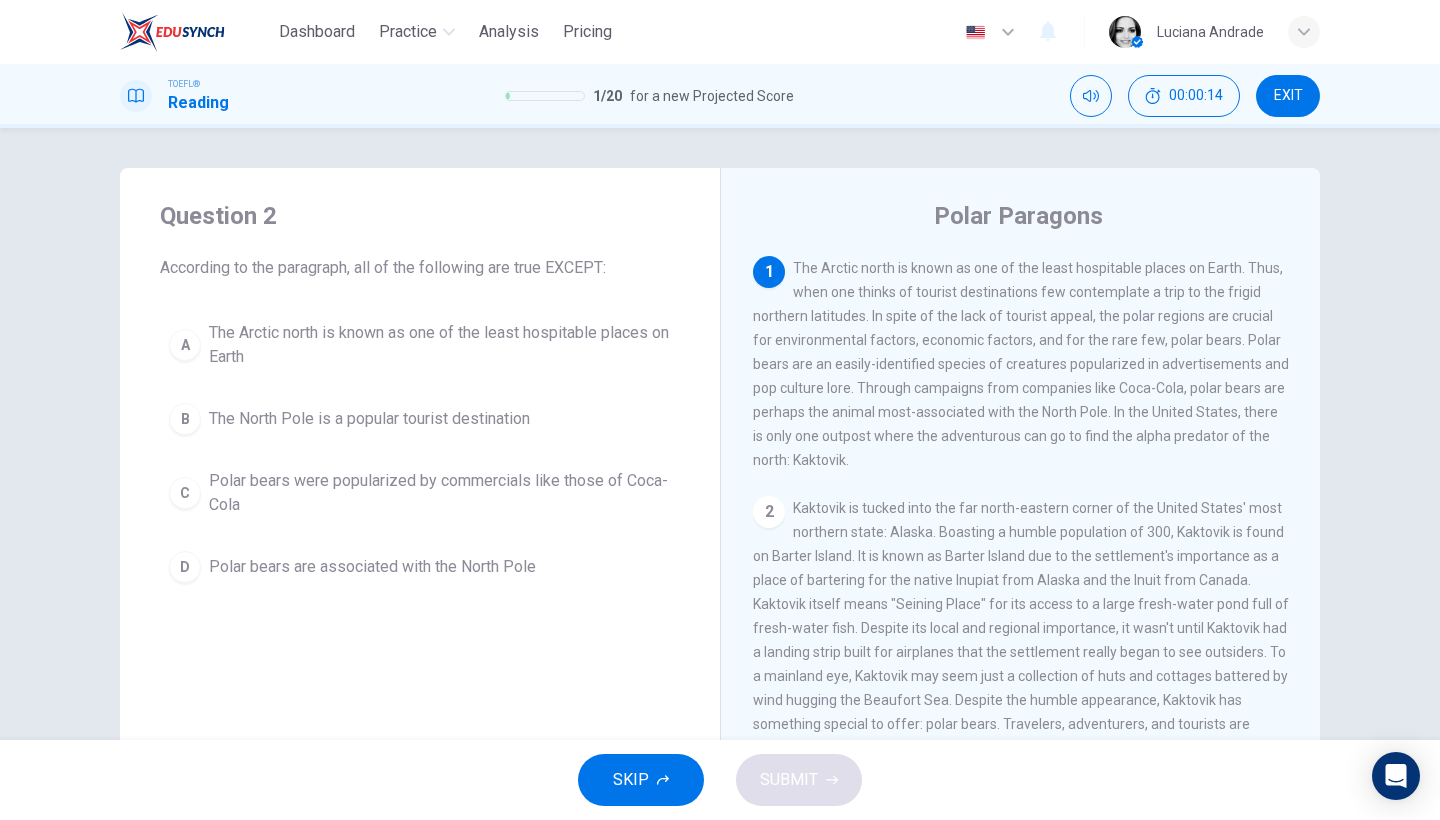 click on "The Arctic north is known as one of the least hospitable places on Earth" at bounding box center [440, 345] 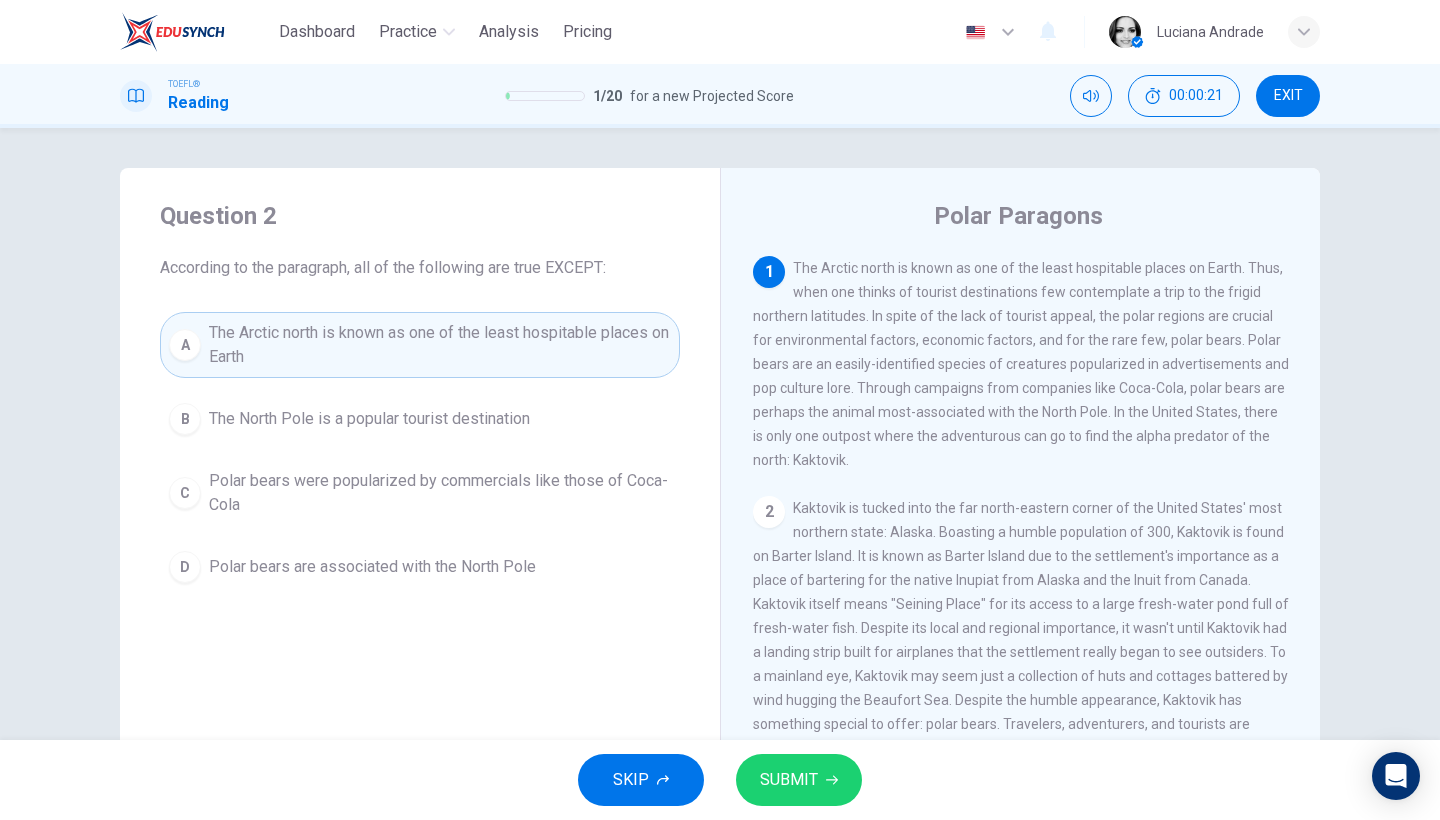 click on "The North Pole is a popular tourist destination" at bounding box center [369, 419] 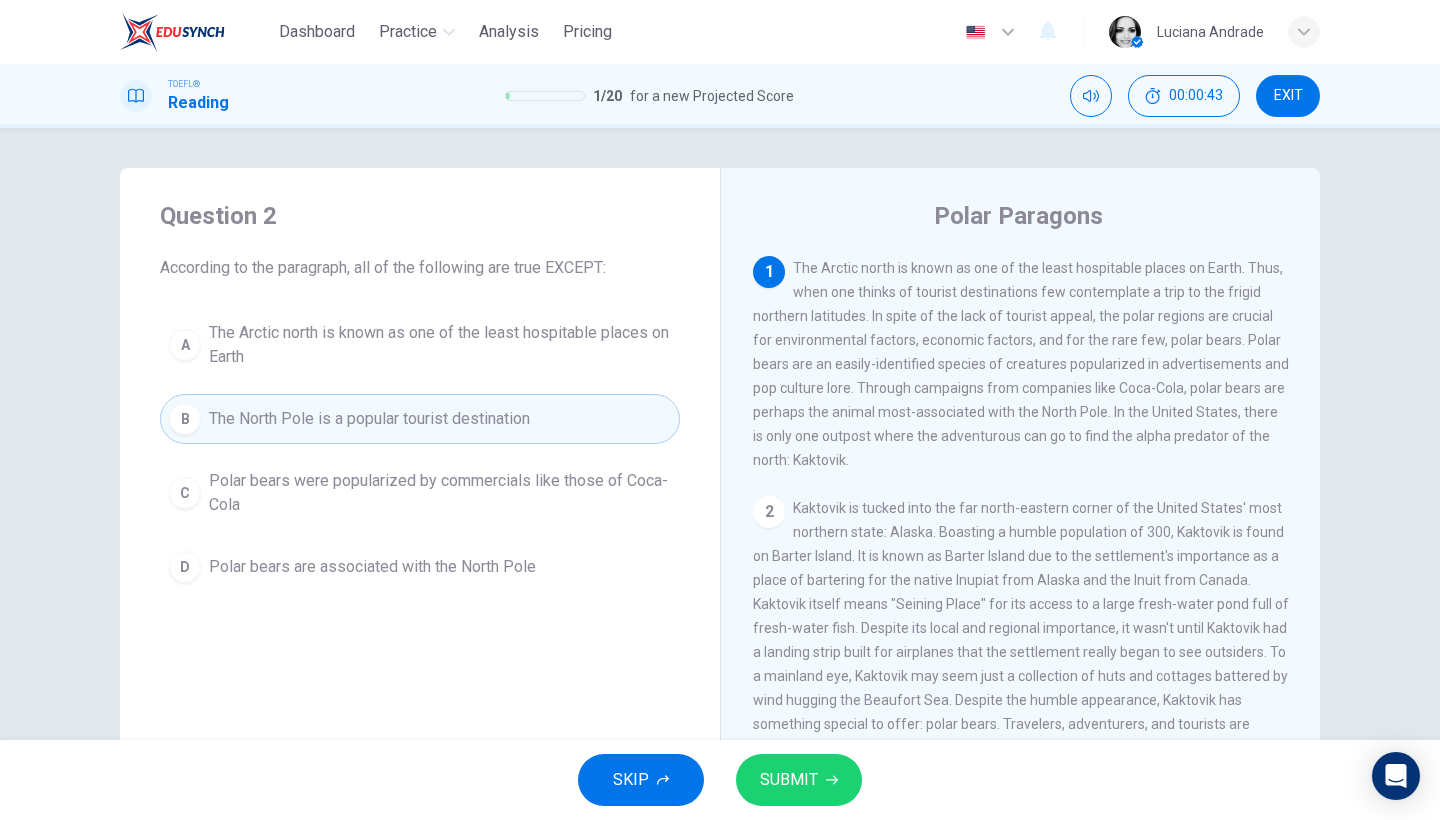 click on "SUBMIT" at bounding box center [789, 780] 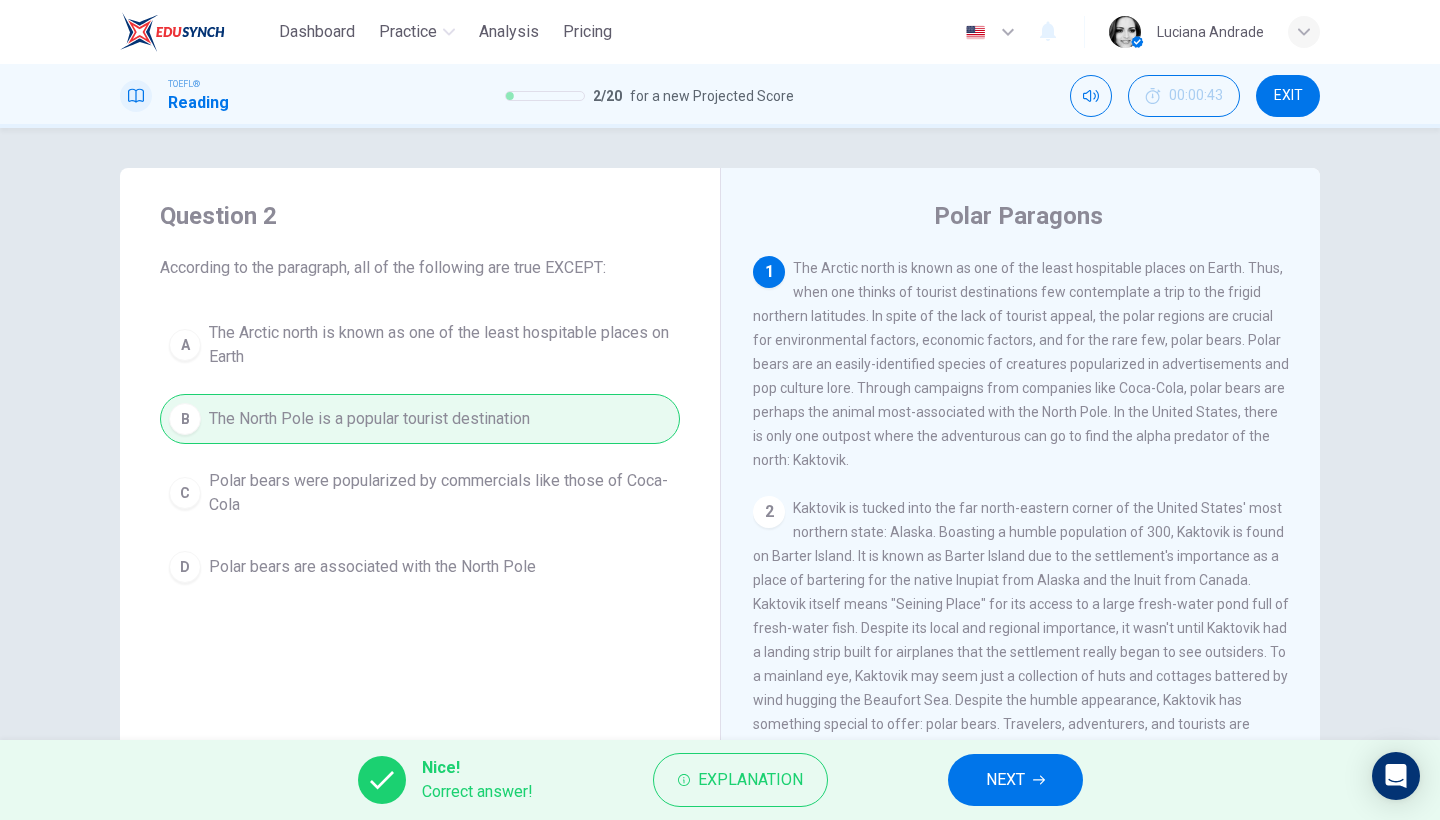 click on "NEXT" at bounding box center [1015, 780] 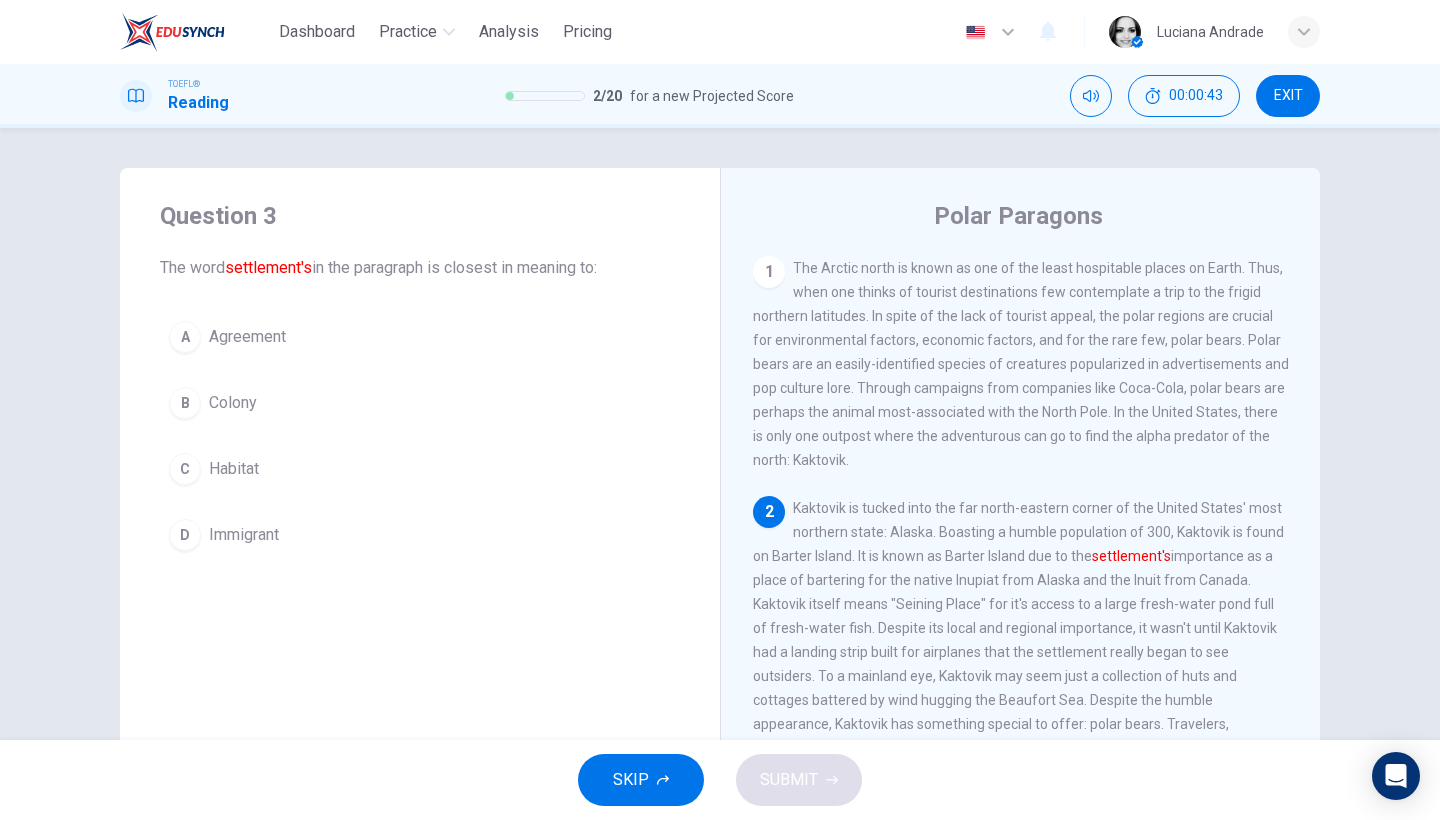 scroll, scrollTop: 153, scrollLeft: 0, axis: vertical 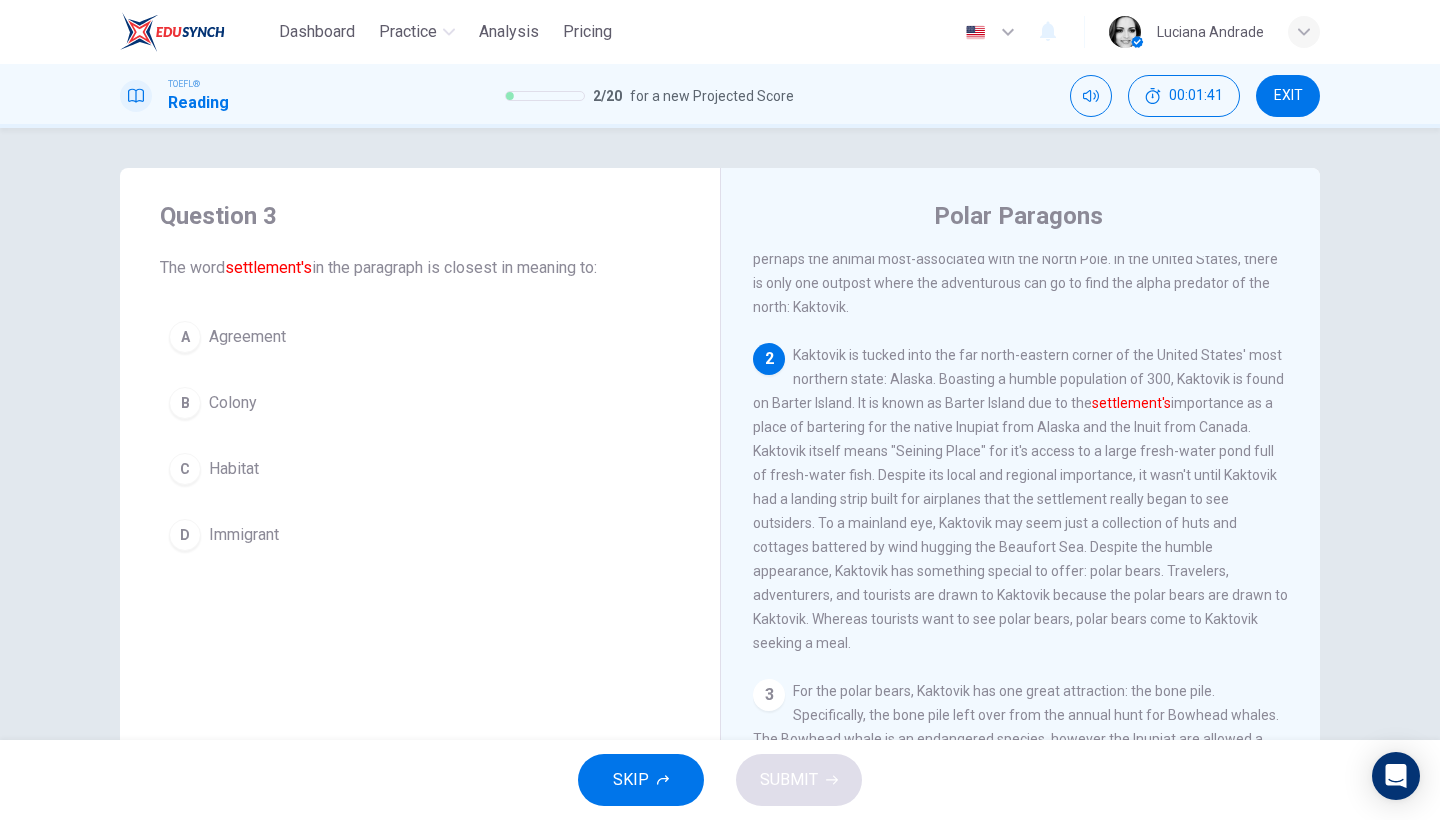click on "Agreement" at bounding box center [247, 337] 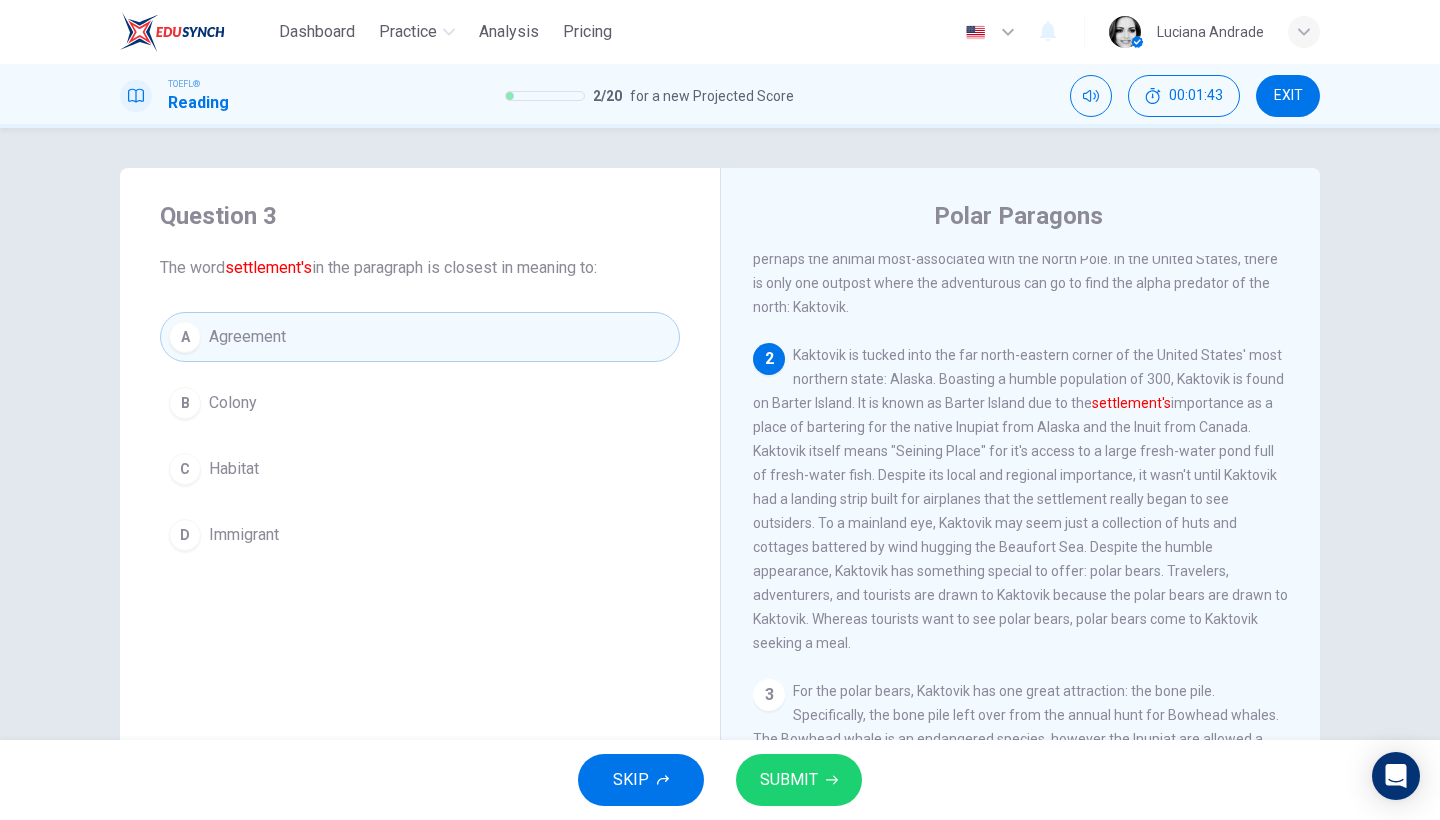 click on "SUBMIT" at bounding box center (789, 780) 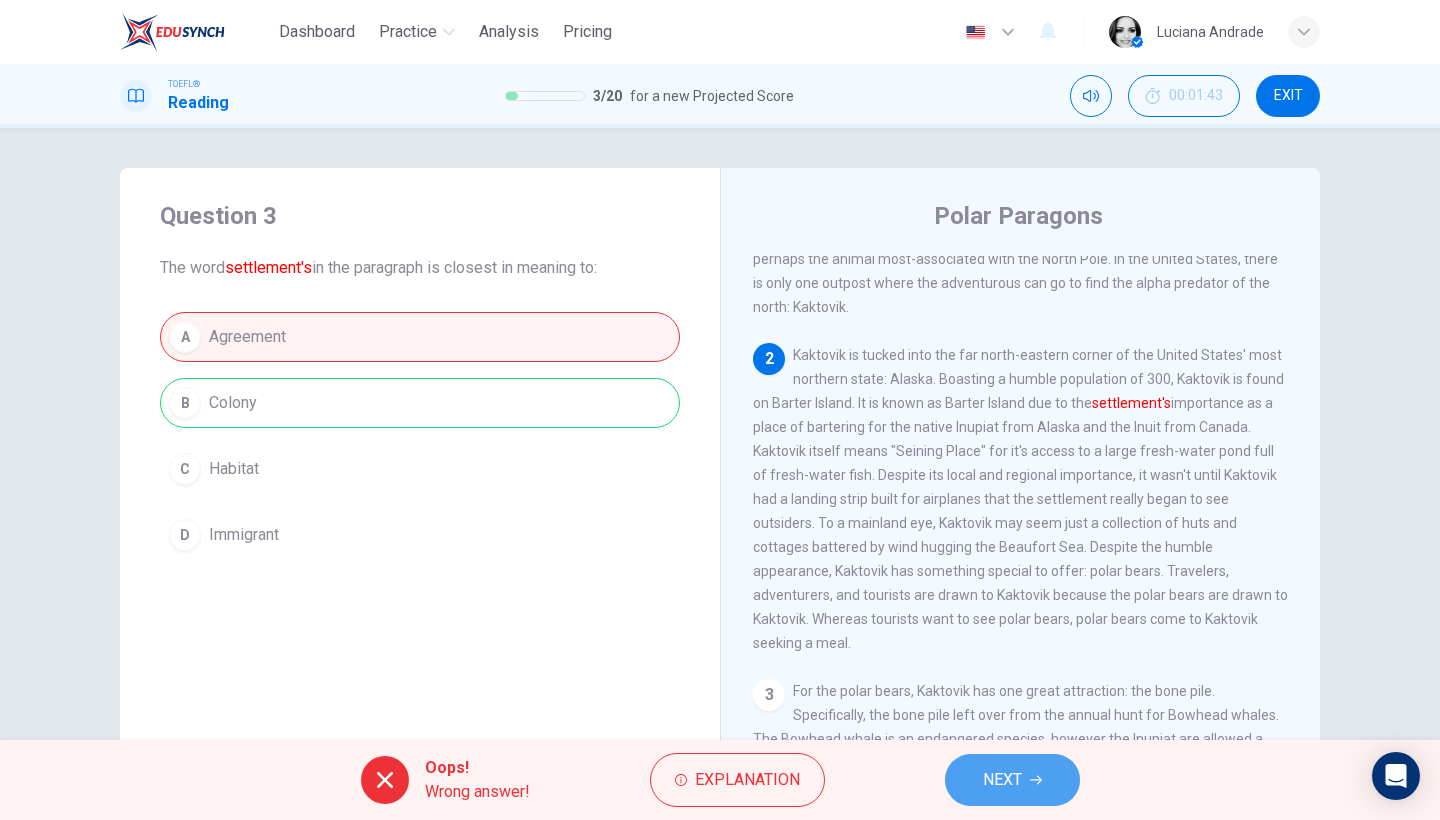 click on "NEXT" at bounding box center [1002, 780] 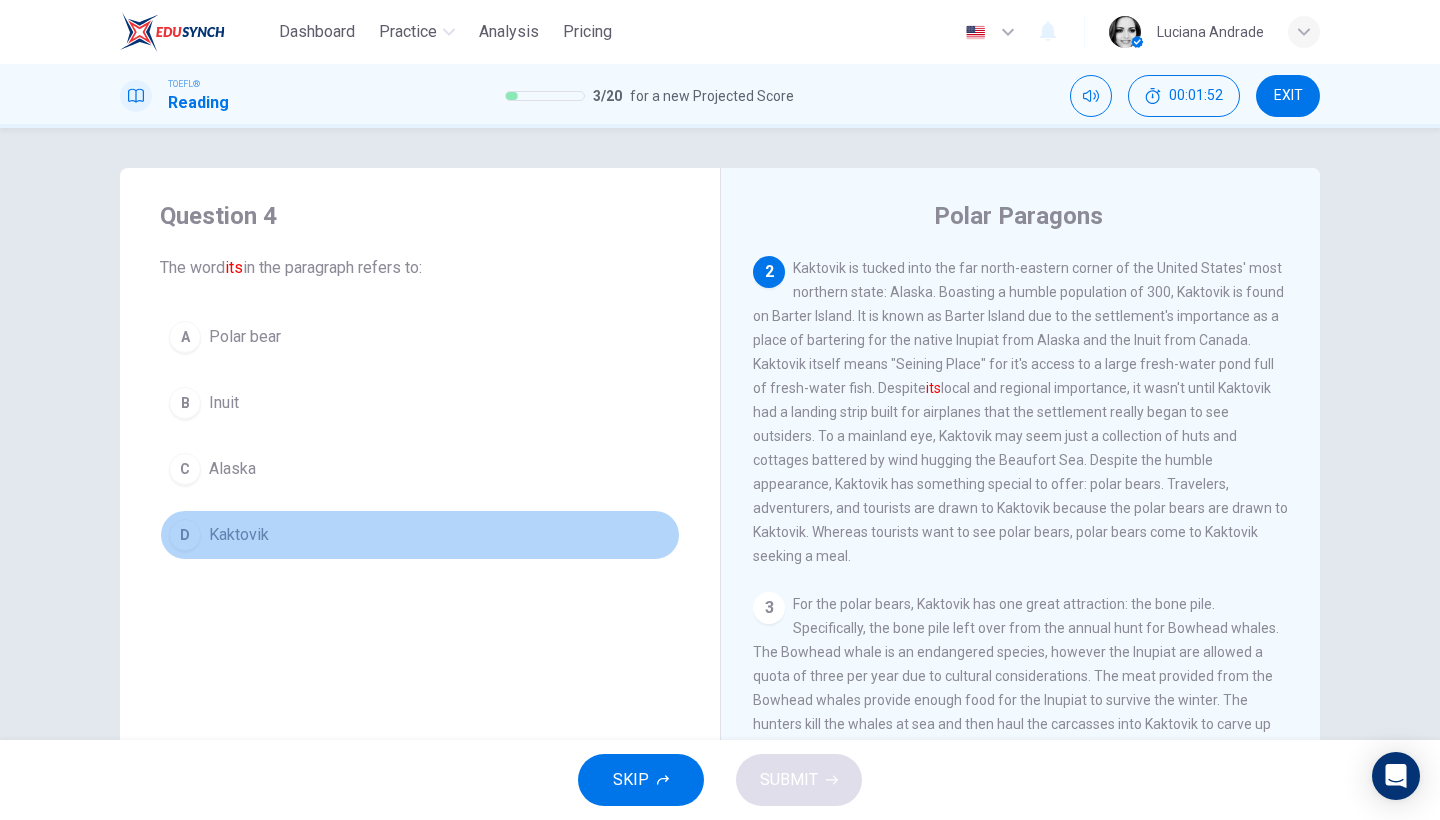 click on "Kaktovik" at bounding box center [239, 535] 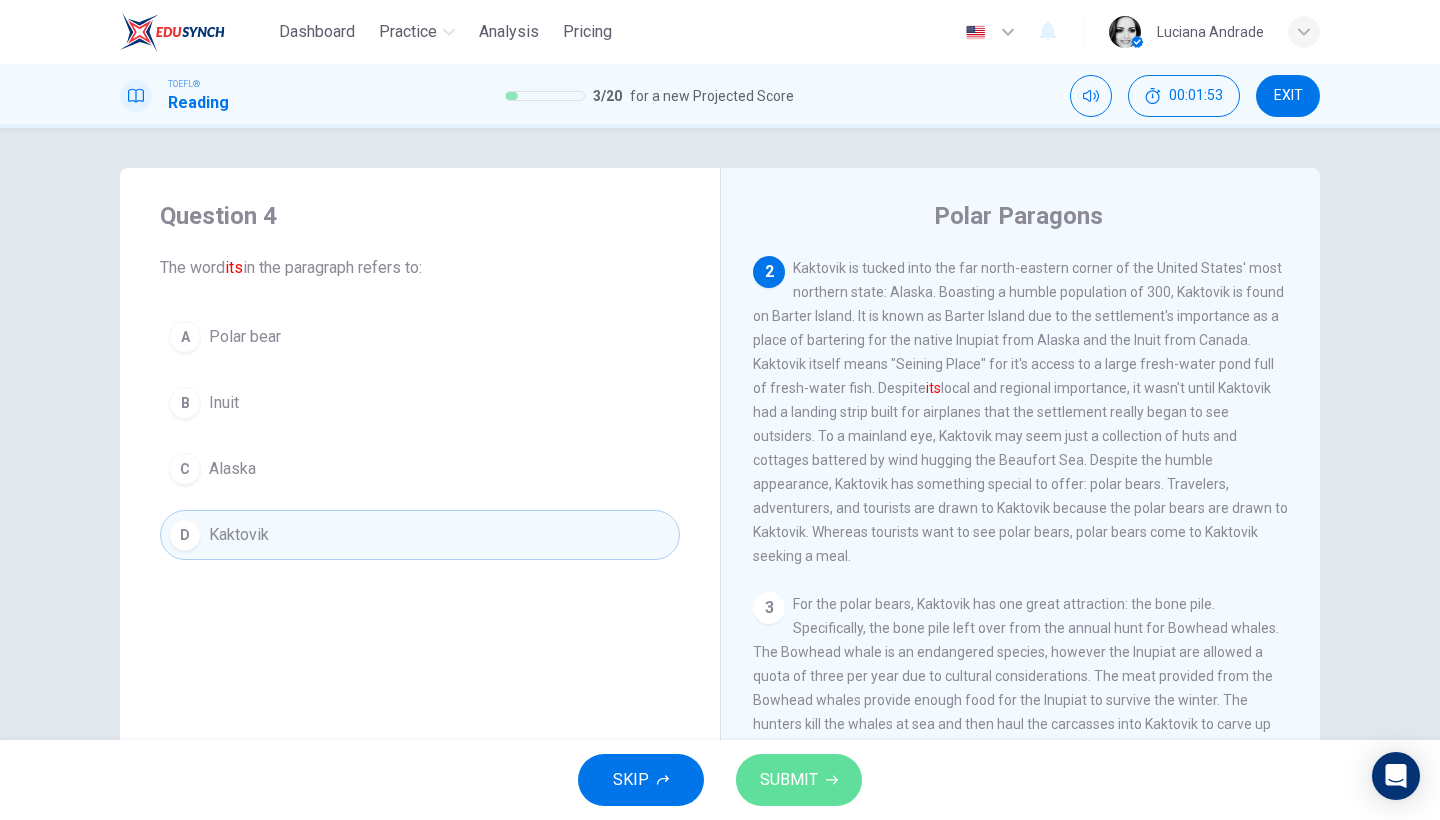 click on "SUBMIT" at bounding box center (789, 780) 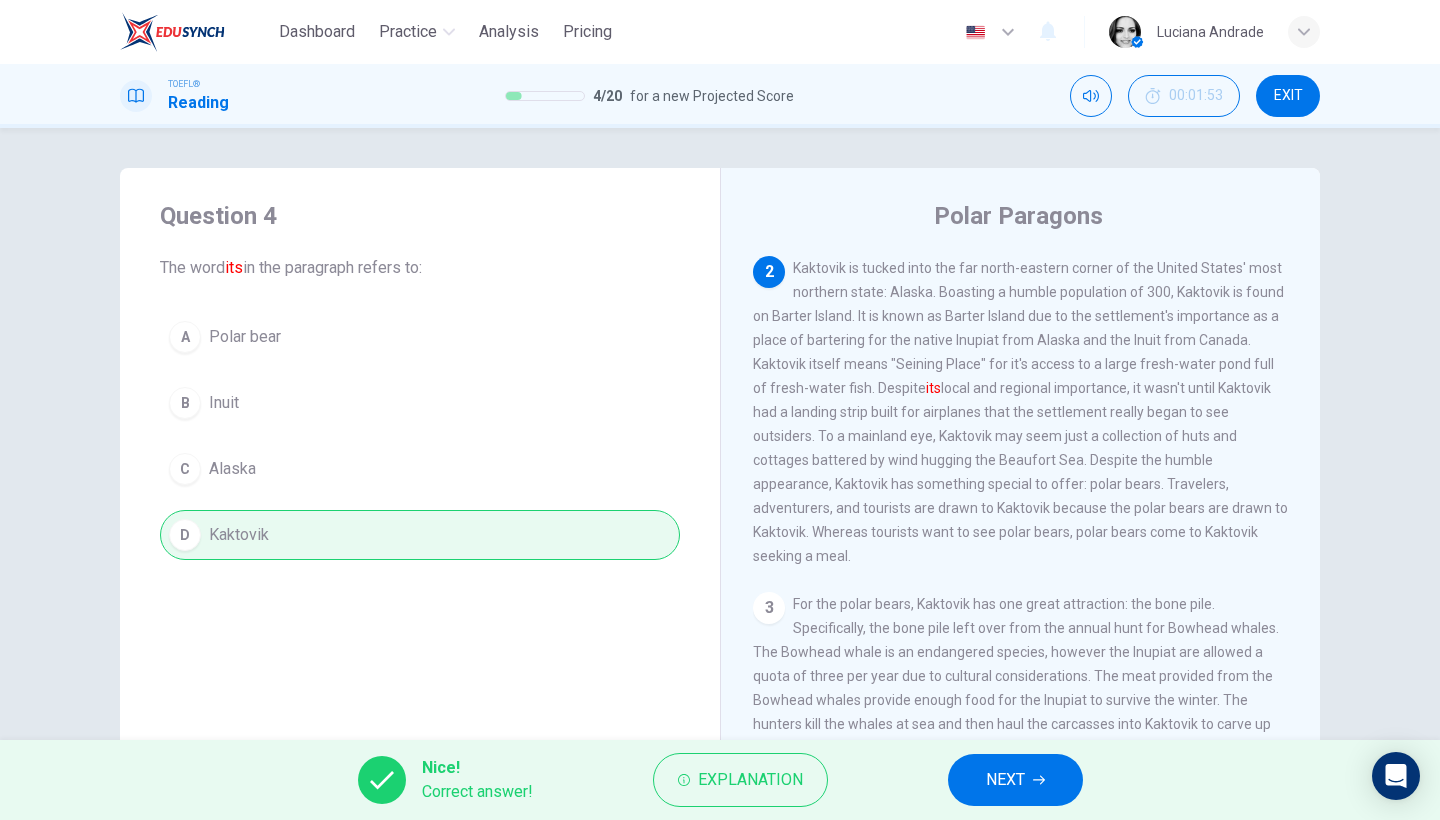 click on "NEXT" at bounding box center [1005, 780] 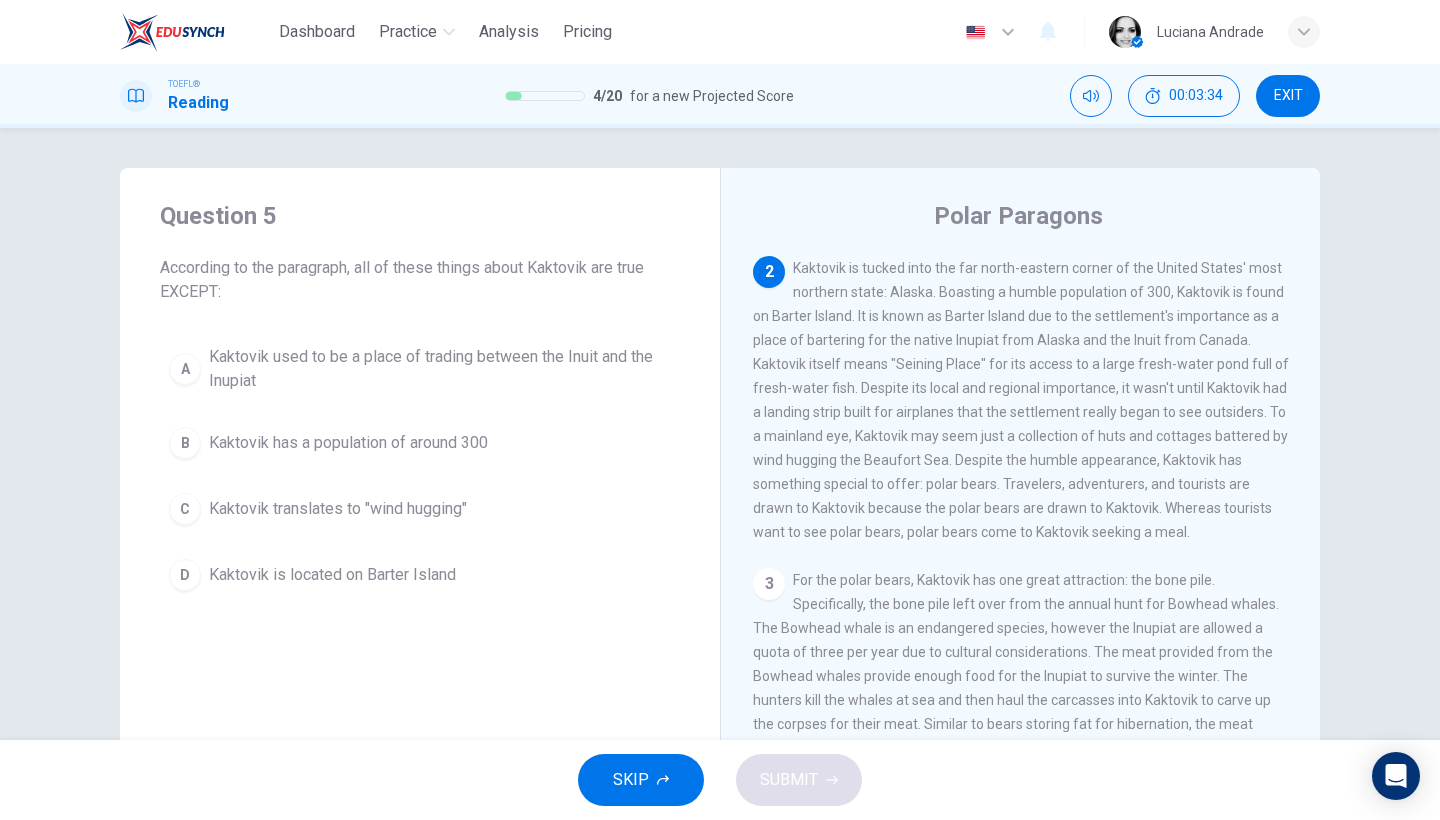 click on "B Kaktovik has a population of around 300" at bounding box center (420, 443) 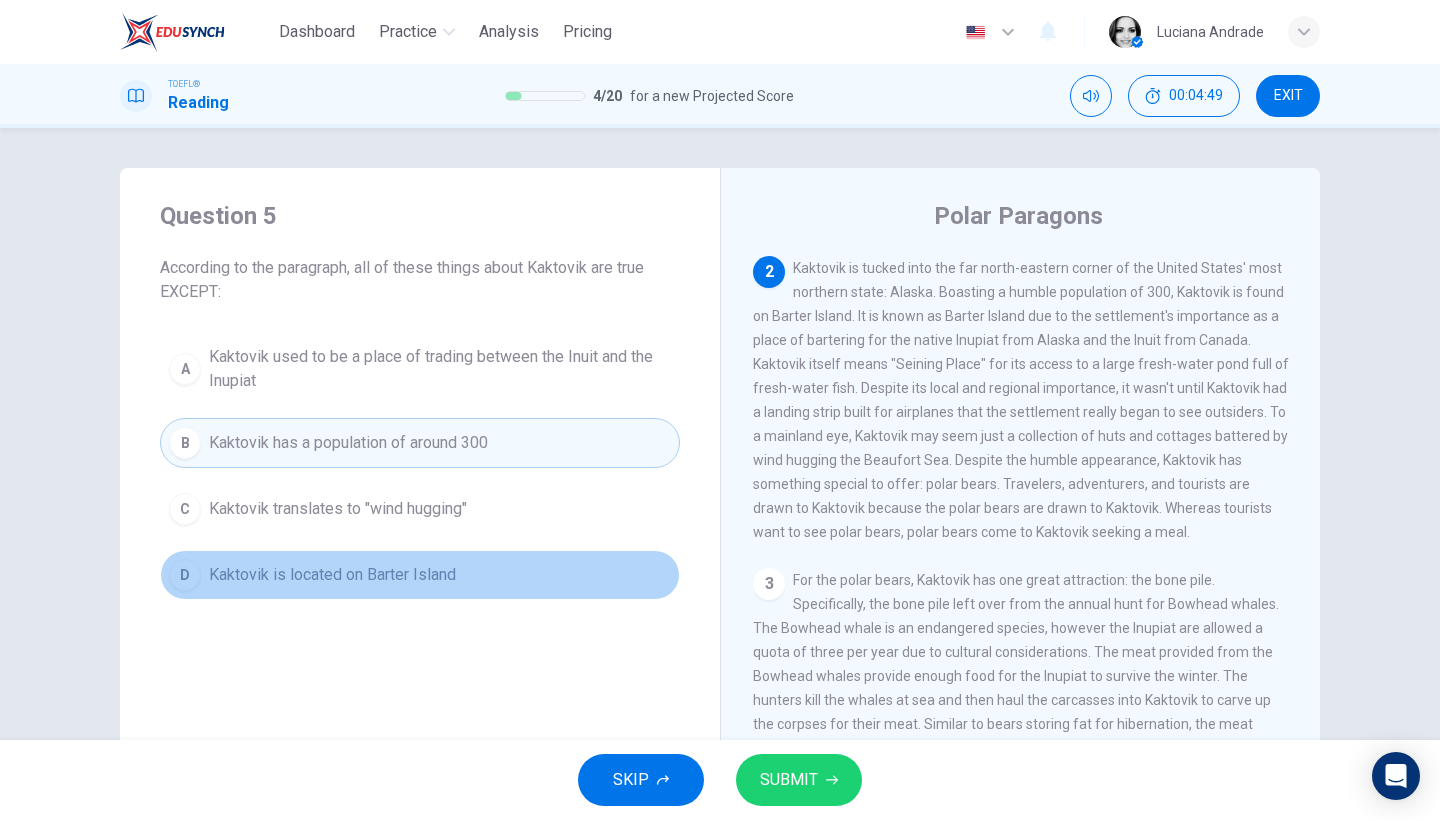 click on "D Kaktovik is located on Barter Island" at bounding box center (420, 575) 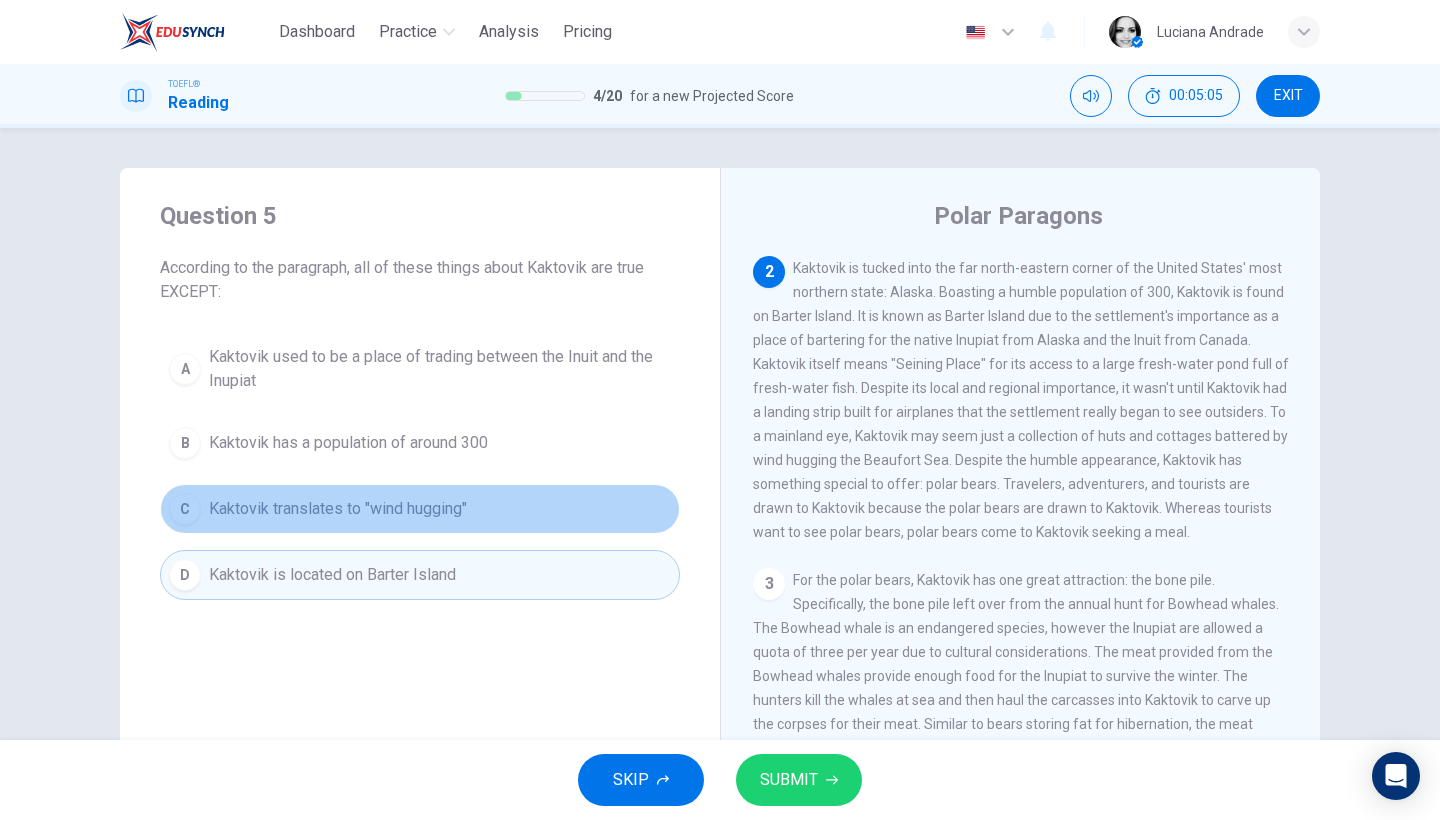 click on "Kaktovik translates to "wind hugging"" at bounding box center (338, 509) 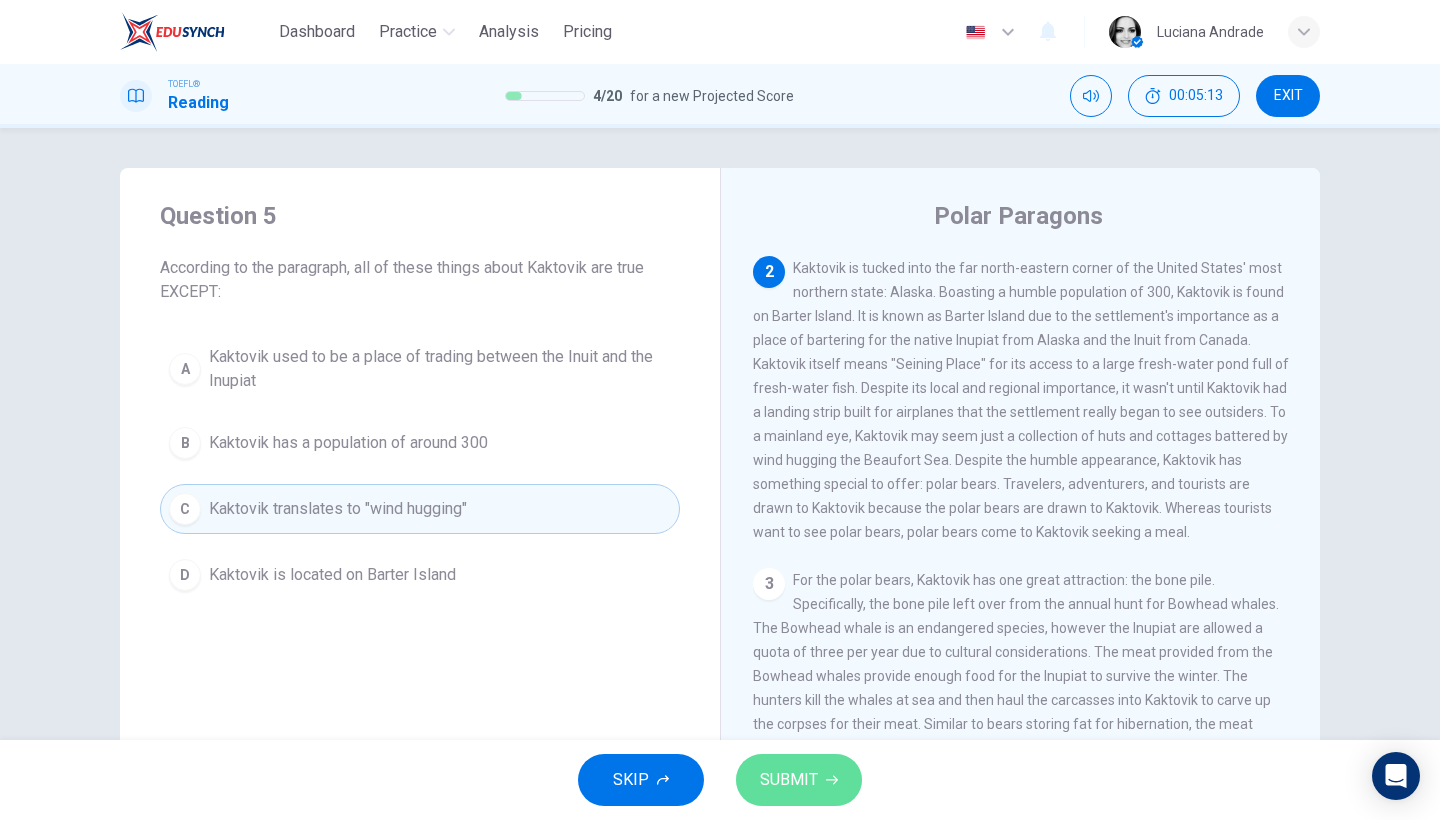 click 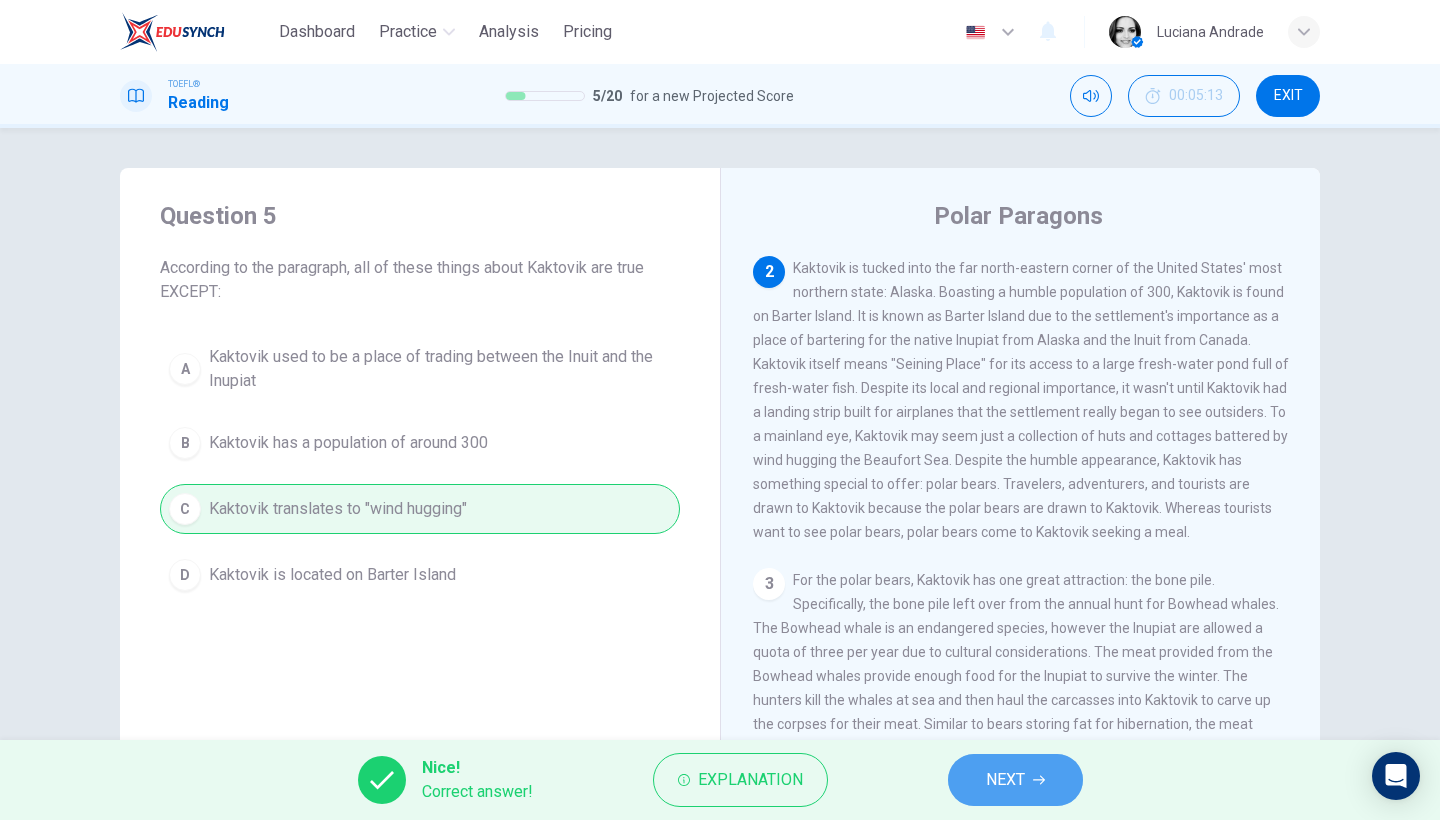 click on "NEXT" at bounding box center (1005, 780) 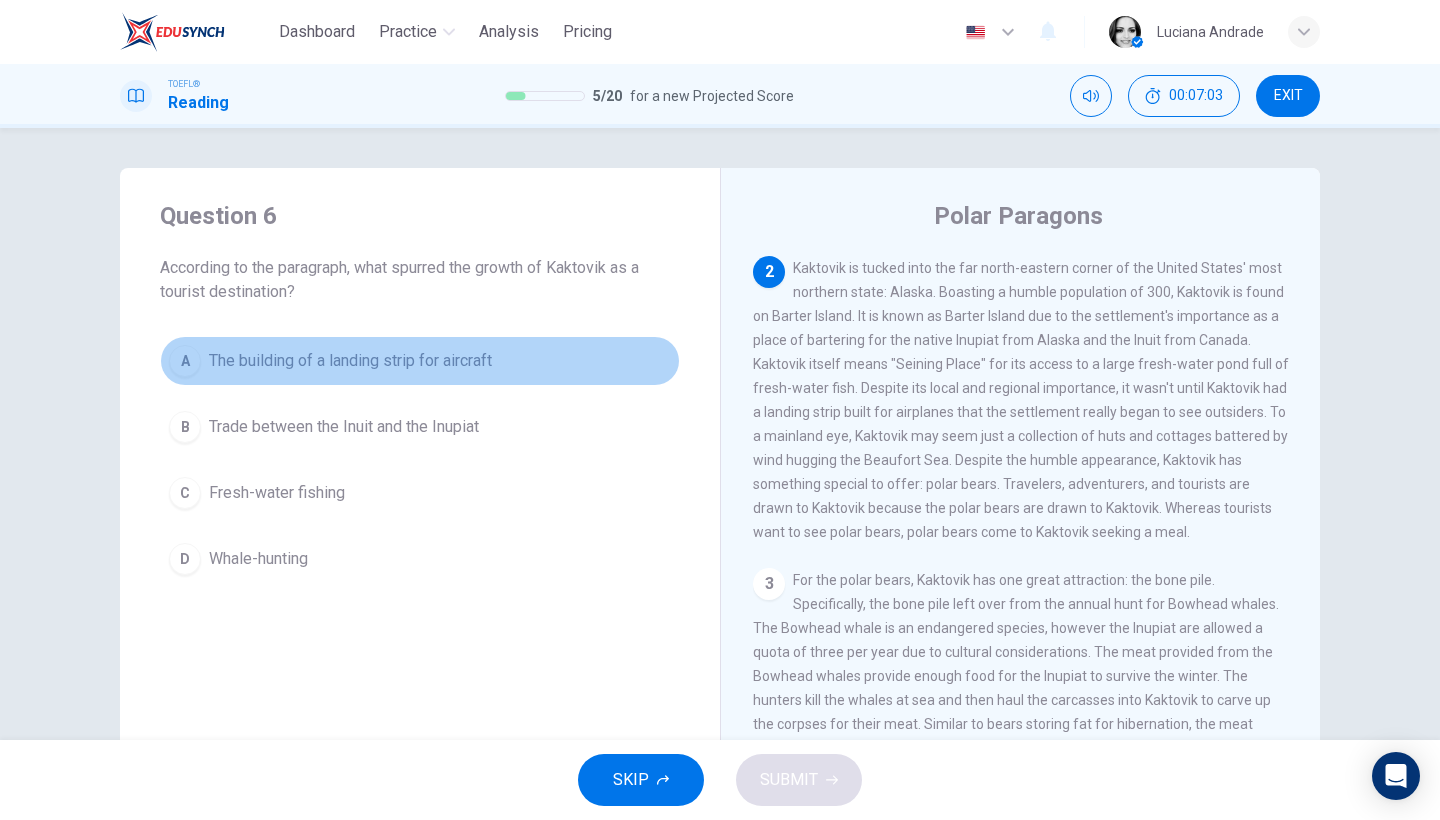 click on "A The building of a landing strip for aircraft" at bounding box center [420, 361] 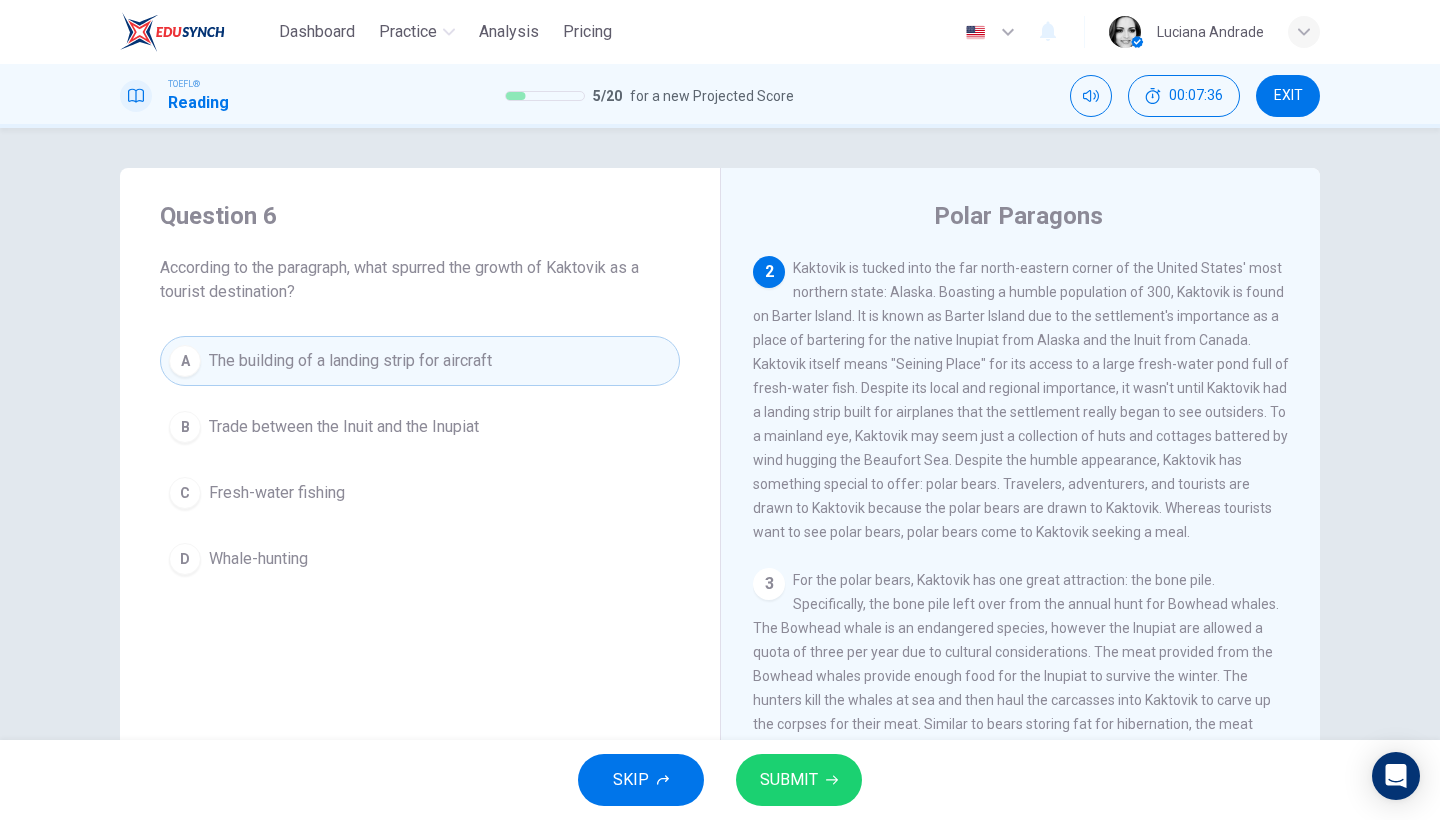 click on "SKIP SUBMIT" at bounding box center (720, 780) 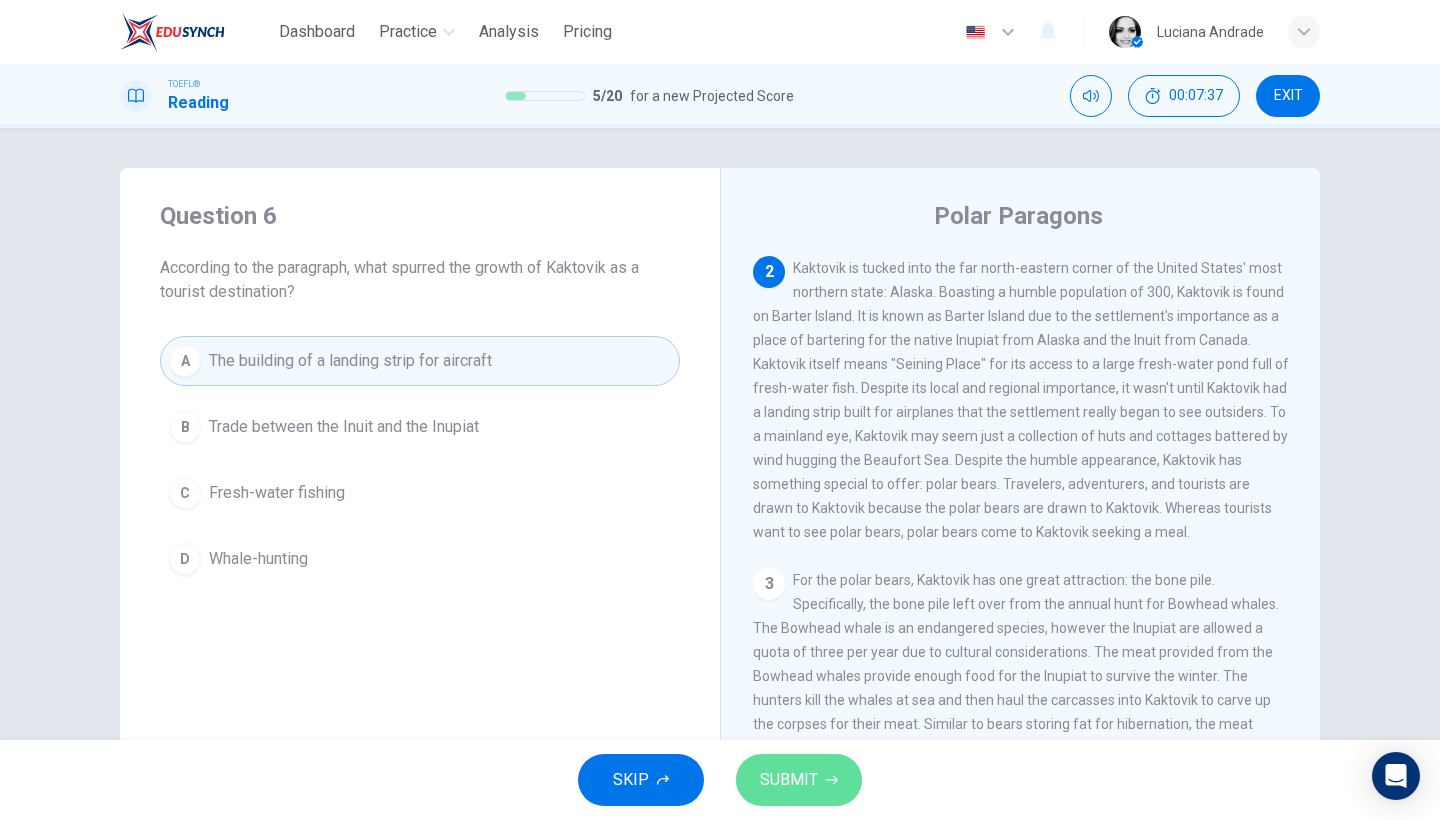click on "SUBMIT" at bounding box center (799, 780) 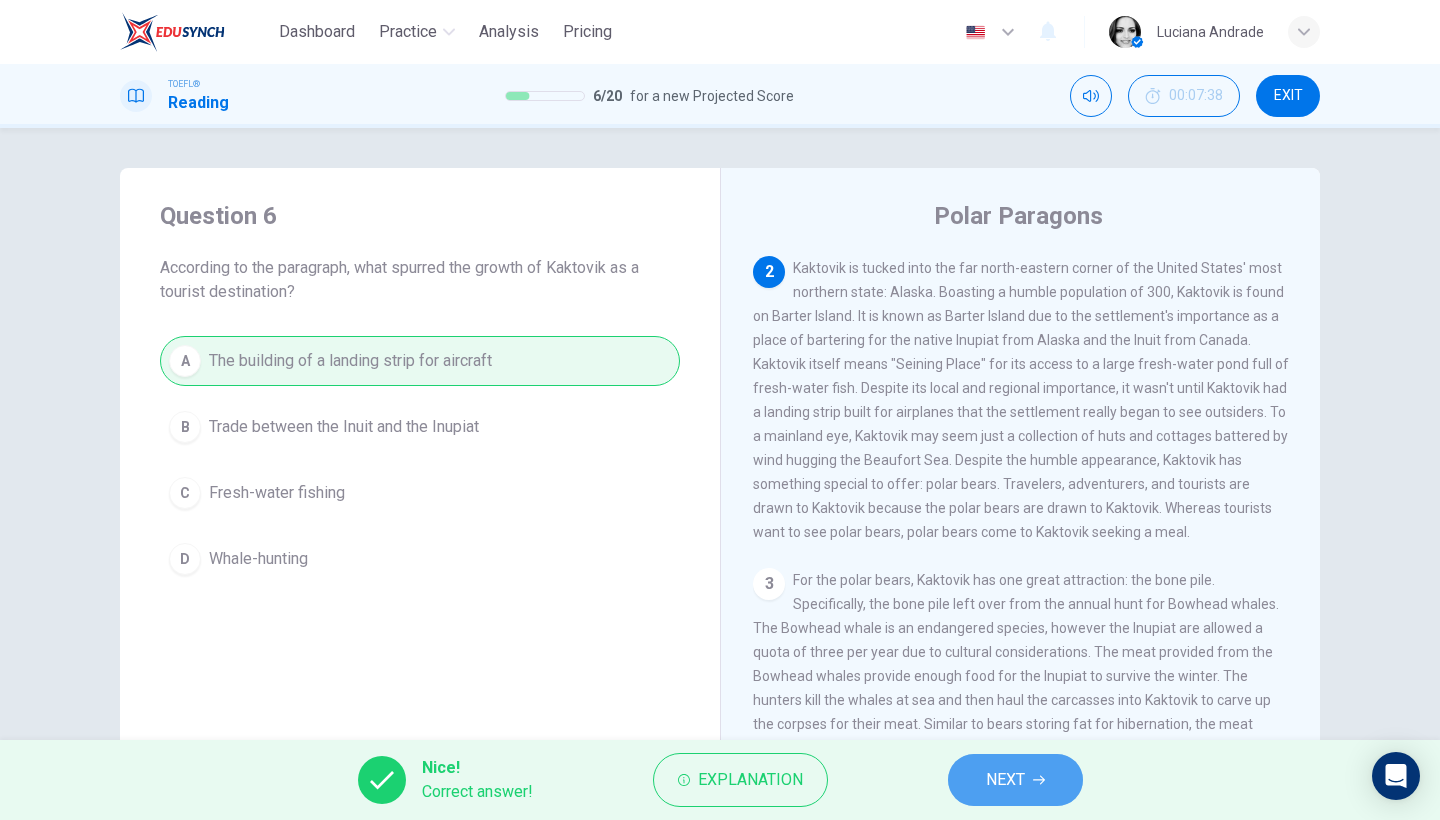 click on "NEXT" at bounding box center [1015, 780] 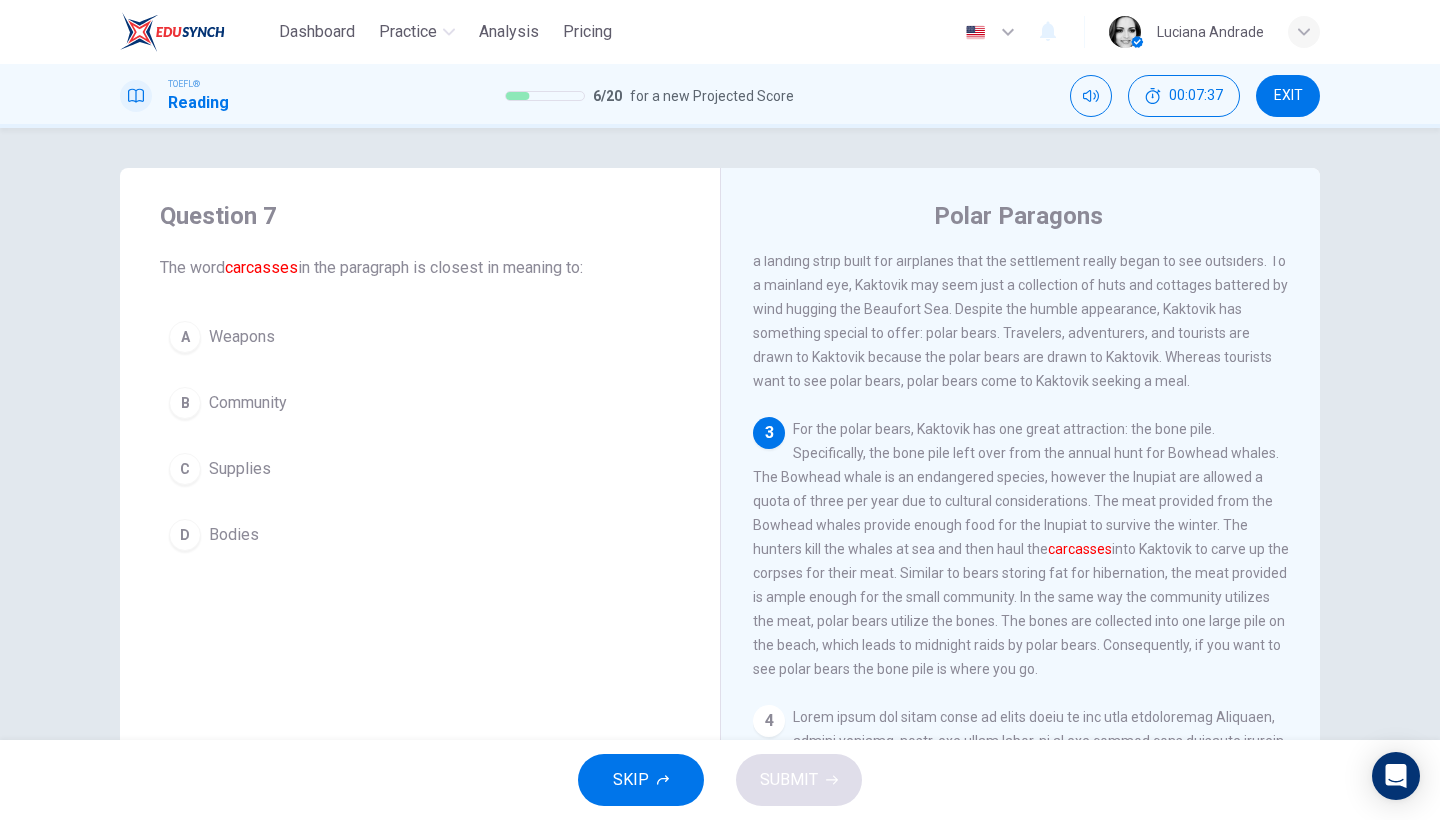 scroll, scrollTop: 441, scrollLeft: 0, axis: vertical 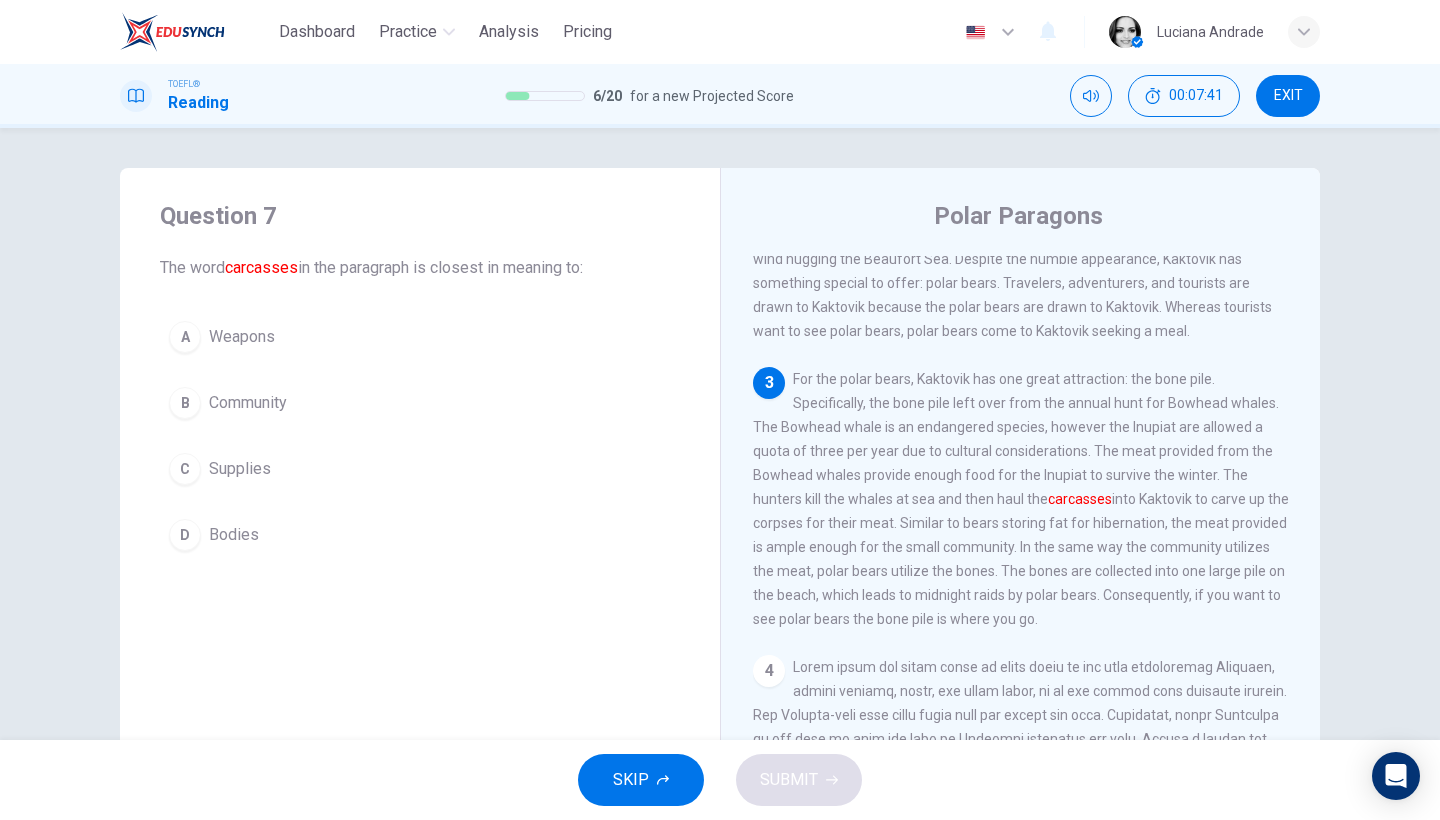 click on "A Weapons B Community C Supplies D Bodies" at bounding box center (420, 436) 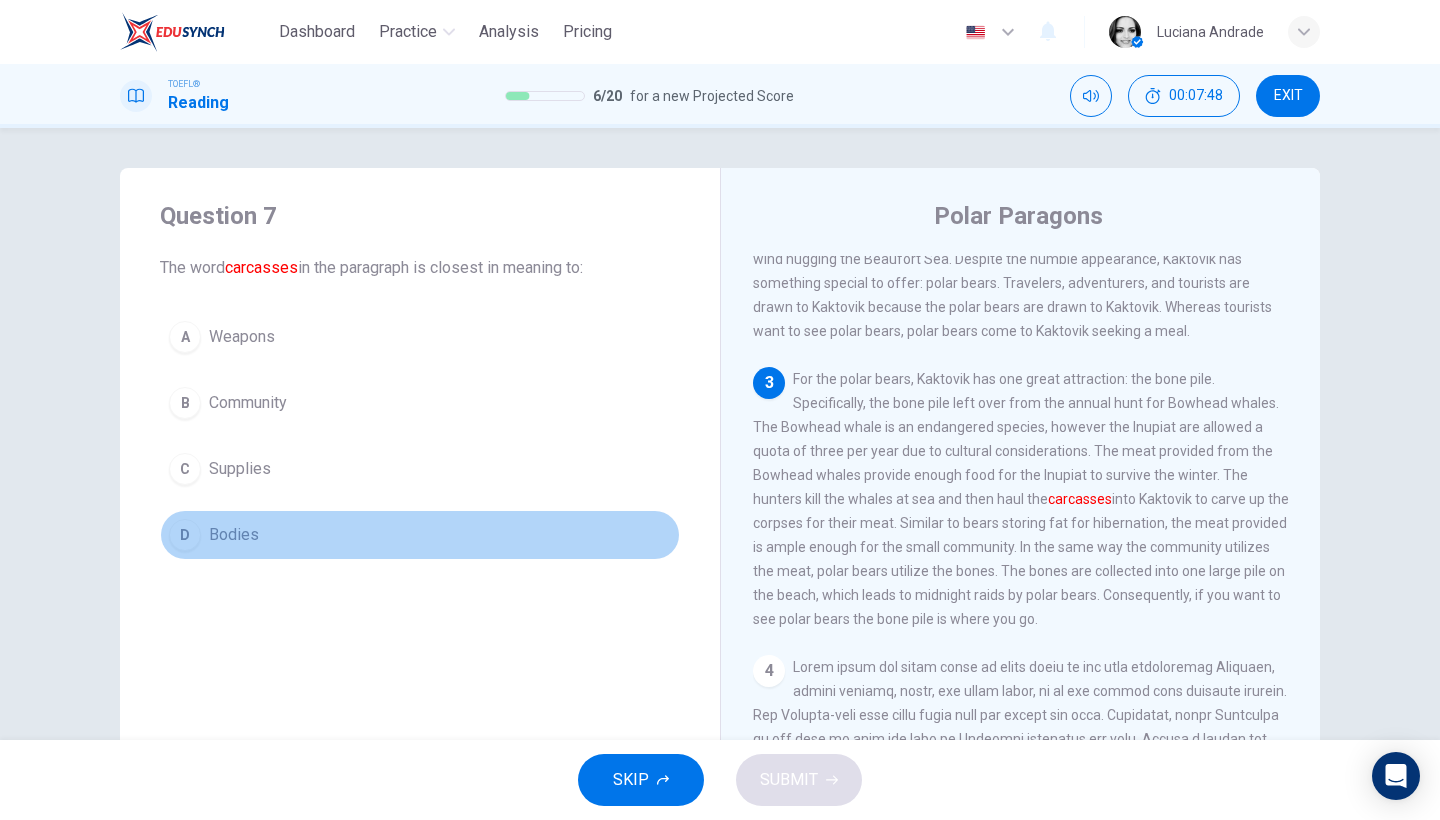 click on "Bodies" at bounding box center (234, 535) 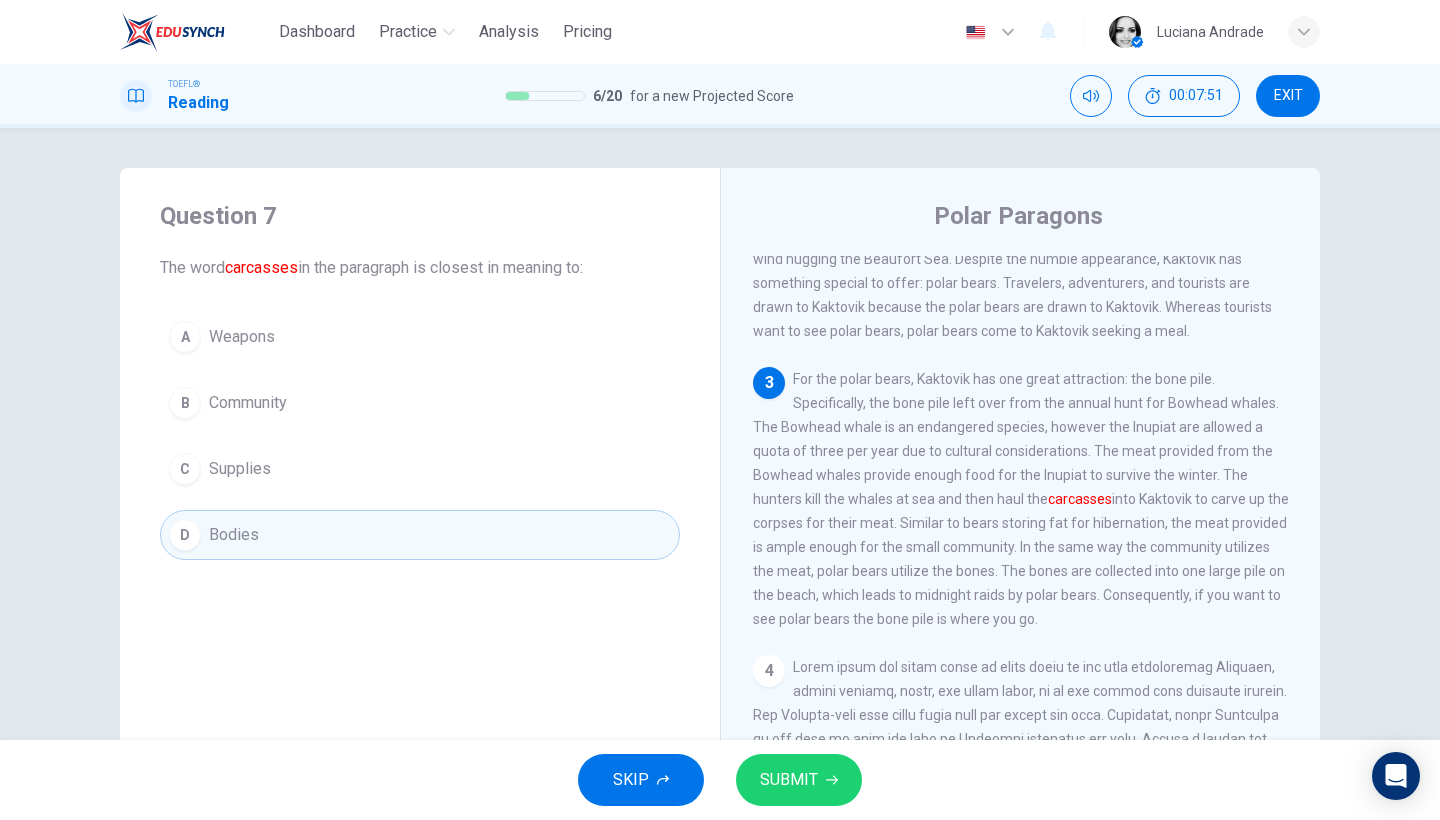 click on "SUBMIT" at bounding box center (789, 780) 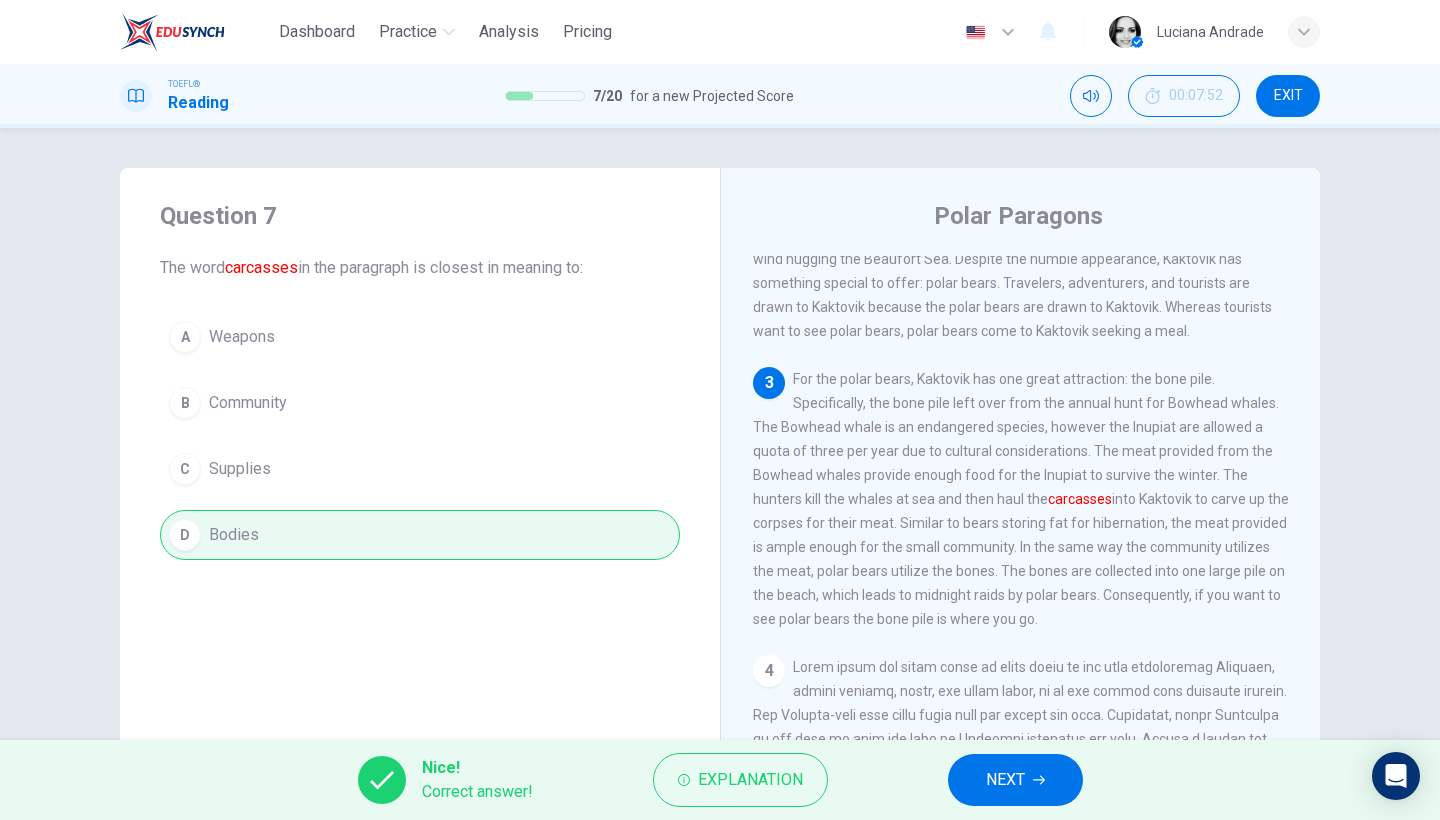 click on "NEXT" at bounding box center [1015, 780] 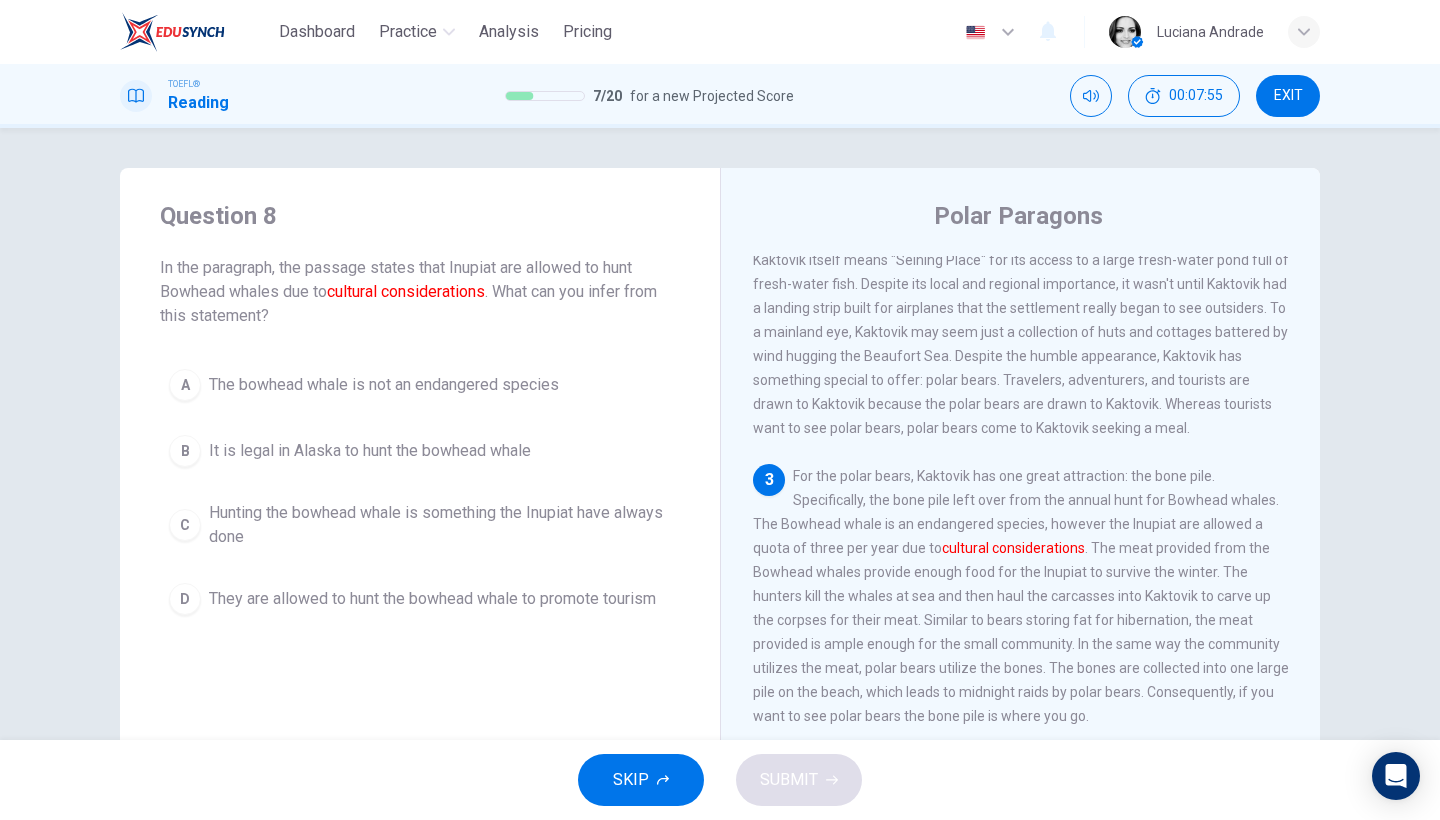 scroll, scrollTop: 511, scrollLeft: 0, axis: vertical 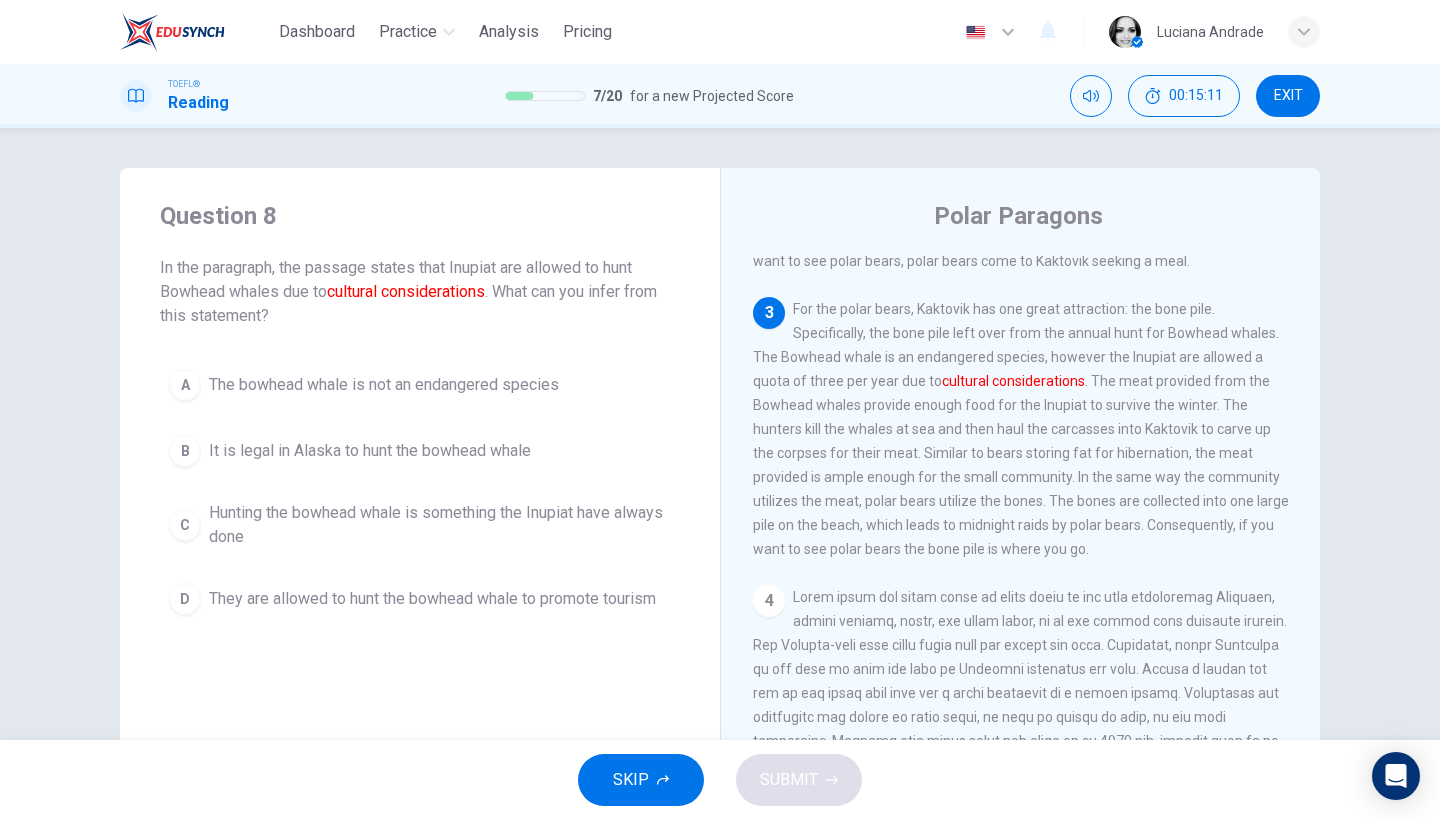 click on "Hunting the bowhead whale is something the Inupiat have always done" at bounding box center (440, 525) 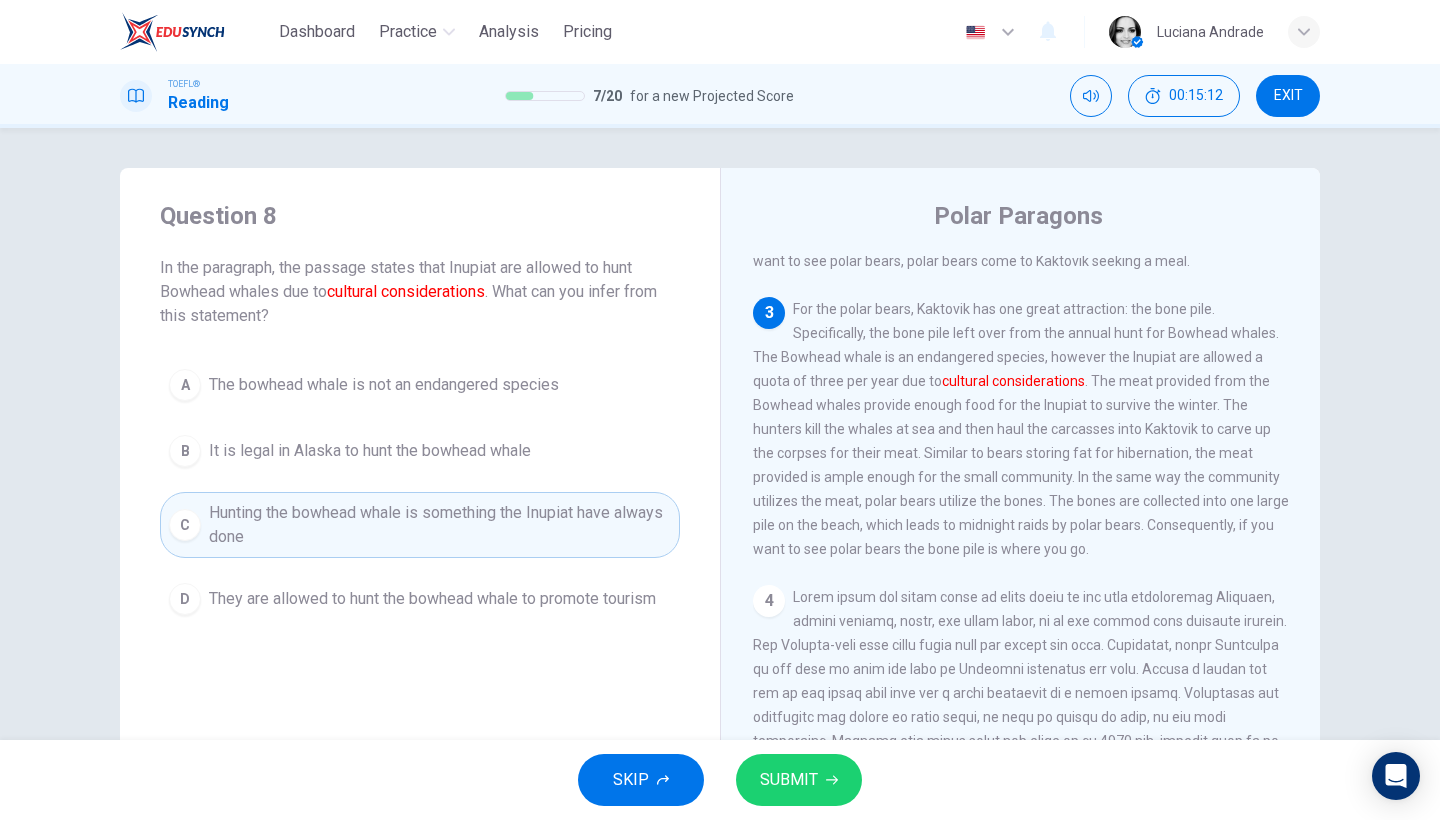 click on "SUBMIT" at bounding box center [789, 780] 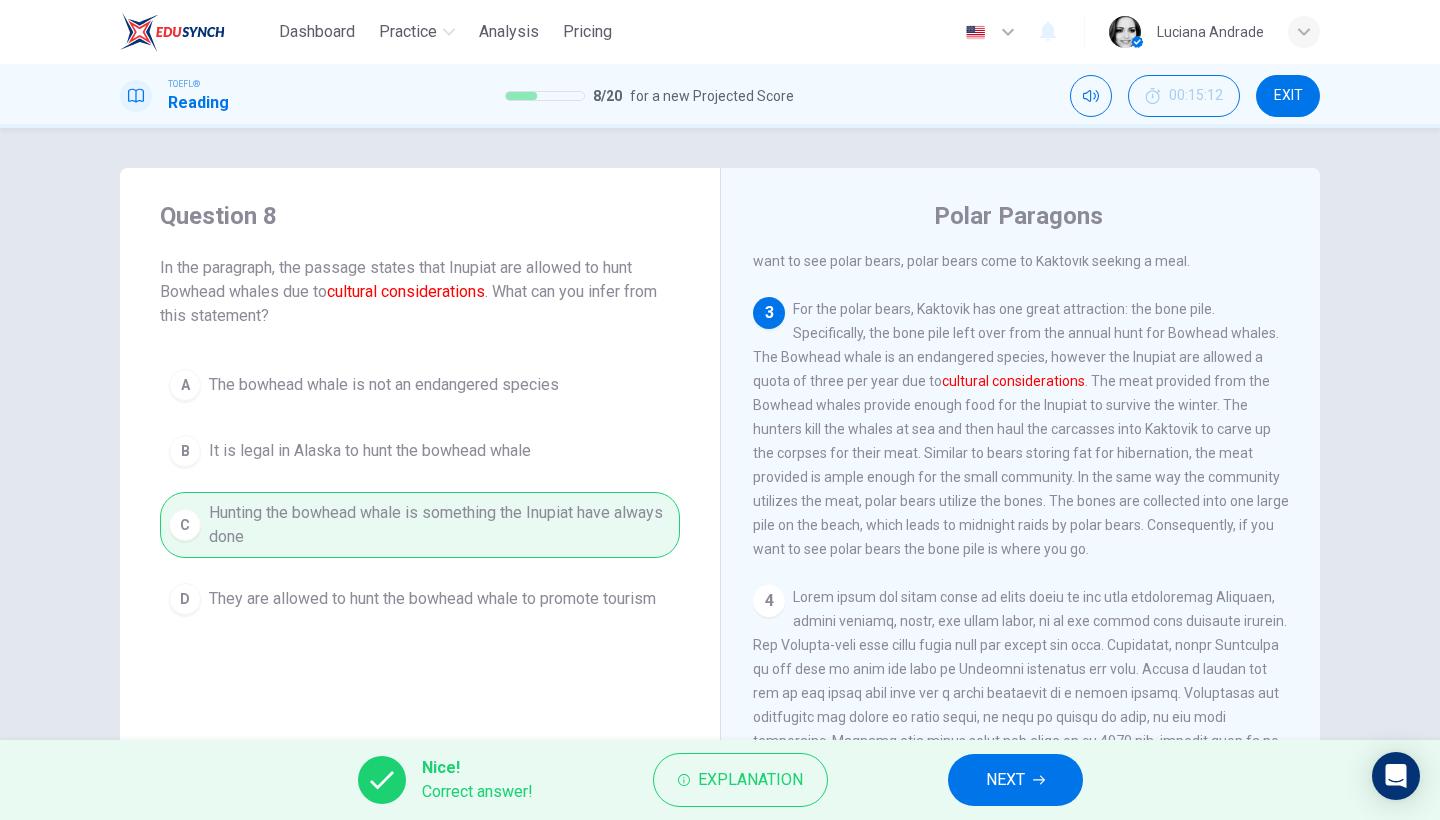 click on "NEXT" at bounding box center [1015, 780] 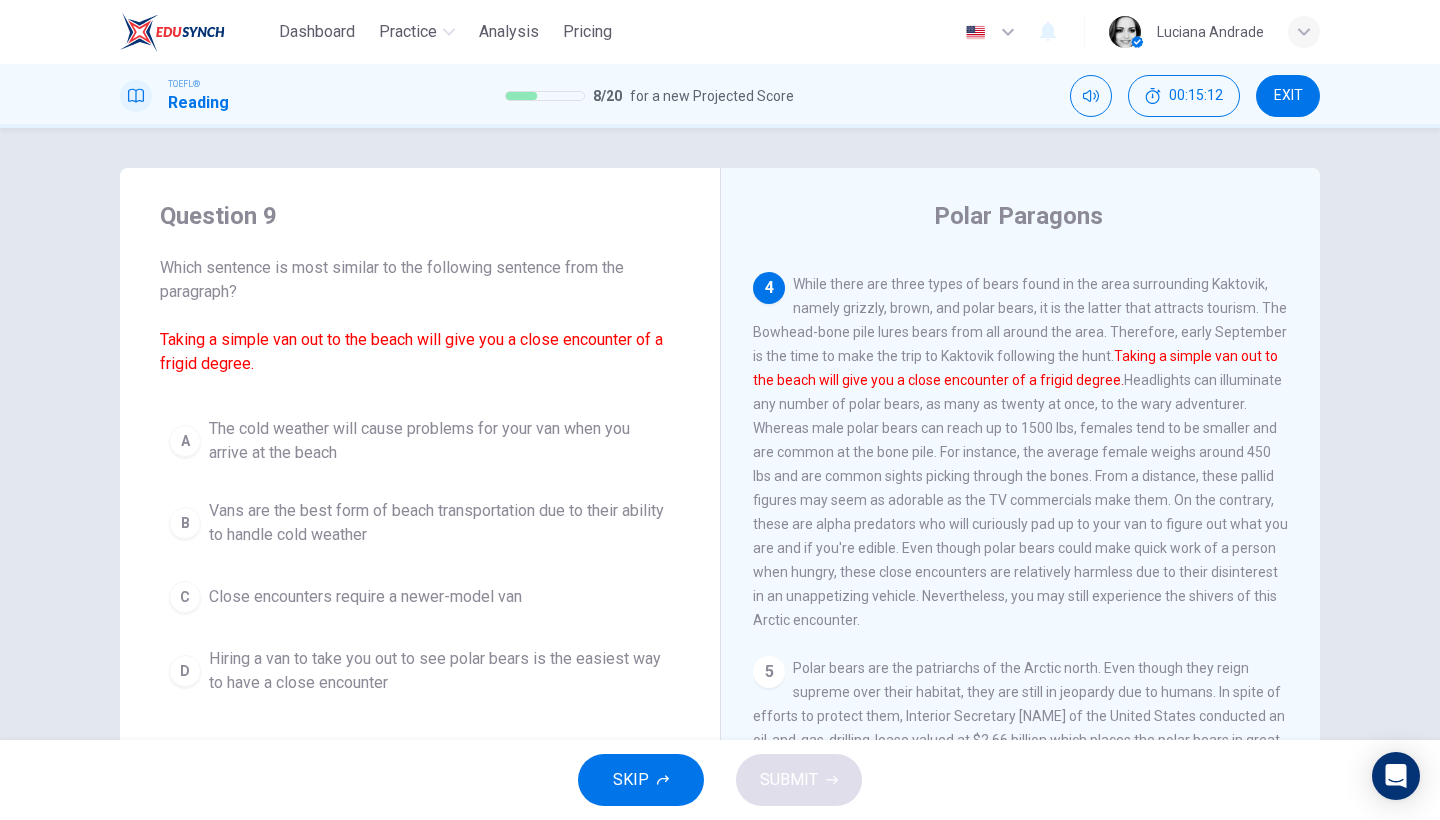 scroll, scrollTop: 825, scrollLeft: 0, axis: vertical 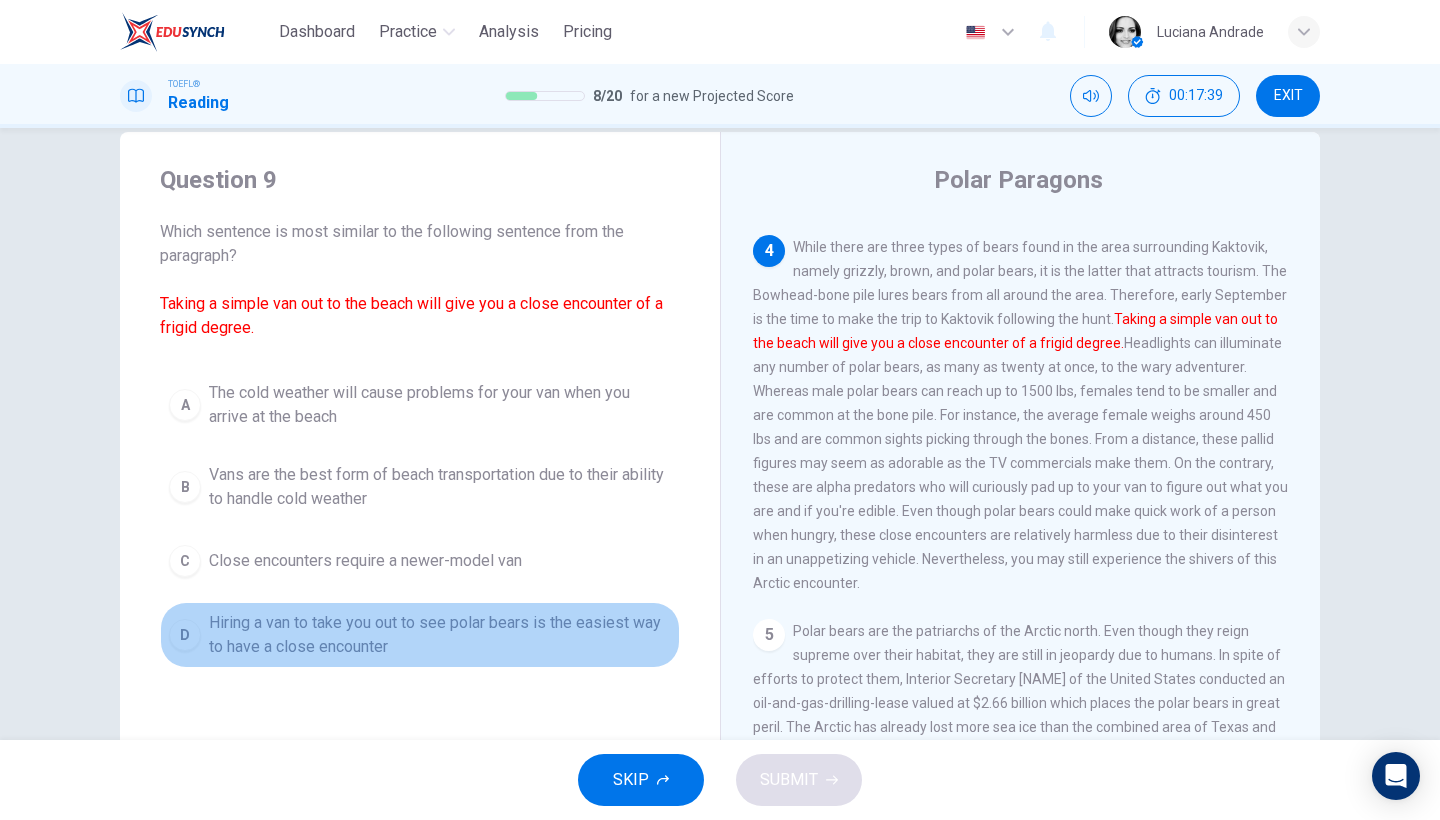click on "Hiring a van to take you out to see polar bears is the easiest way to have a close encounter" at bounding box center (440, 635) 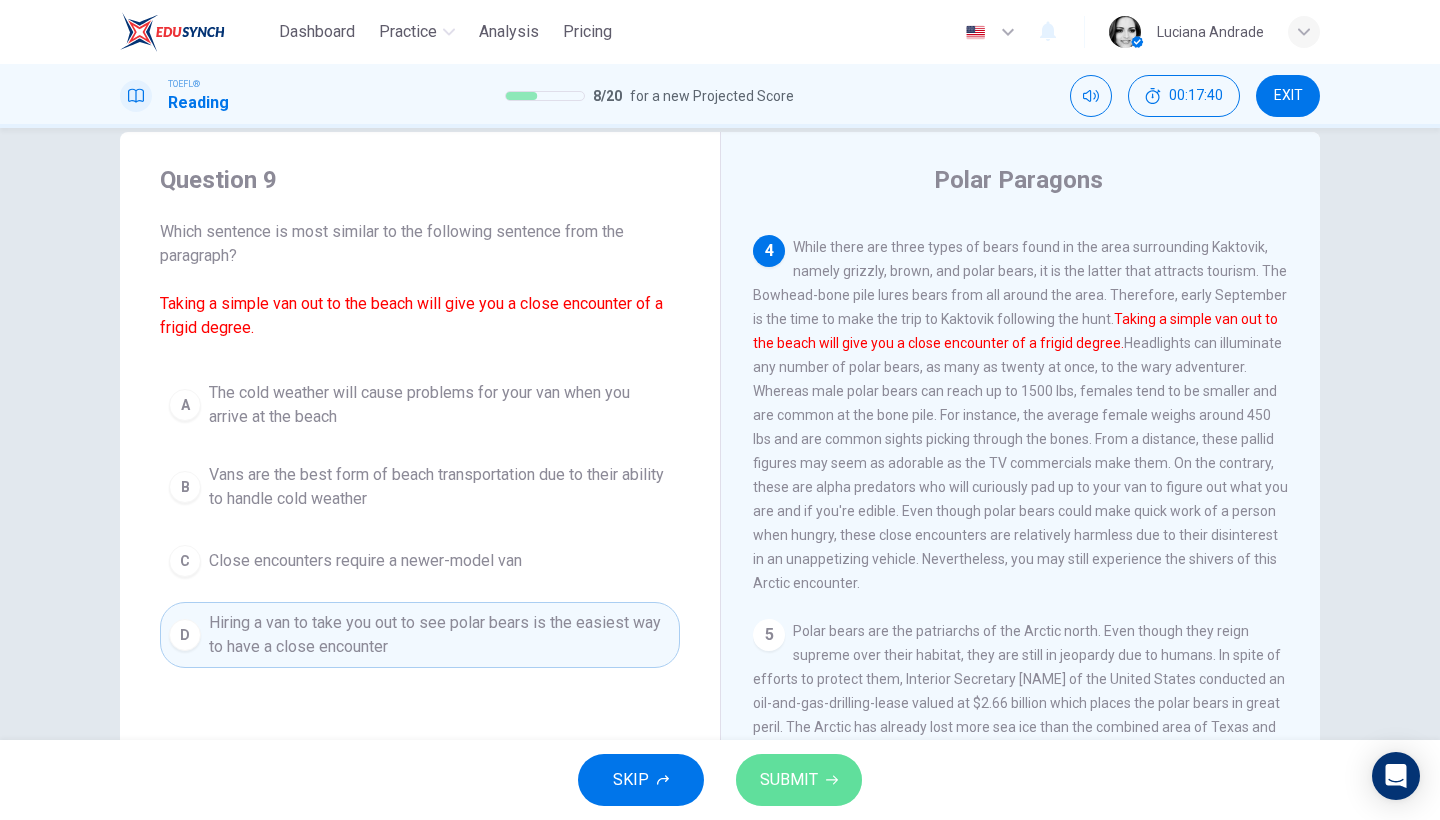 click on "SUBMIT" at bounding box center (789, 780) 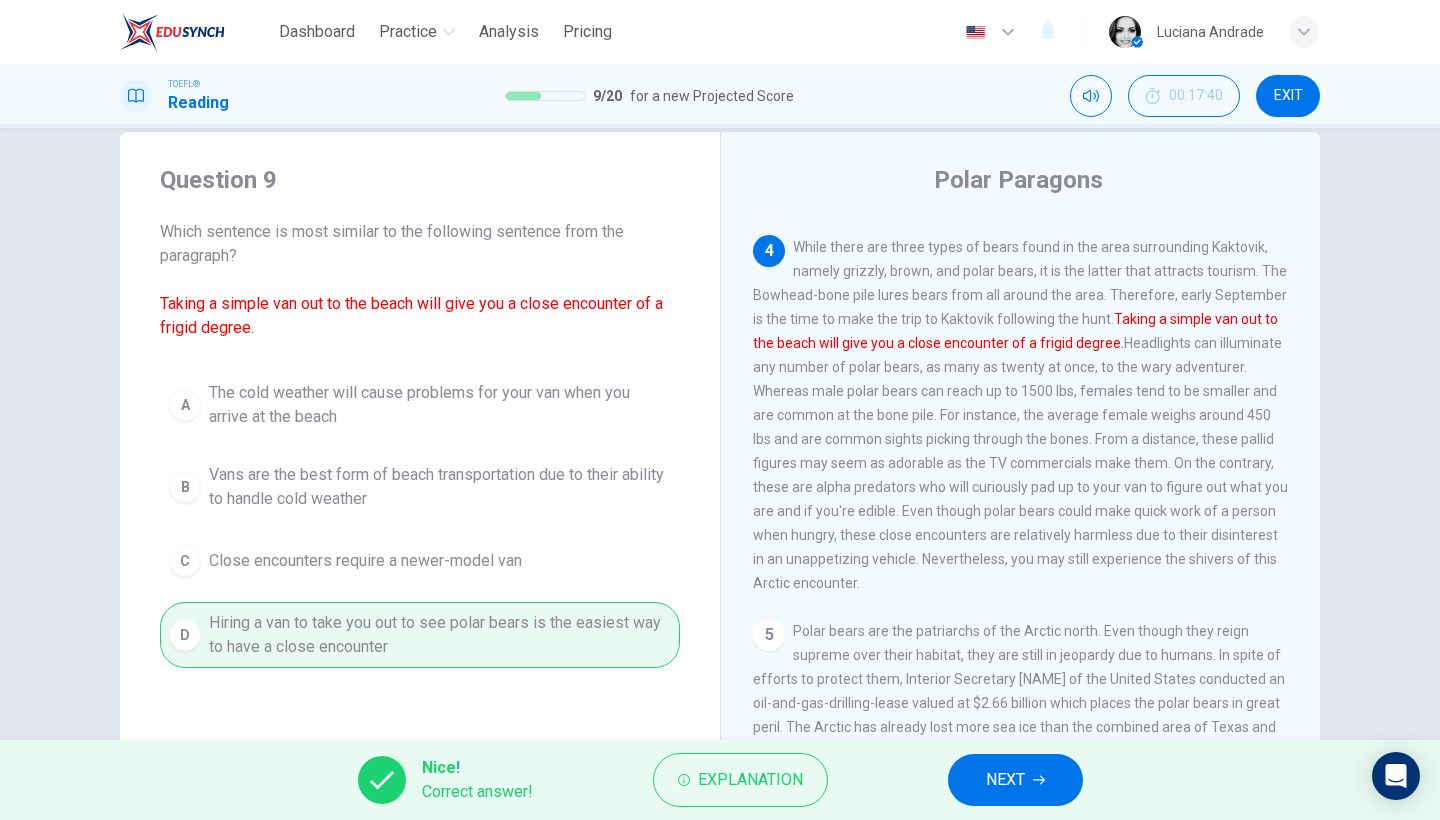 click on "NEXT" at bounding box center [1015, 780] 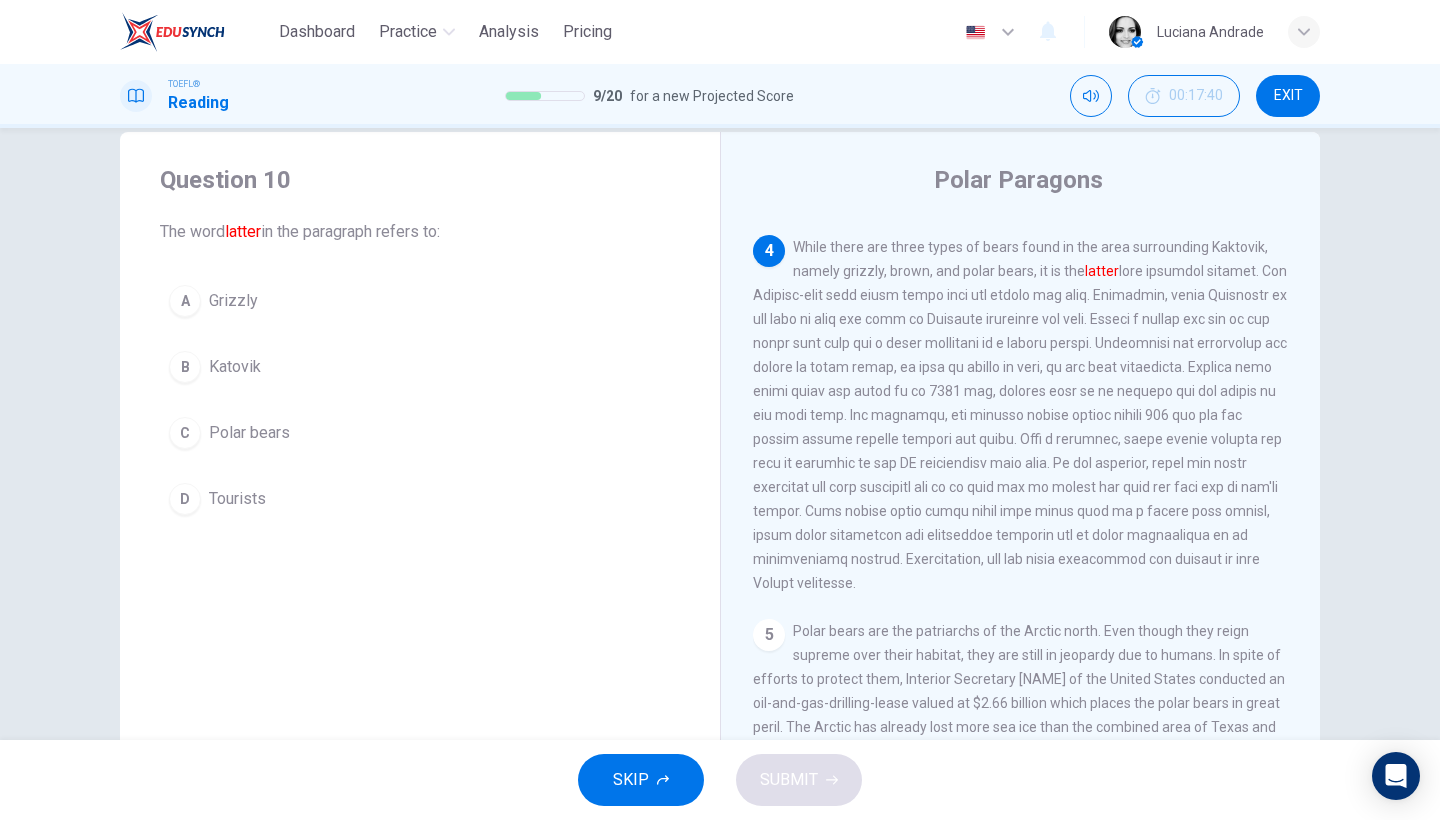 scroll, scrollTop: 840, scrollLeft: 0, axis: vertical 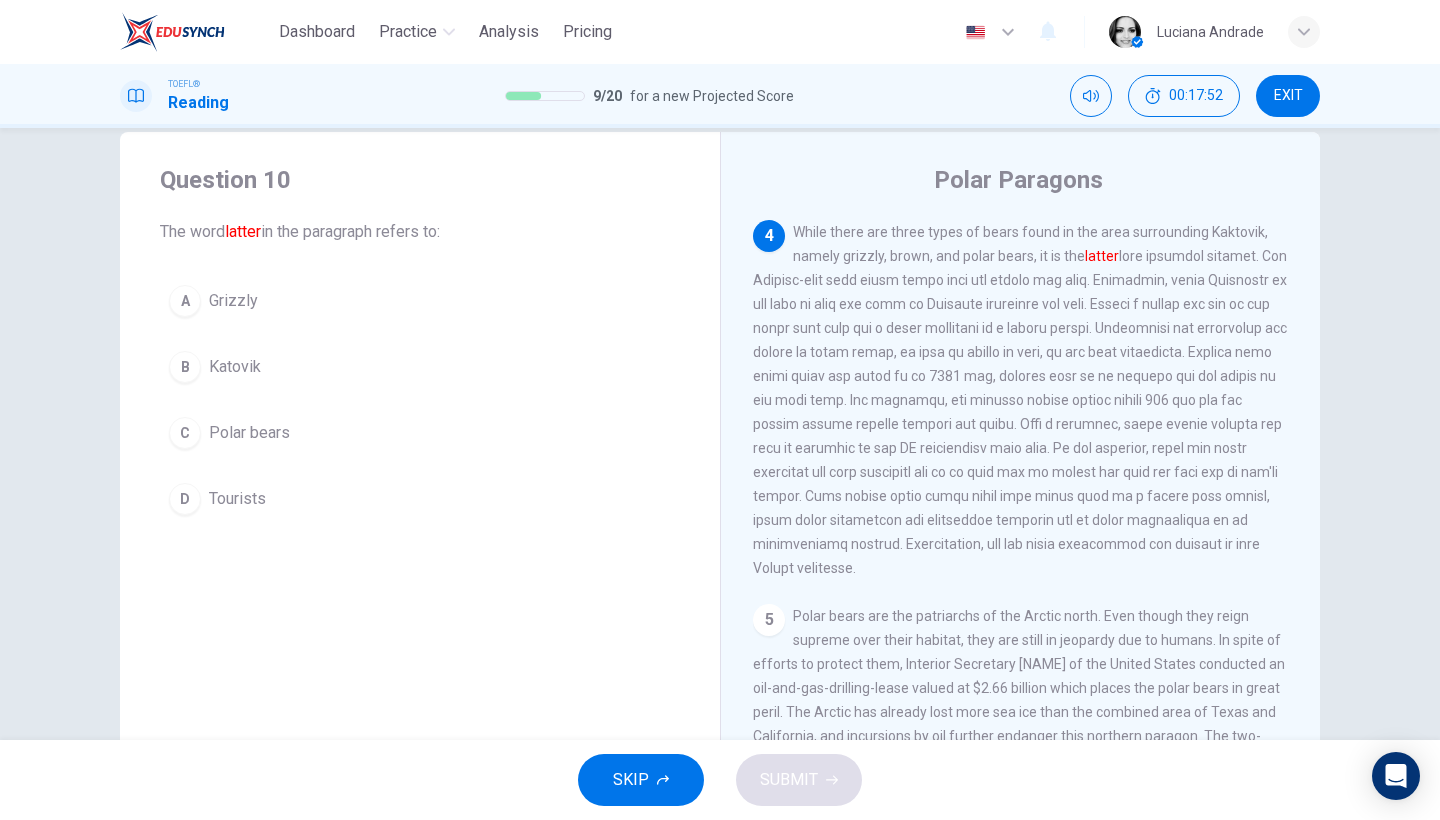 click on "Polar bears" at bounding box center [249, 433] 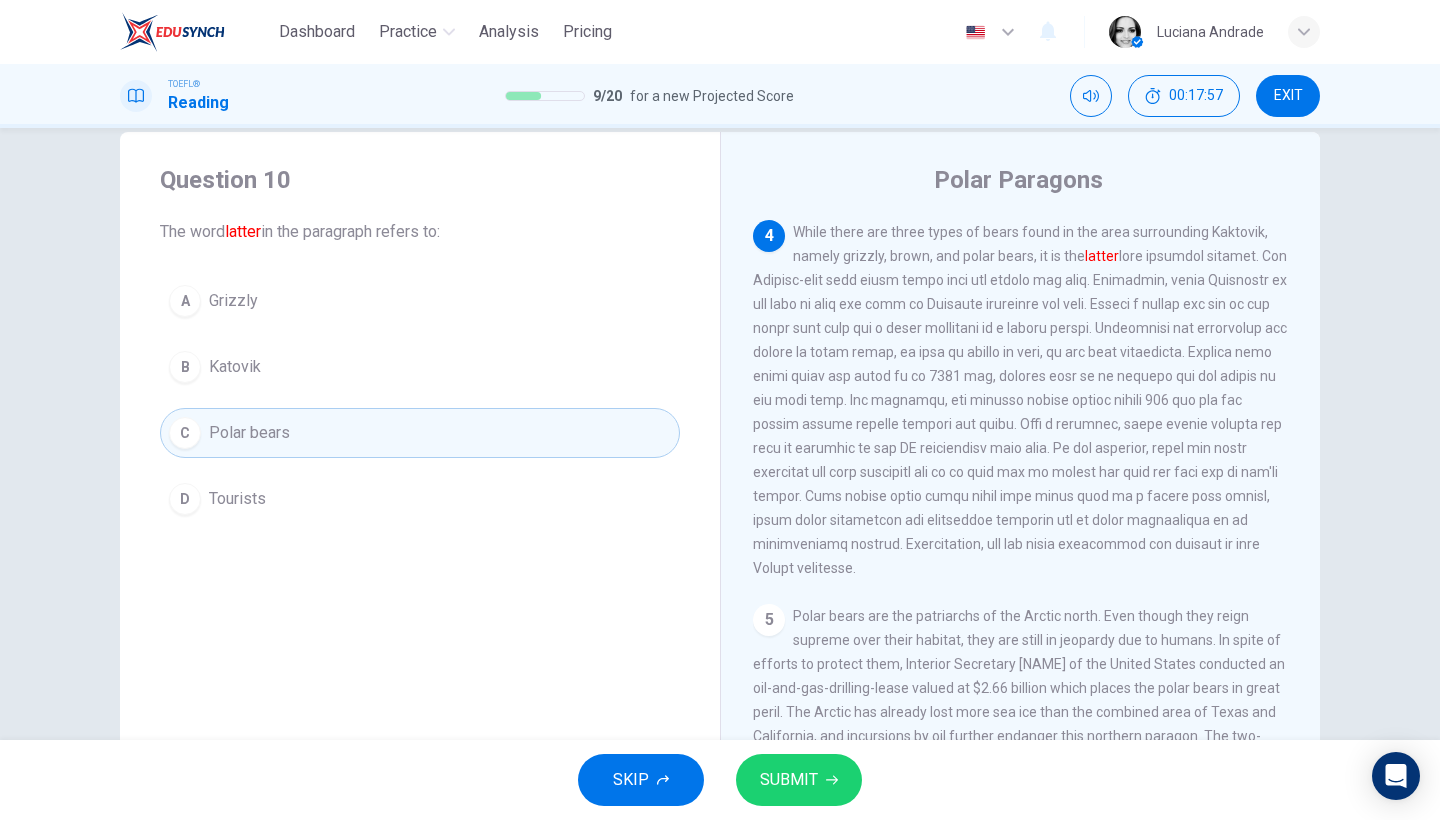 click on "SUBMIT" at bounding box center (789, 780) 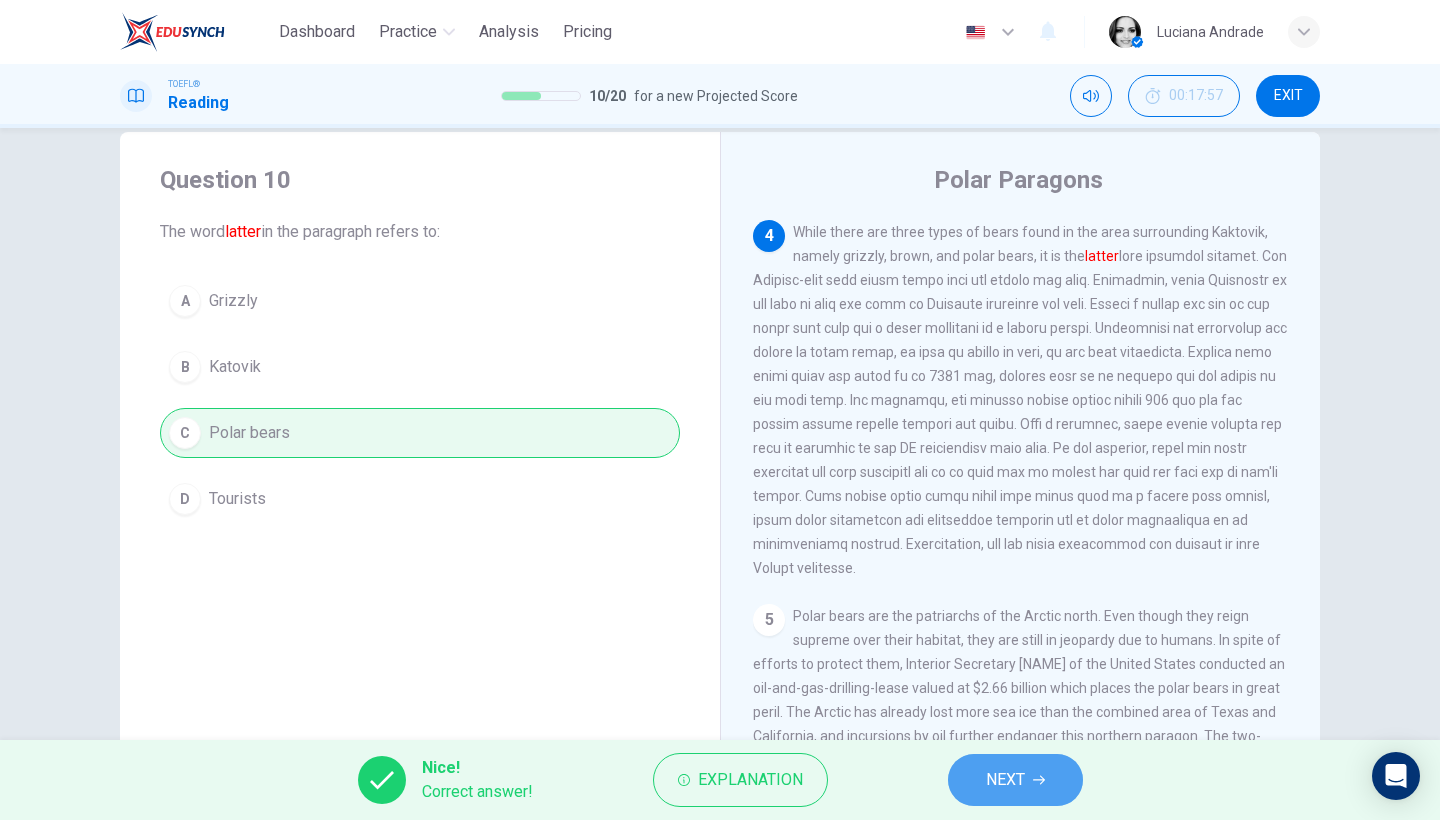 click on "NEXT" at bounding box center [1015, 780] 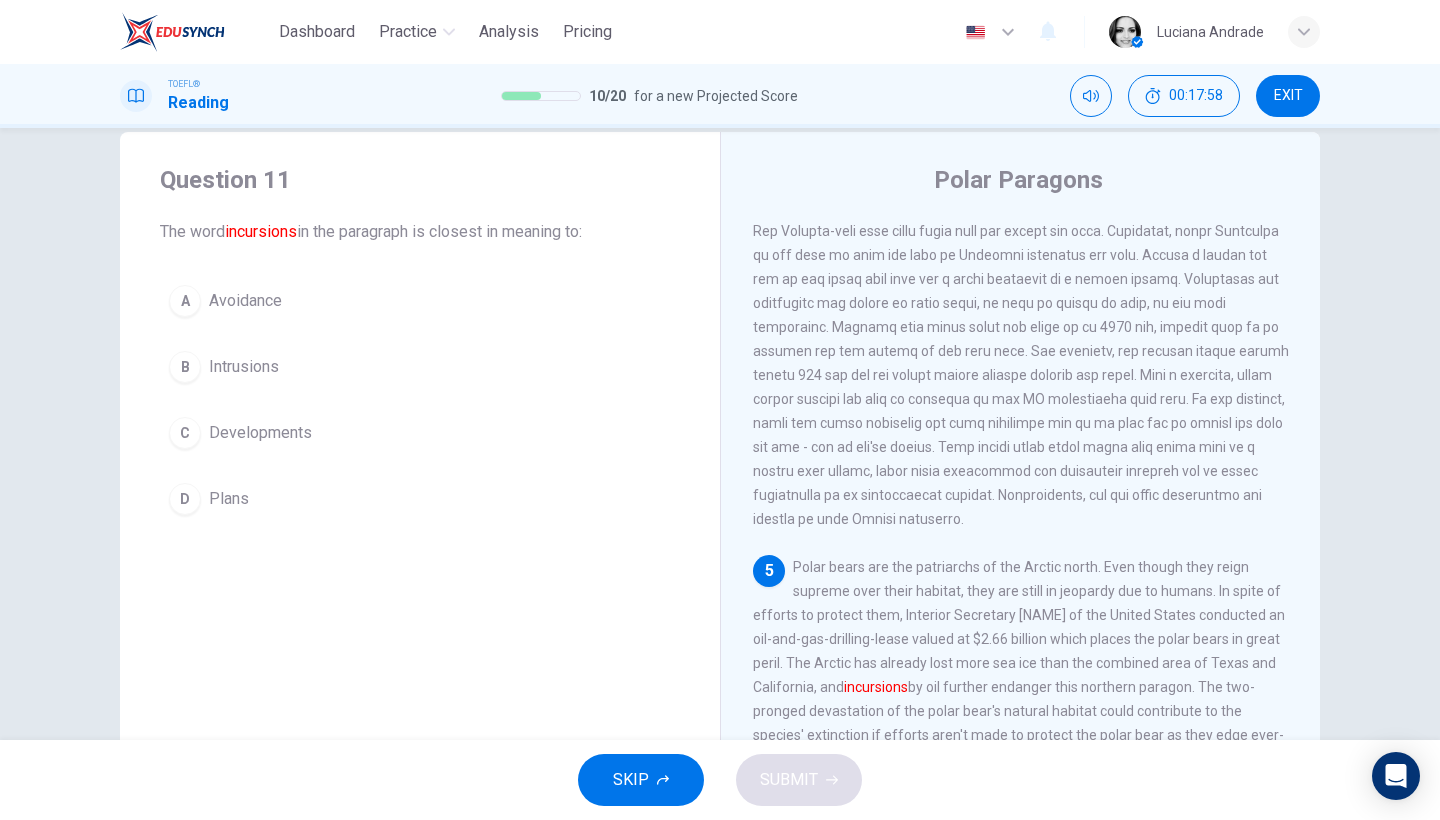 scroll, scrollTop: 80, scrollLeft: 0, axis: vertical 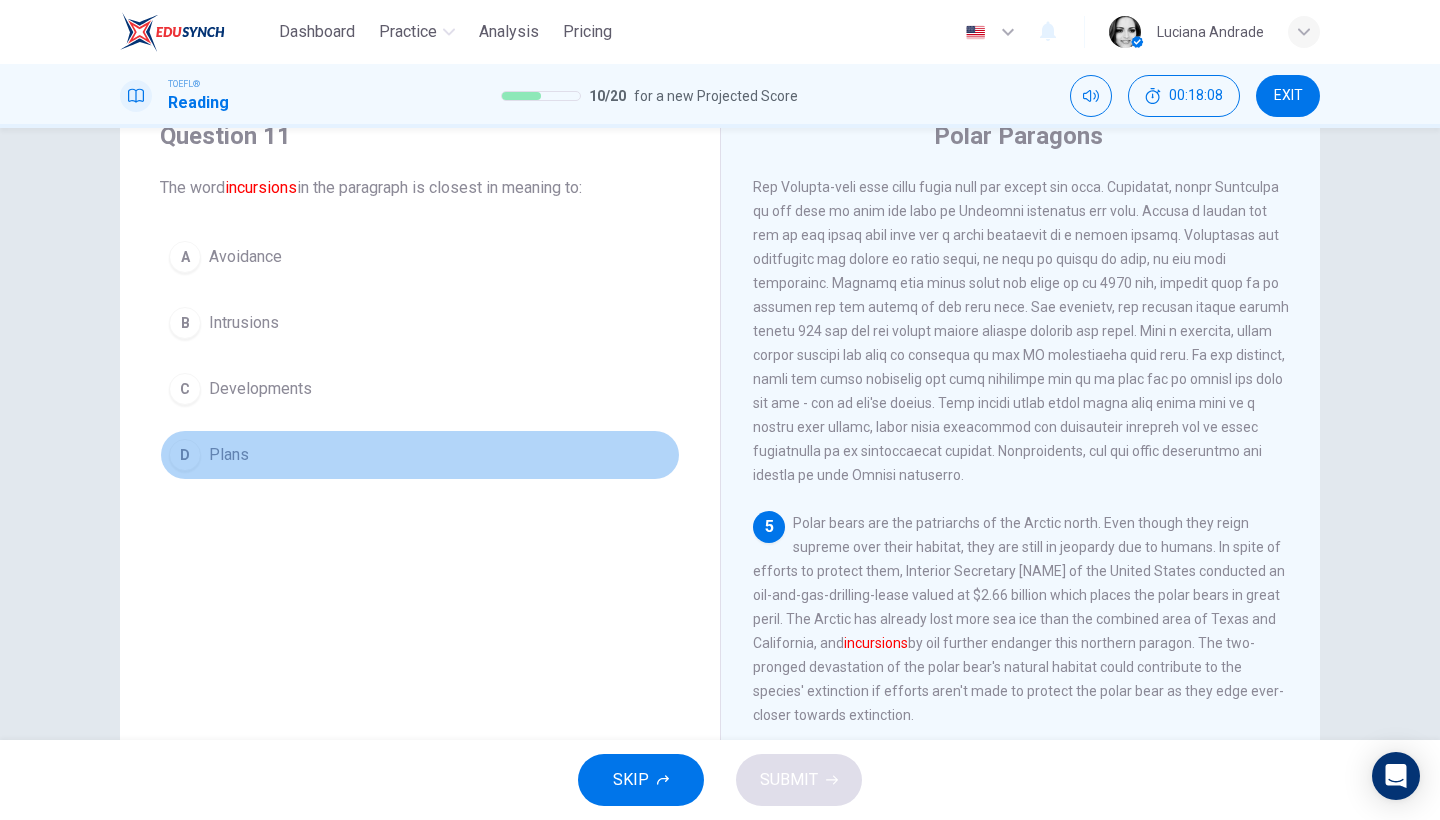click on "D Plans" at bounding box center (420, 455) 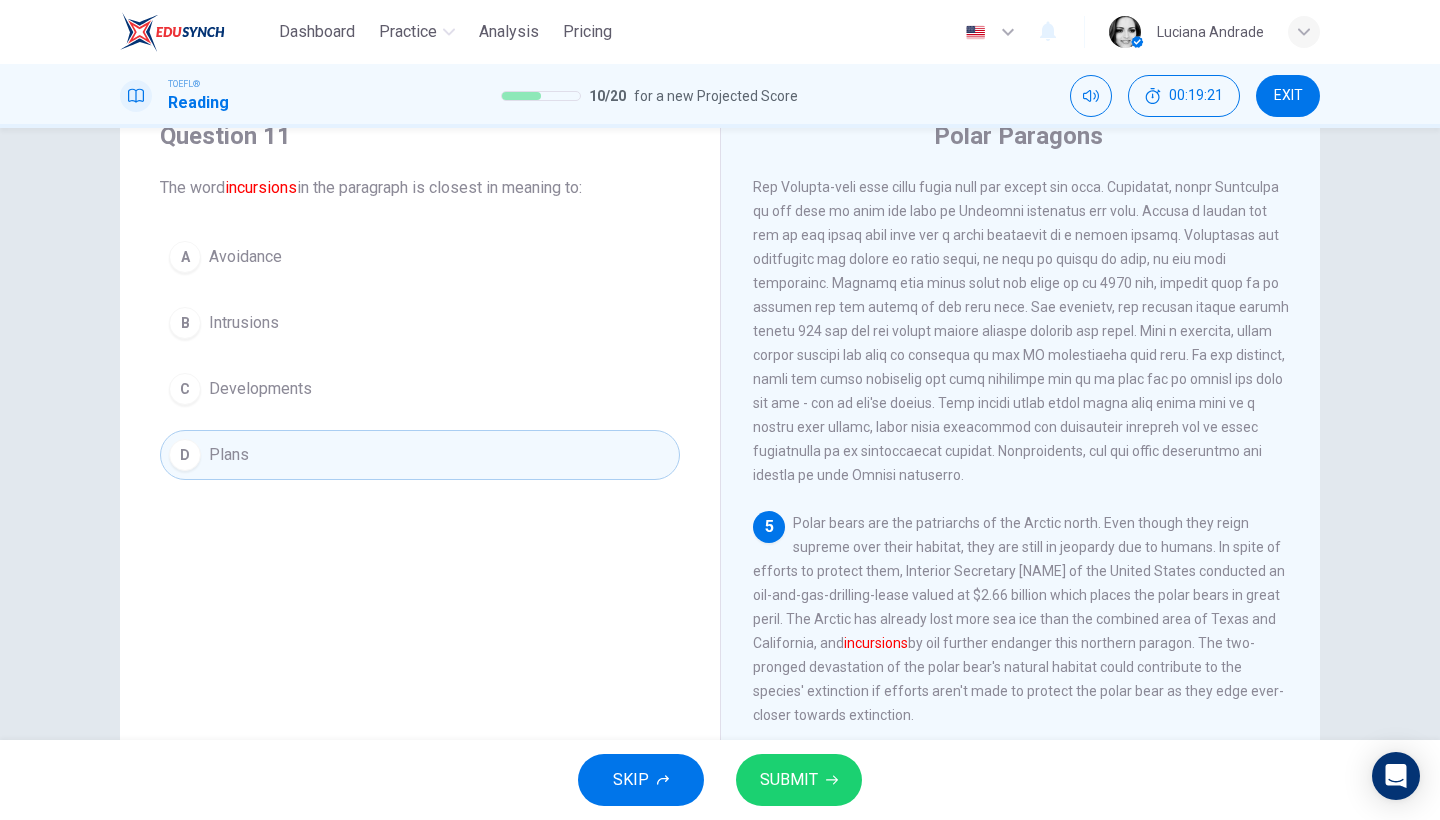 click on "B Intrusions" at bounding box center (420, 323) 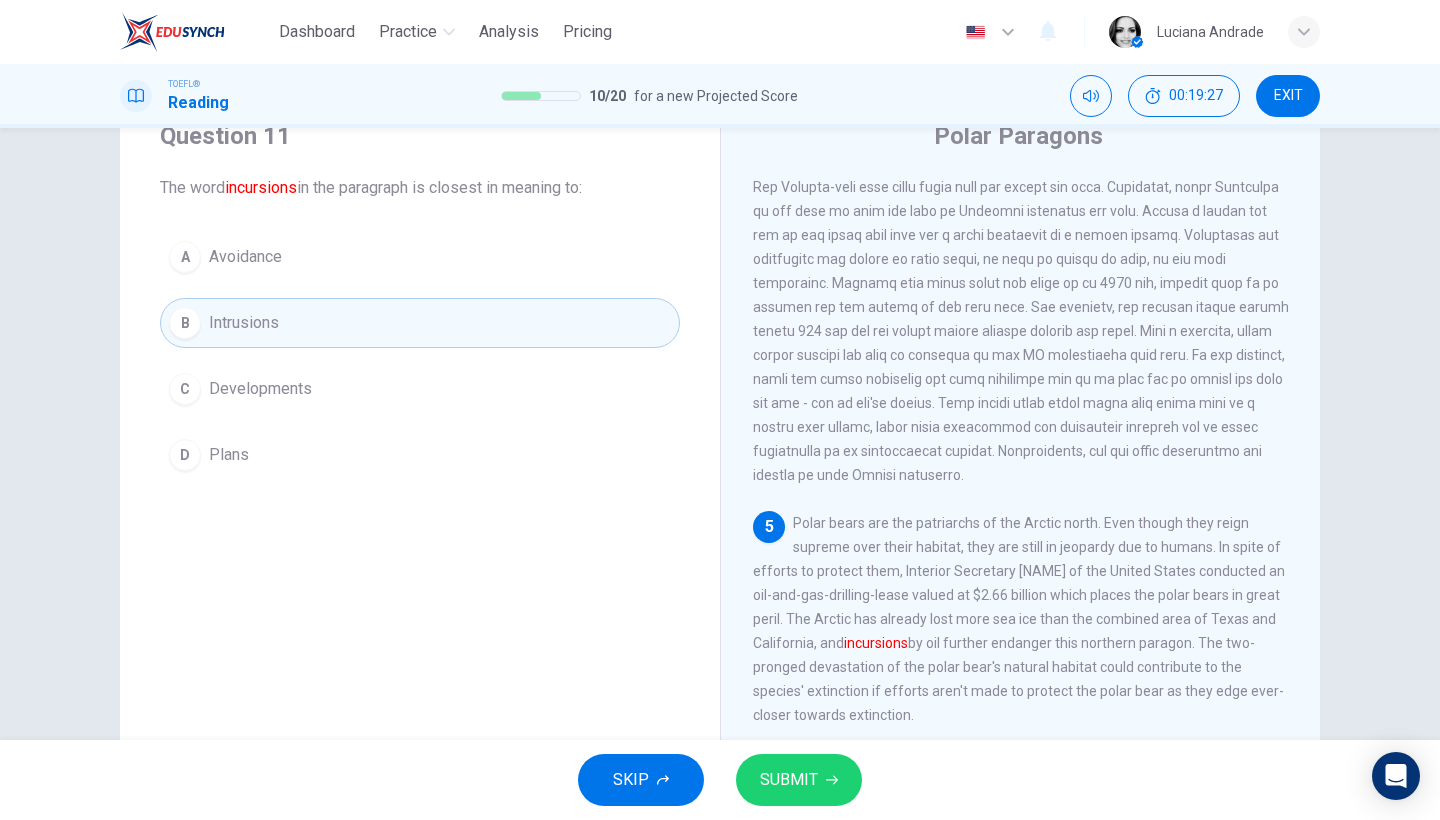 click on "SUBMIT" at bounding box center [789, 780] 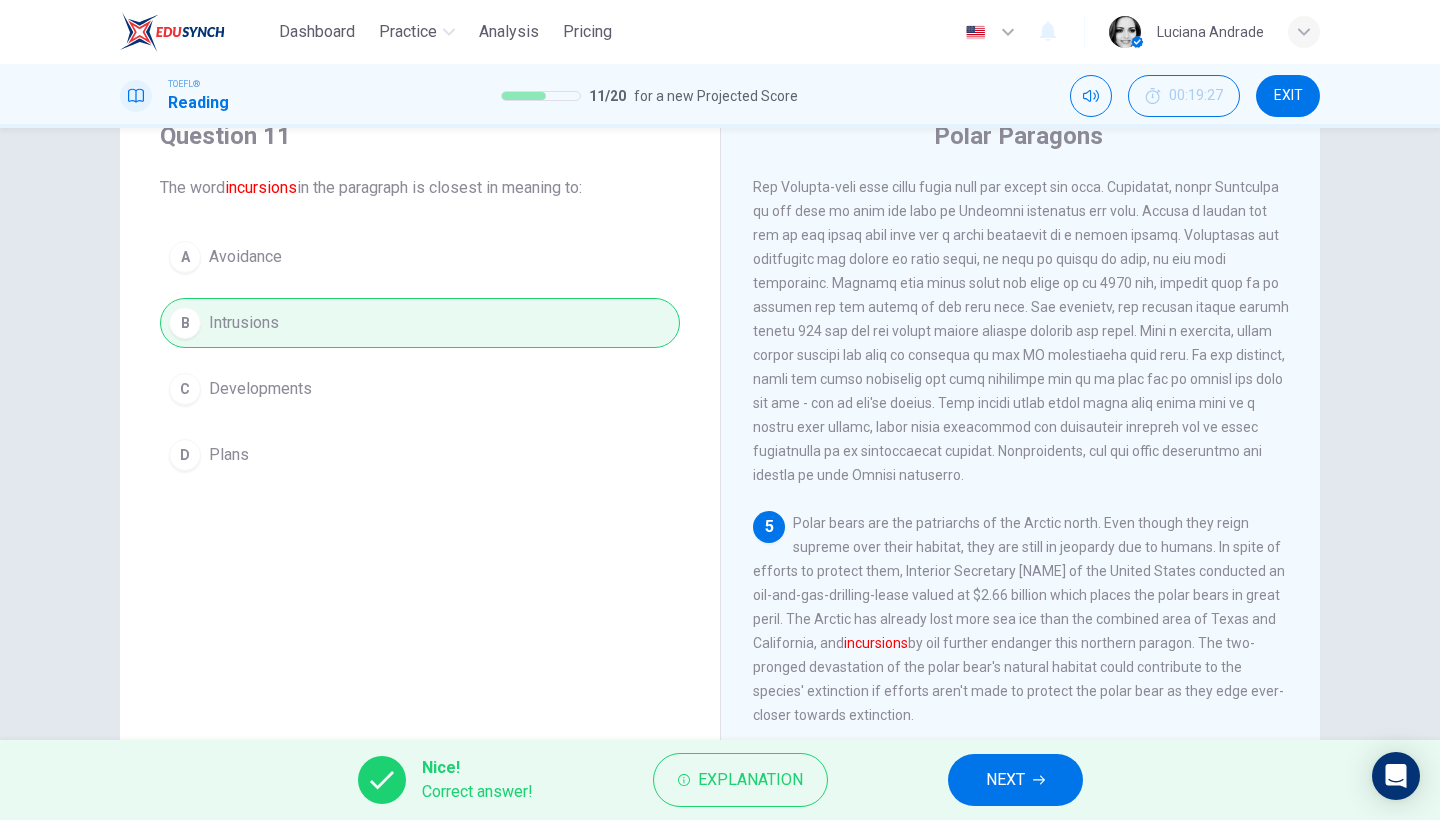 click on "NEXT" at bounding box center (1005, 780) 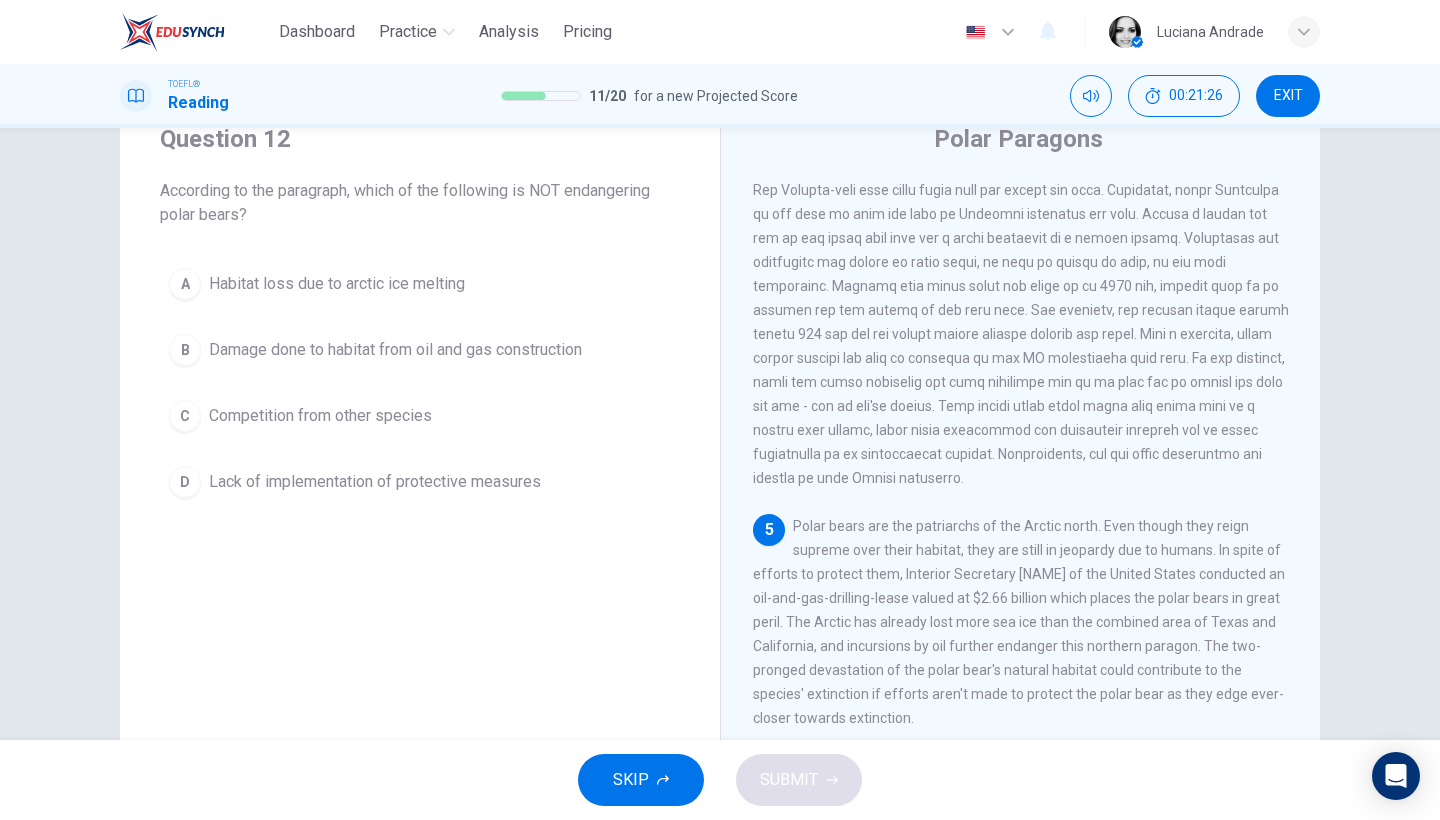 scroll, scrollTop: 103, scrollLeft: 0, axis: vertical 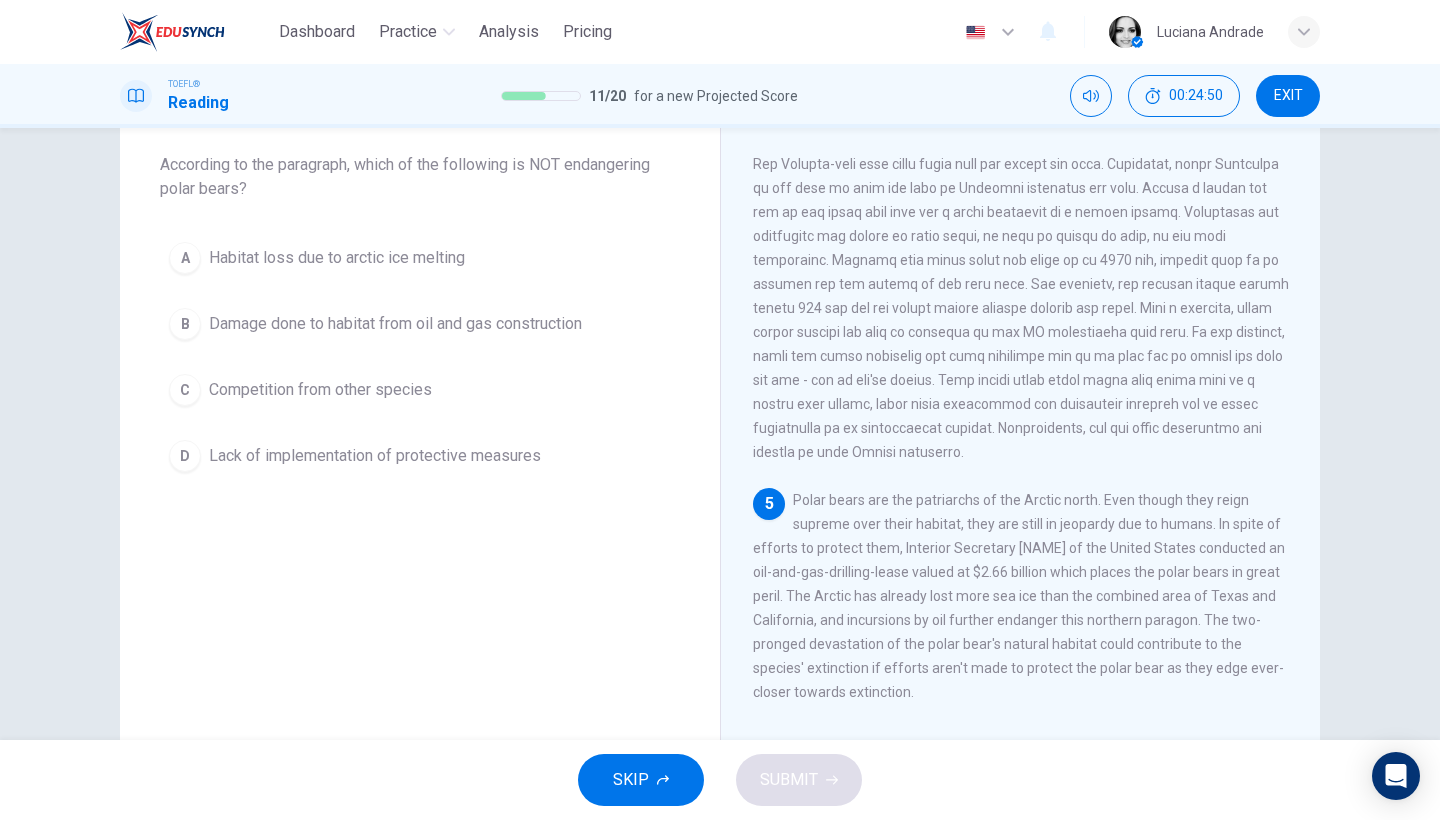 click on "B Damage done to habitat from oil and gas construction" at bounding box center [420, 324] 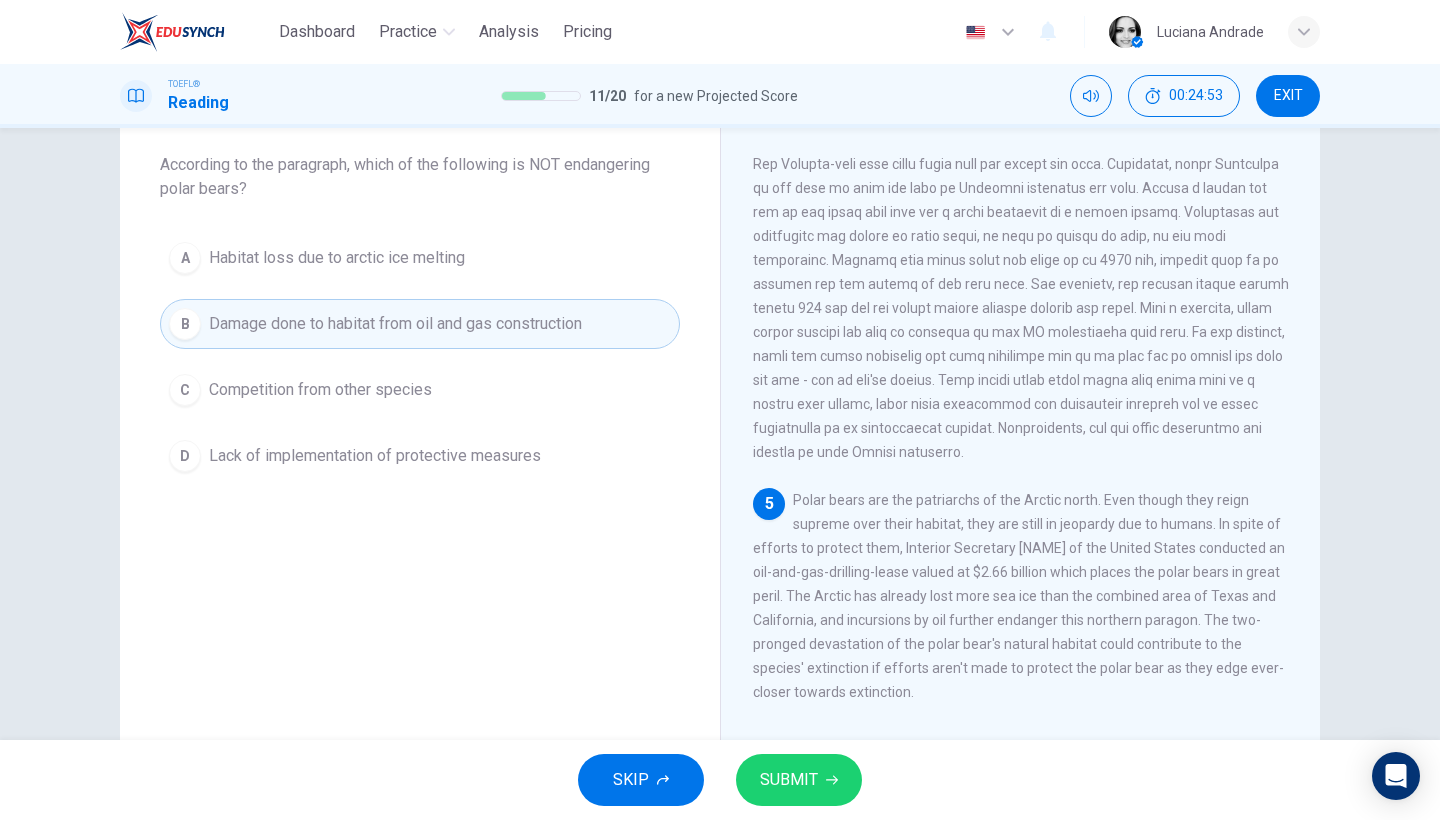 scroll, scrollTop: 141, scrollLeft: 0, axis: vertical 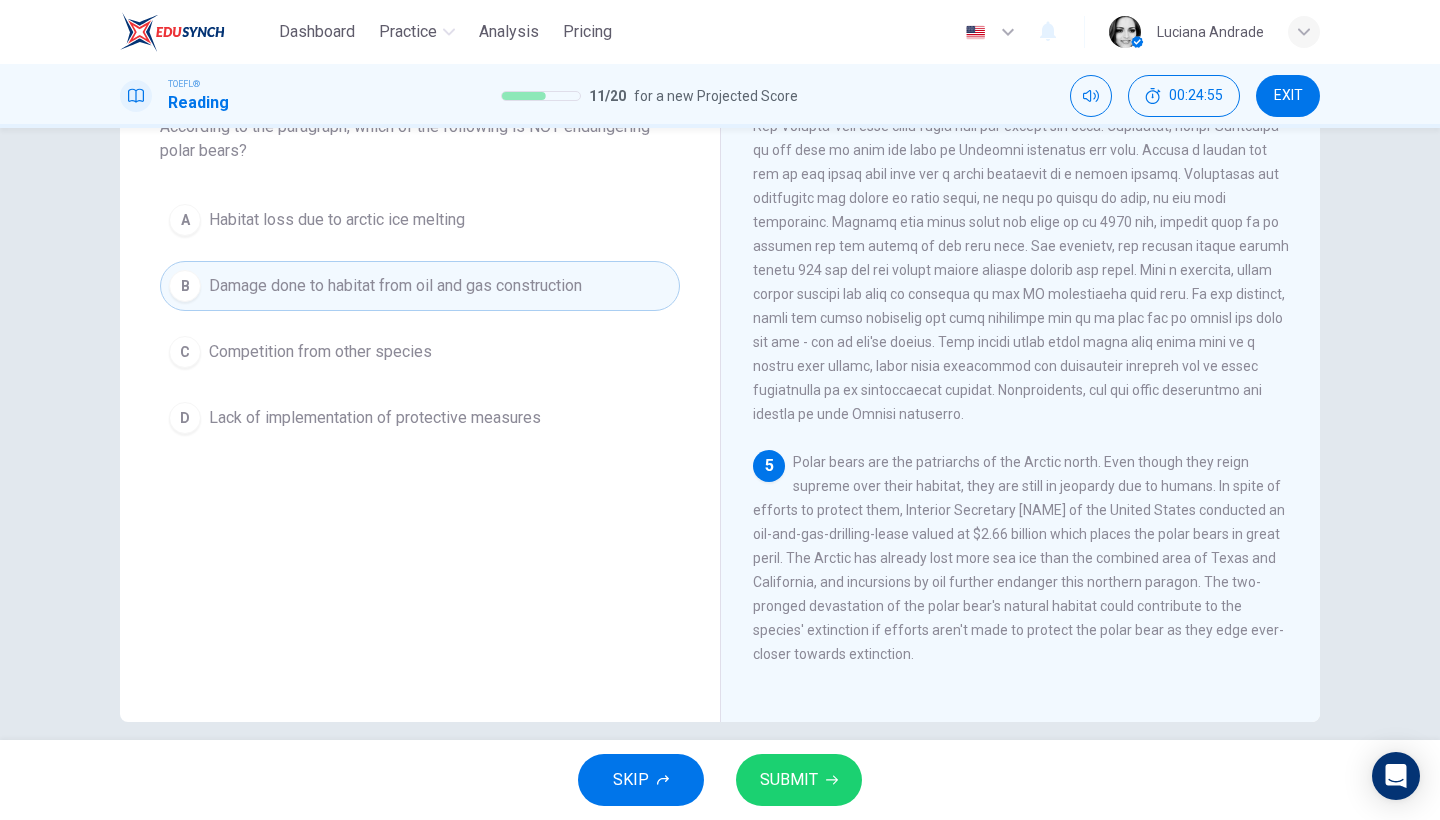 click on "SUBMIT" at bounding box center (799, 780) 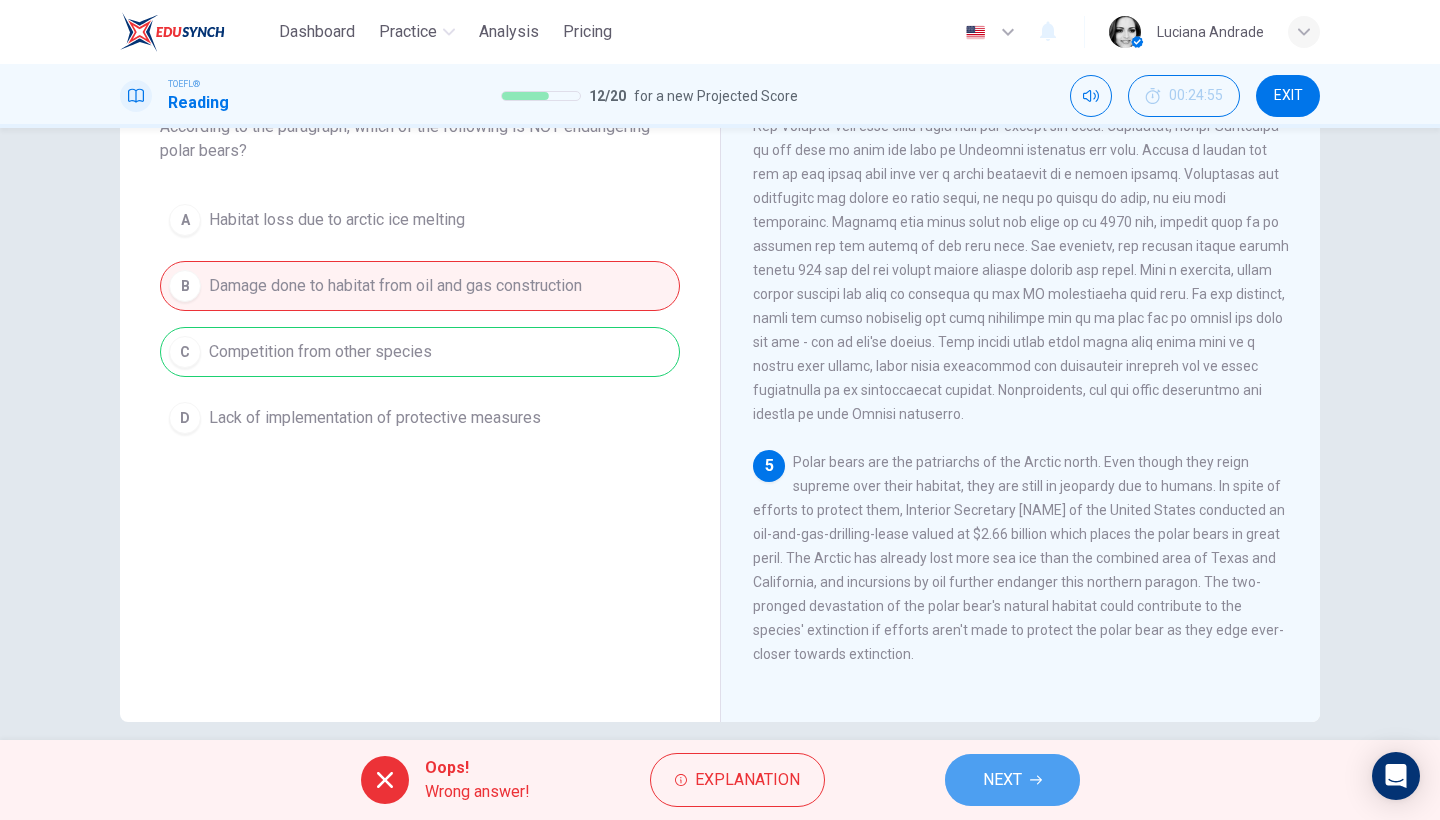 click on "NEXT" at bounding box center [1002, 780] 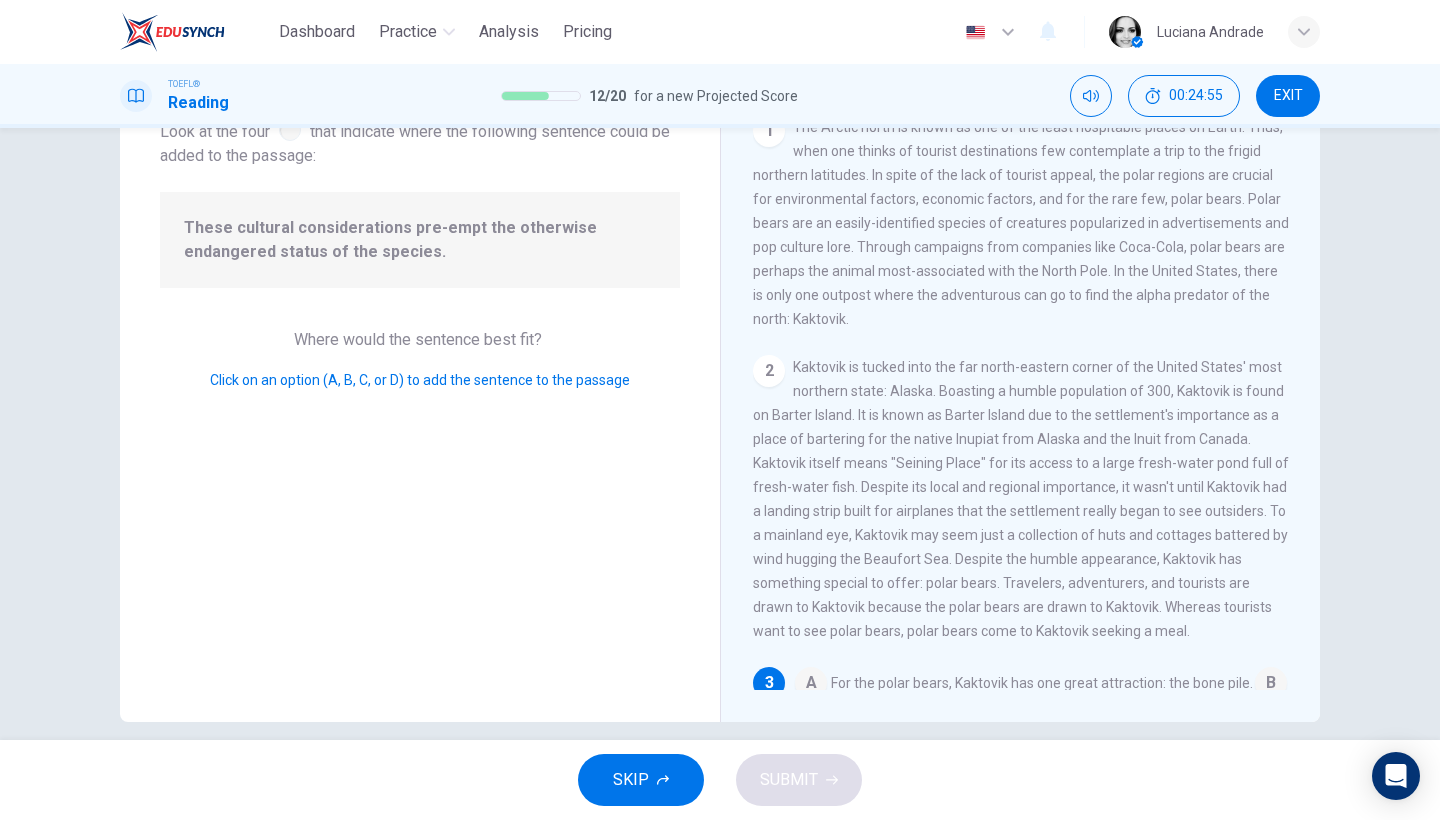 scroll, scrollTop: 329, scrollLeft: 0, axis: vertical 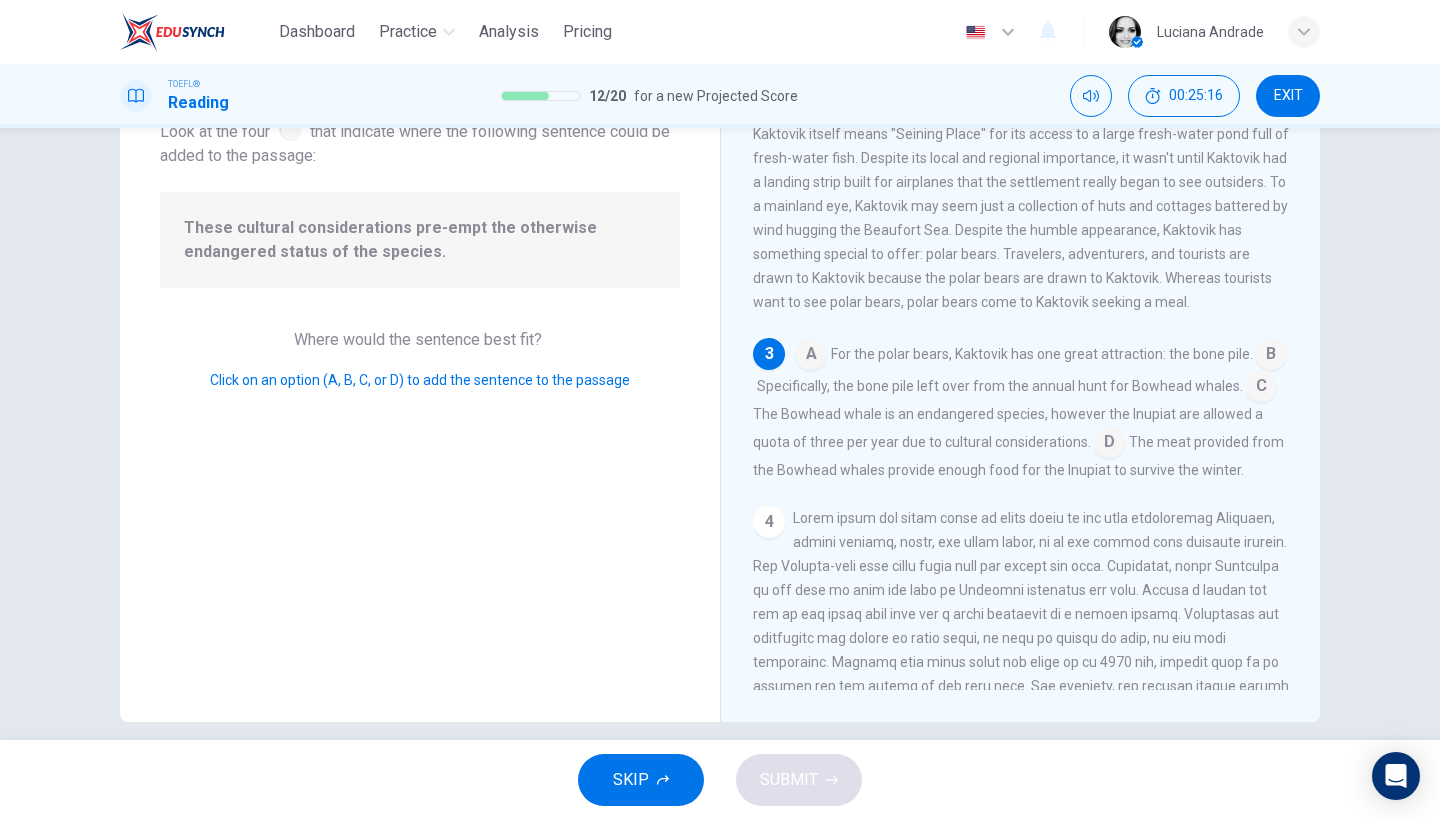 click at bounding box center [1261, 388] 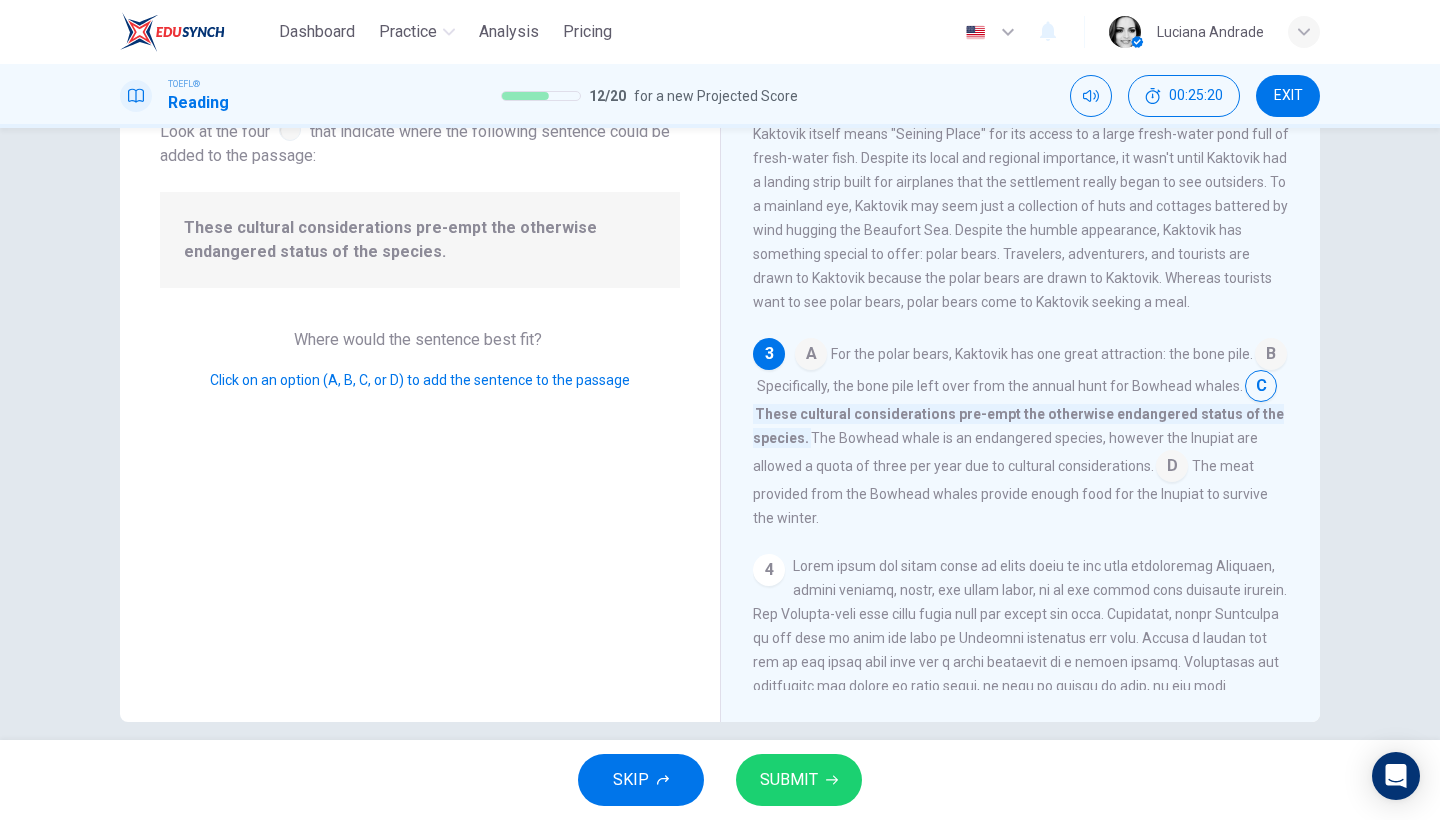 click on "SUBMIT" at bounding box center [789, 780] 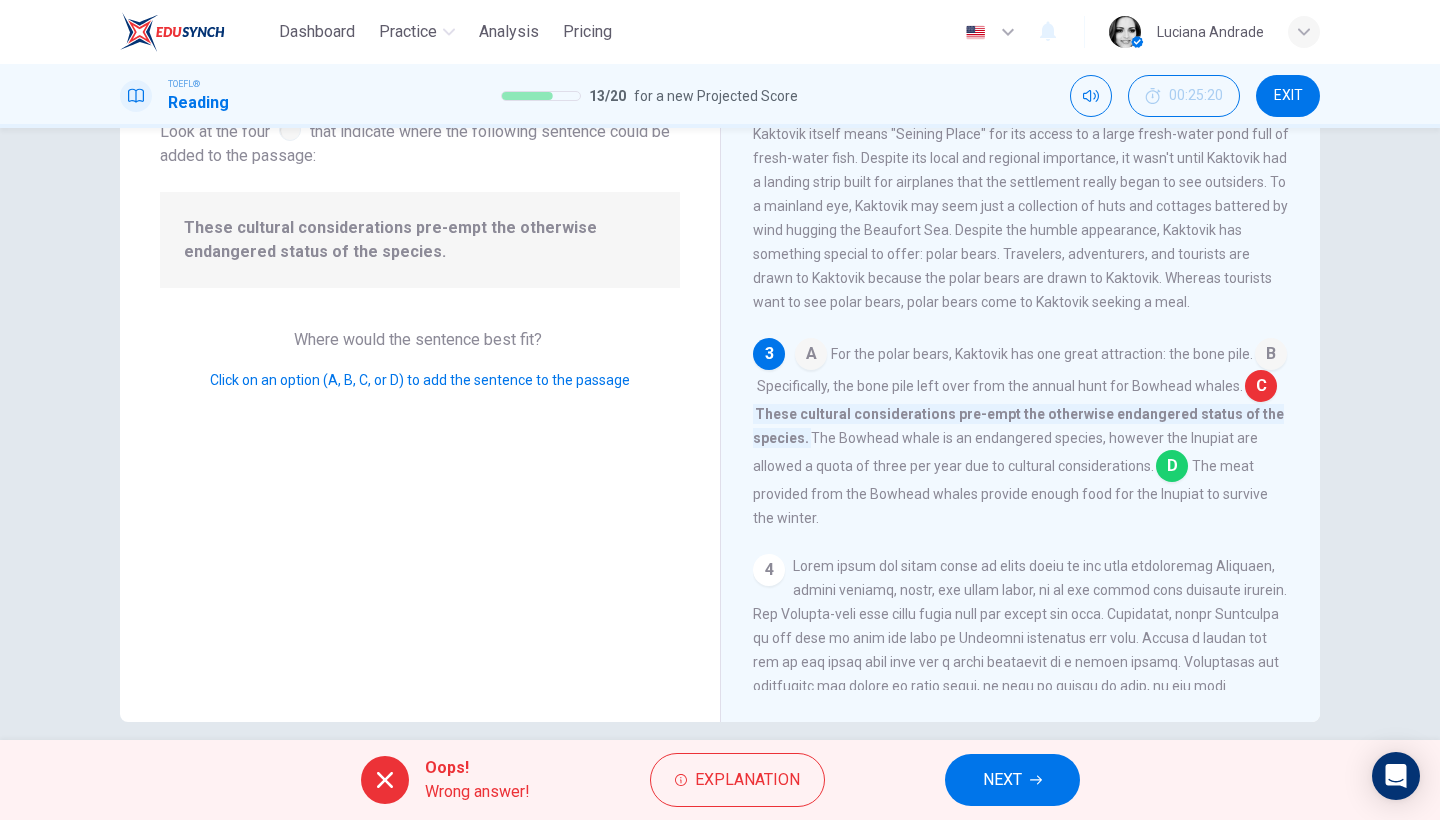 click on "NEXT" at bounding box center [1012, 780] 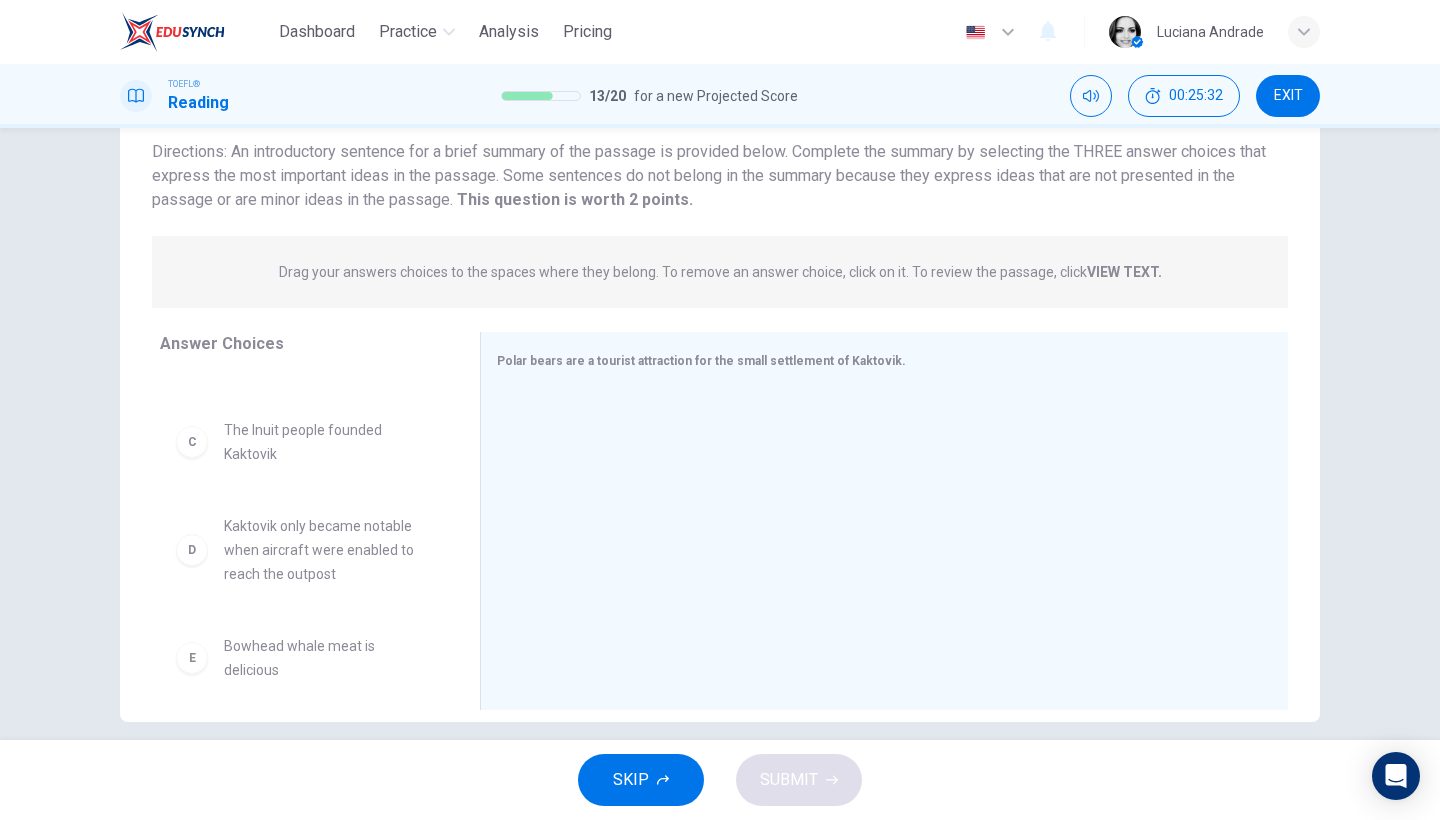 scroll, scrollTop: 178, scrollLeft: 0, axis: vertical 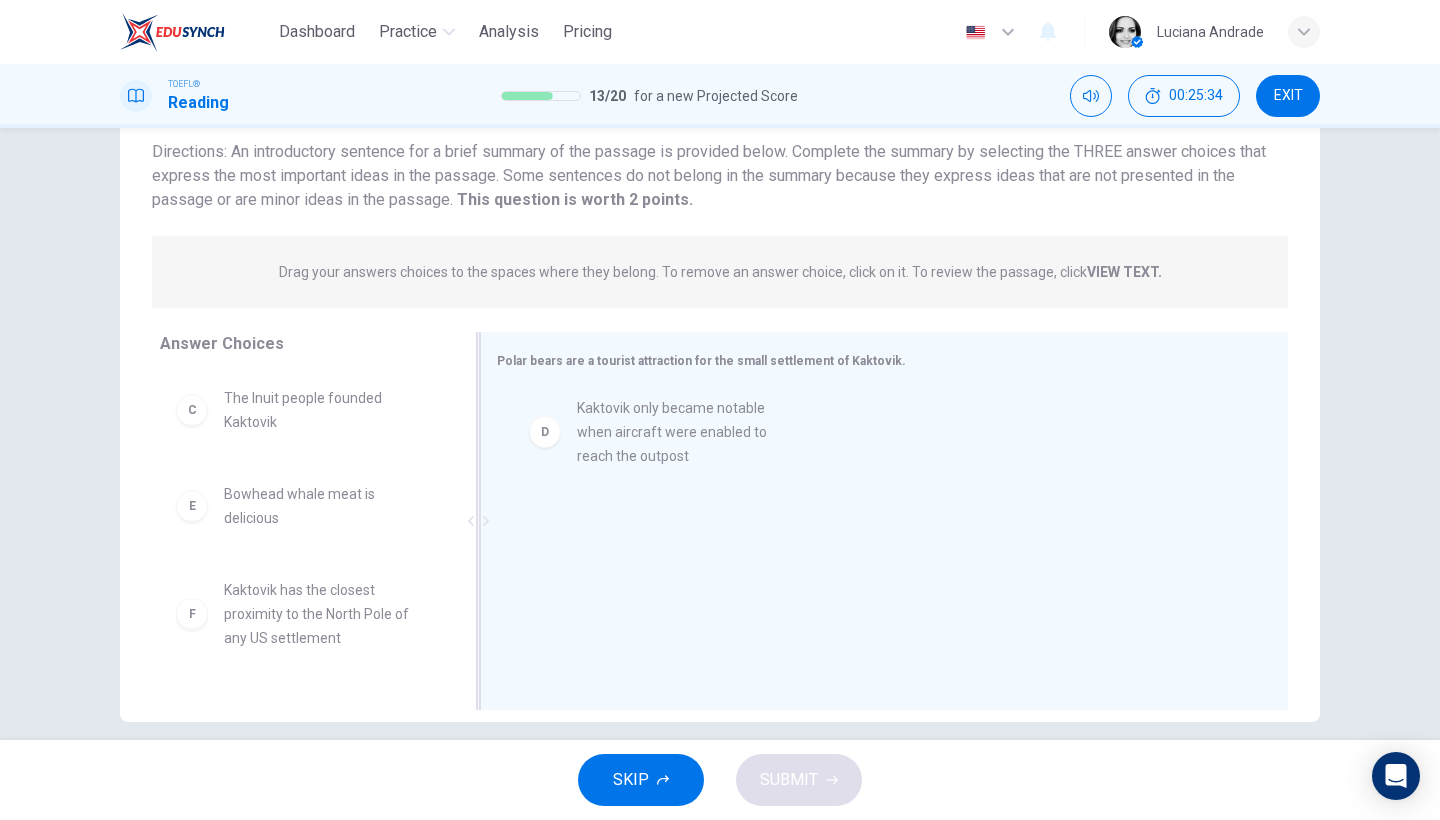 drag, startPoint x: 294, startPoint y: 519, endPoint x: 660, endPoint y: 414, distance: 380.7637 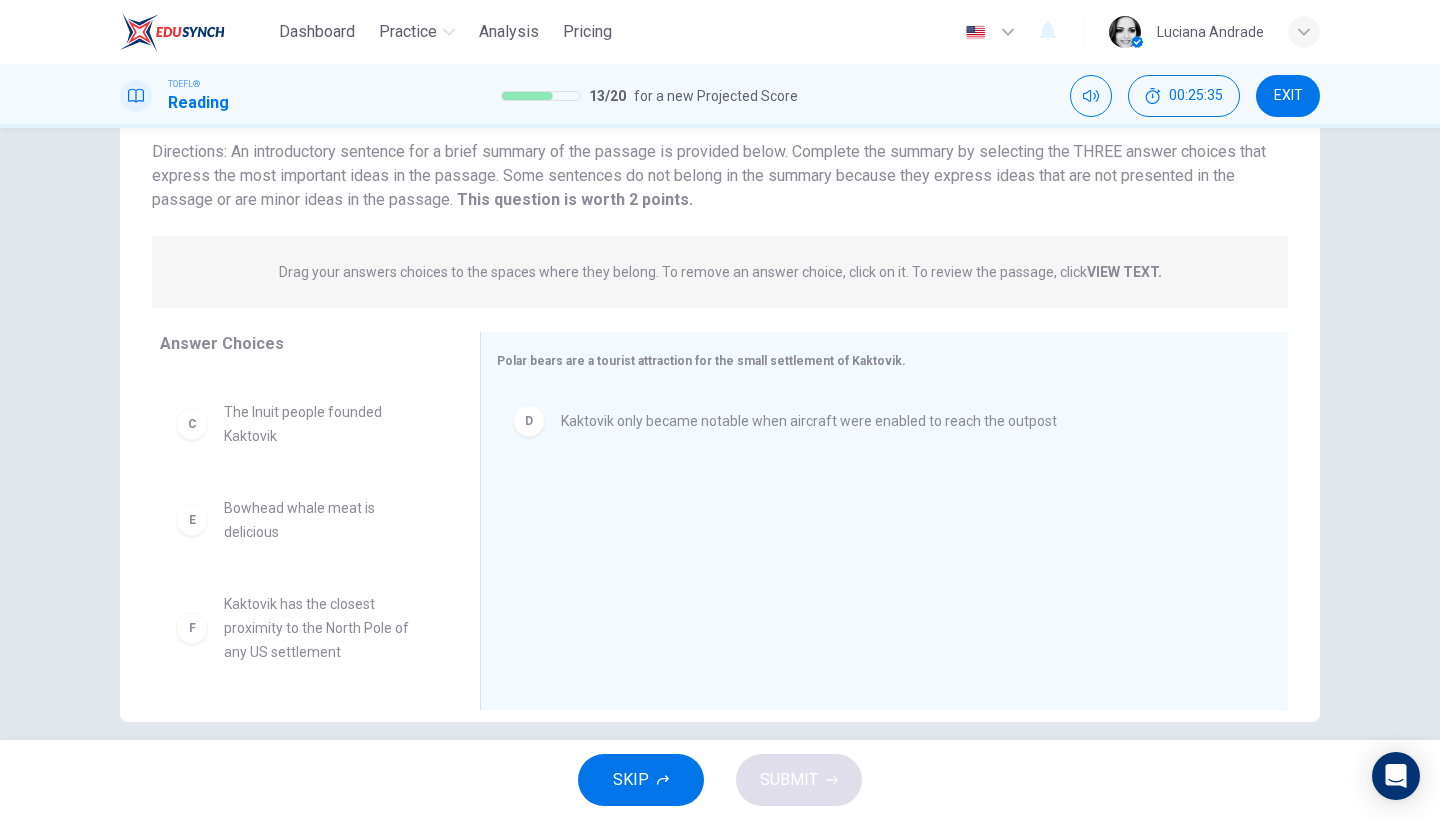 scroll, scrollTop: 180, scrollLeft: 0, axis: vertical 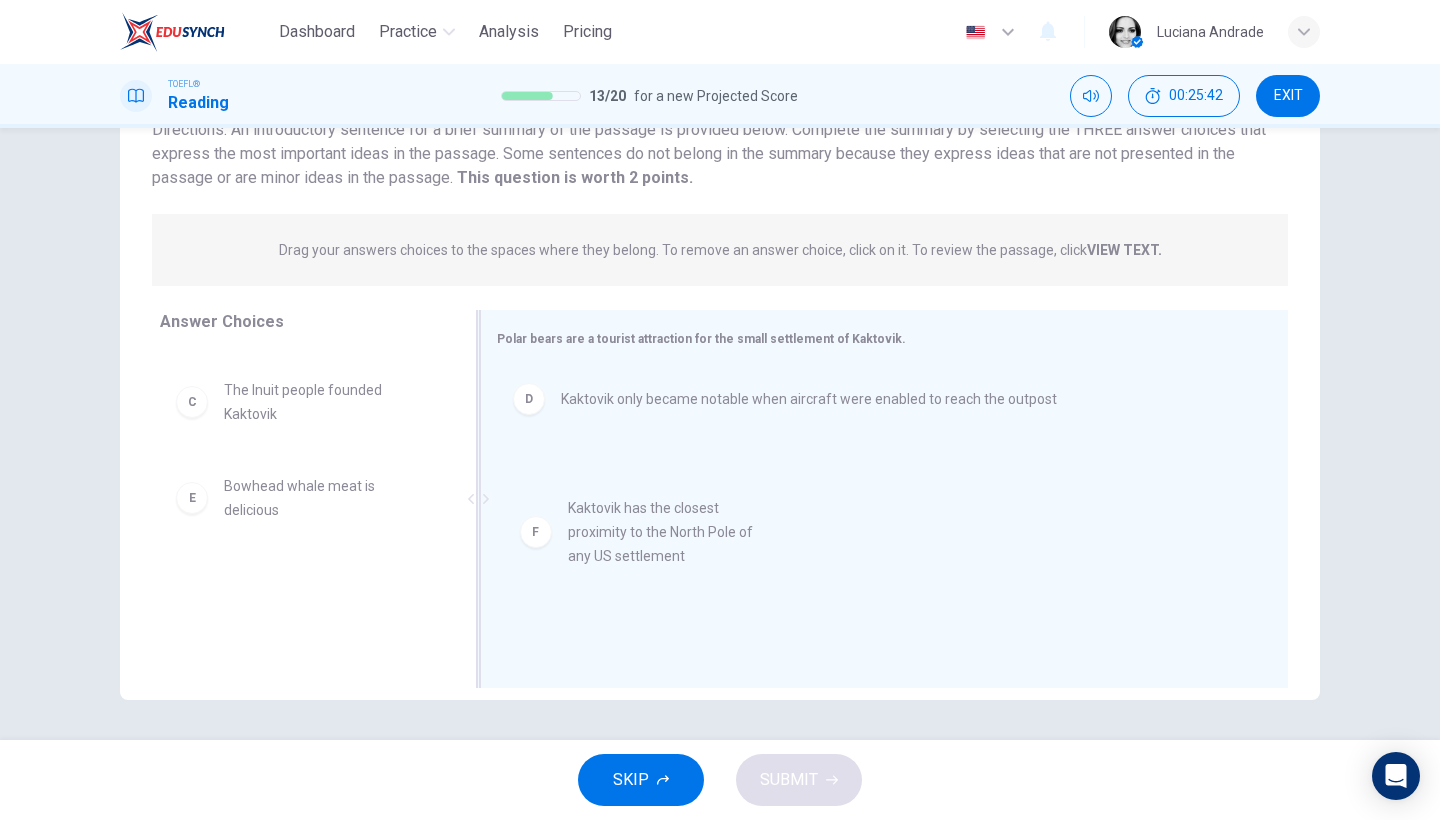 drag, startPoint x: 357, startPoint y: 620, endPoint x: 712, endPoint y: 544, distance: 363.04407 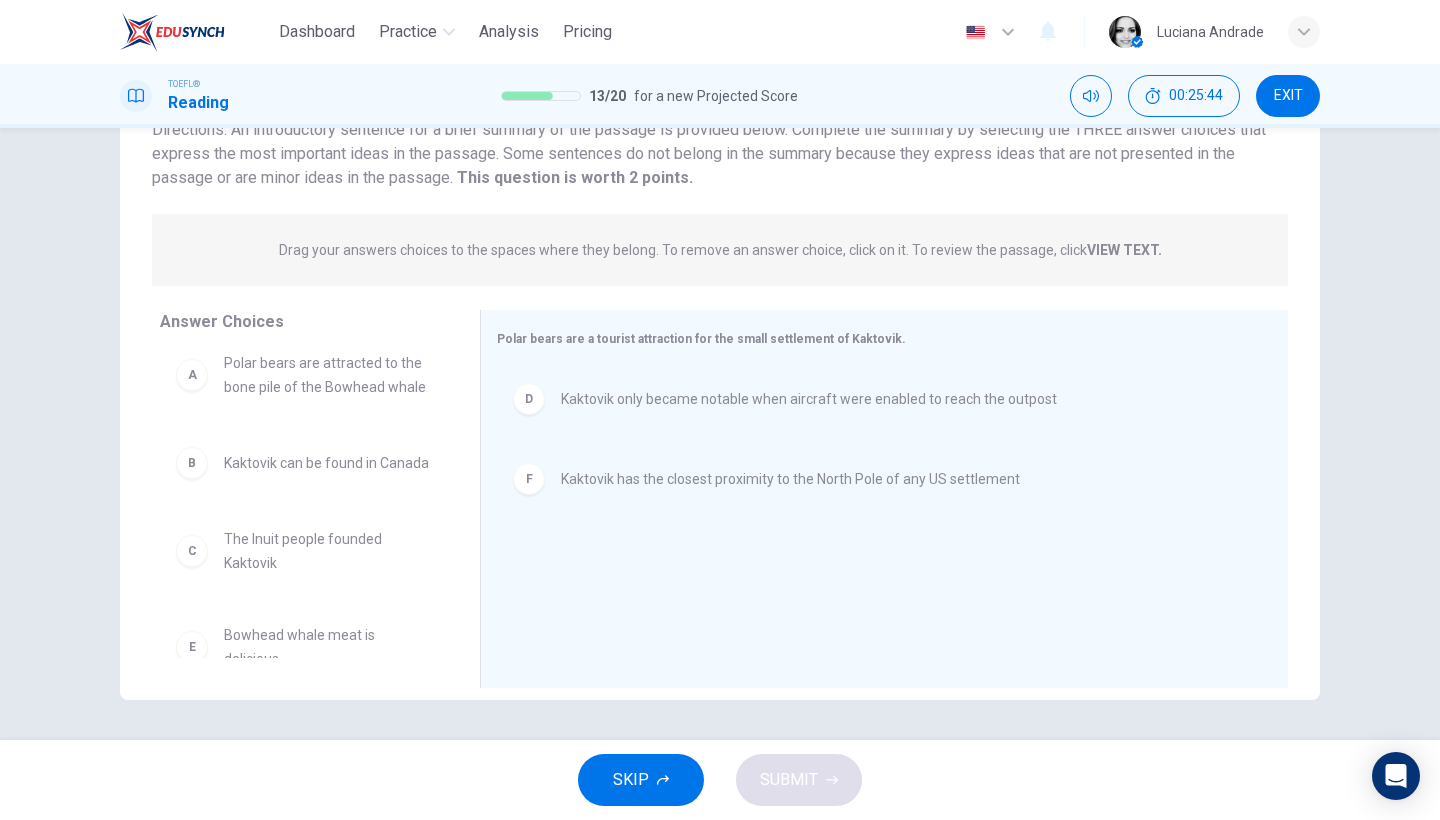 scroll, scrollTop: 0, scrollLeft: 0, axis: both 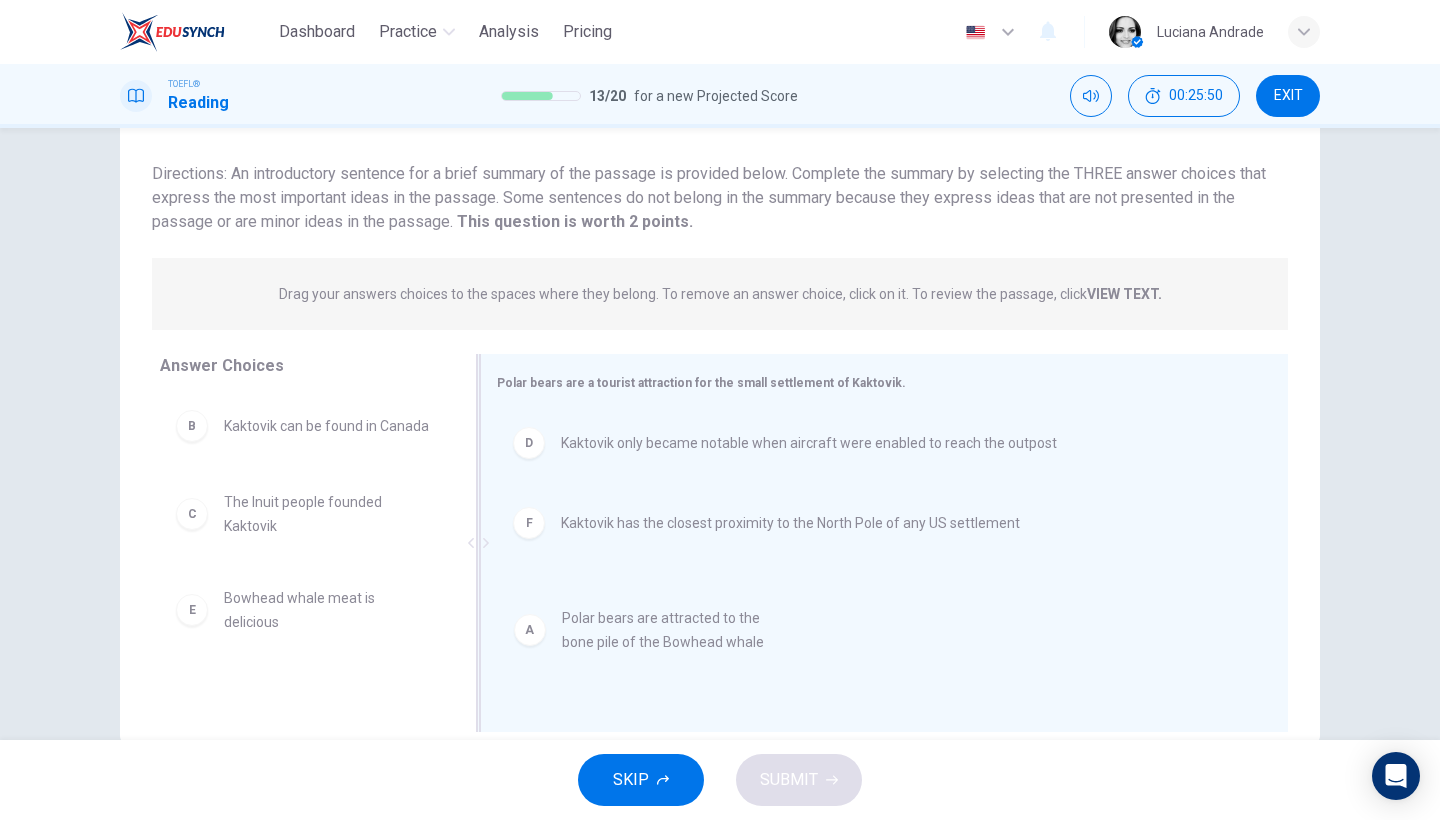 drag, startPoint x: 343, startPoint y: 454, endPoint x: 691, endPoint y: 654, distance: 401.37762 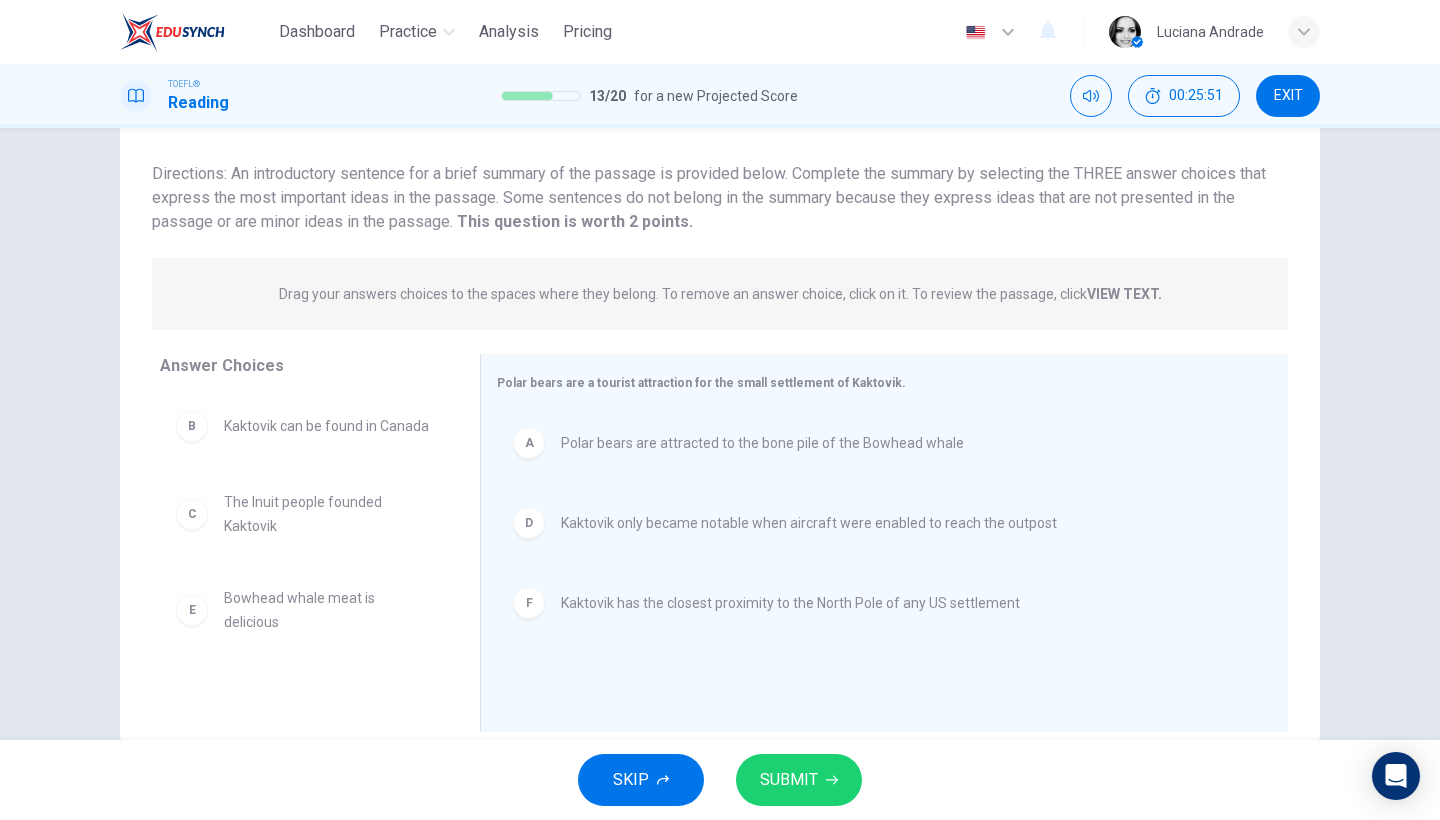 scroll, scrollTop: 163, scrollLeft: 0, axis: vertical 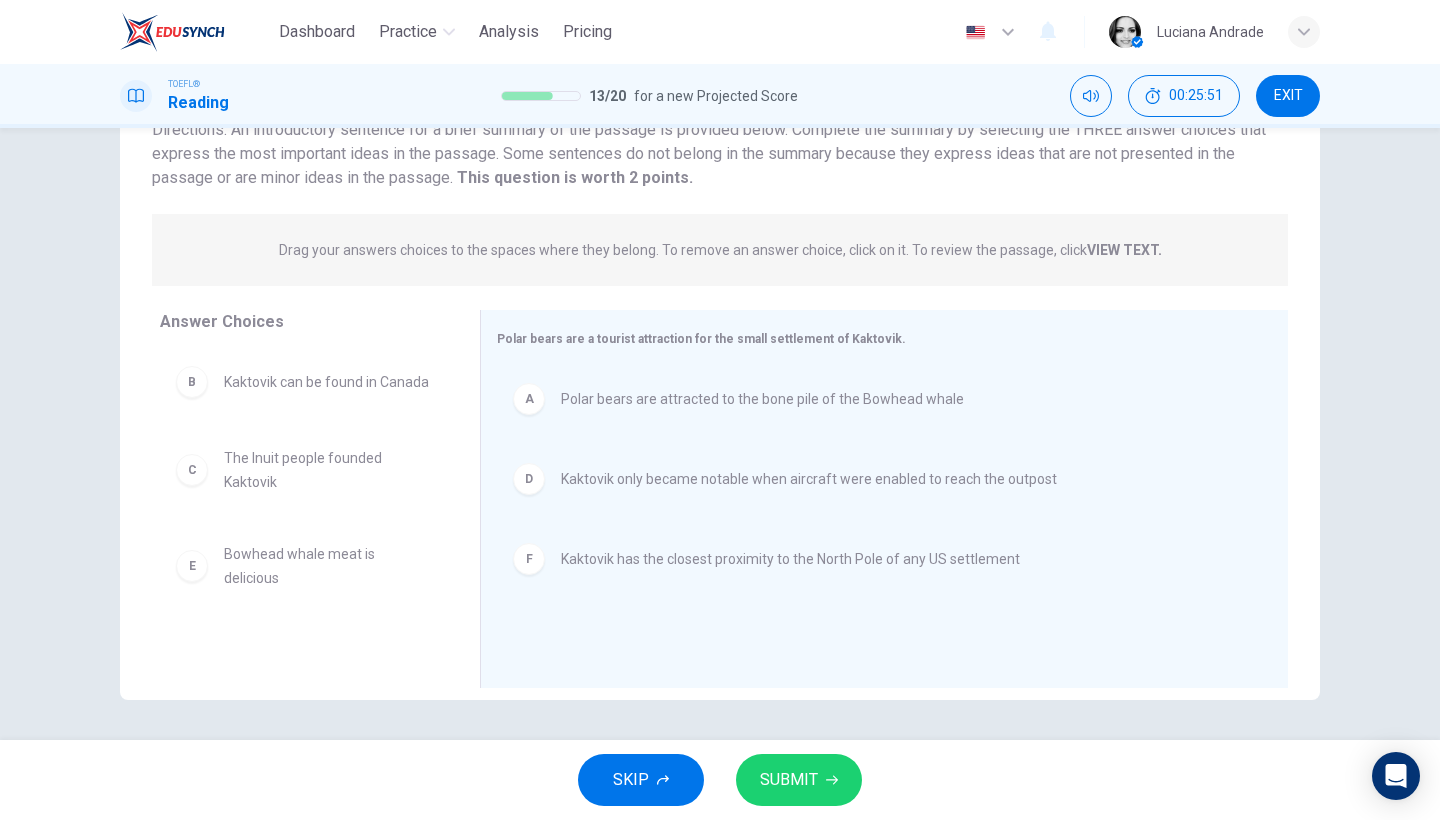 click on "SUBMIT" at bounding box center (789, 780) 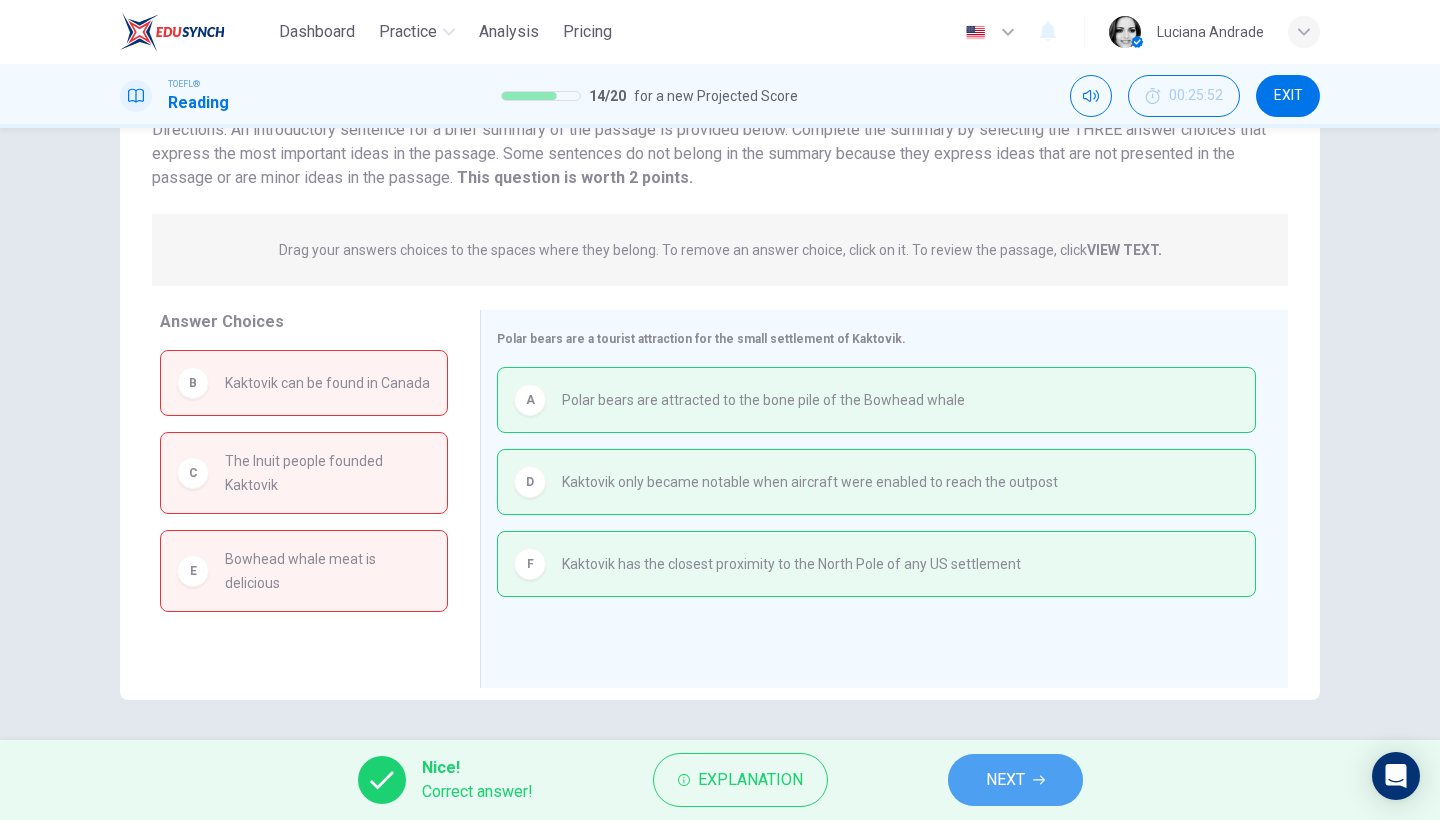 click on "NEXT" at bounding box center [1015, 780] 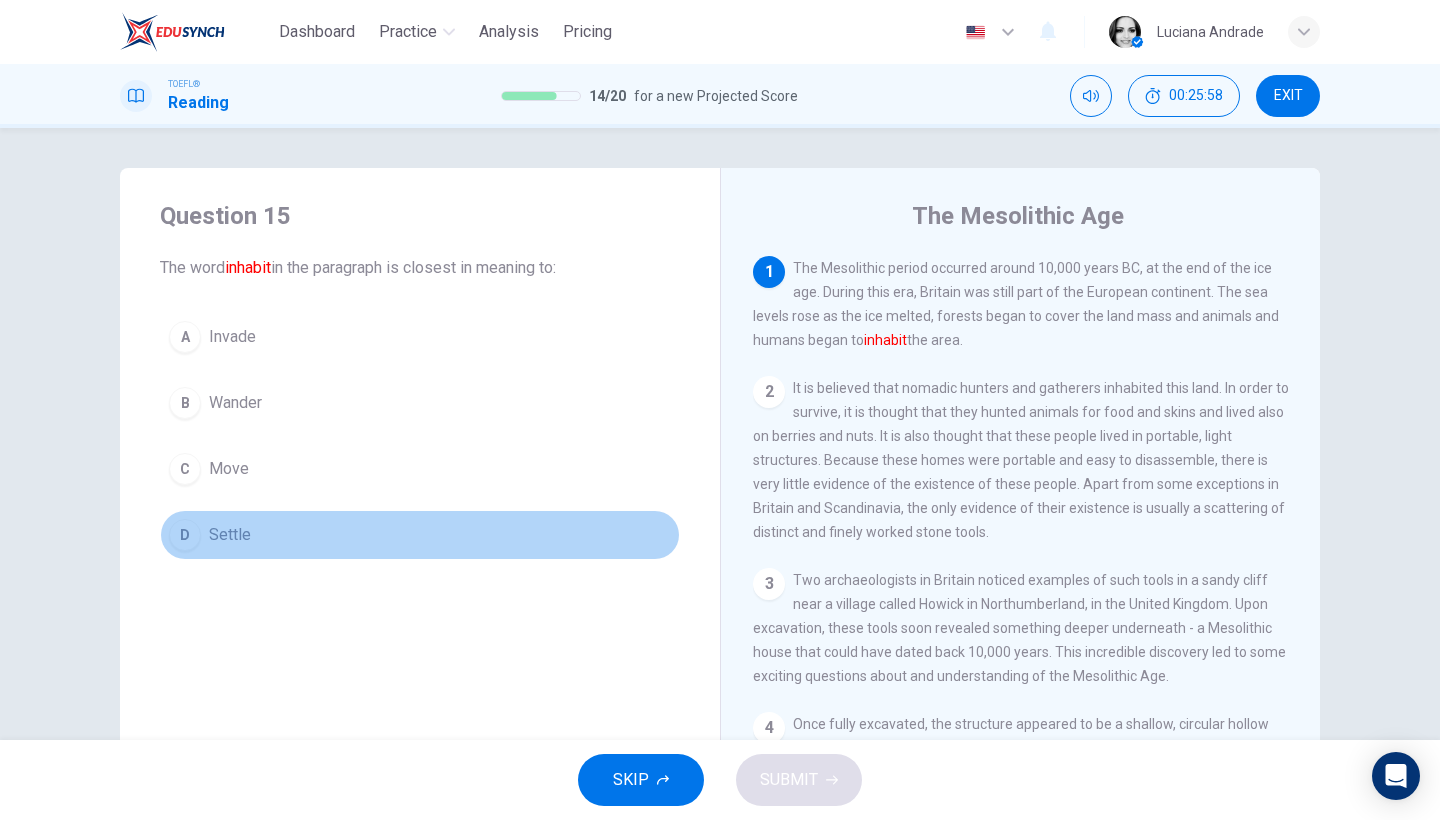click on "Settle" at bounding box center [230, 535] 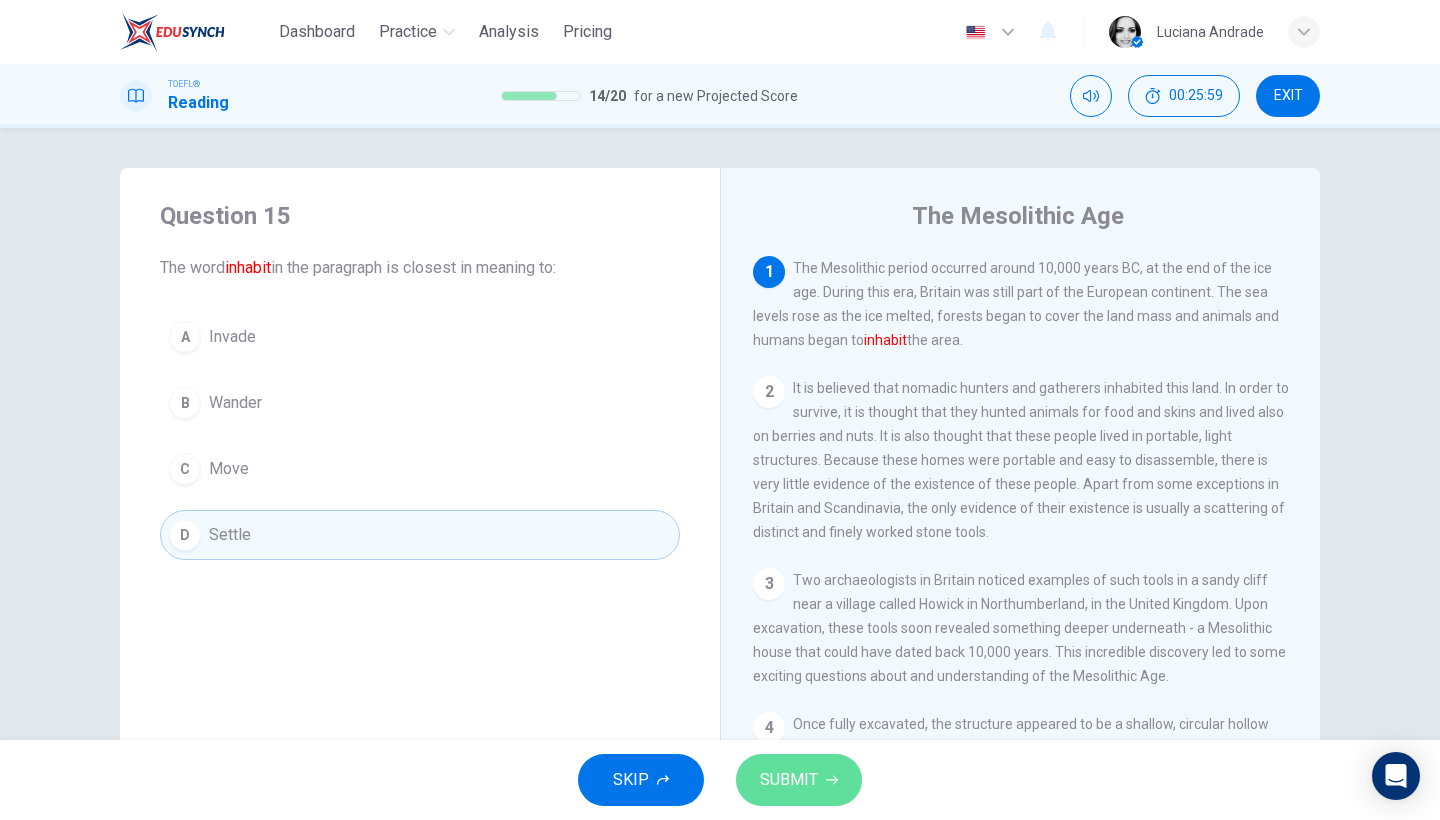 click on "SUBMIT" at bounding box center (789, 780) 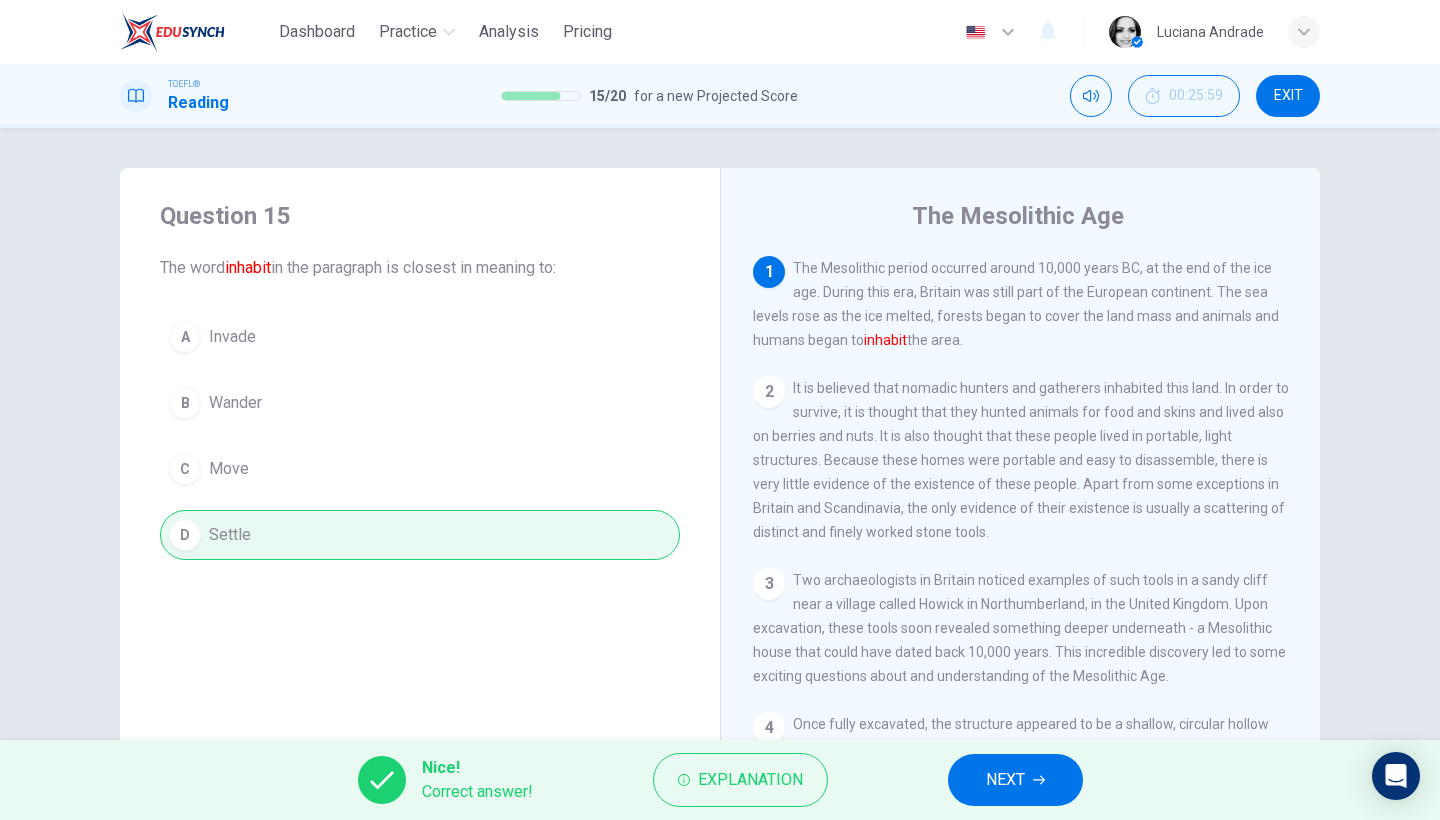 click on "NEXT" at bounding box center [1005, 780] 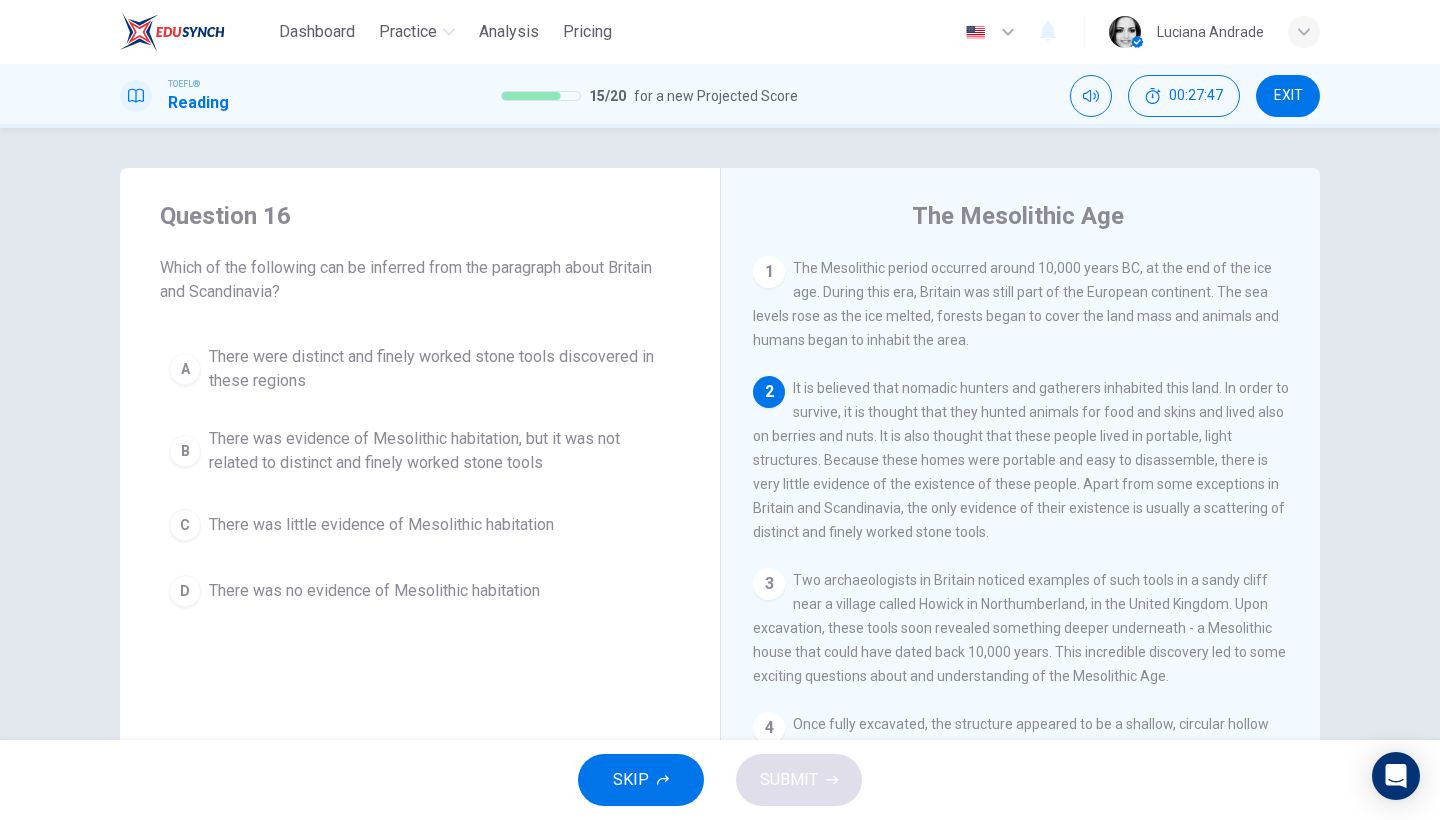 click on "There were distinct and finely worked stone tools discovered in these regions" at bounding box center [440, 369] 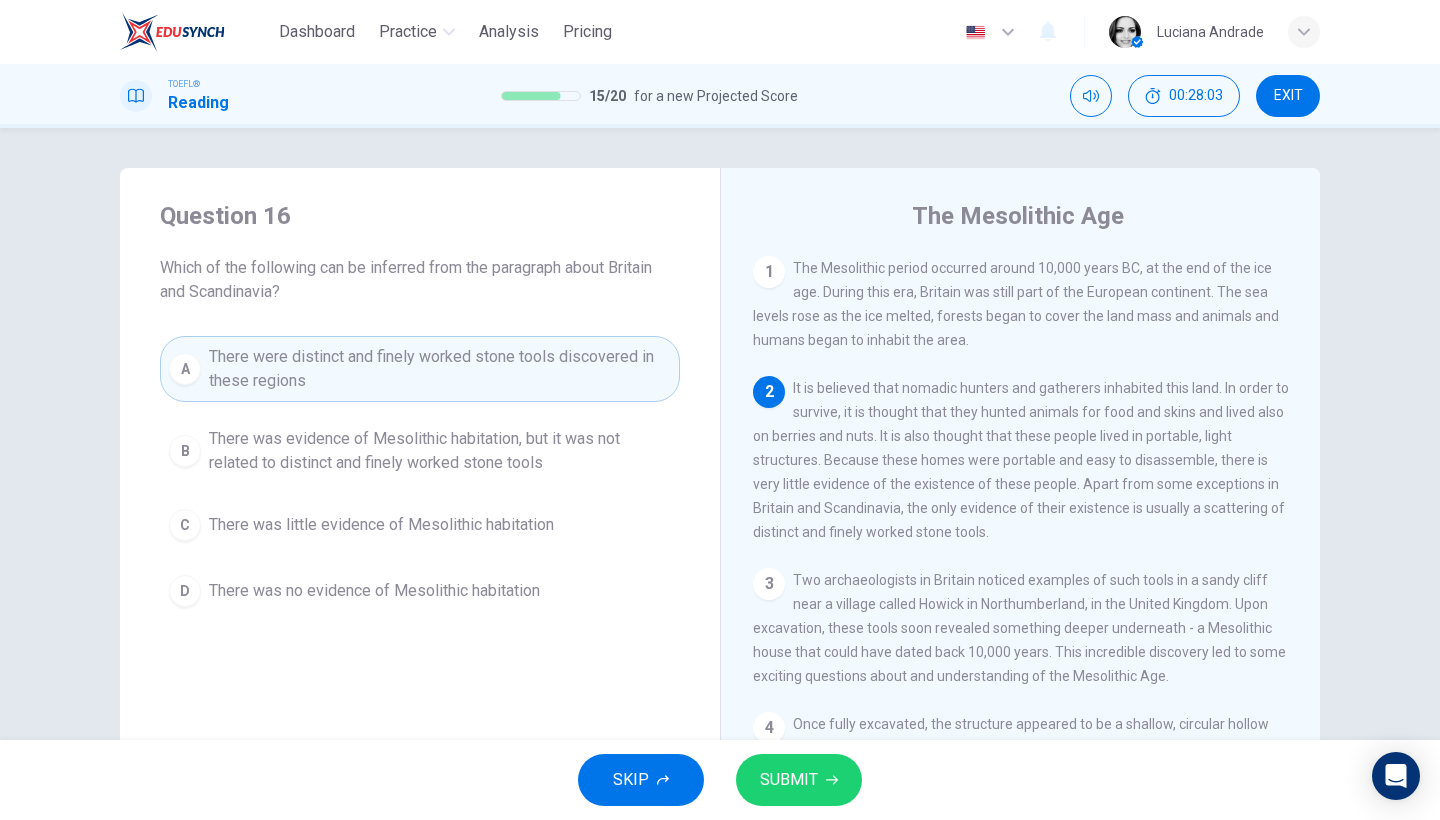 click on "SUBMIT" at bounding box center [799, 780] 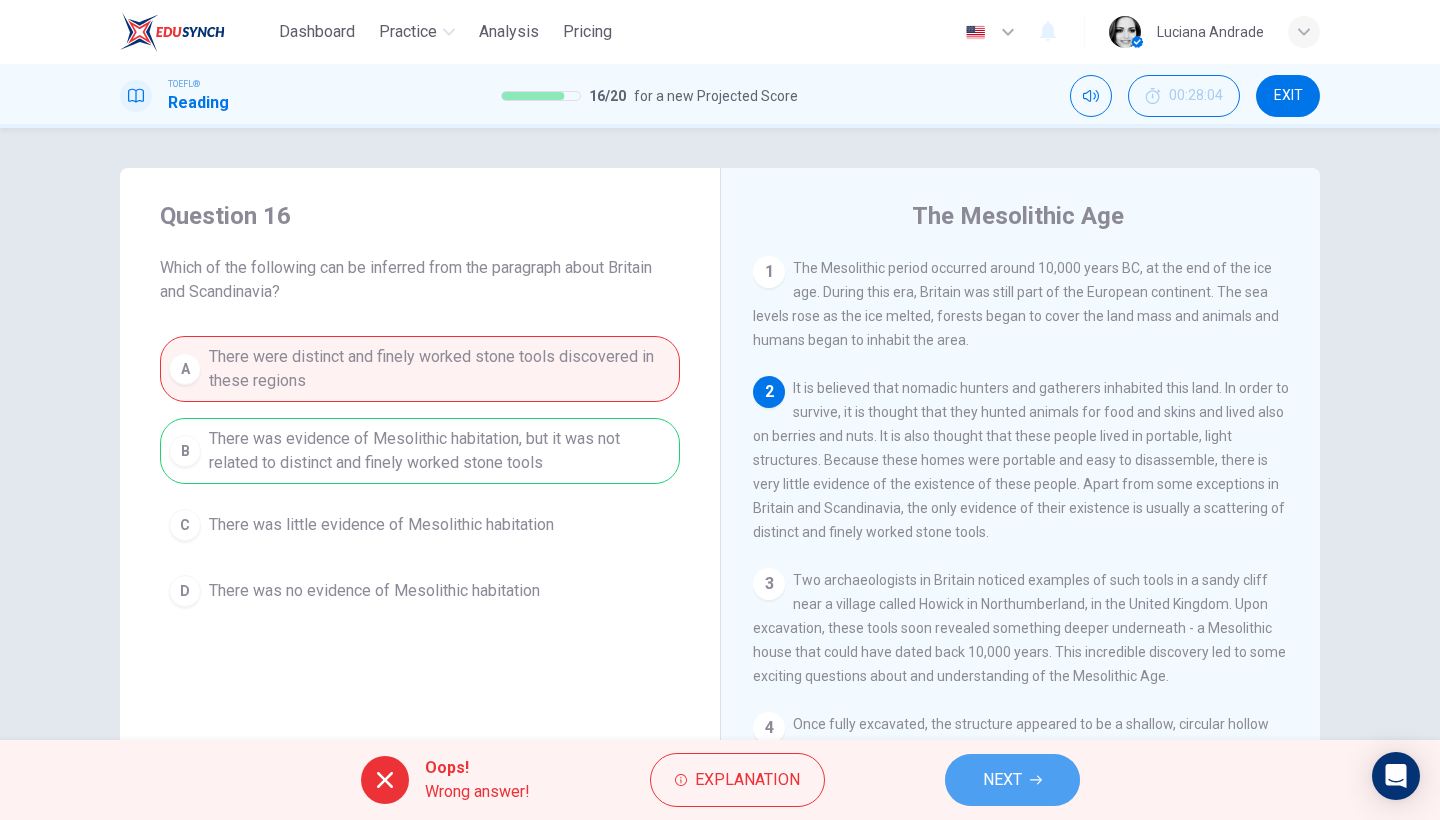 click on "NEXT" at bounding box center [1002, 780] 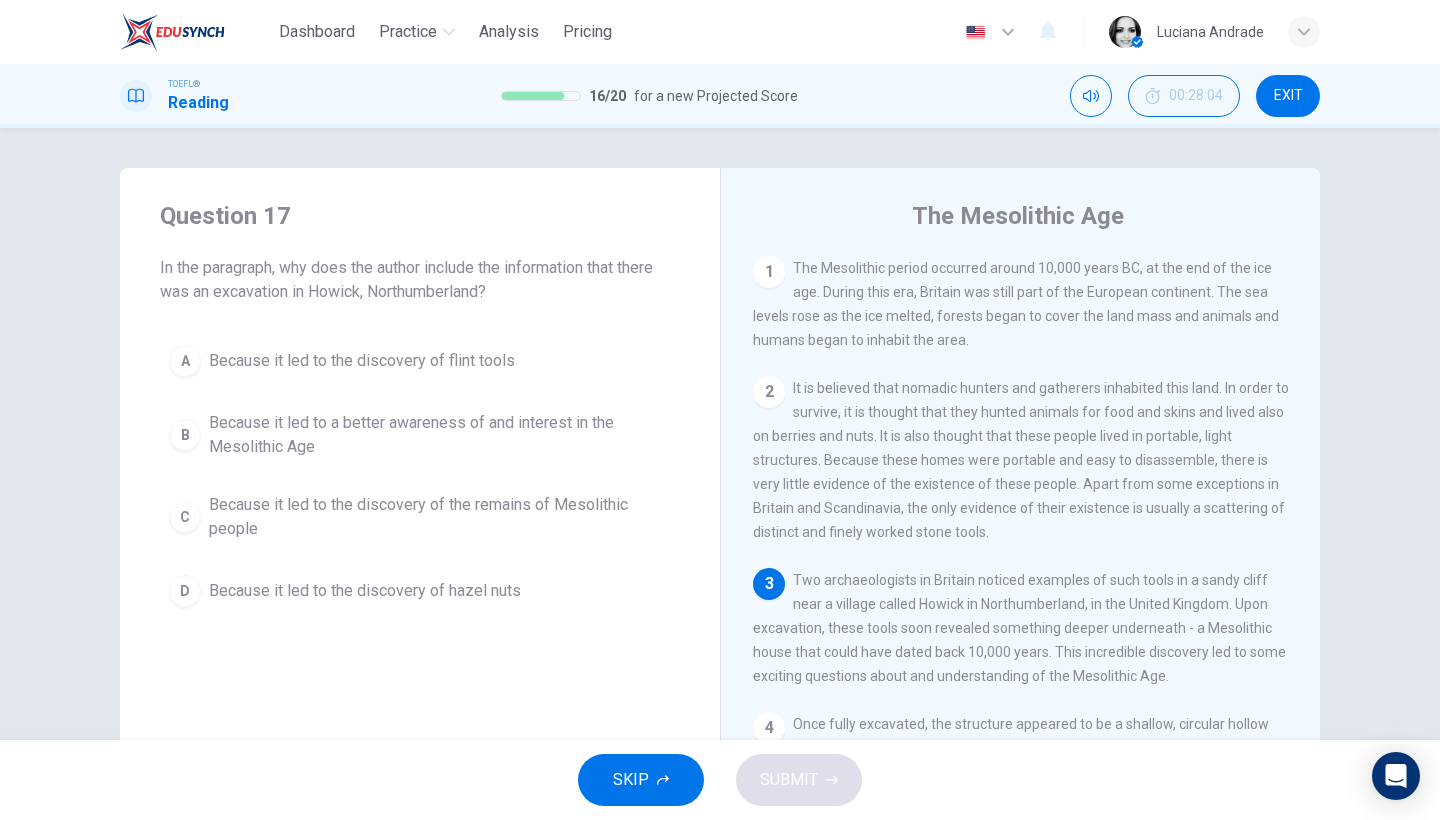 scroll, scrollTop: 57, scrollLeft: 0, axis: vertical 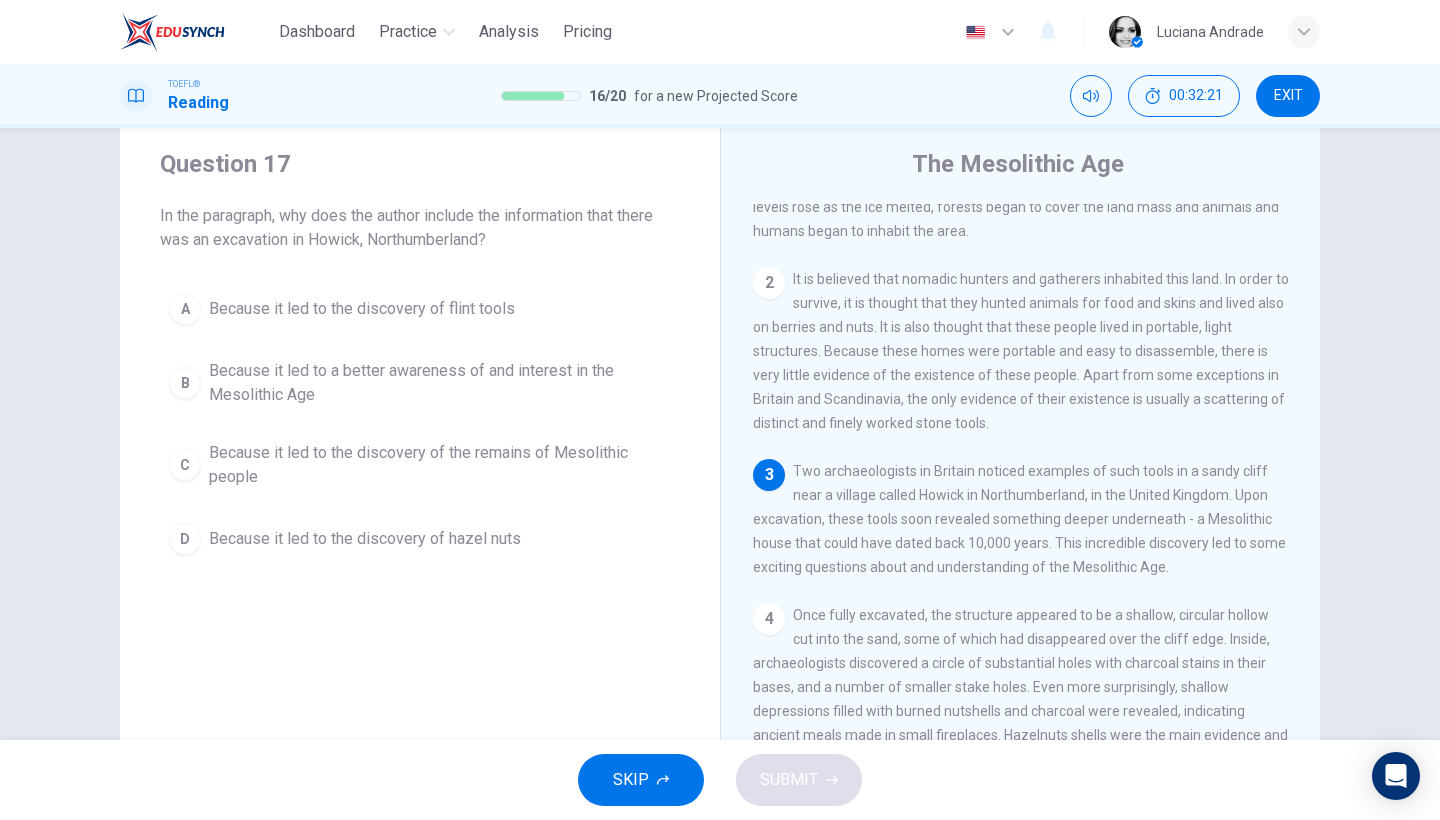 click on "A Because it led to the discovery of flint tools B Because it led to a better awareness of and interest in the Mesolithic Age C Because it led to the discovery of the remains of Mesolithic people D Because it led to the discovery of hazel nuts" at bounding box center (420, 424) 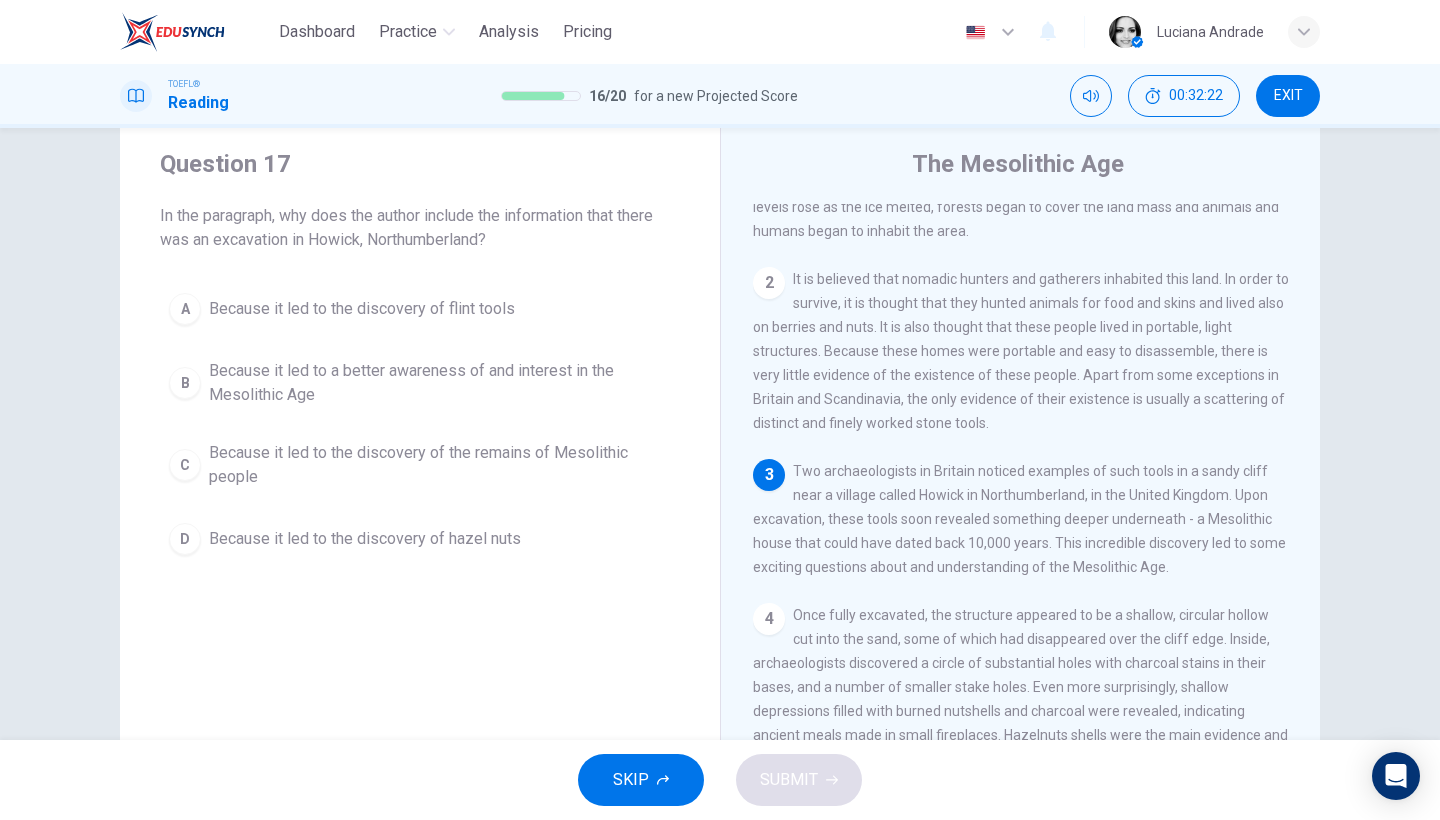 click on "Because it led to a better awareness of and interest in the Mesolithic Age" at bounding box center (440, 383) 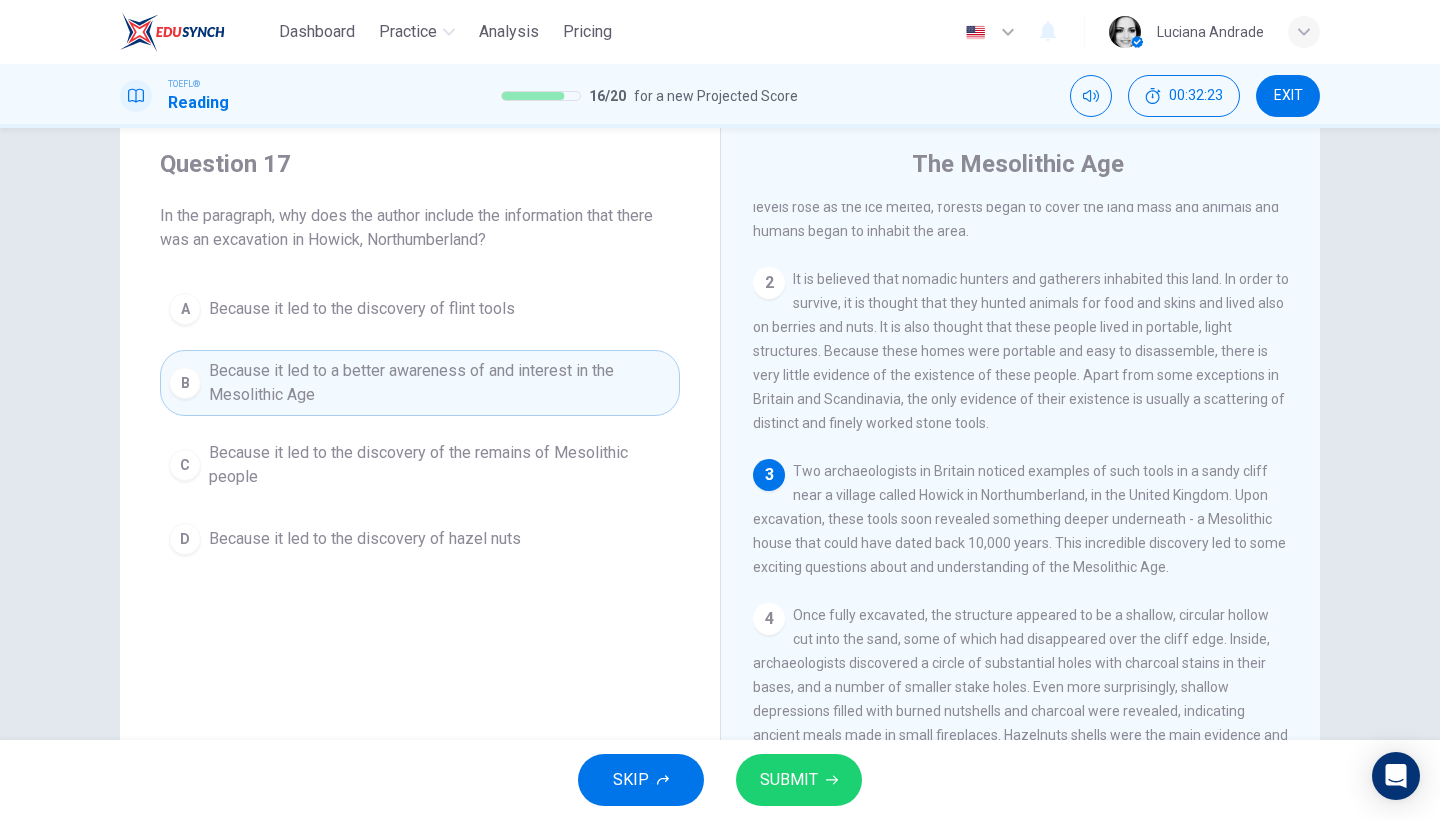 click on "SUBMIT" at bounding box center (789, 780) 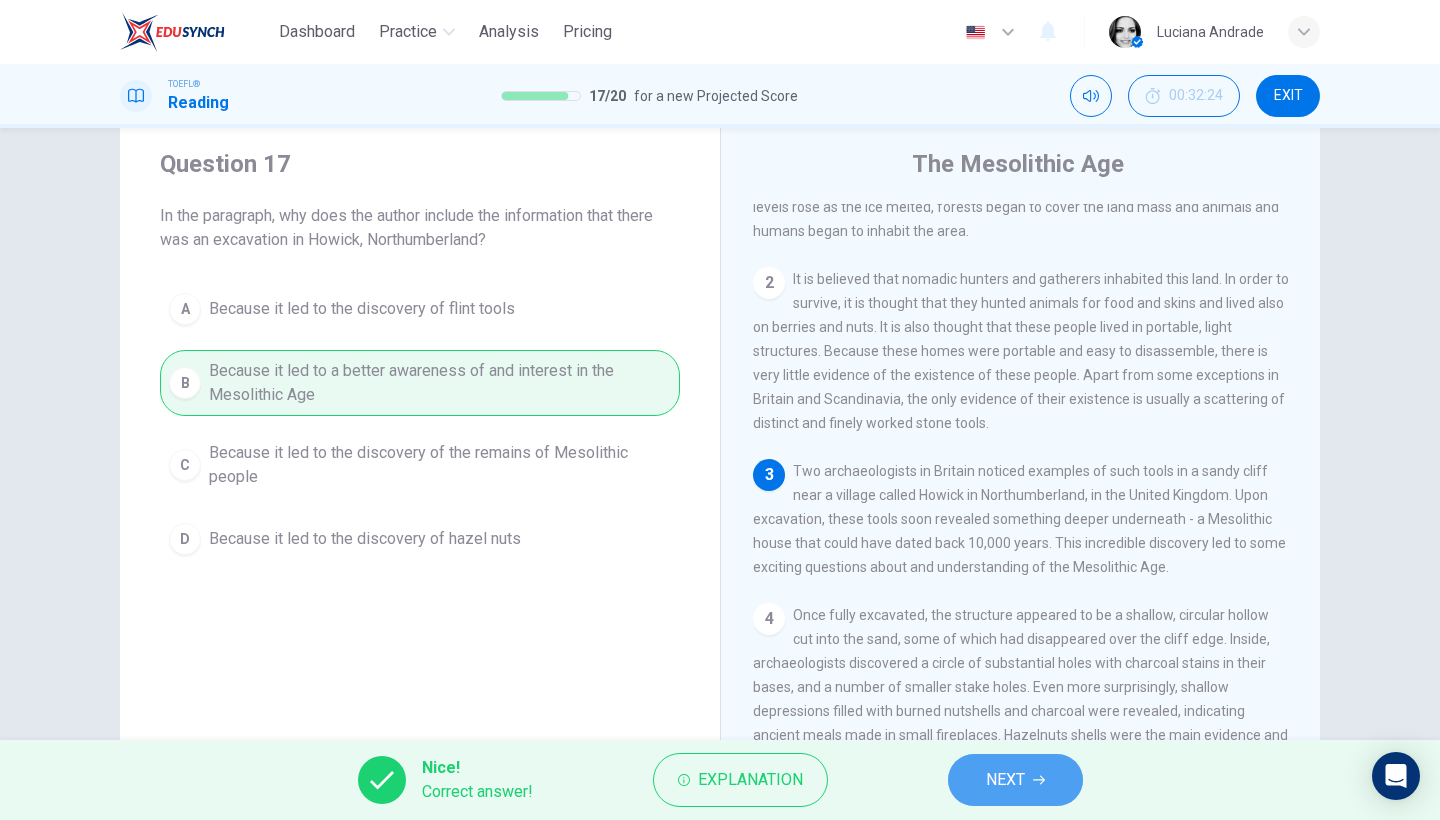 click 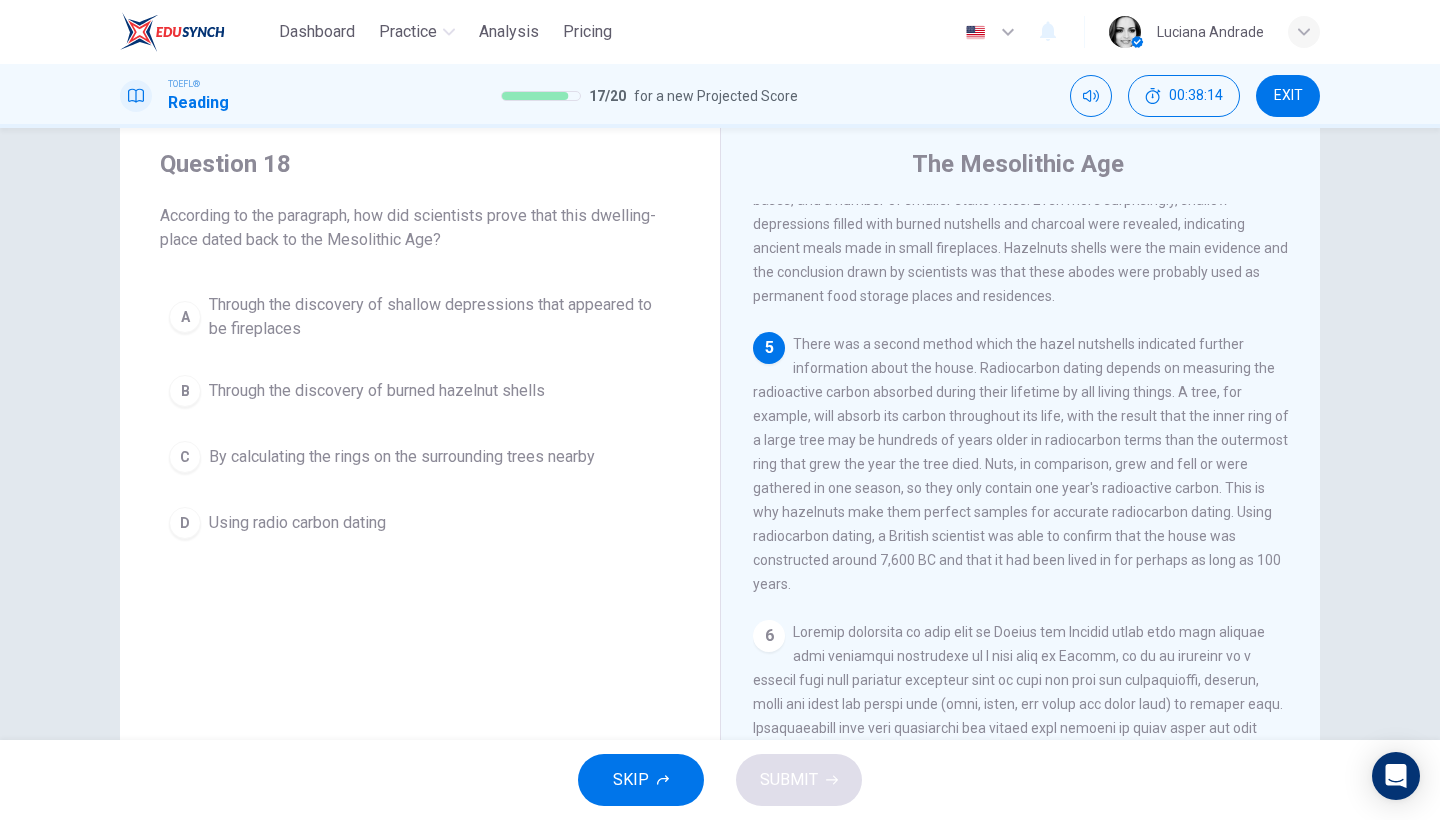 scroll, scrollTop: 573, scrollLeft: 0, axis: vertical 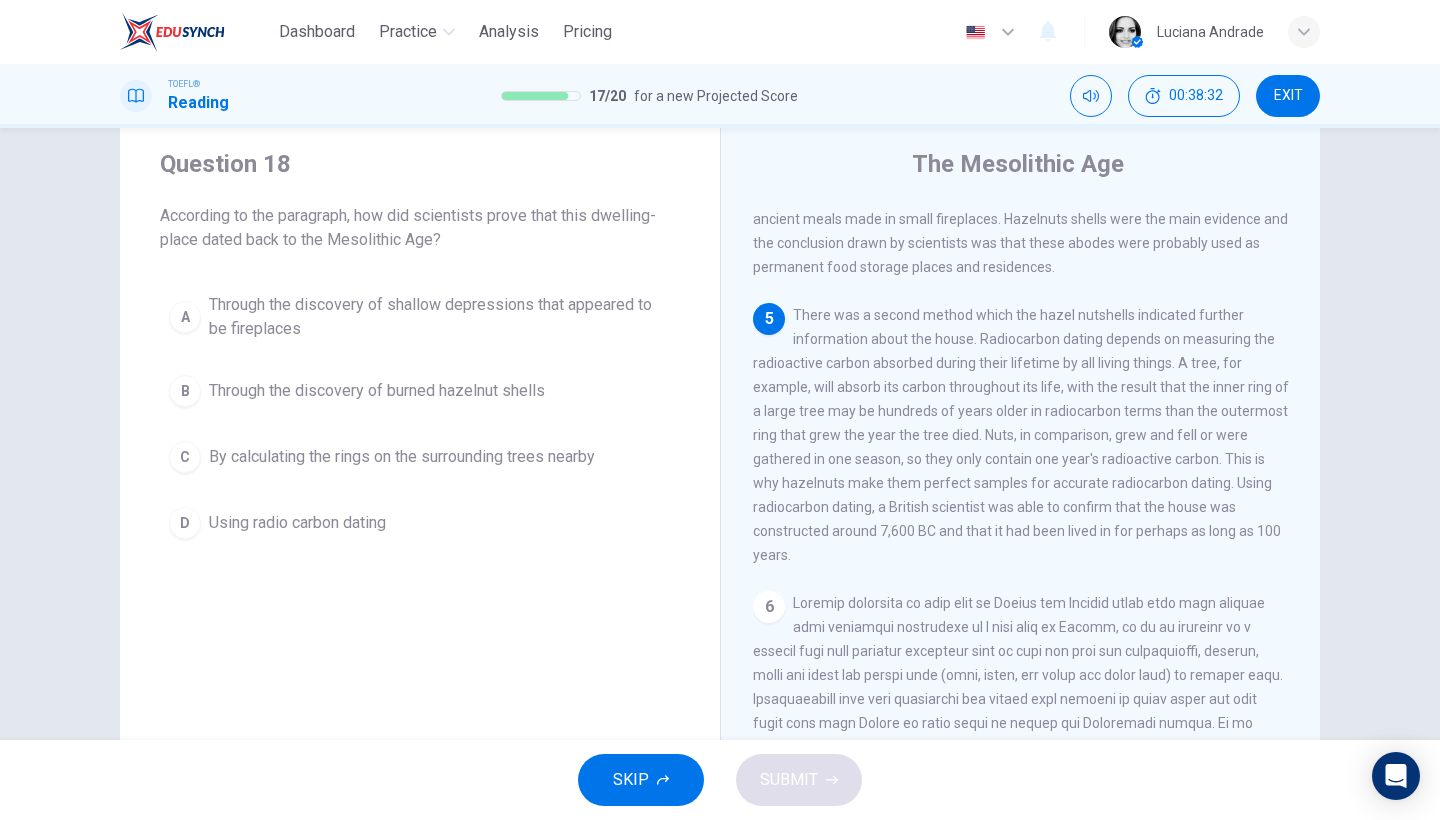 click on "Using radio carbon dating" at bounding box center [297, 523] 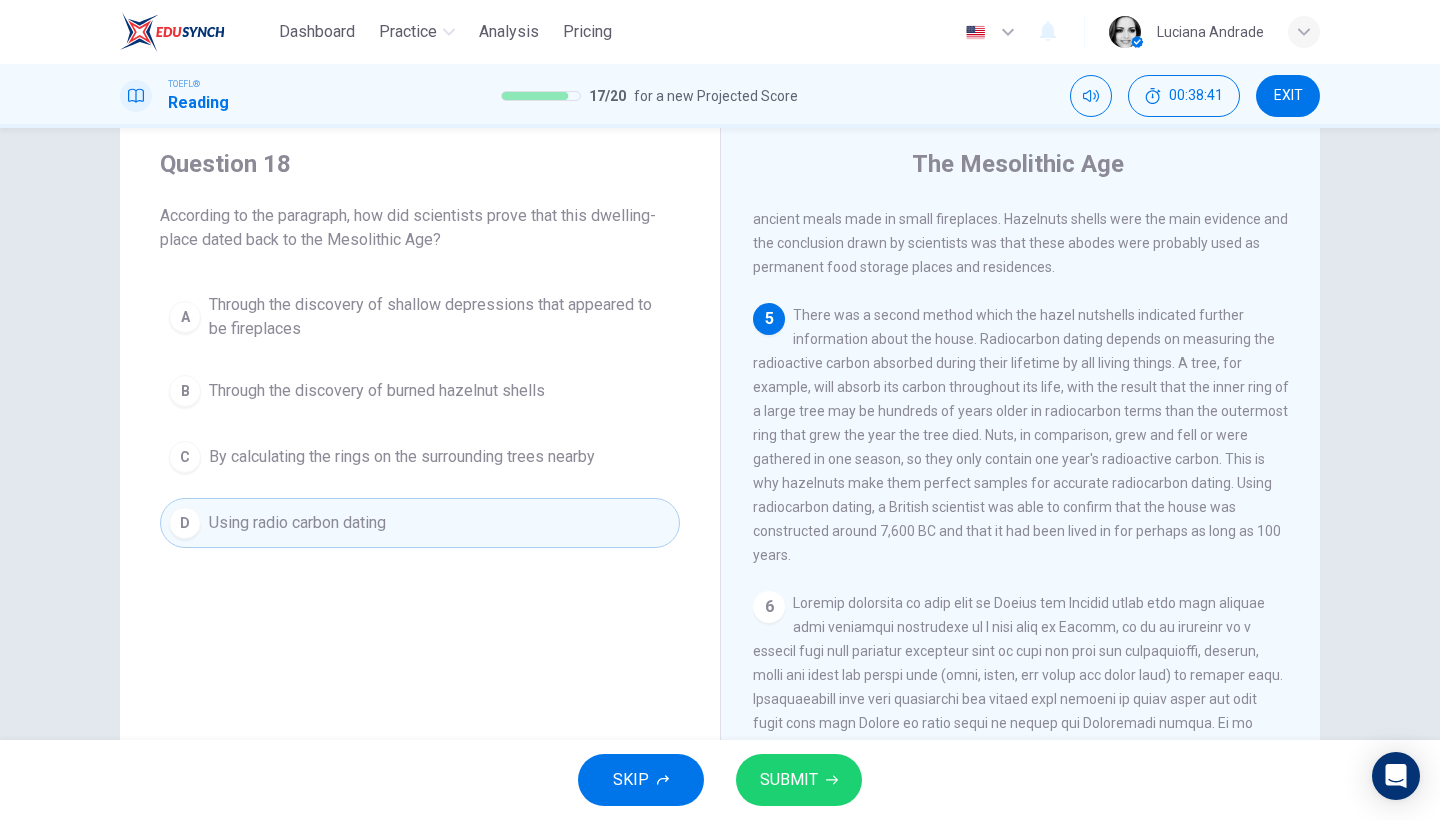 click on "SUBMIT" at bounding box center (799, 780) 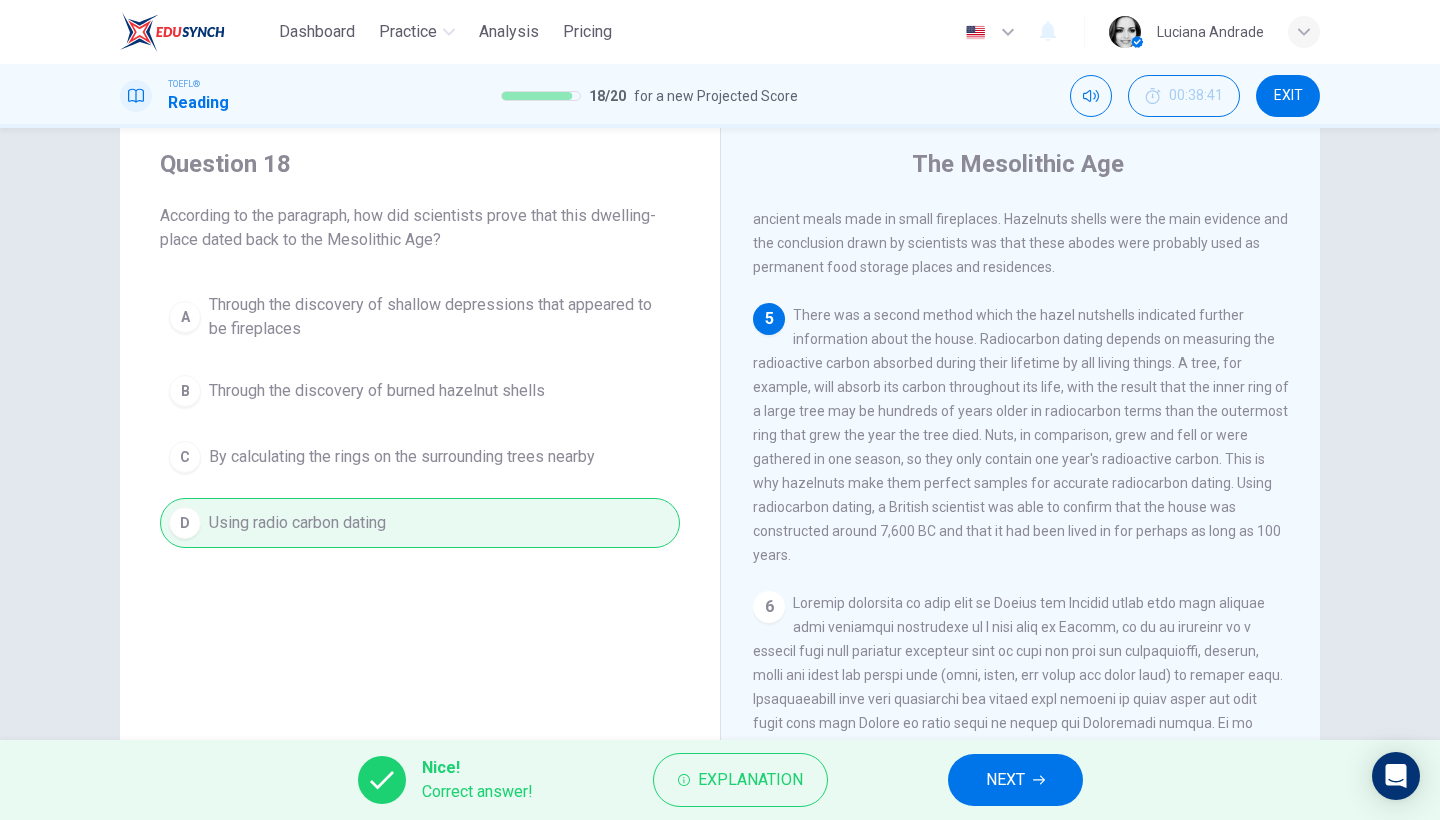 click on "NEXT" at bounding box center [1005, 780] 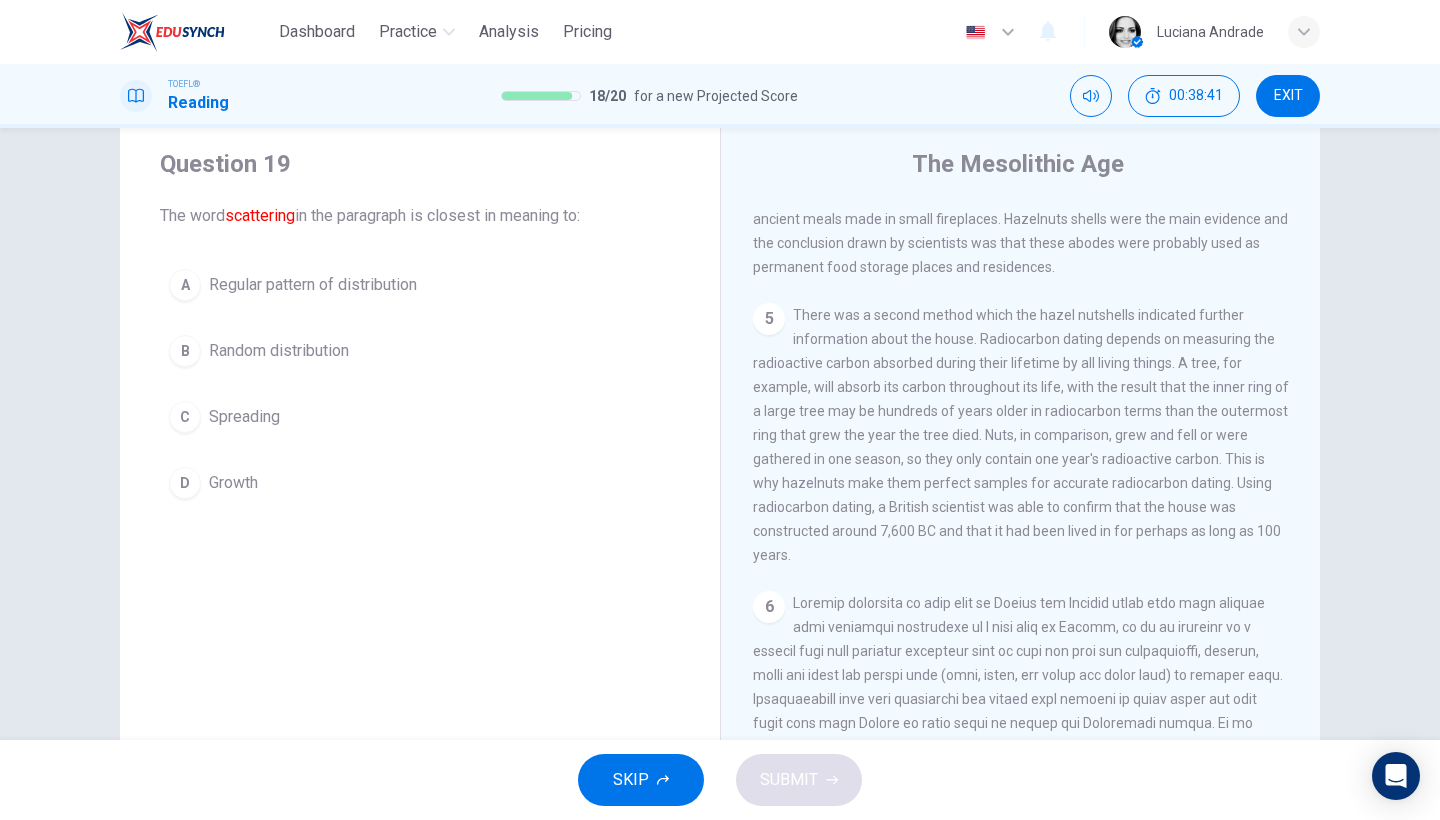 scroll, scrollTop: 120, scrollLeft: 0, axis: vertical 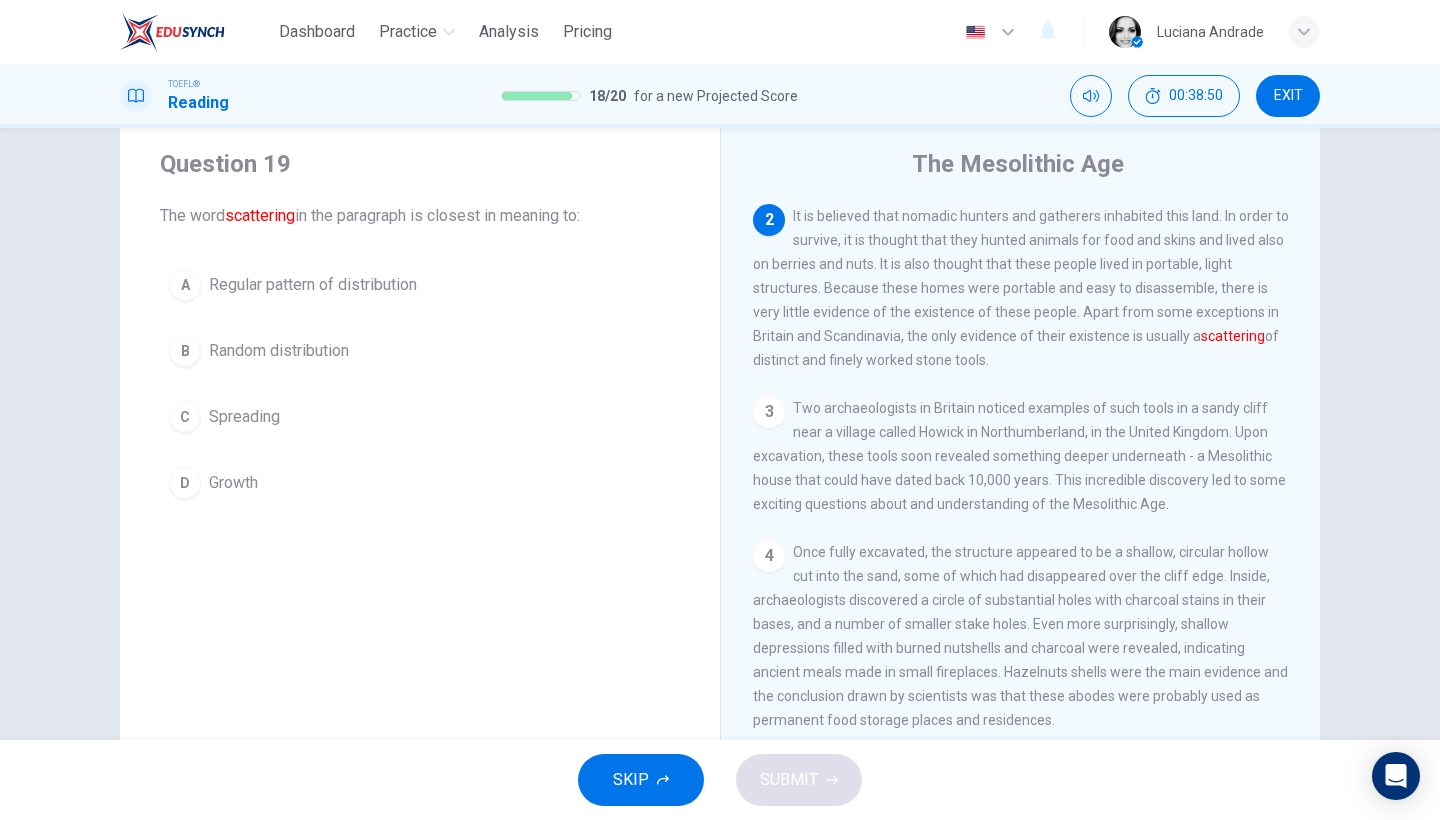 click on "Random distribution" at bounding box center (279, 351) 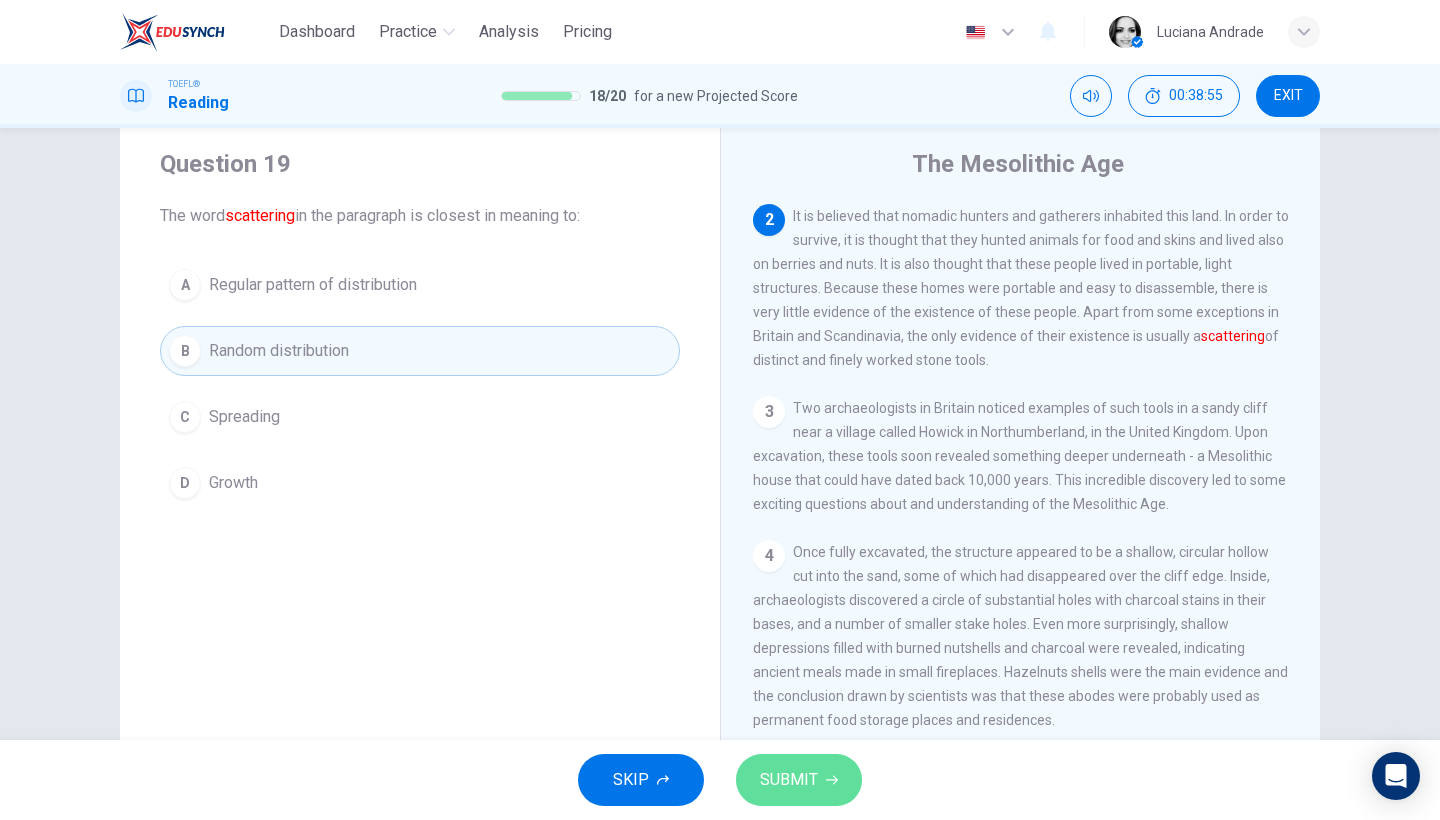 click on "SUBMIT" at bounding box center (789, 780) 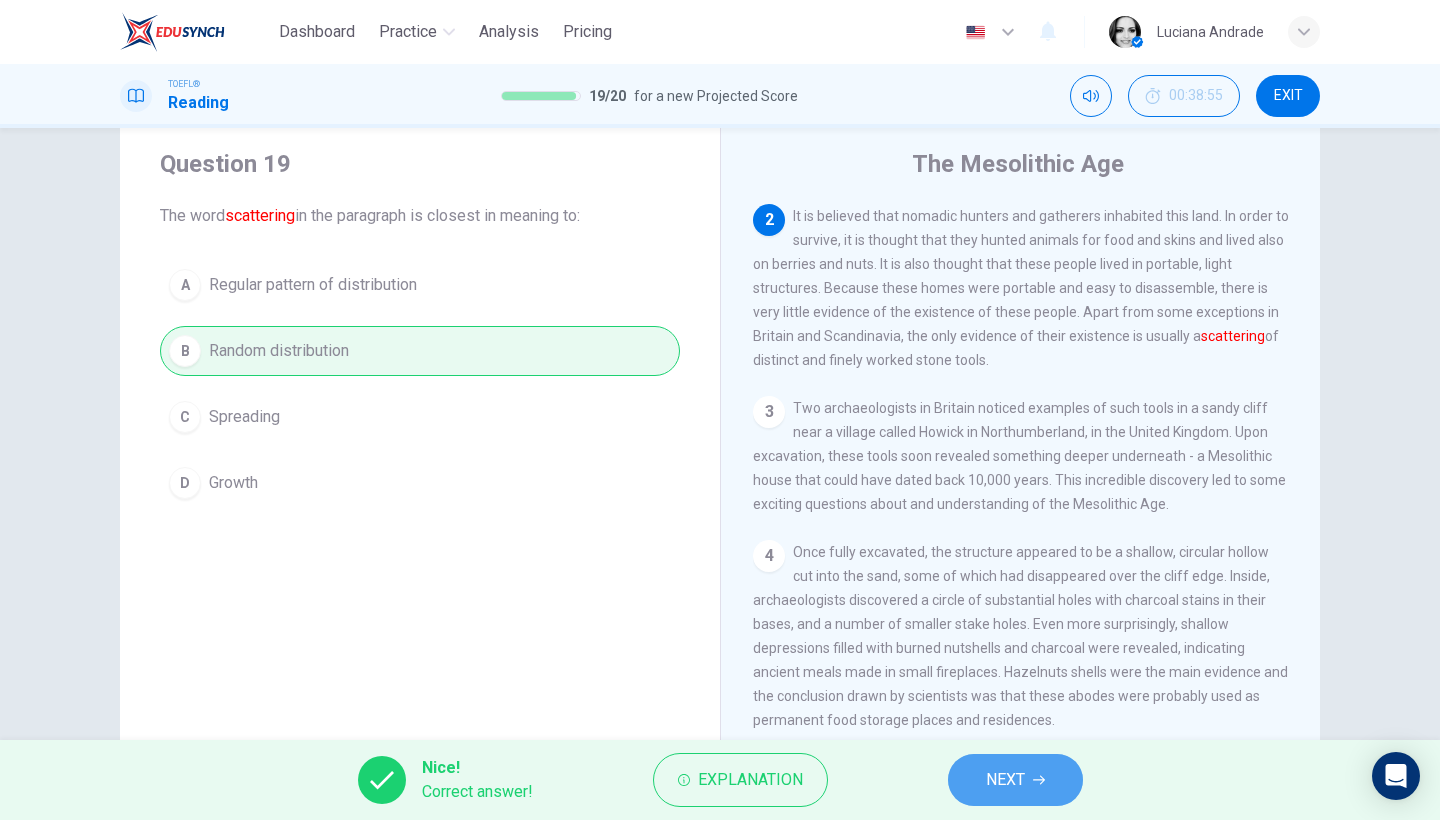 click on "NEXT" at bounding box center (1005, 780) 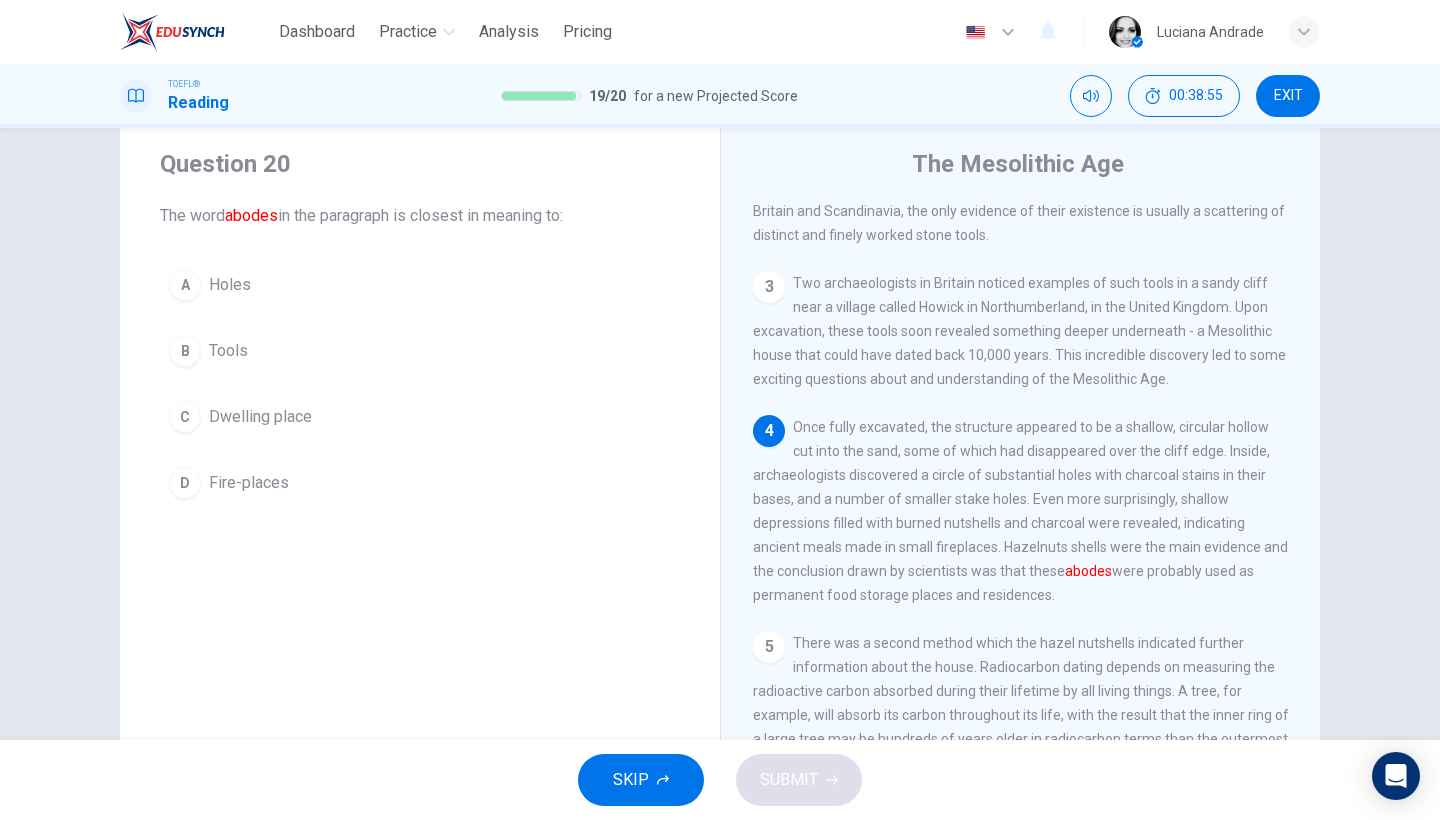 scroll, scrollTop: 273, scrollLeft: 0, axis: vertical 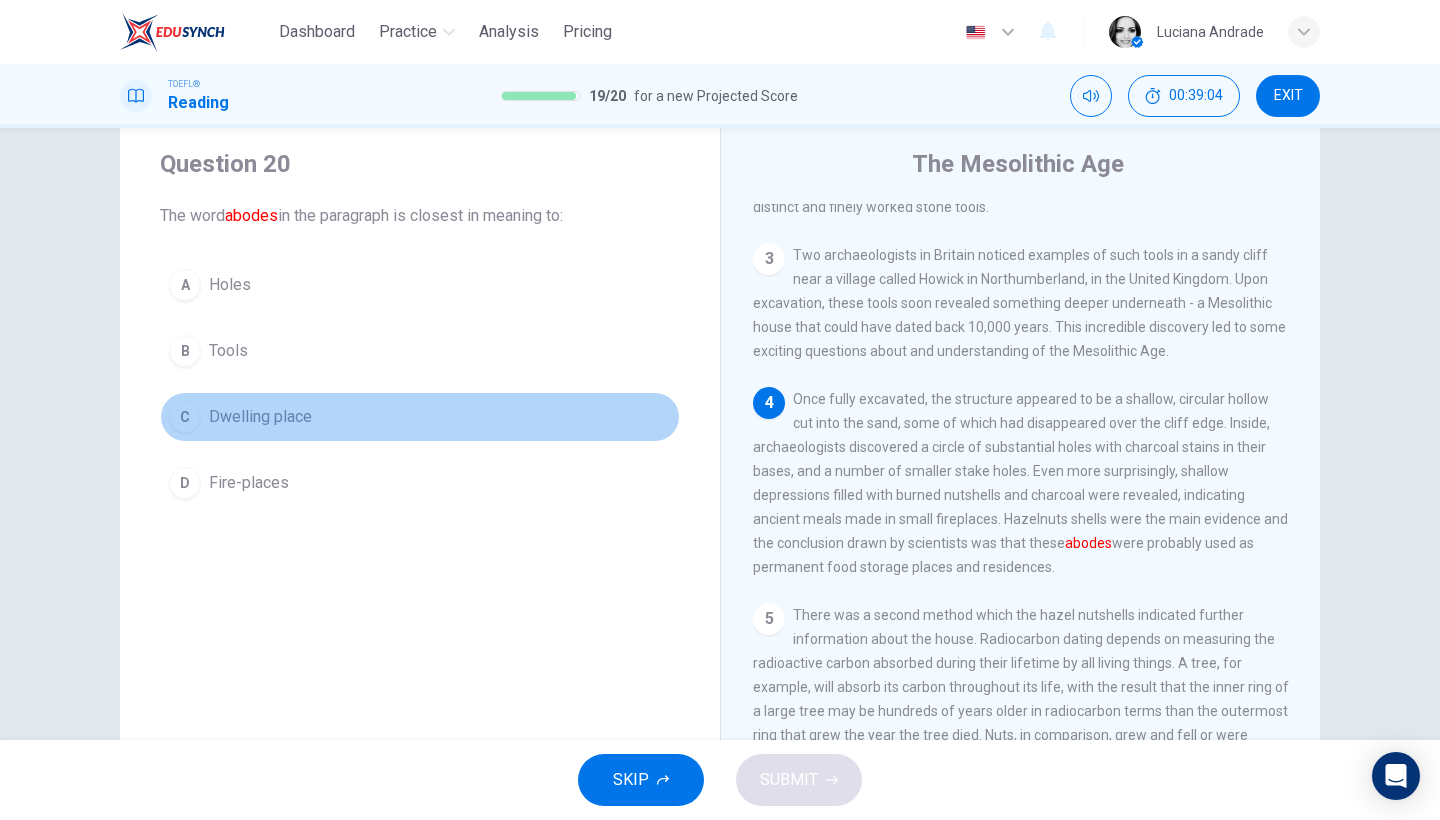 click on "Dwelling place" at bounding box center [260, 417] 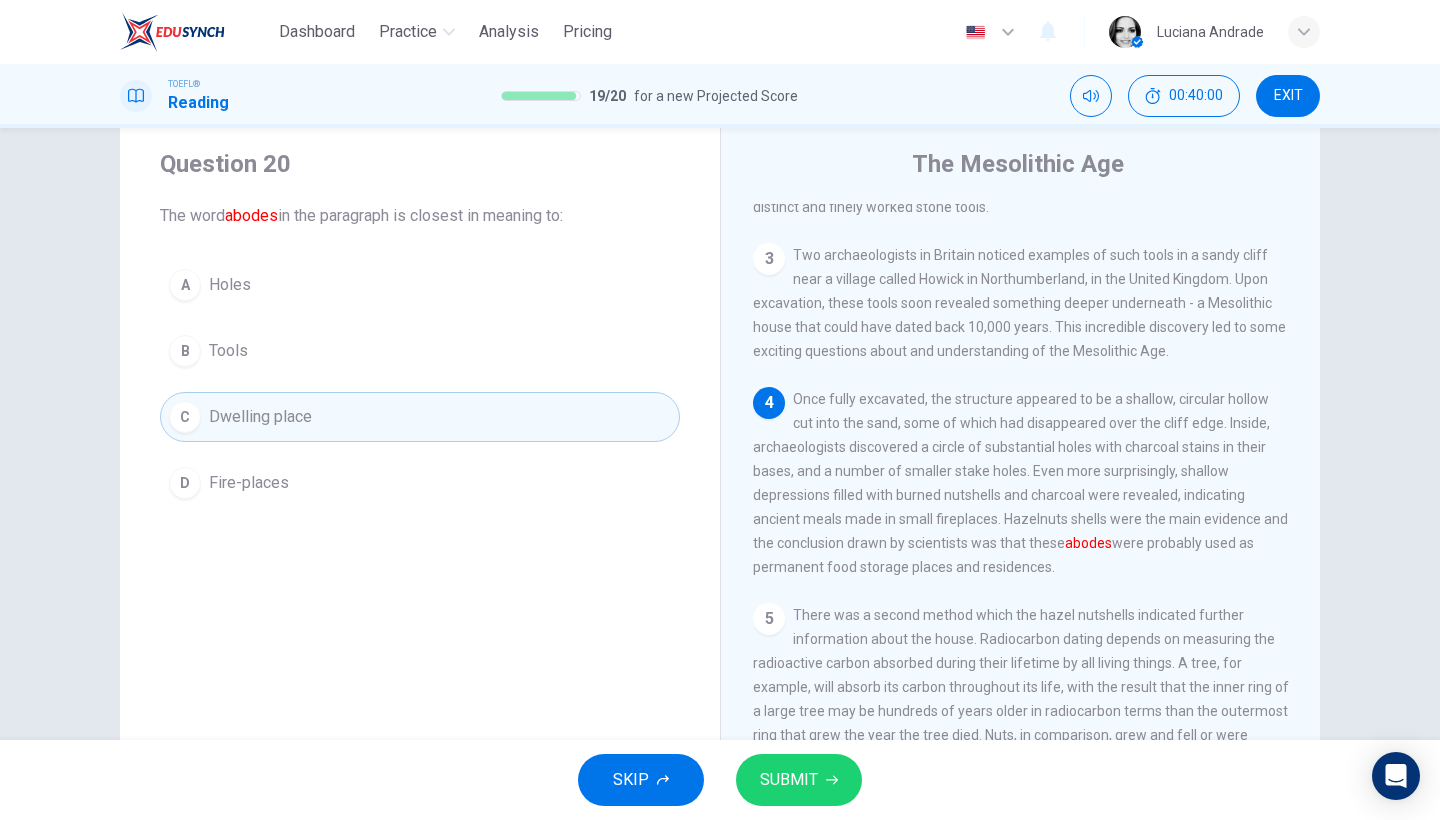 click on "SUBMIT" at bounding box center (789, 780) 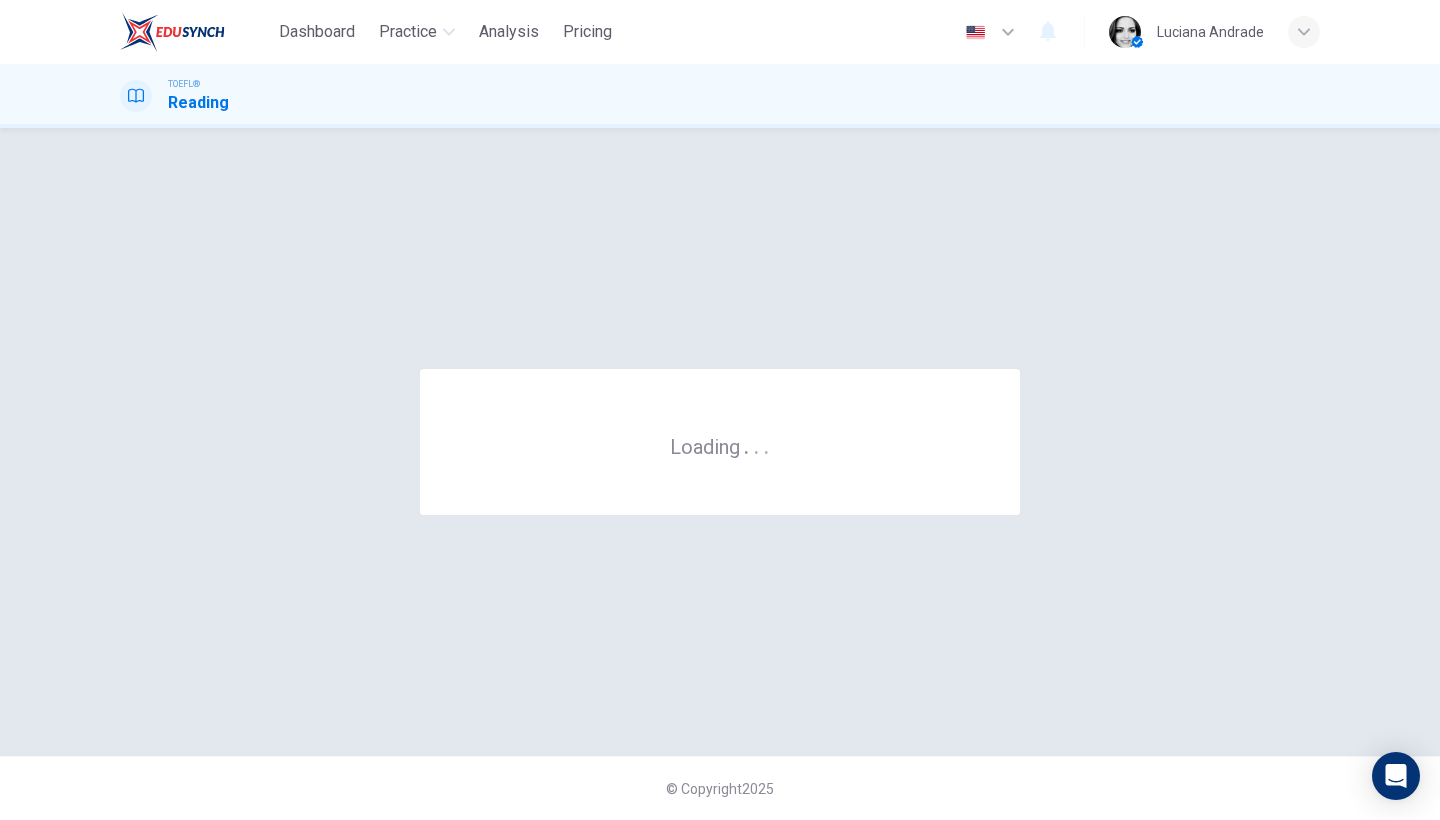 scroll, scrollTop: 0, scrollLeft: 0, axis: both 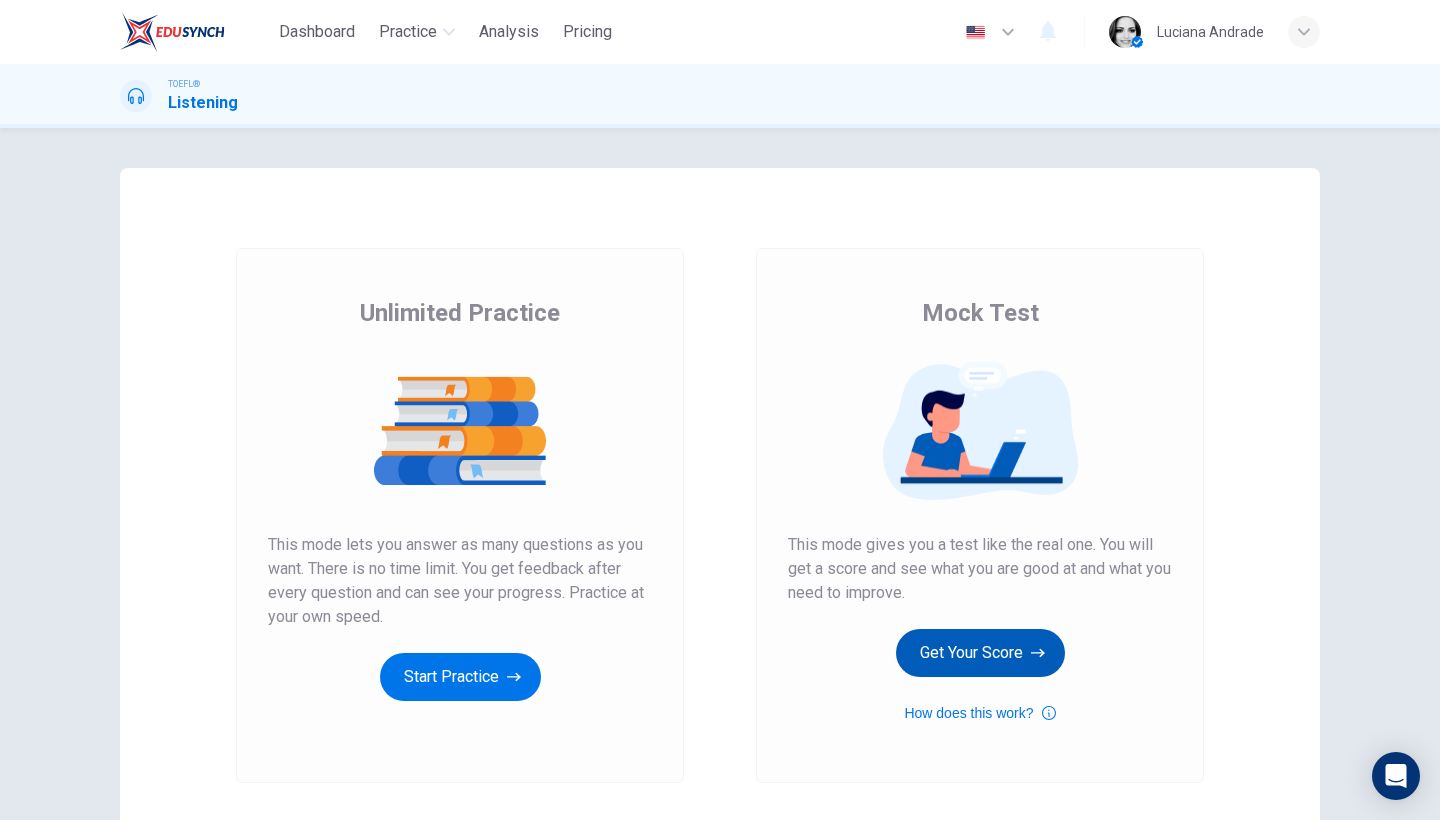 click on "Get Your Score" at bounding box center [980, 653] 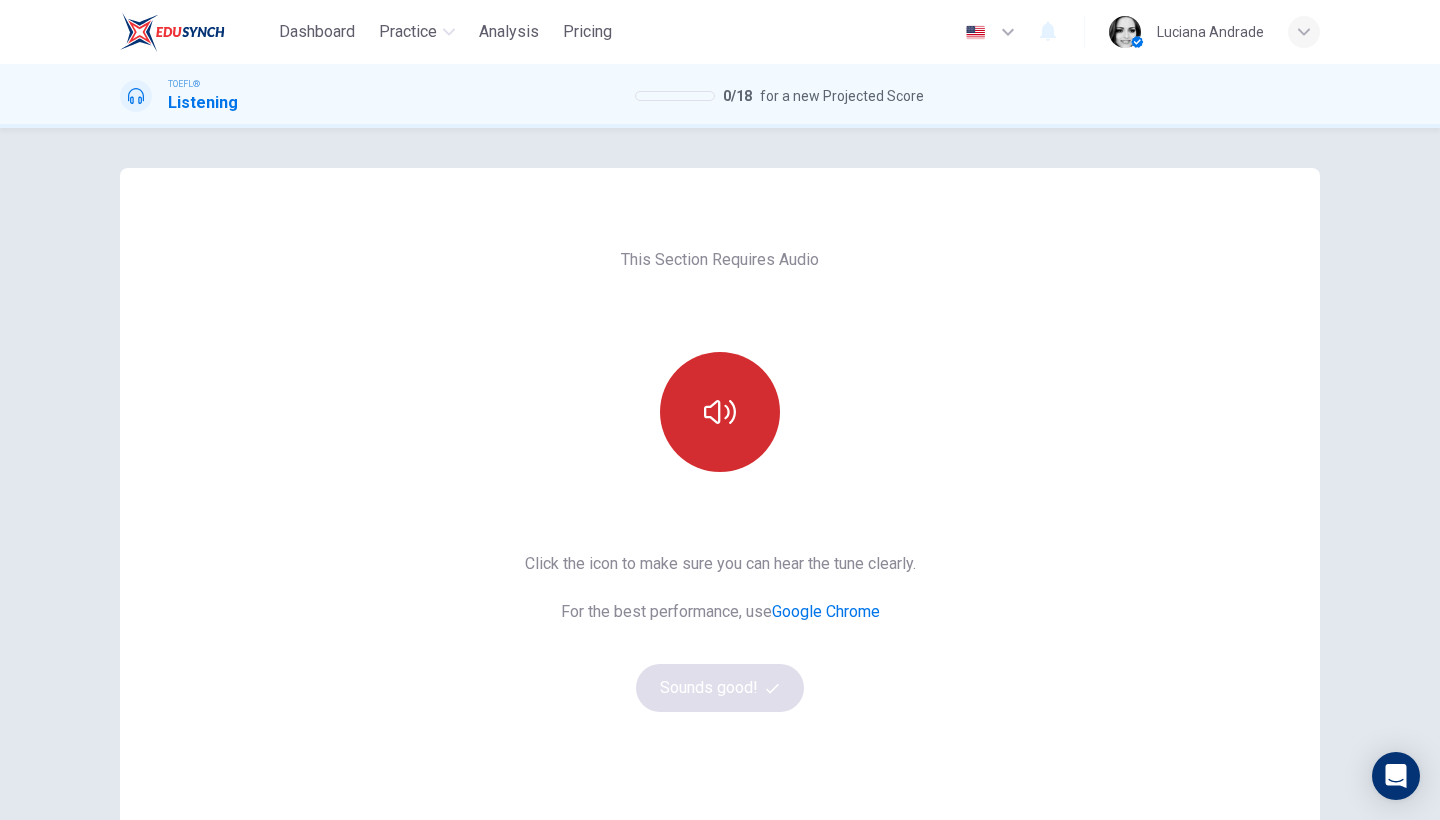 click 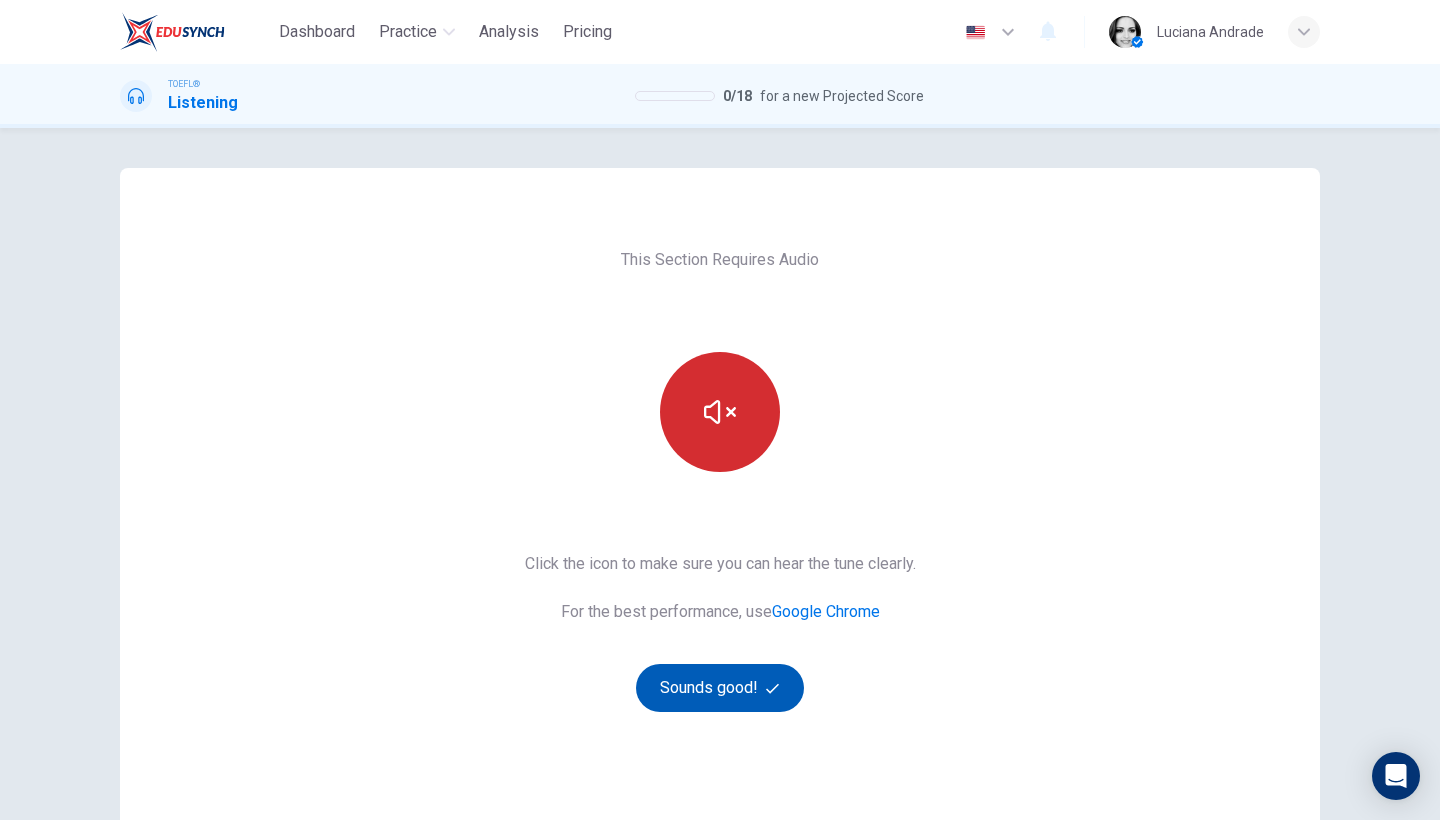 click 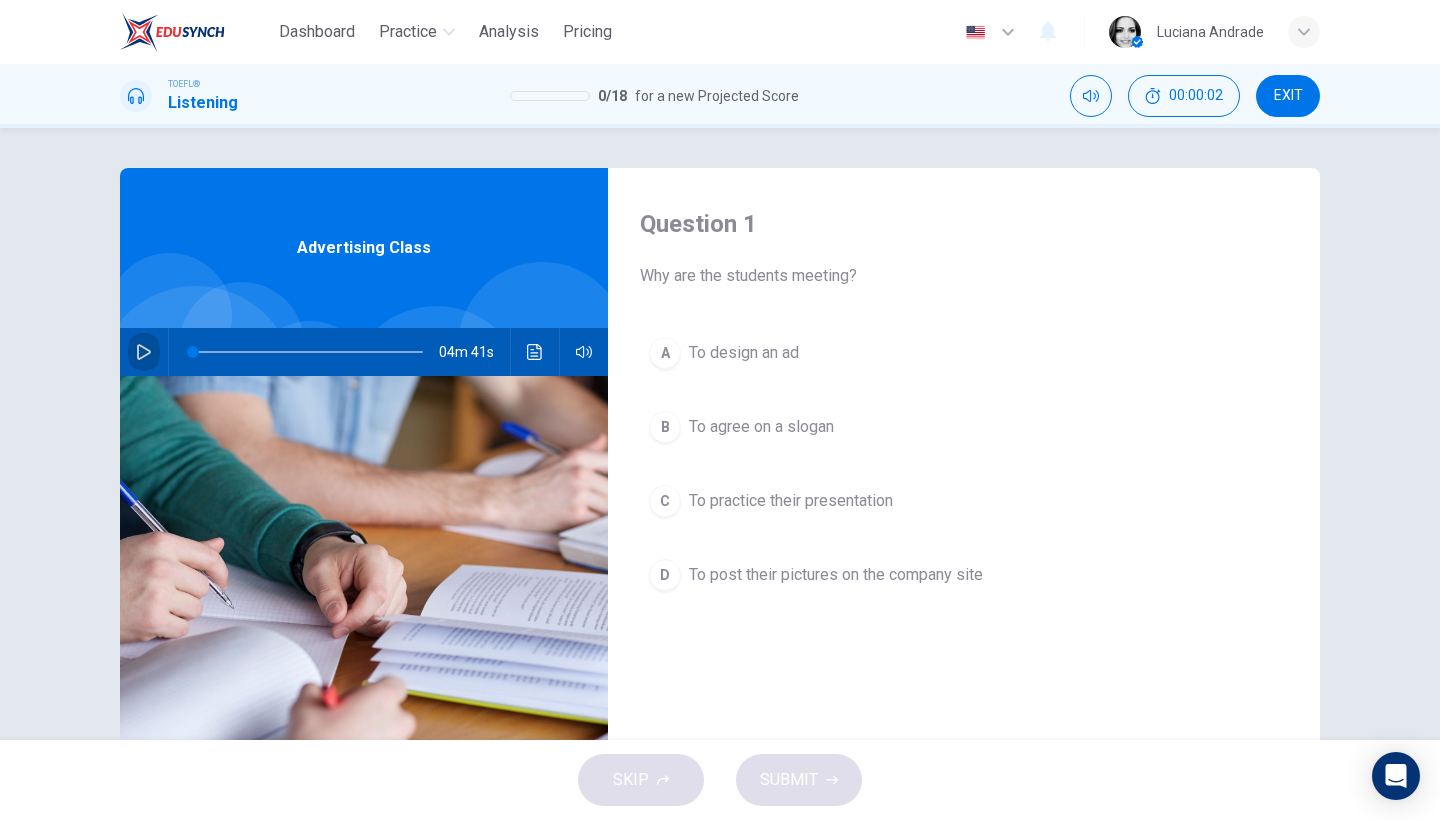 click 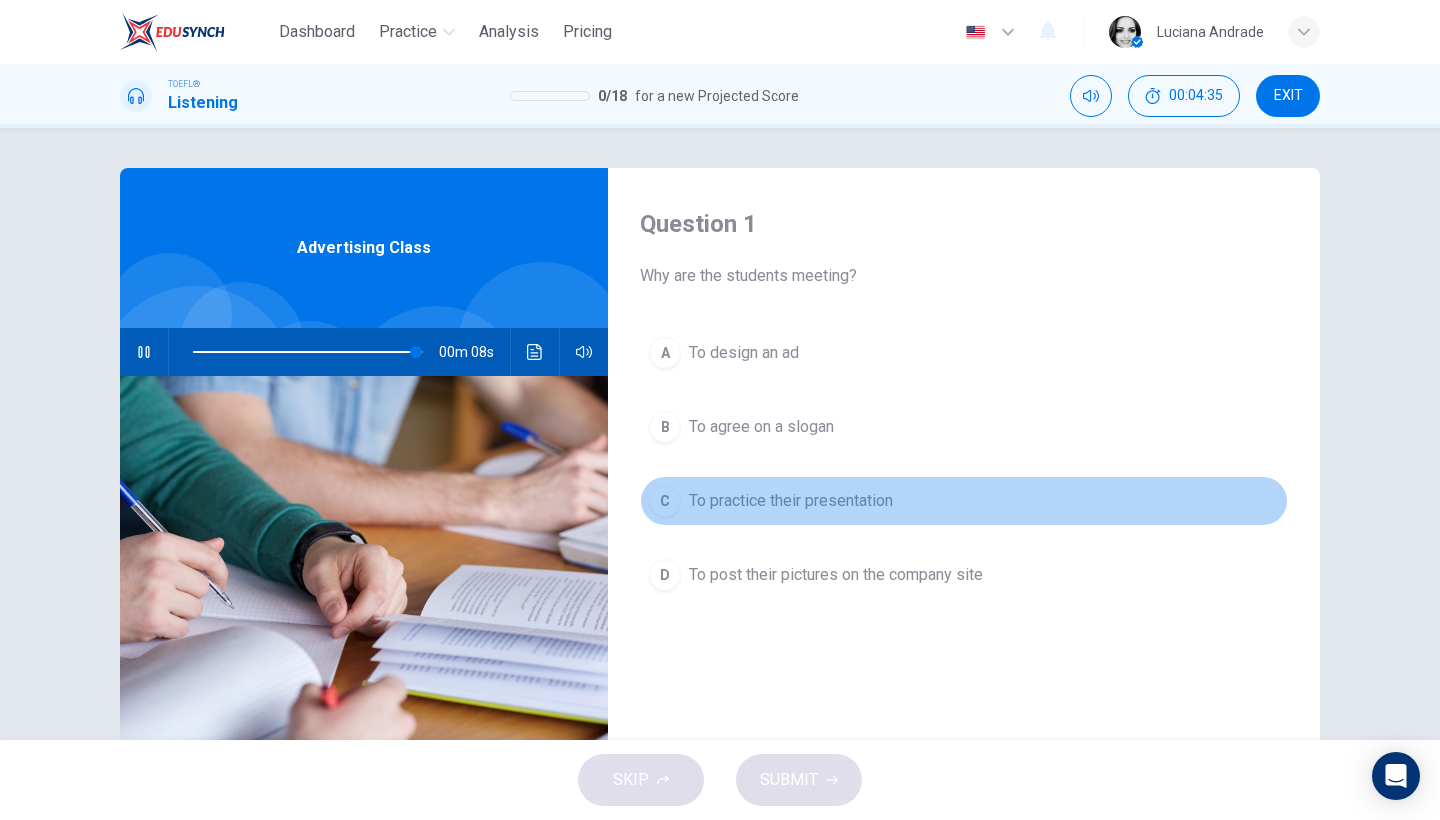 click on "To practice their presentation" at bounding box center [791, 501] 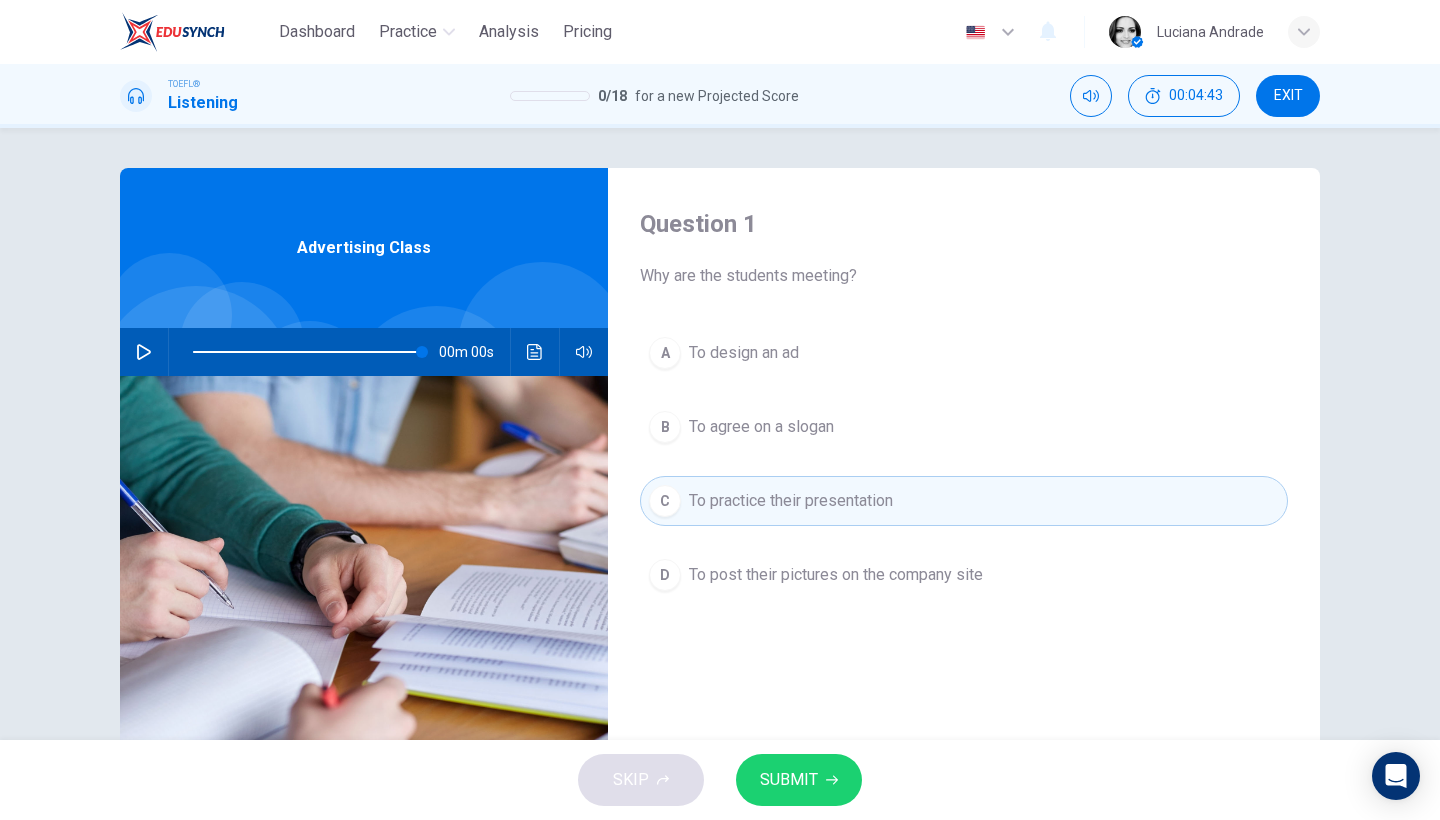 type on "0" 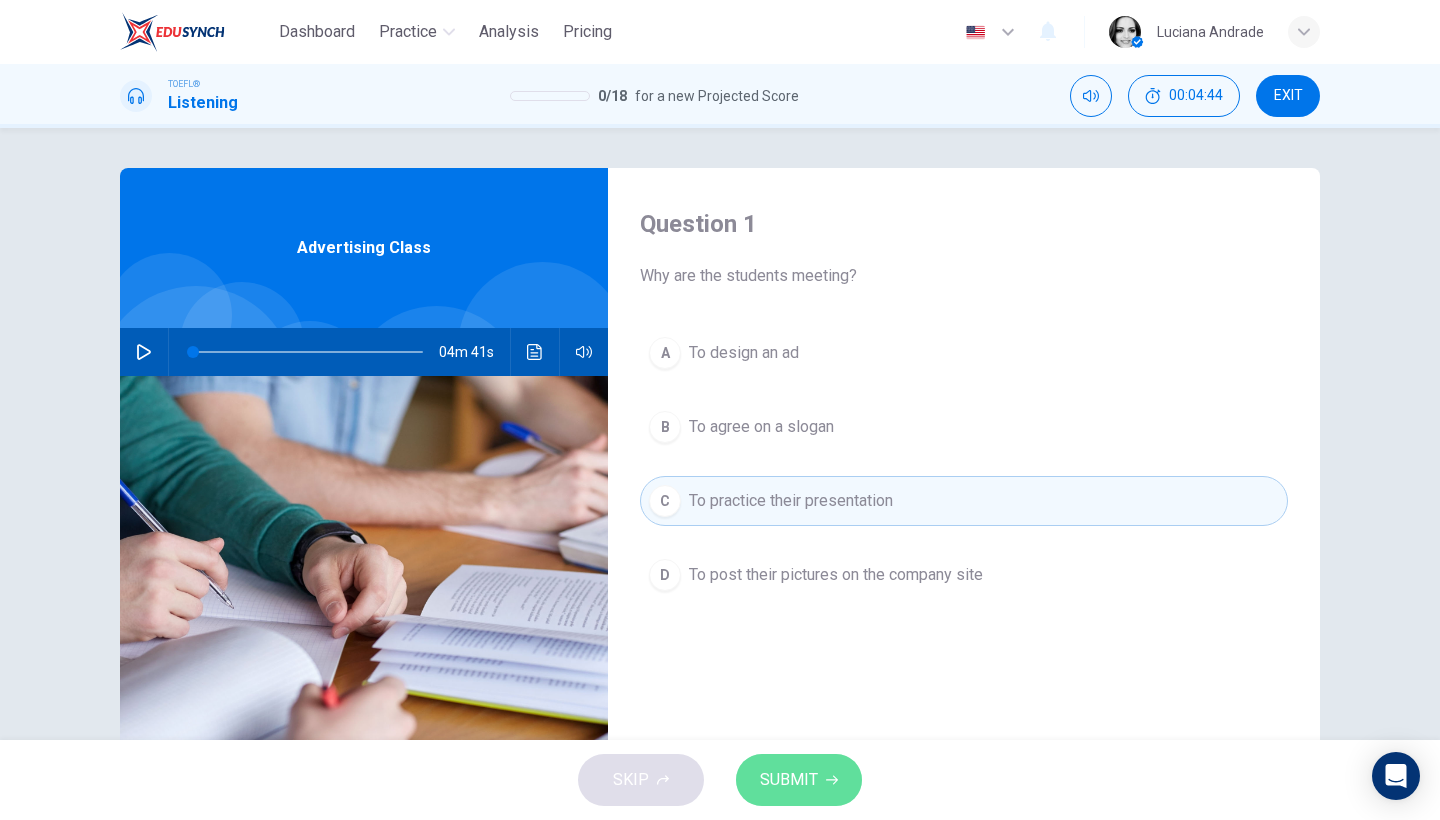 click on "SUBMIT" at bounding box center (789, 780) 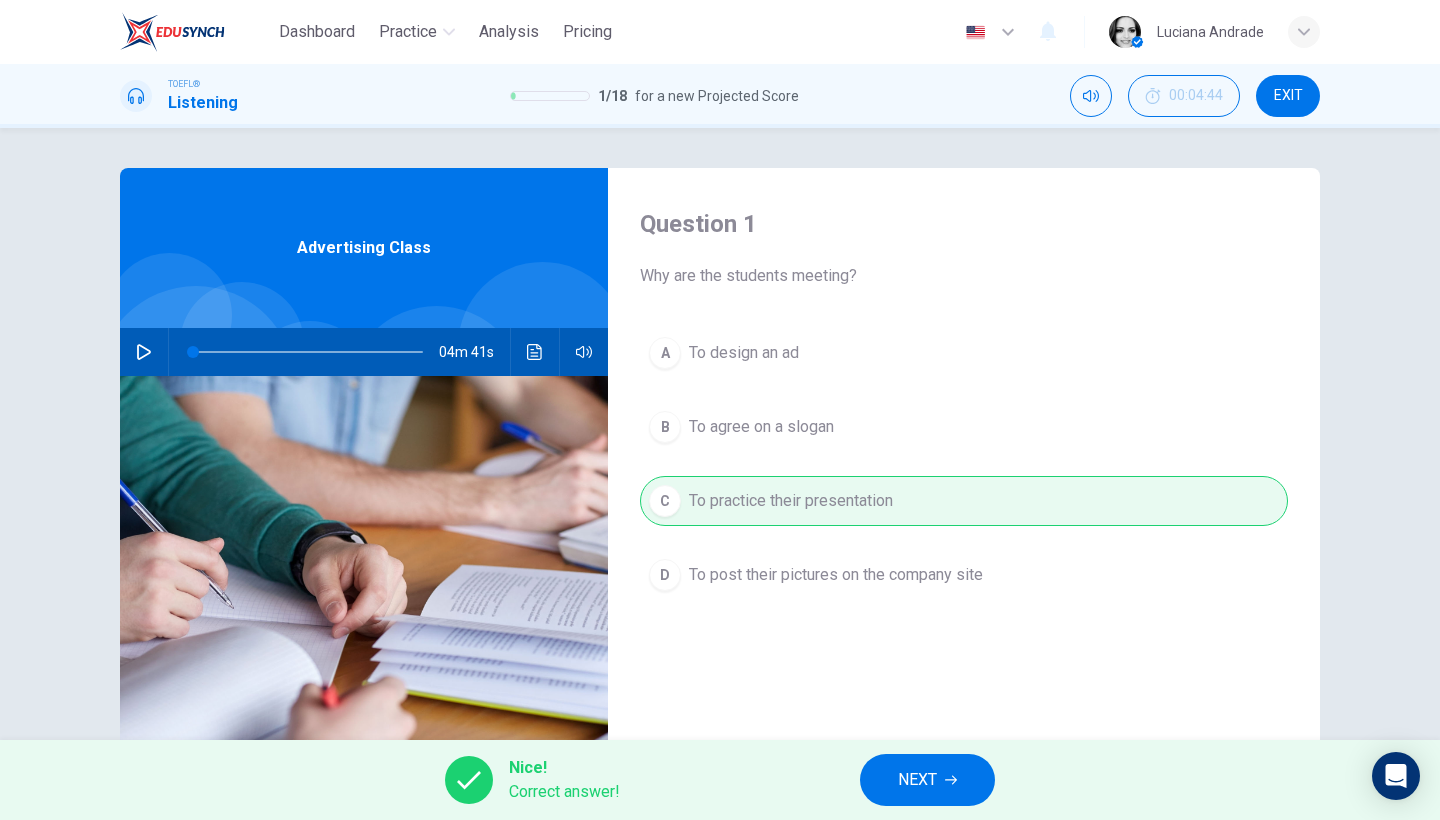 click on "NEXT" at bounding box center [917, 780] 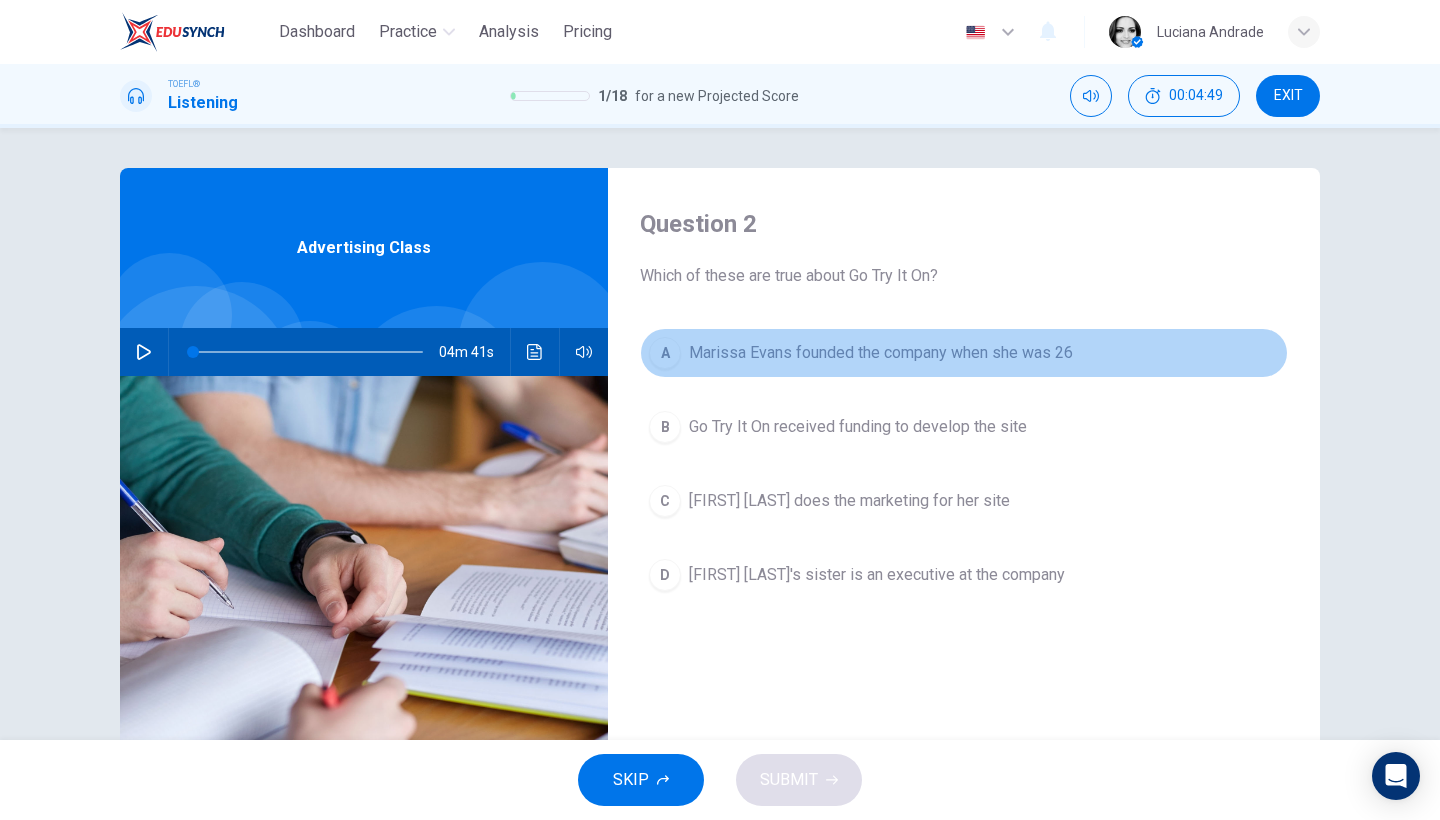 click on "Marissa Evans founded the company when she was 26" at bounding box center [881, 353] 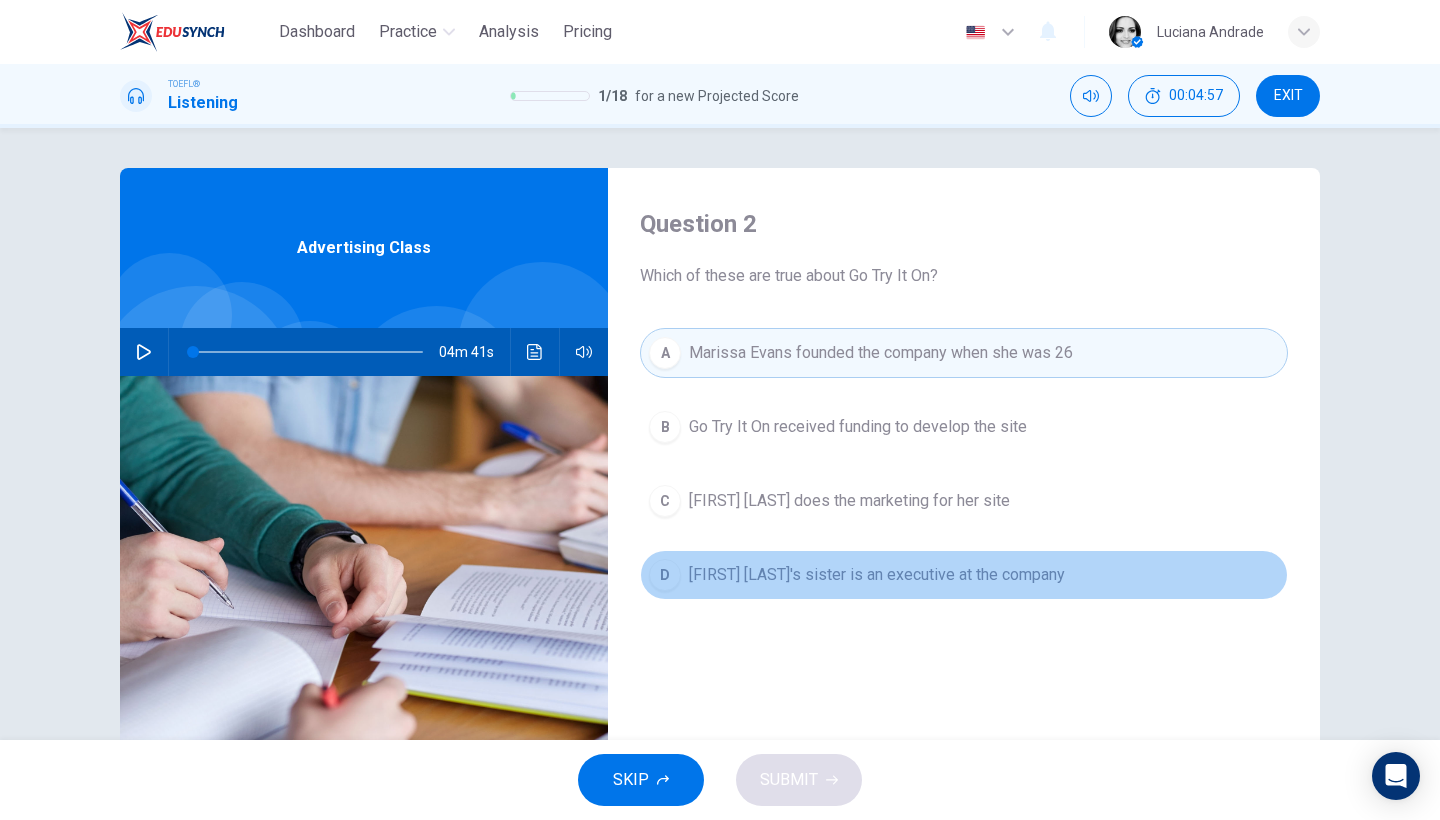 click on "[FIRST] [LAST]'s sister is an executive at the company" at bounding box center (877, 575) 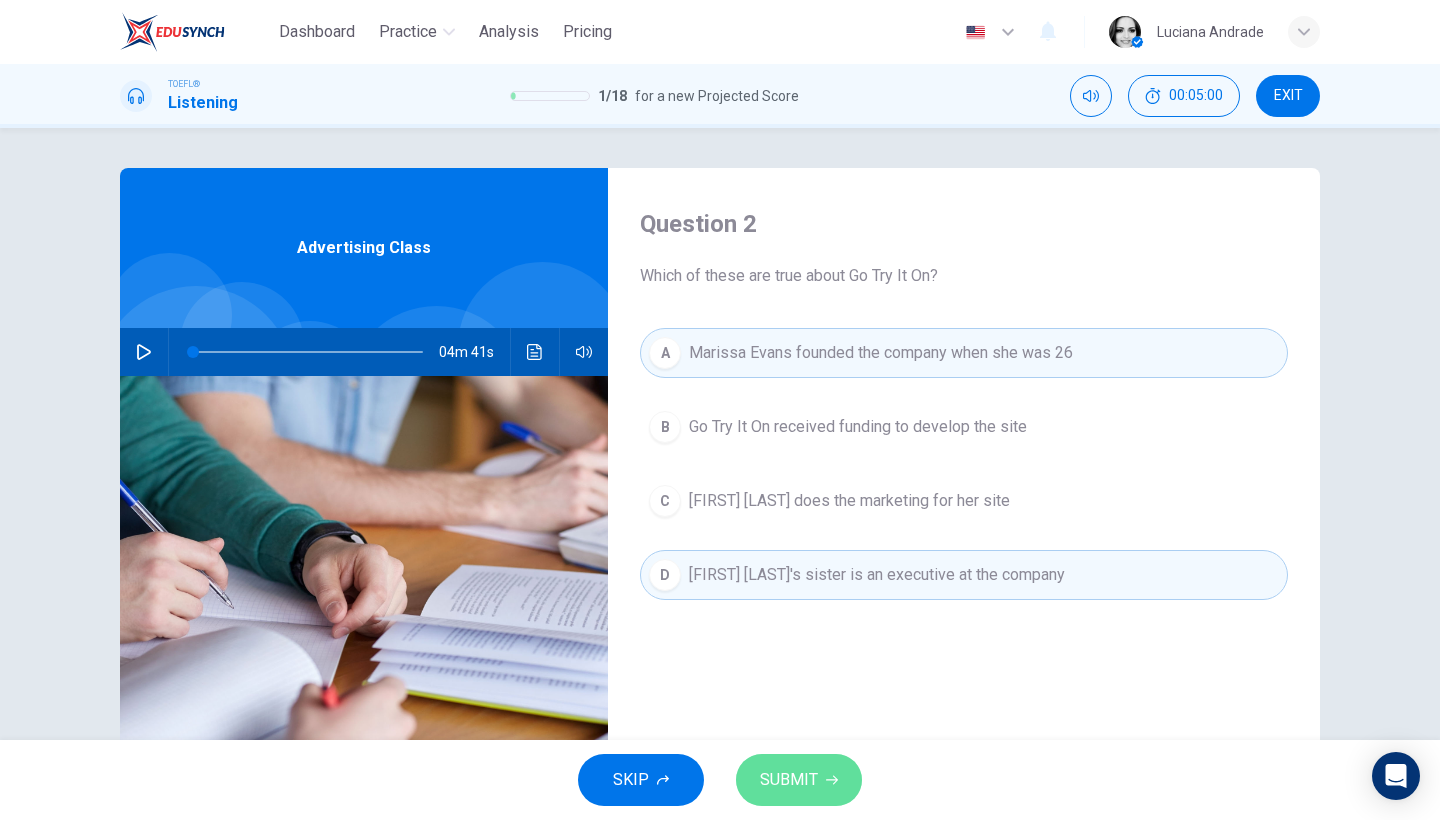 click on "SUBMIT" at bounding box center (799, 780) 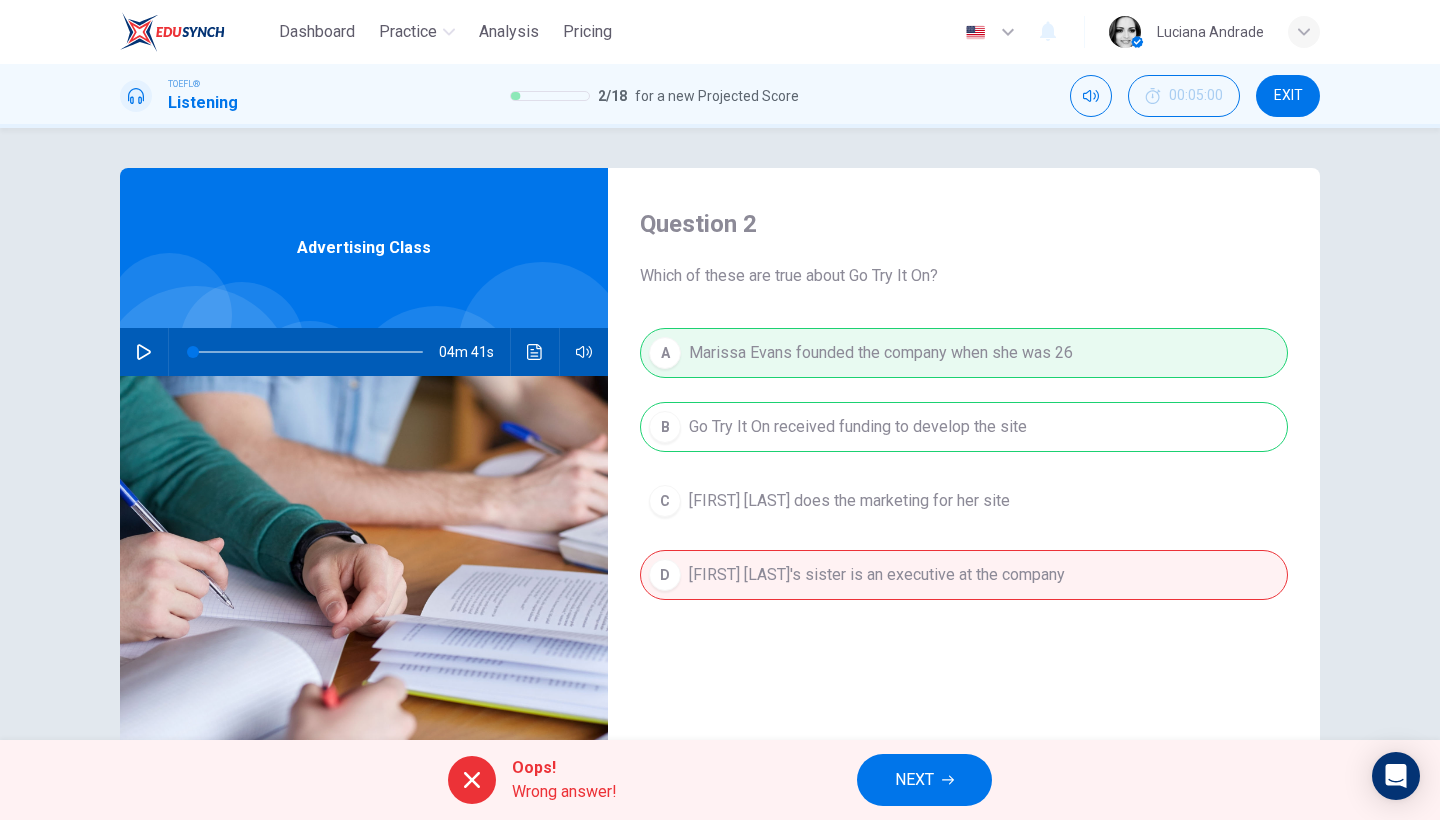 click on "NEXT" at bounding box center (914, 780) 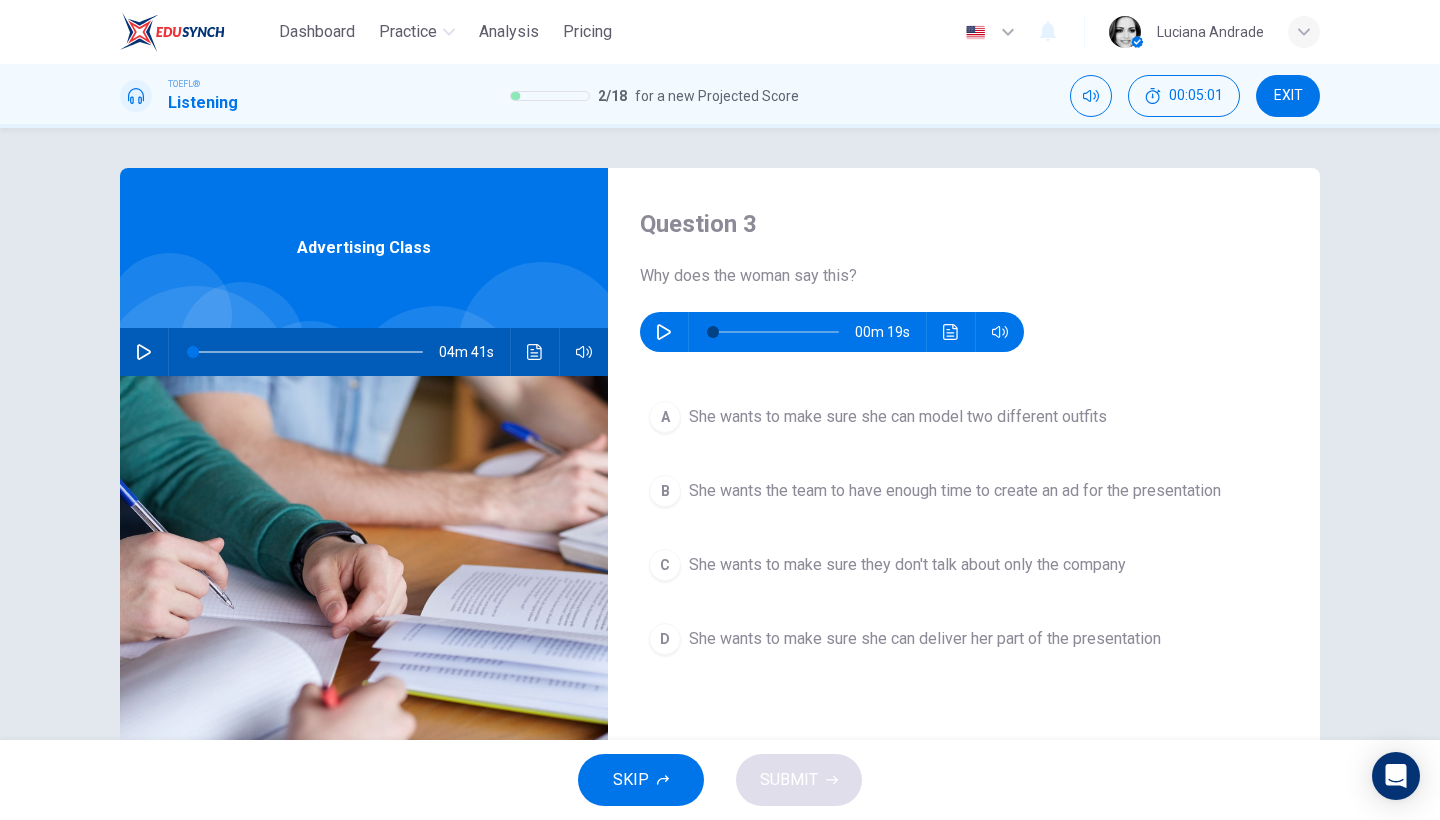 click 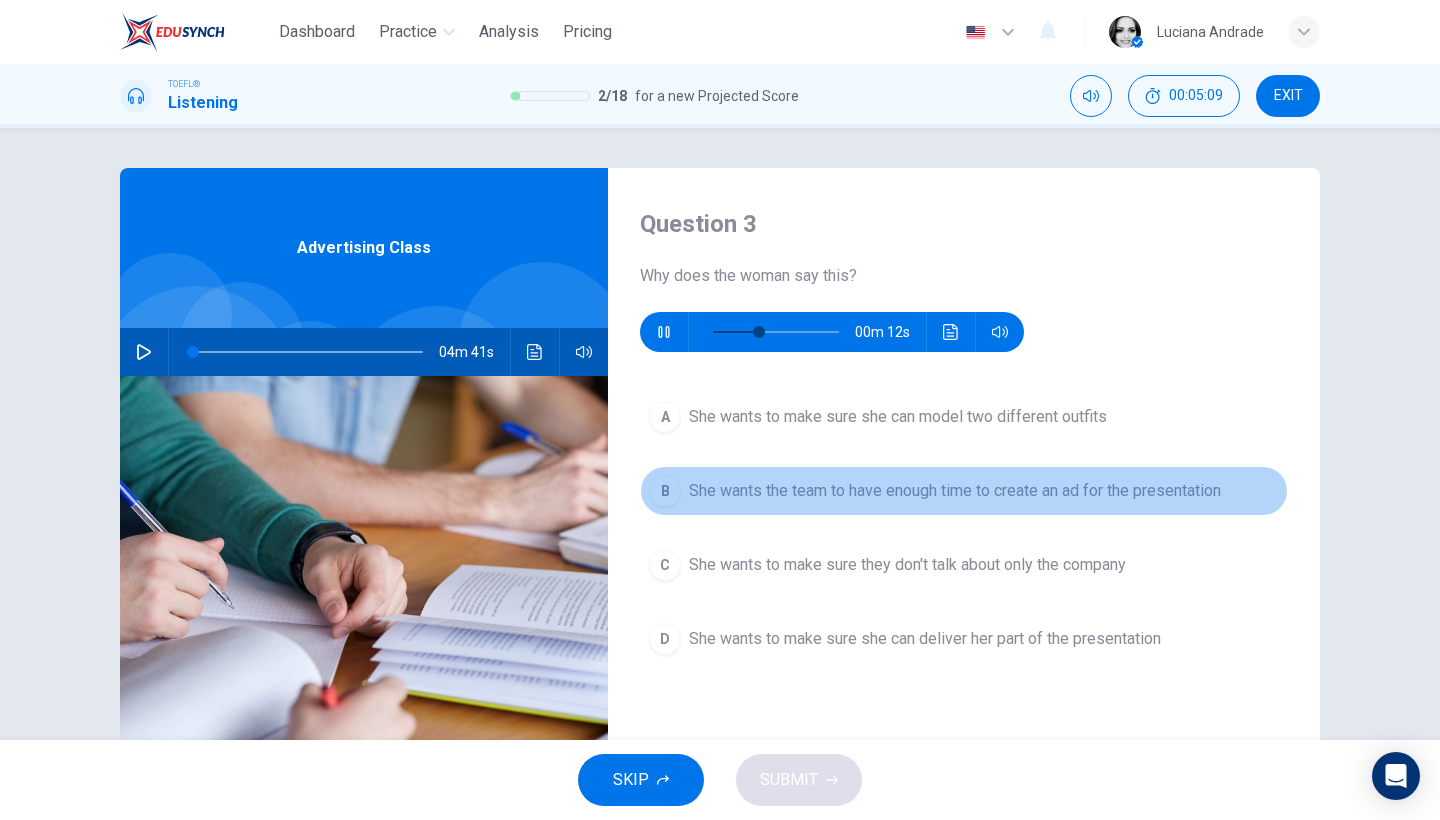 click on "B She wants the team to have enough time to create an ad for the presentation" at bounding box center [964, 491] 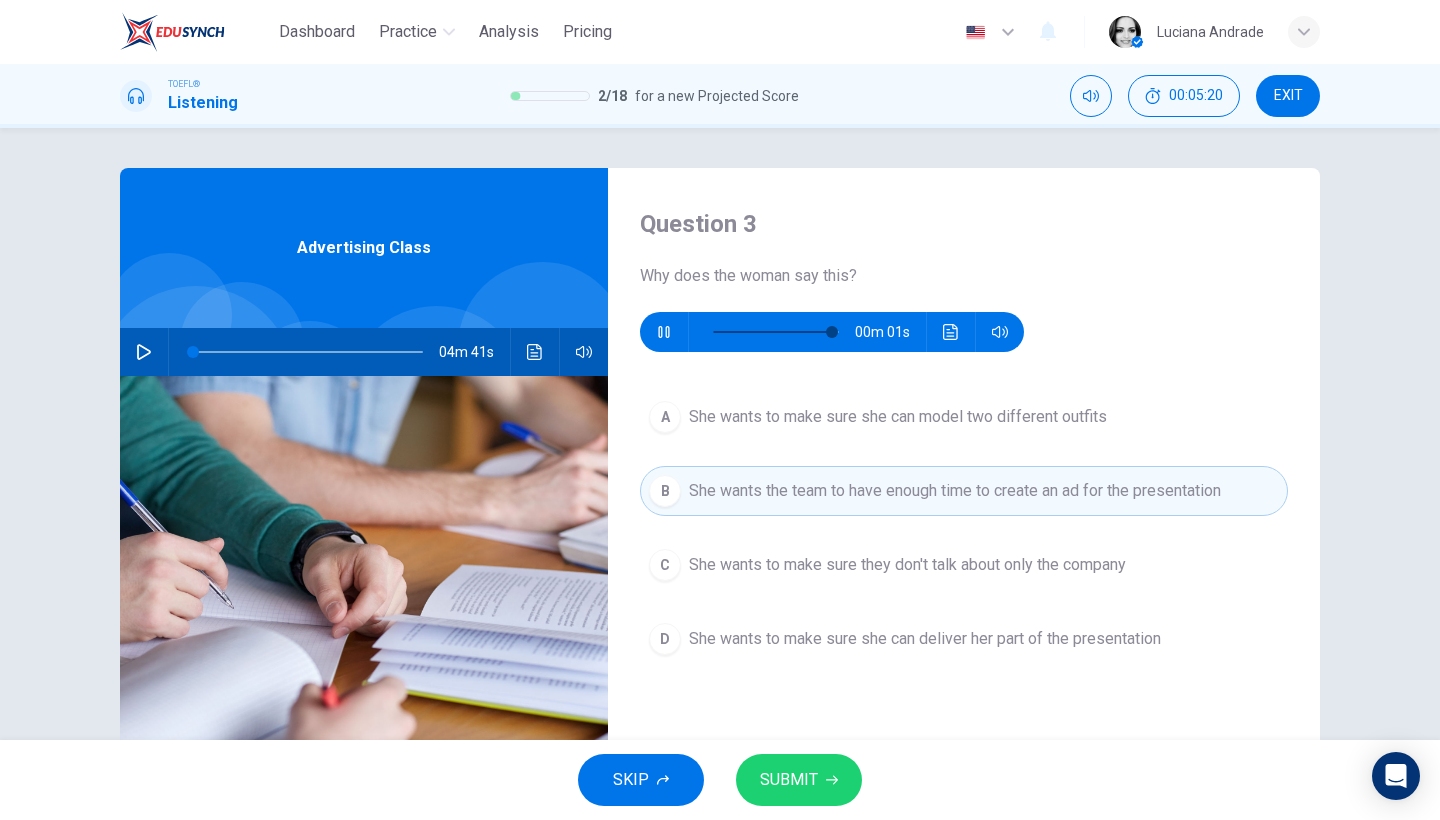 type on "0" 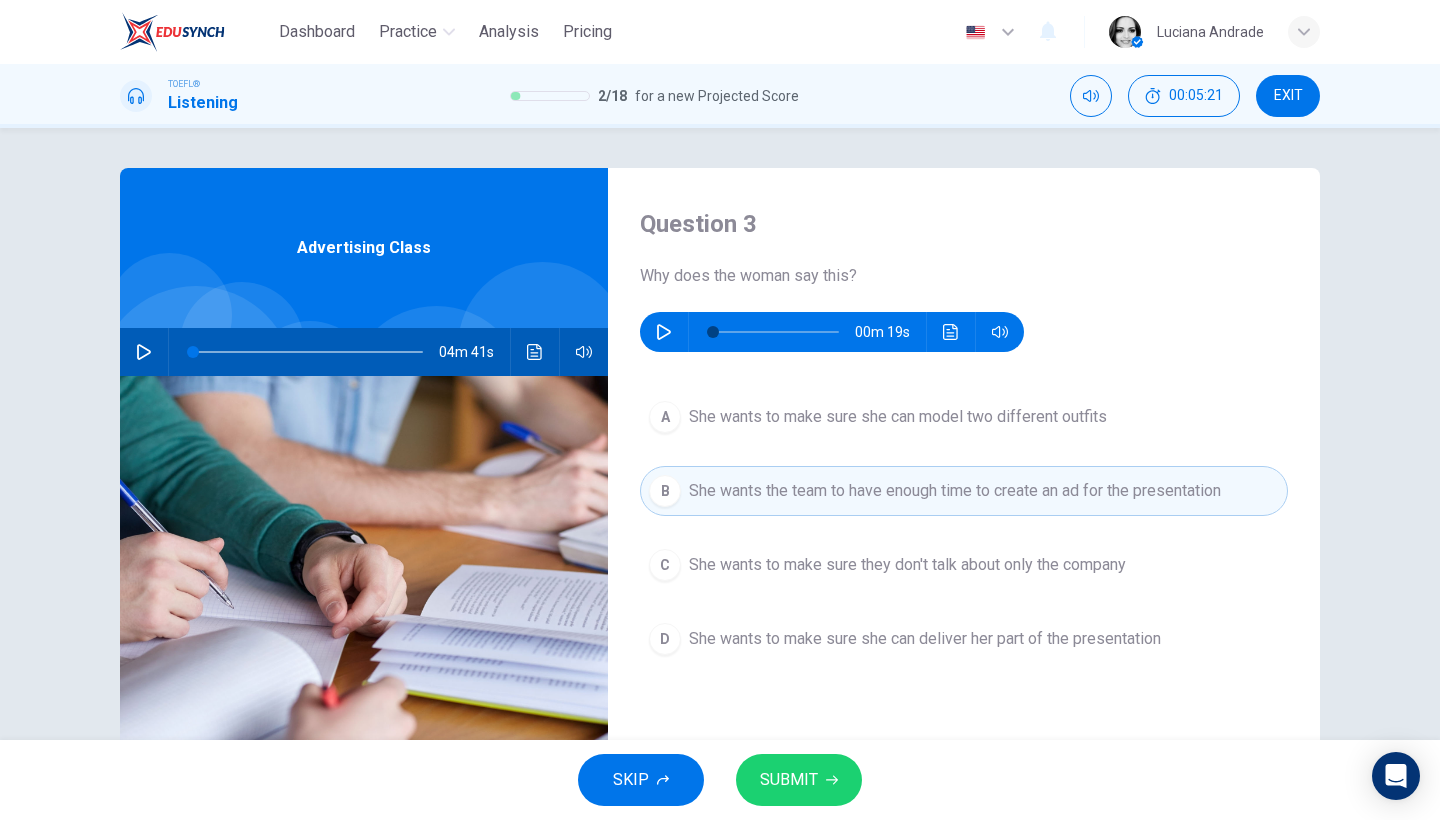 click on "SUBMIT" at bounding box center [799, 780] 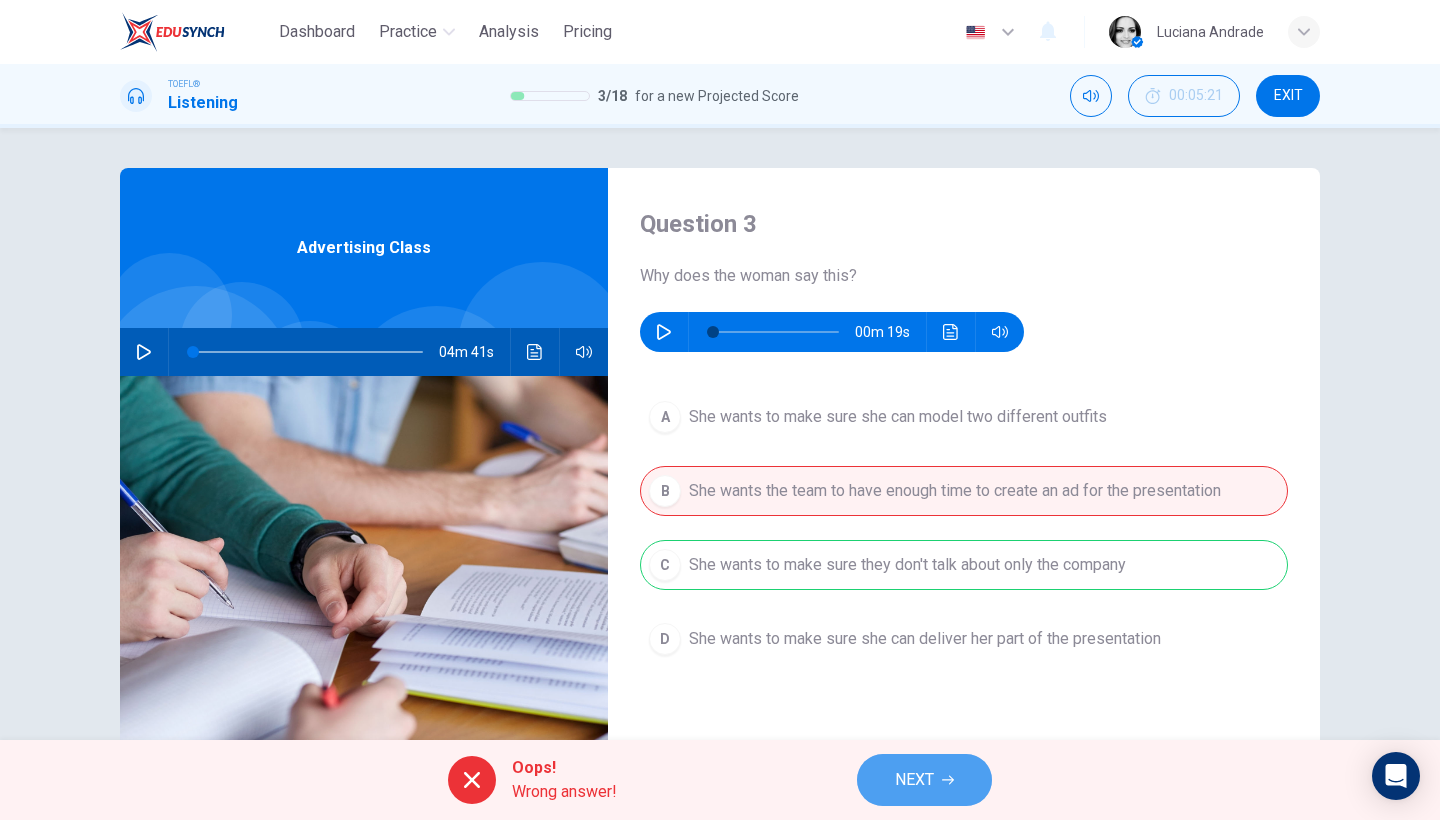 click on "NEXT" at bounding box center [924, 780] 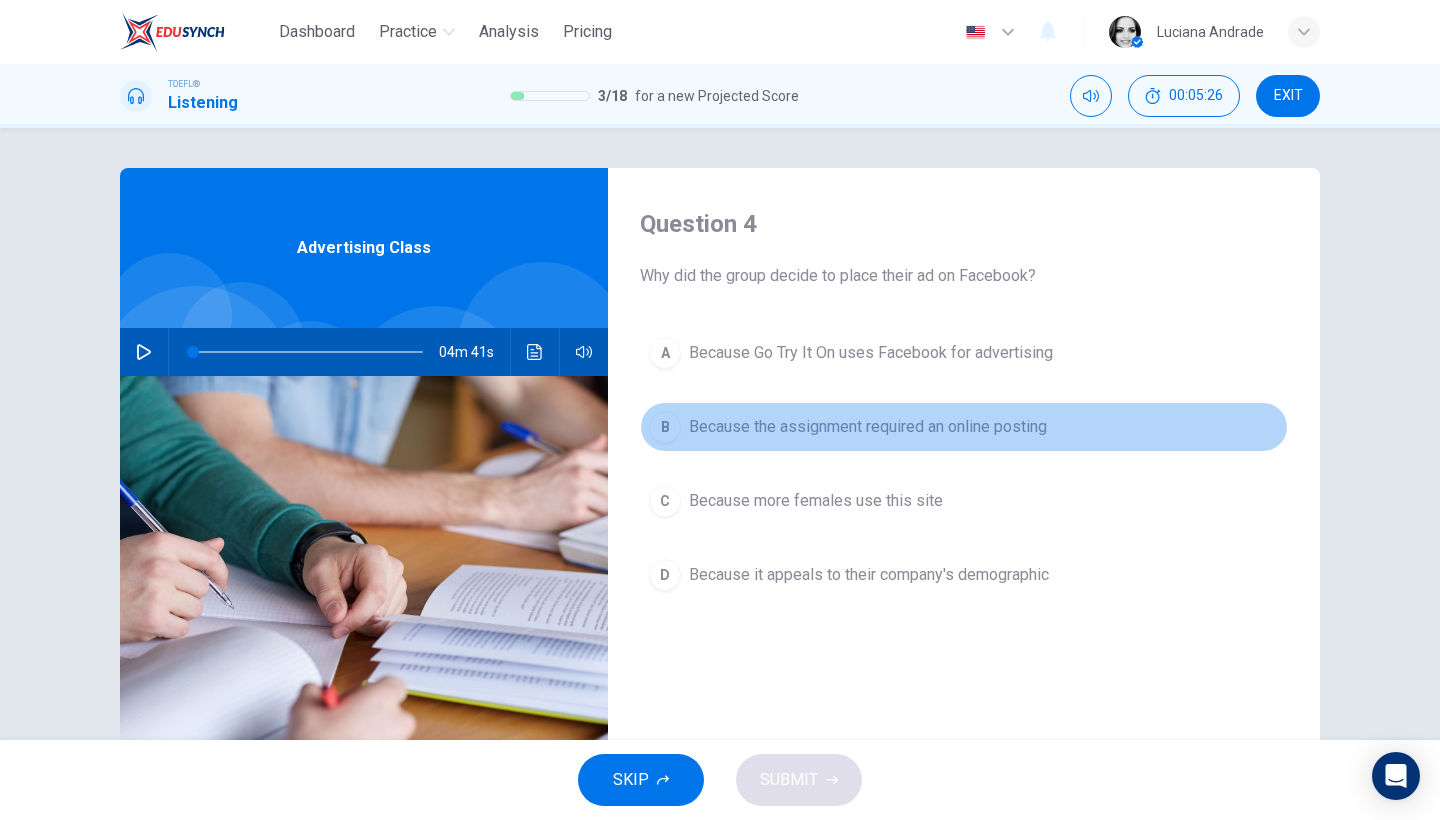 click on "Because the assignment required an online posting" at bounding box center [868, 427] 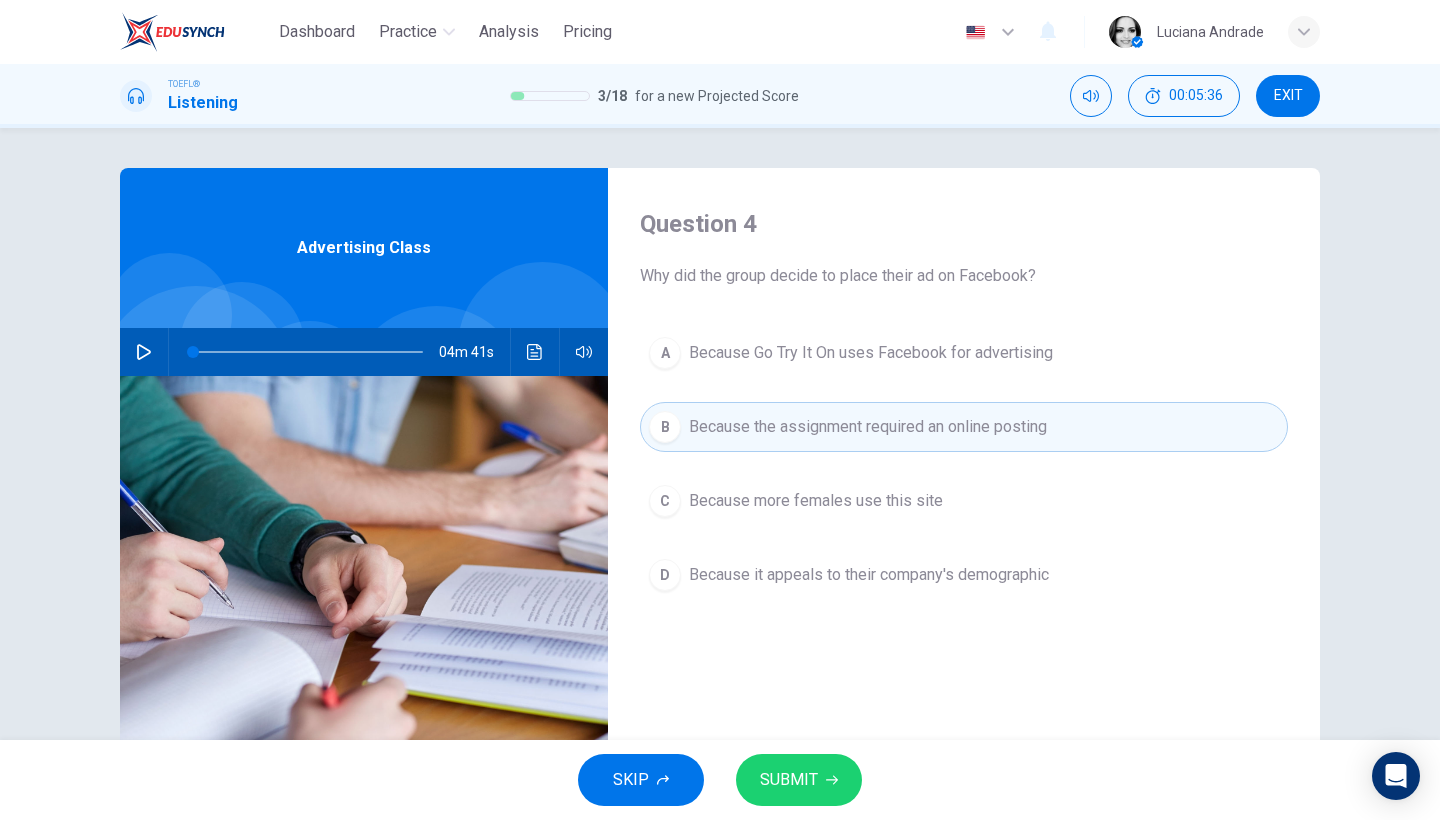 click on "SUBMIT" at bounding box center (789, 780) 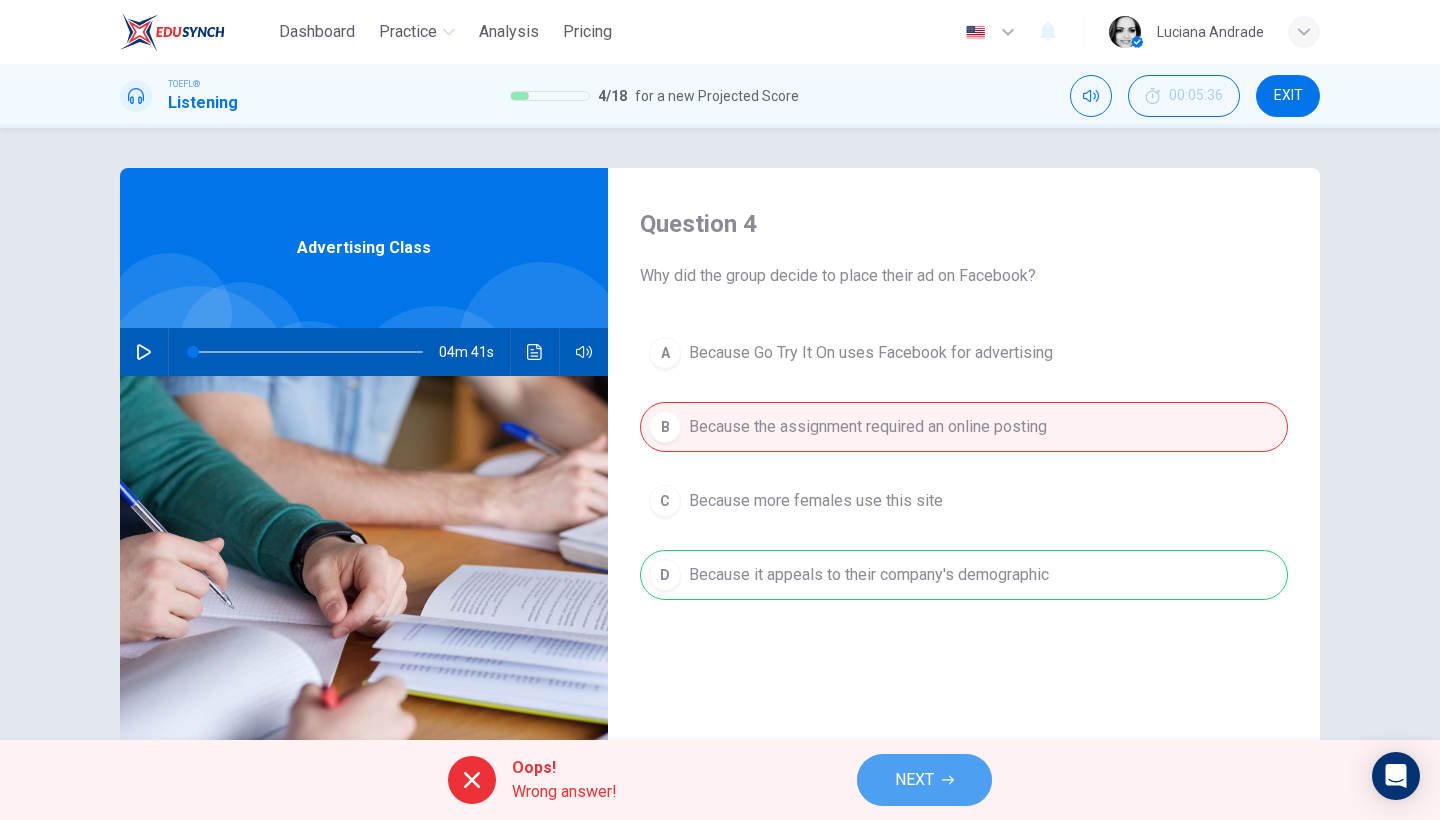 click on "NEXT" at bounding box center (914, 780) 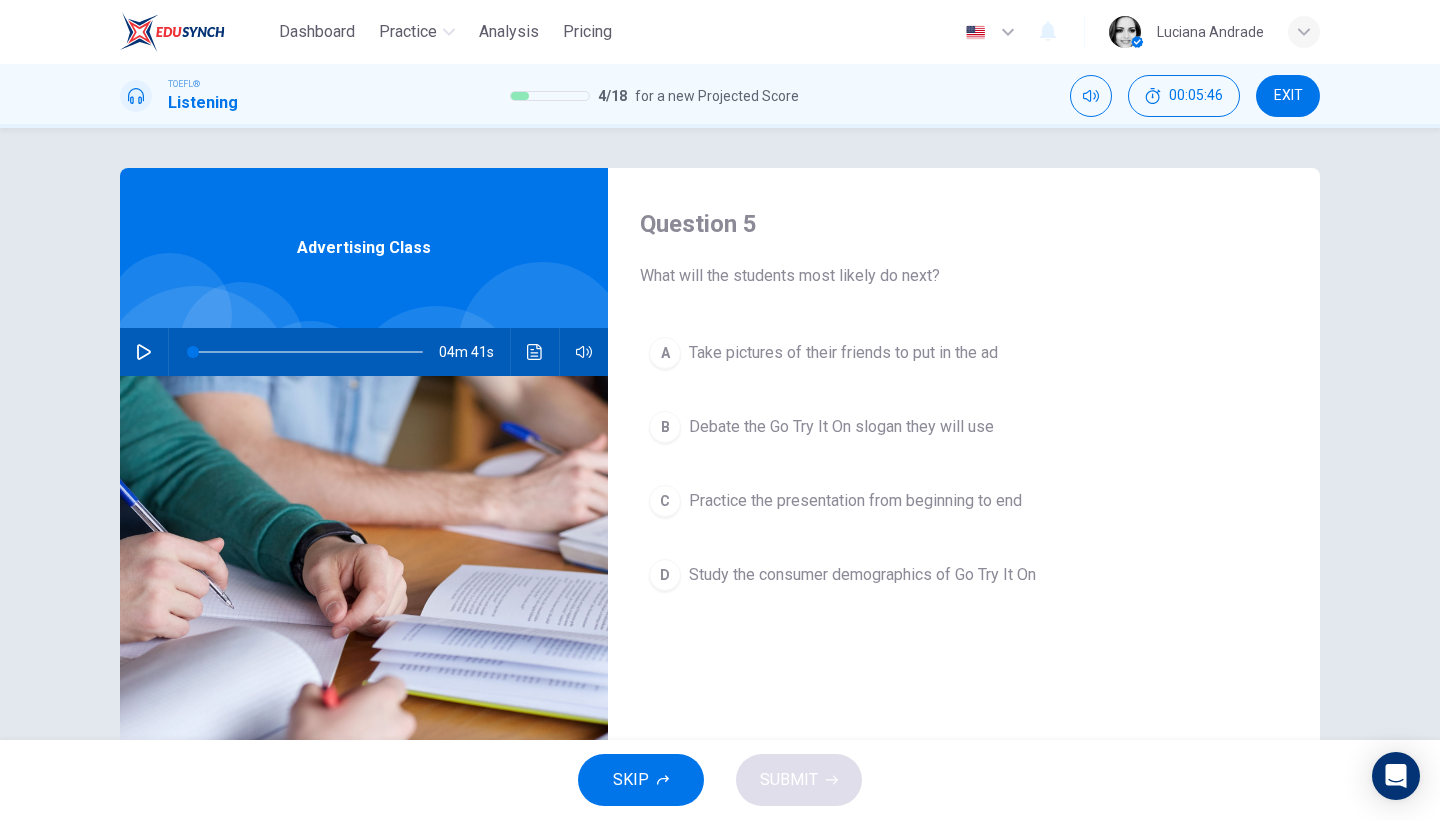 click on "B Debate the Go Try It On slogan they will use" at bounding box center (964, 427) 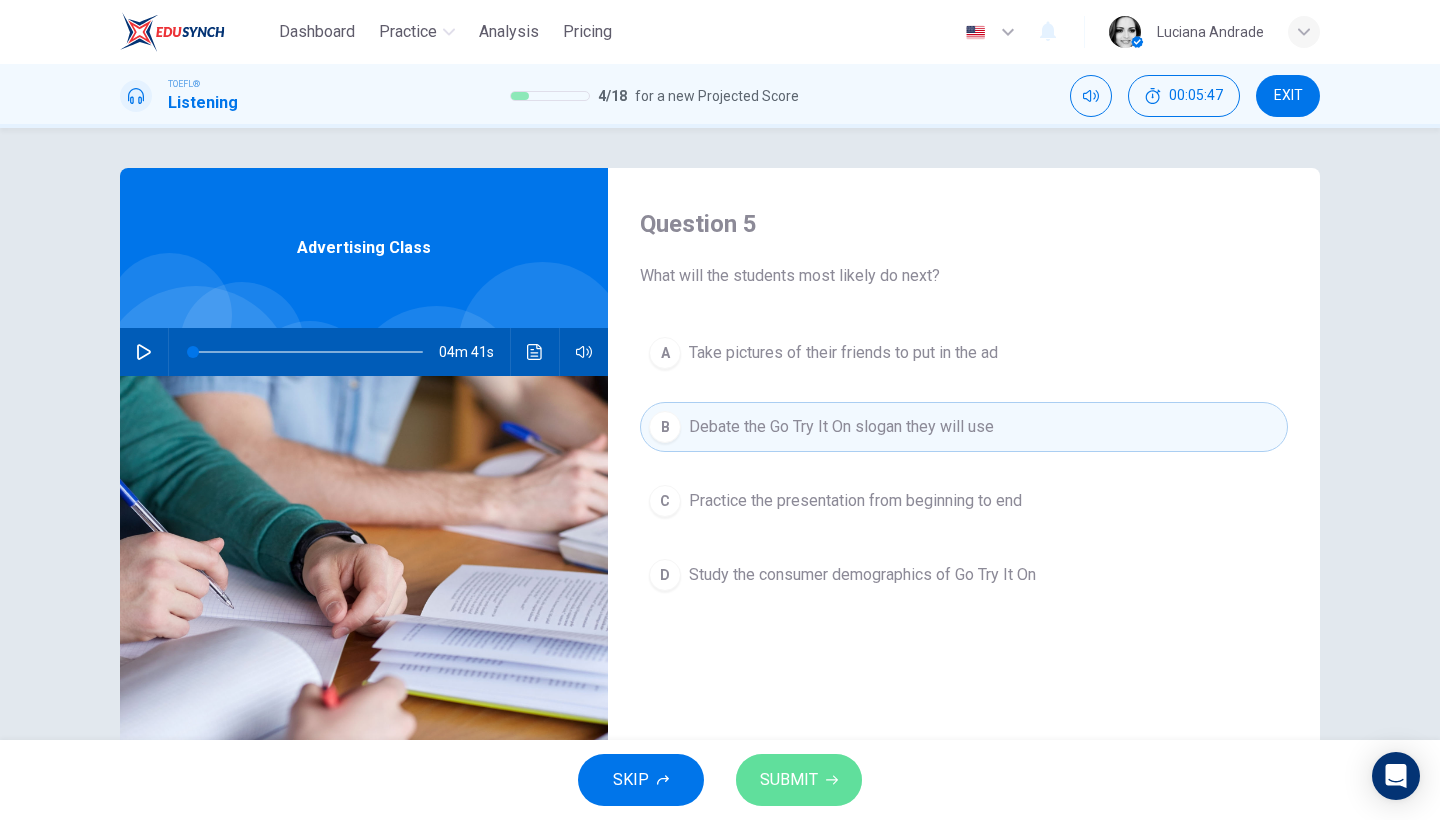 click on "SUBMIT" at bounding box center (799, 780) 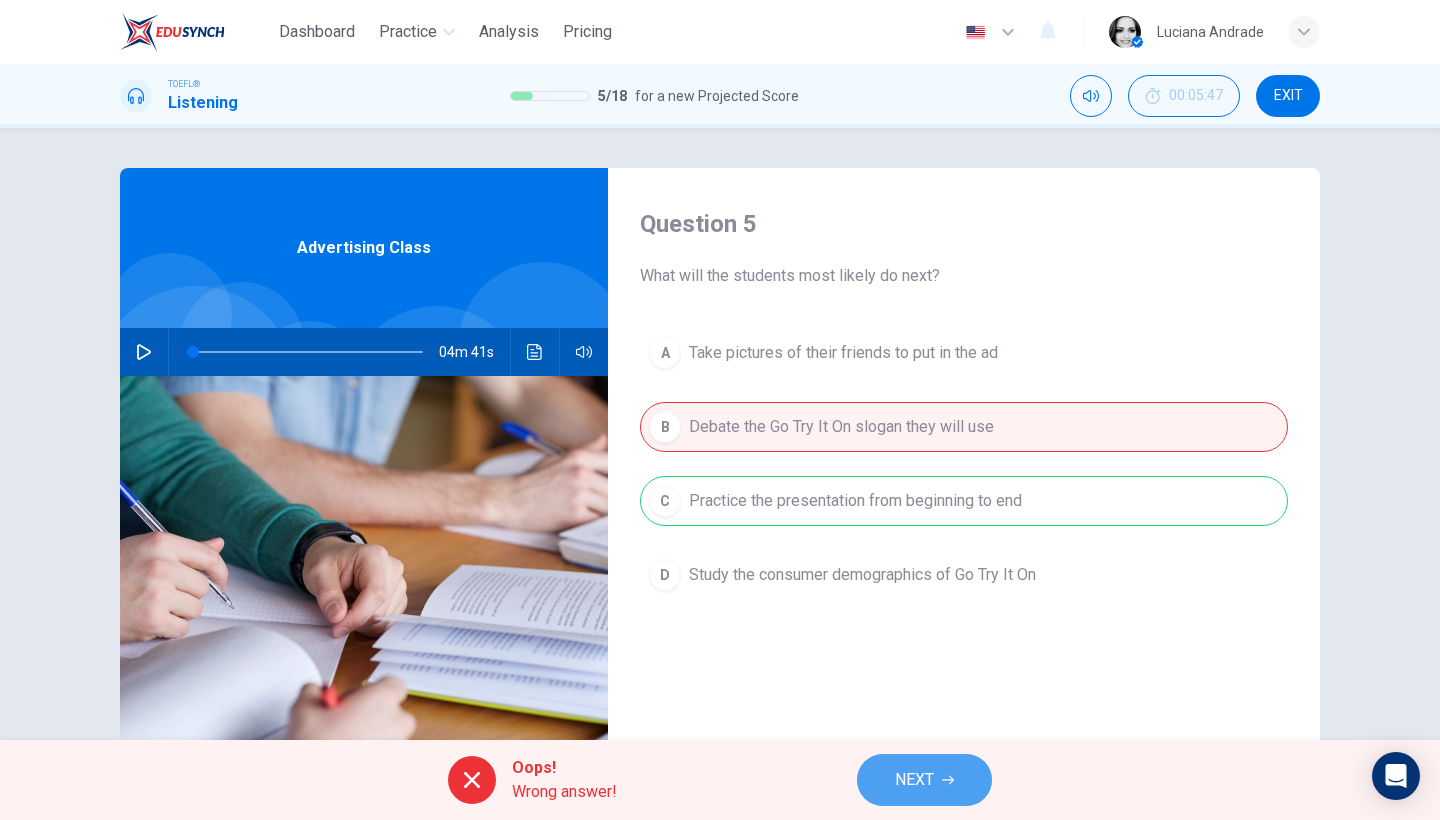 click 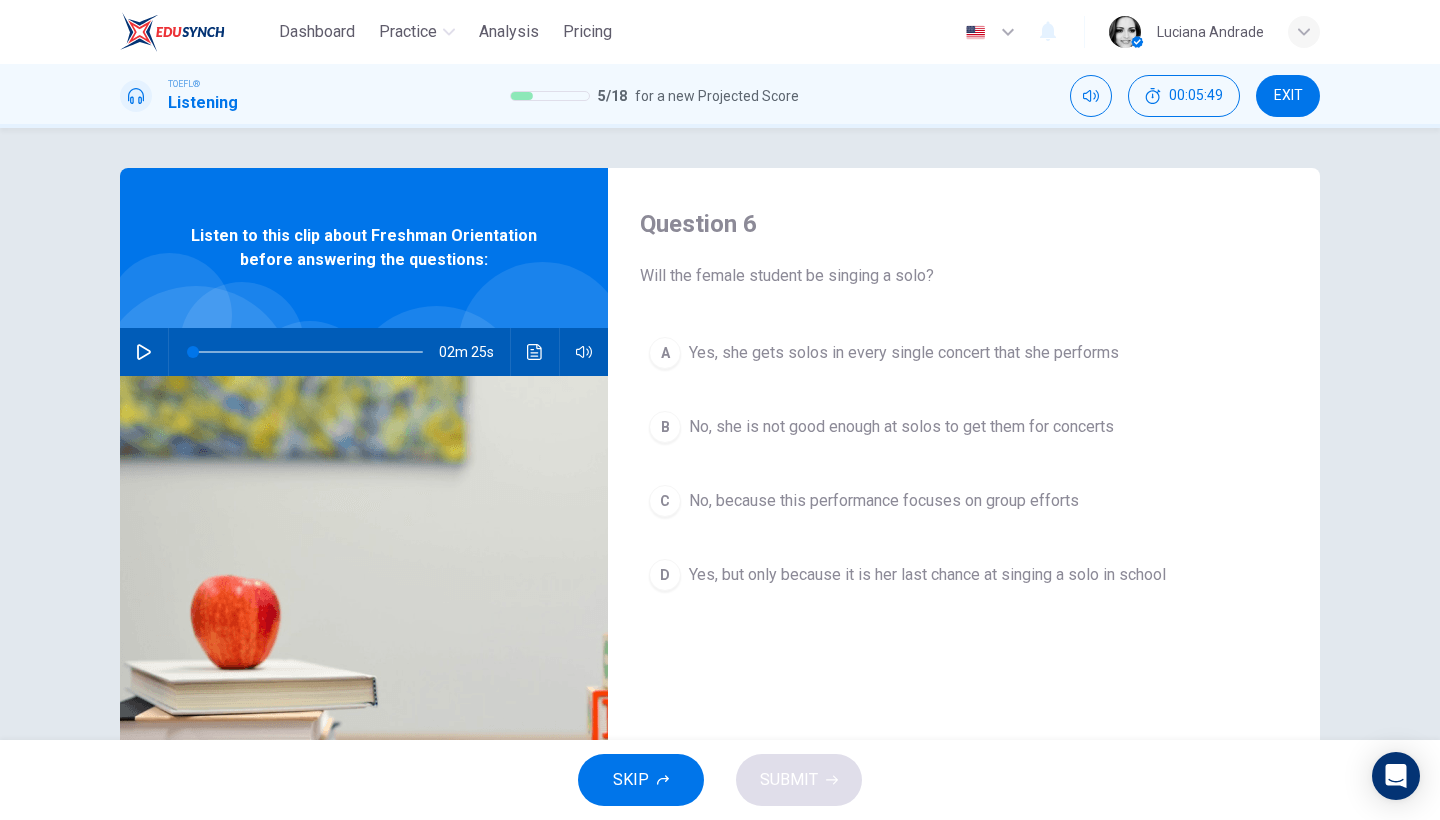 click 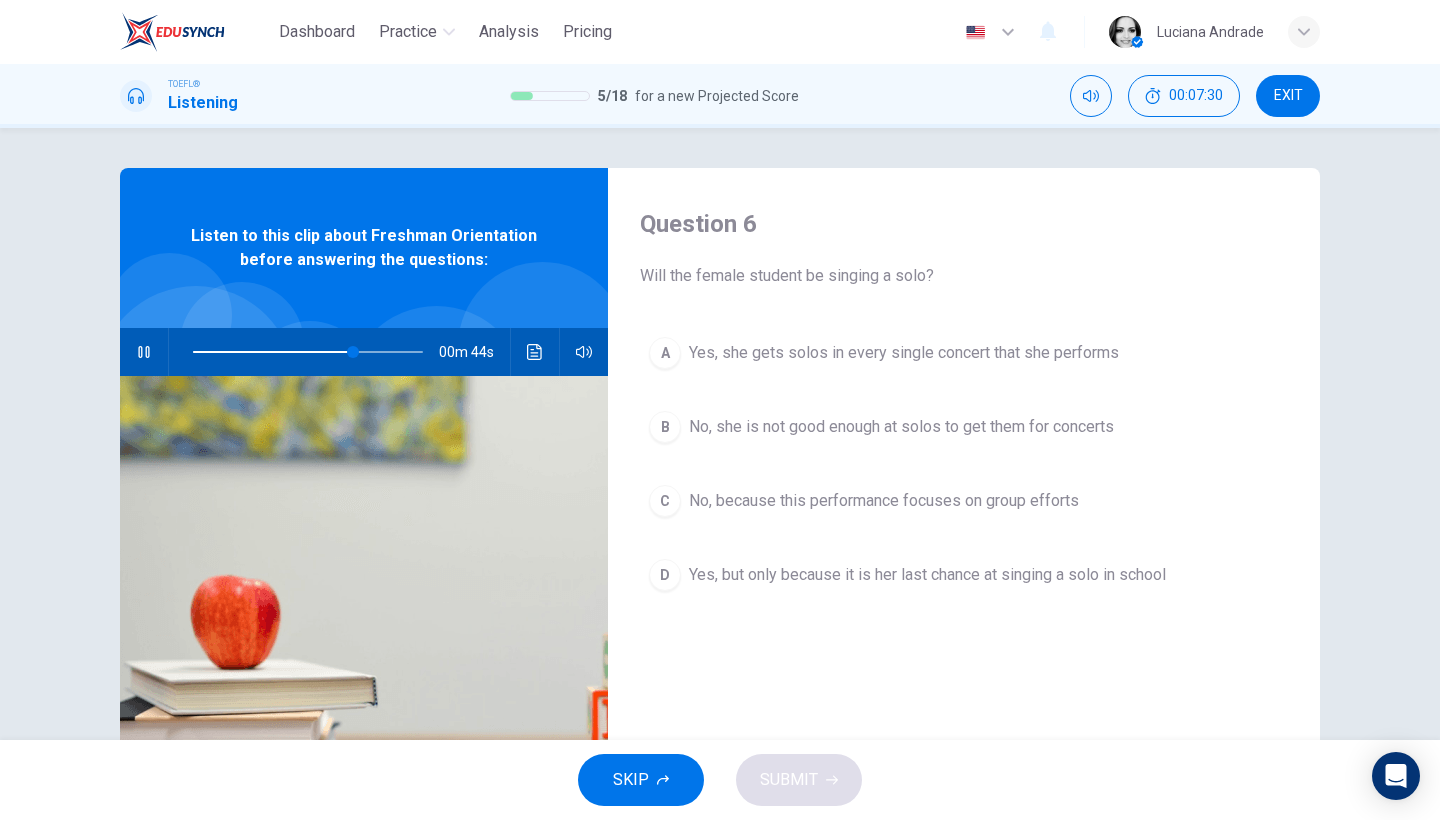 click on "No, because this performance focuses on group efforts" at bounding box center [884, 501] 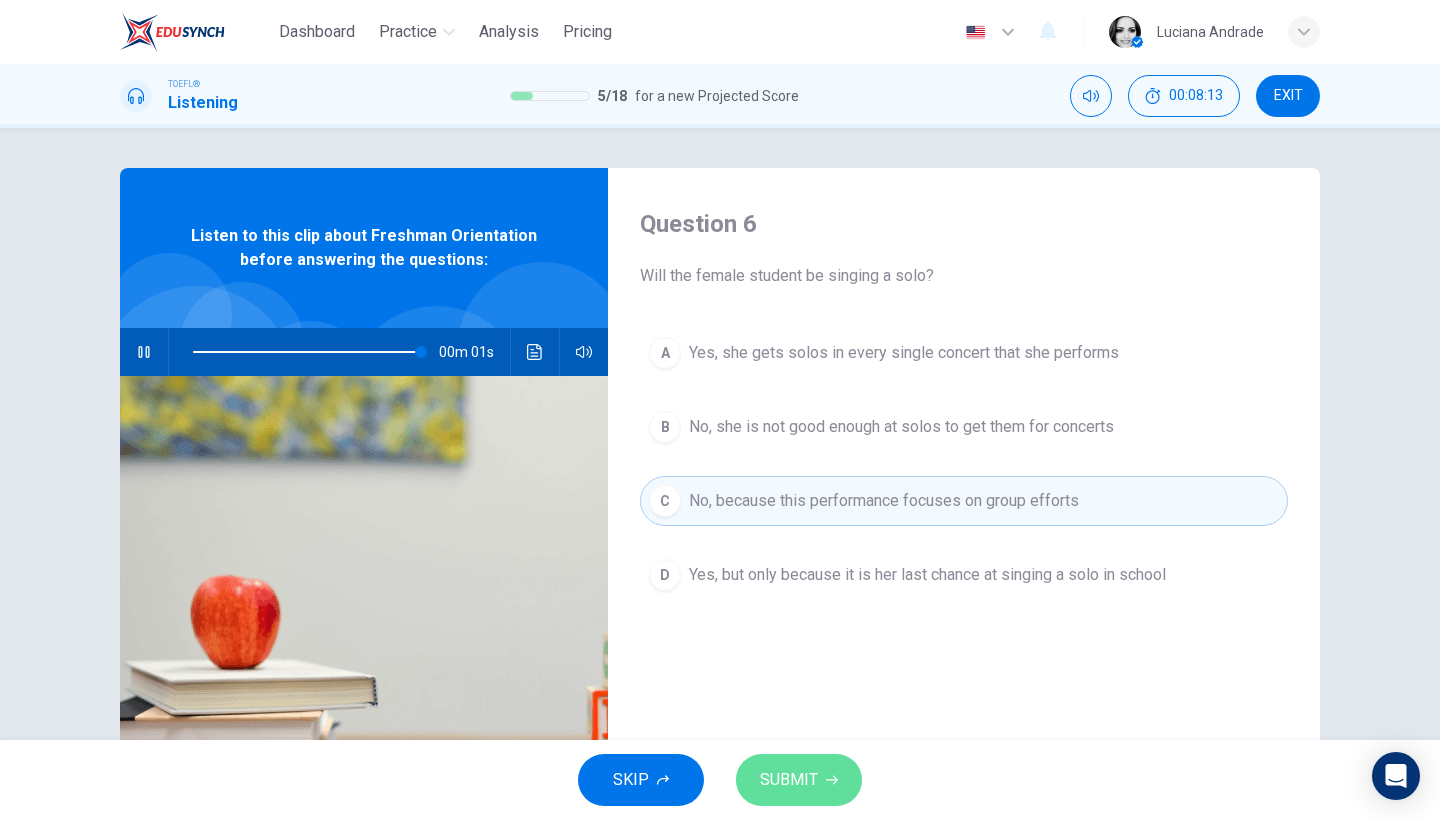 click on "SUBMIT" at bounding box center [799, 780] 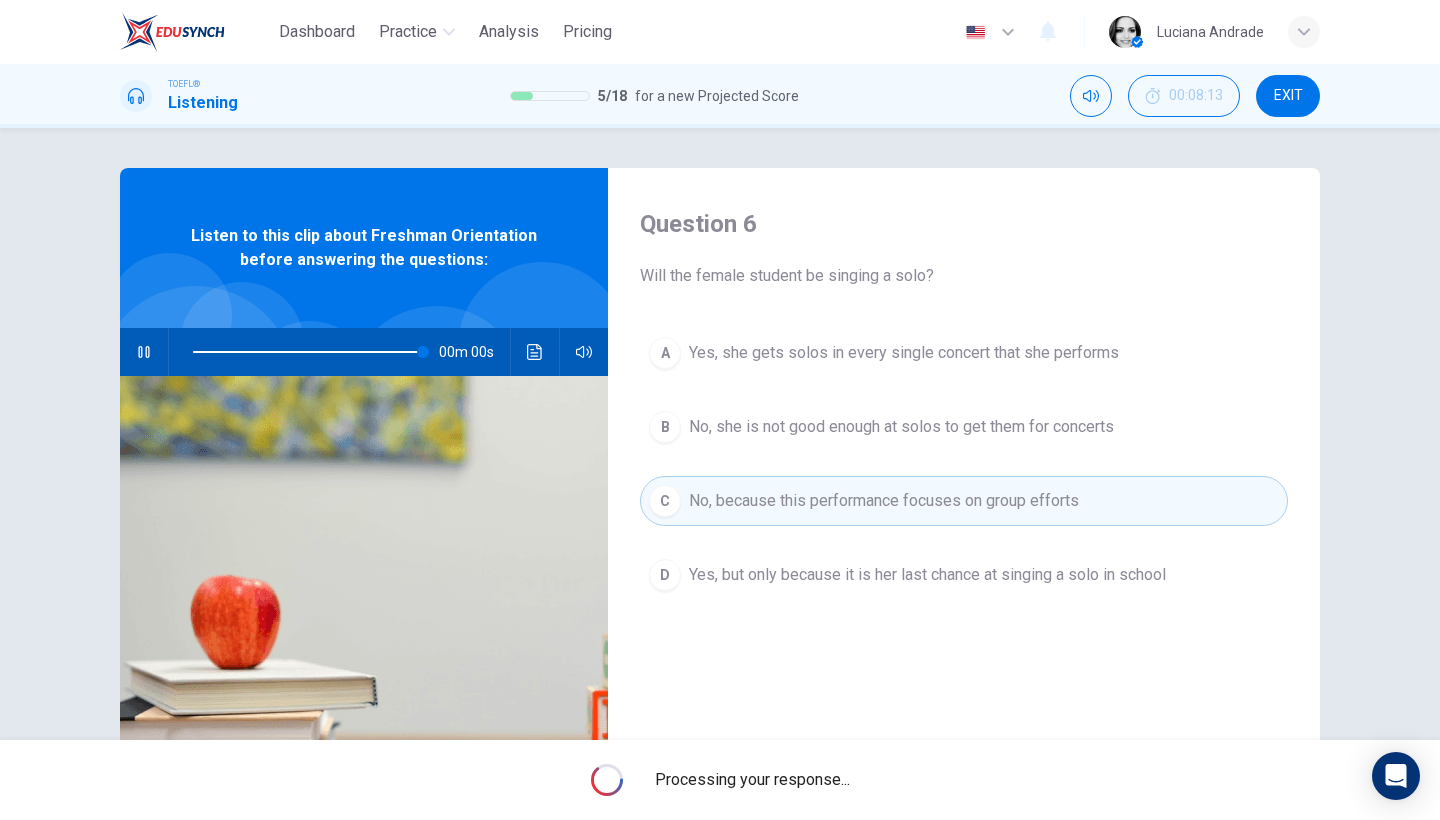 type on "0" 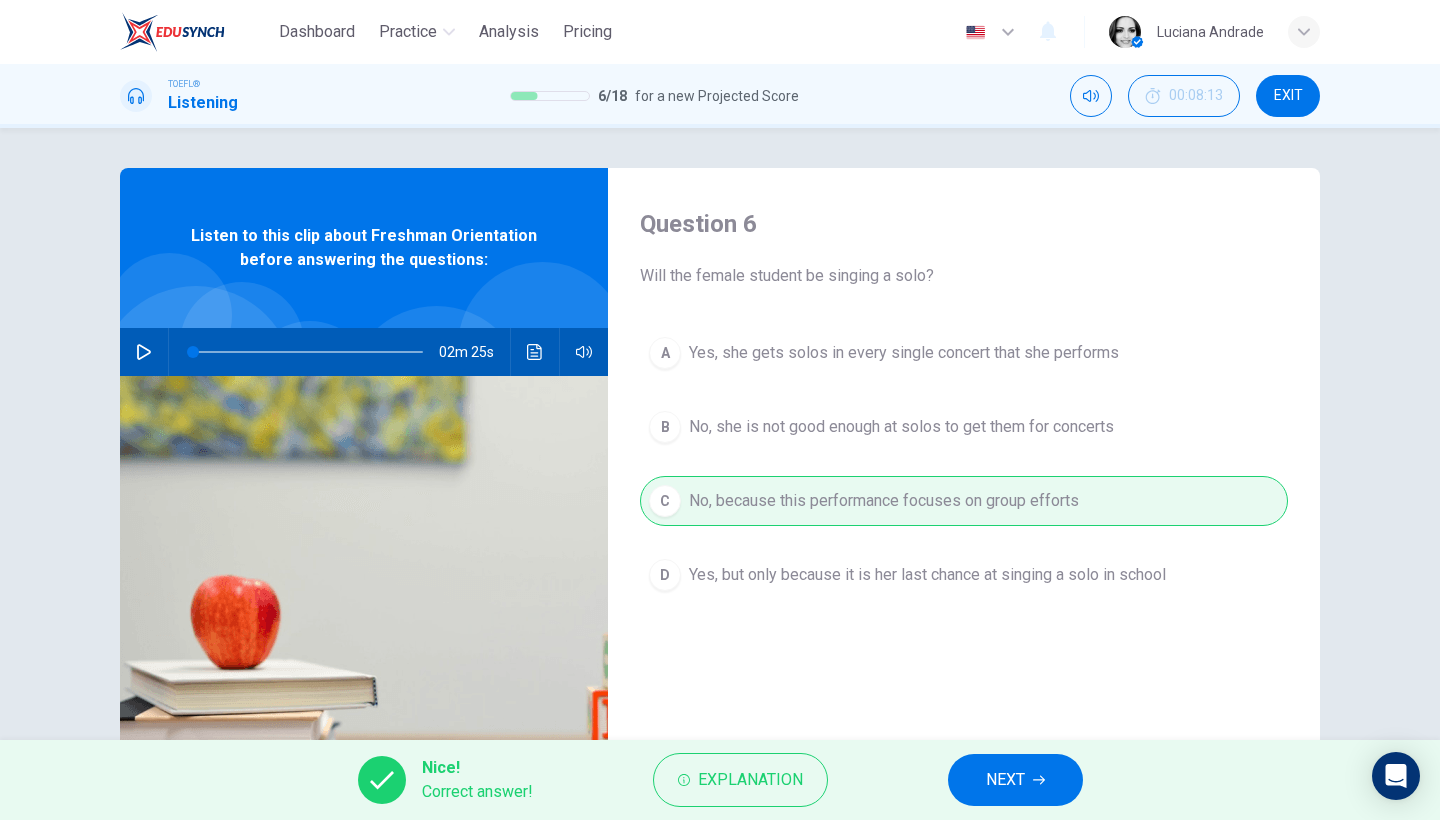 click on "NEXT" at bounding box center (1005, 780) 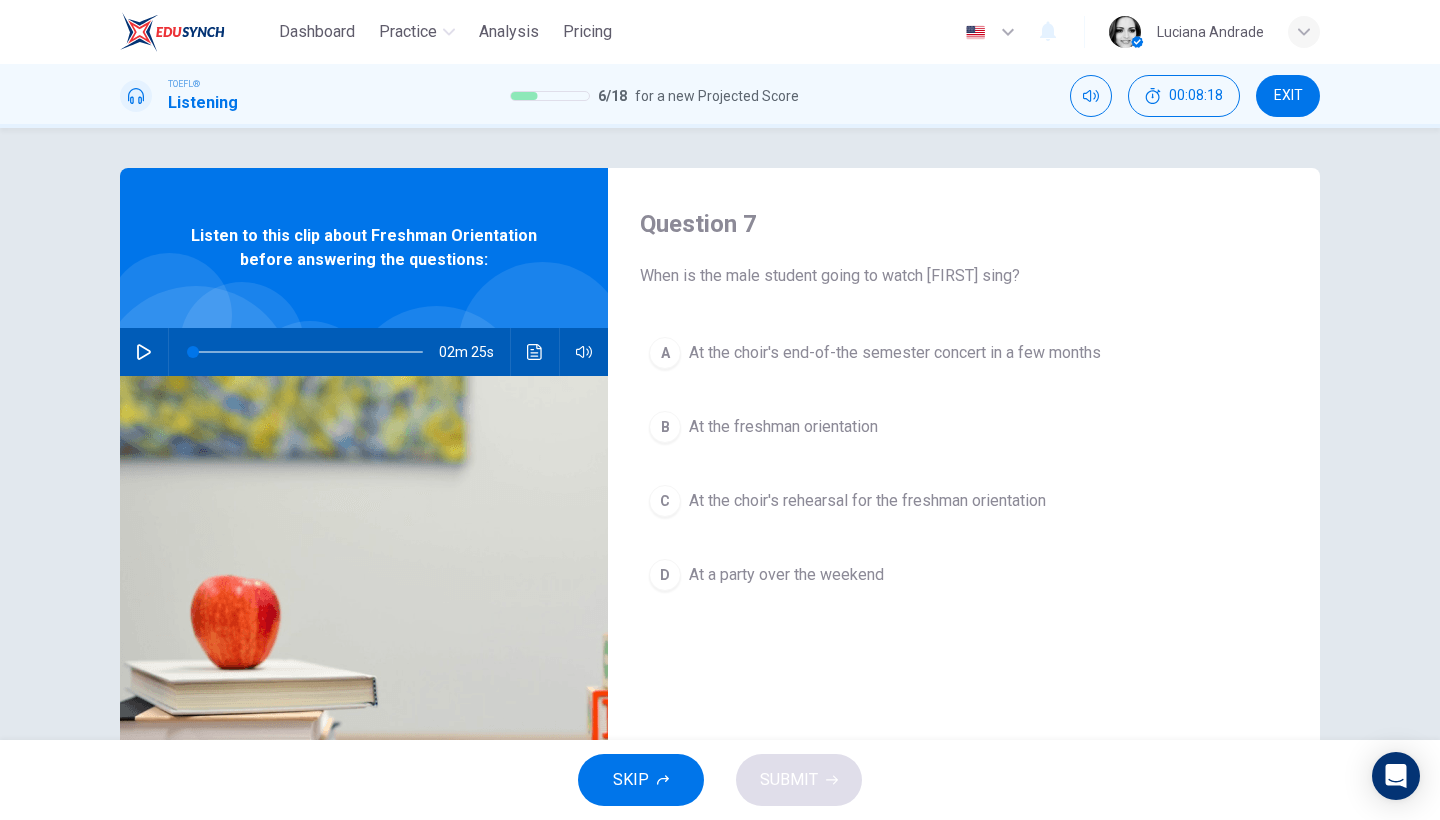 click on "At the choir's rehearsal for the freshman orientation" at bounding box center [867, 501] 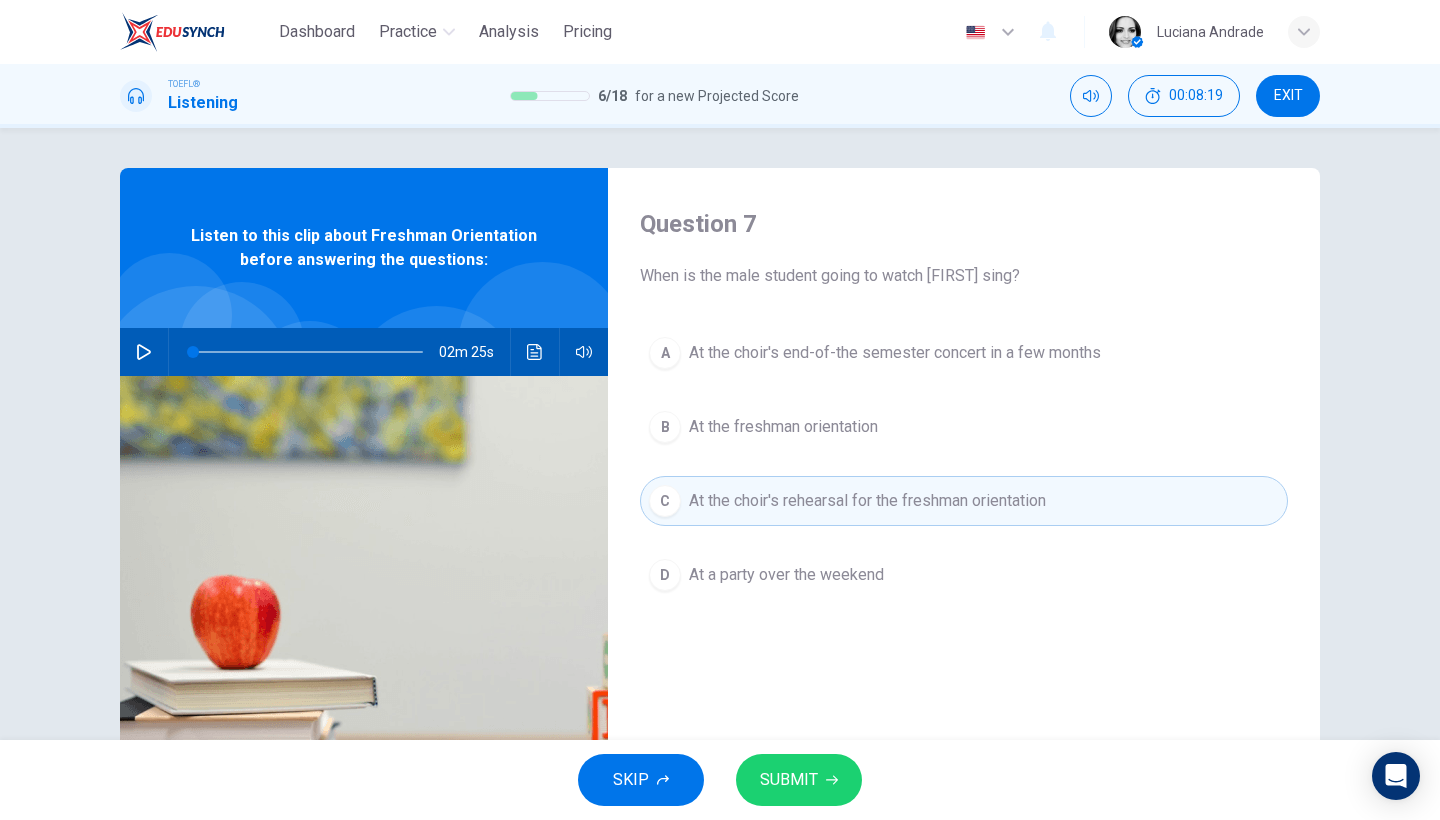click on "SUBMIT" at bounding box center (799, 780) 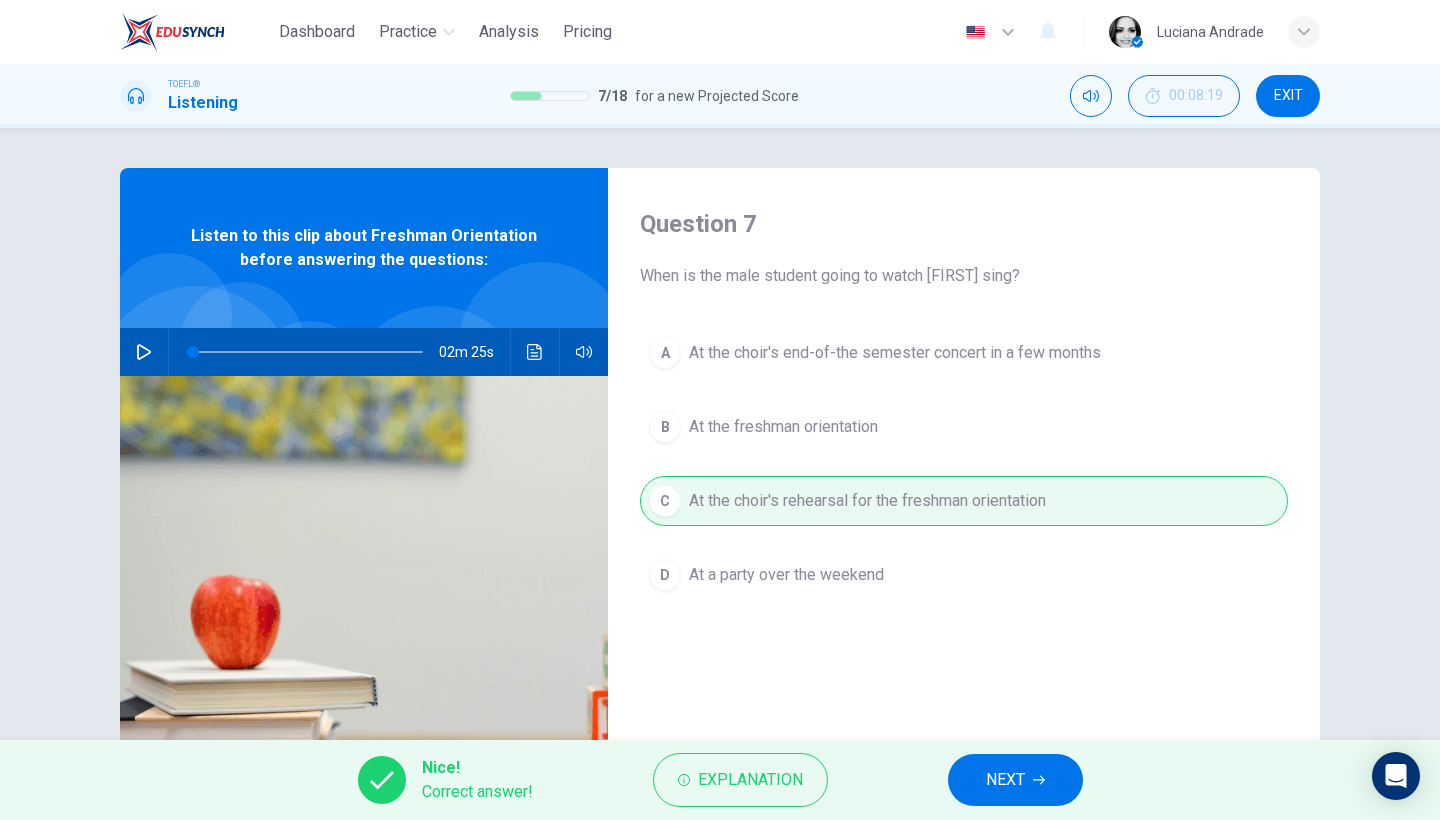 click on "NEXT" at bounding box center (1015, 780) 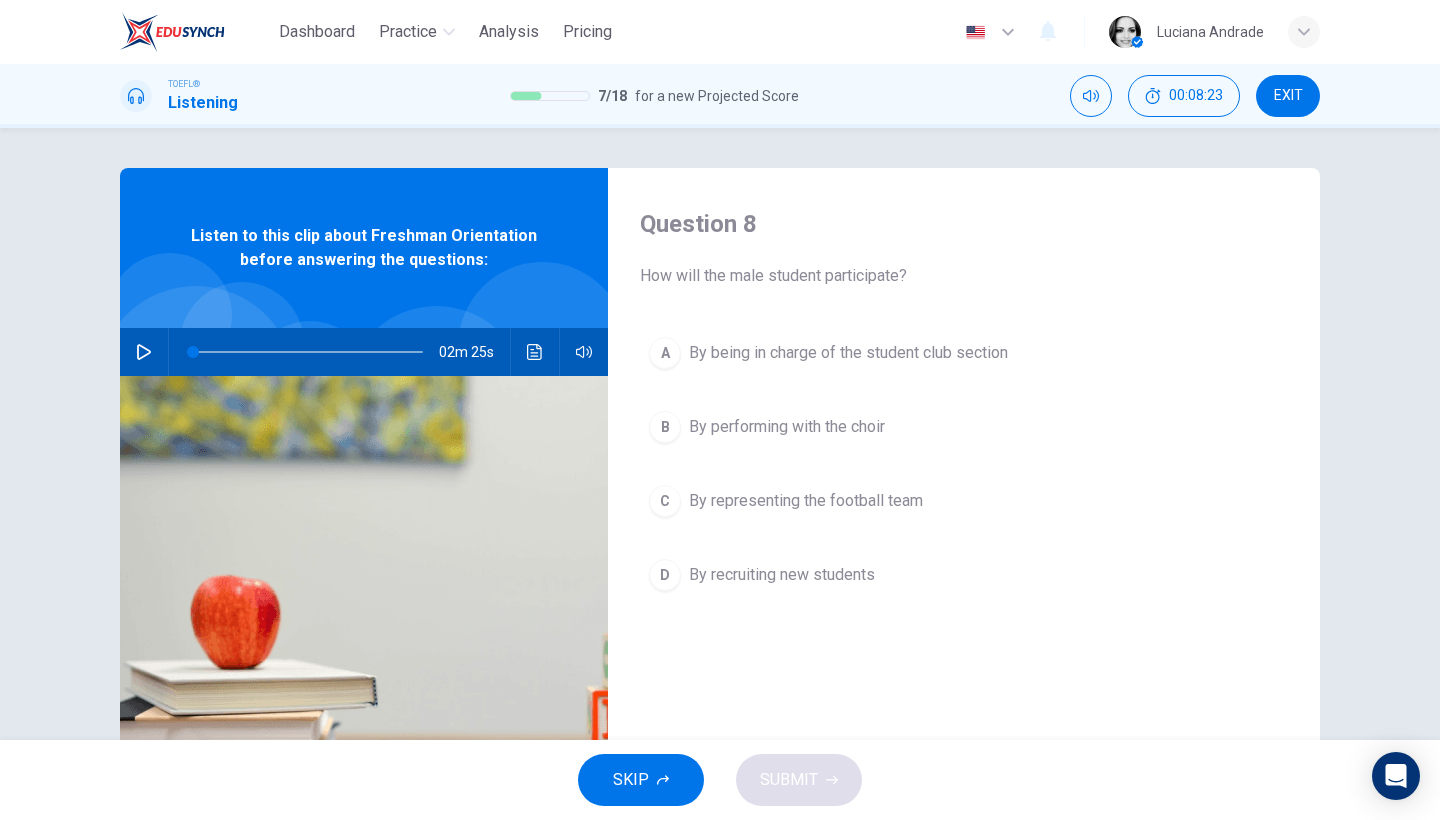 click on "By being in charge of the student club section" at bounding box center (848, 353) 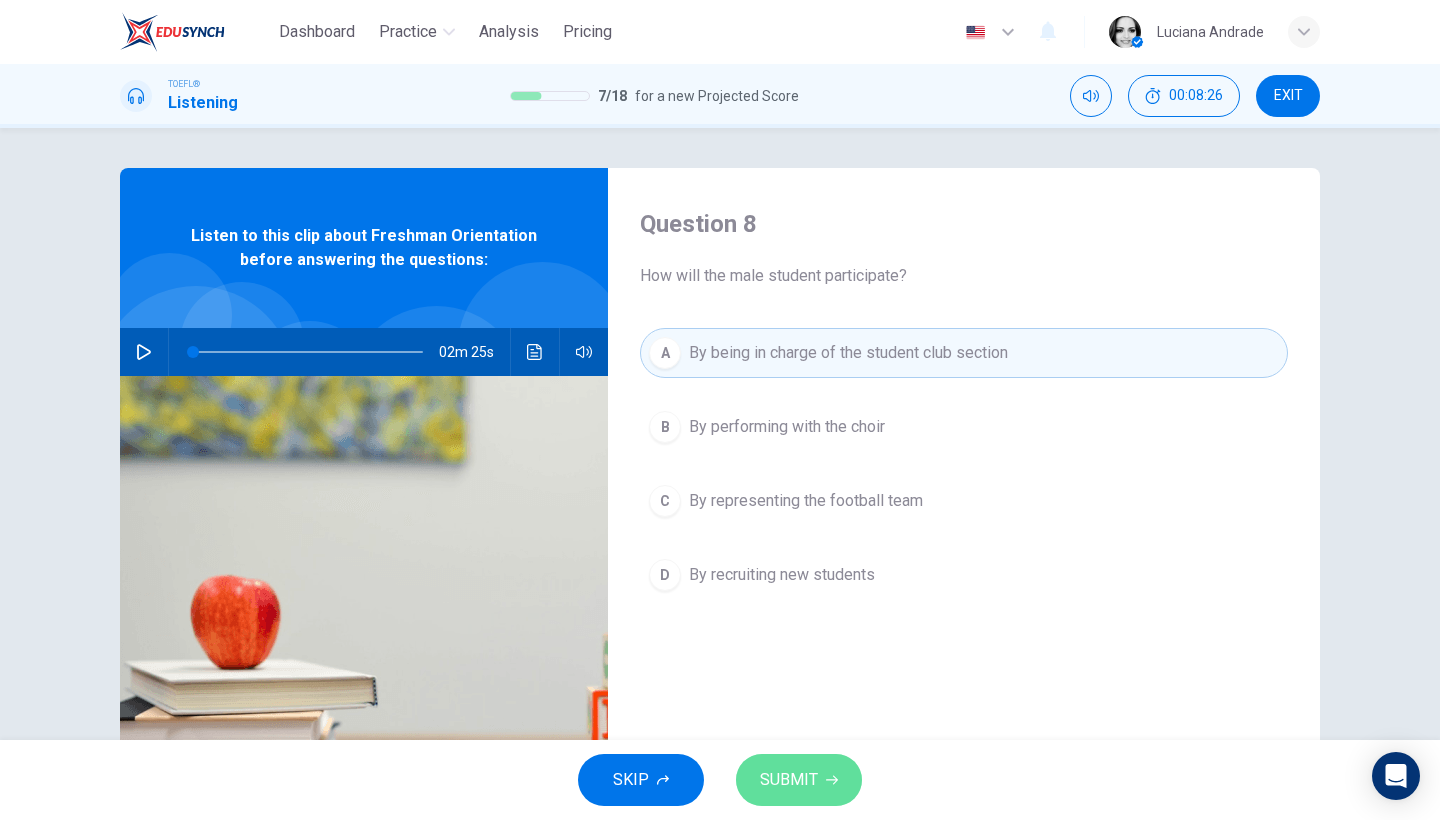 click on "SUBMIT" at bounding box center (789, 780) 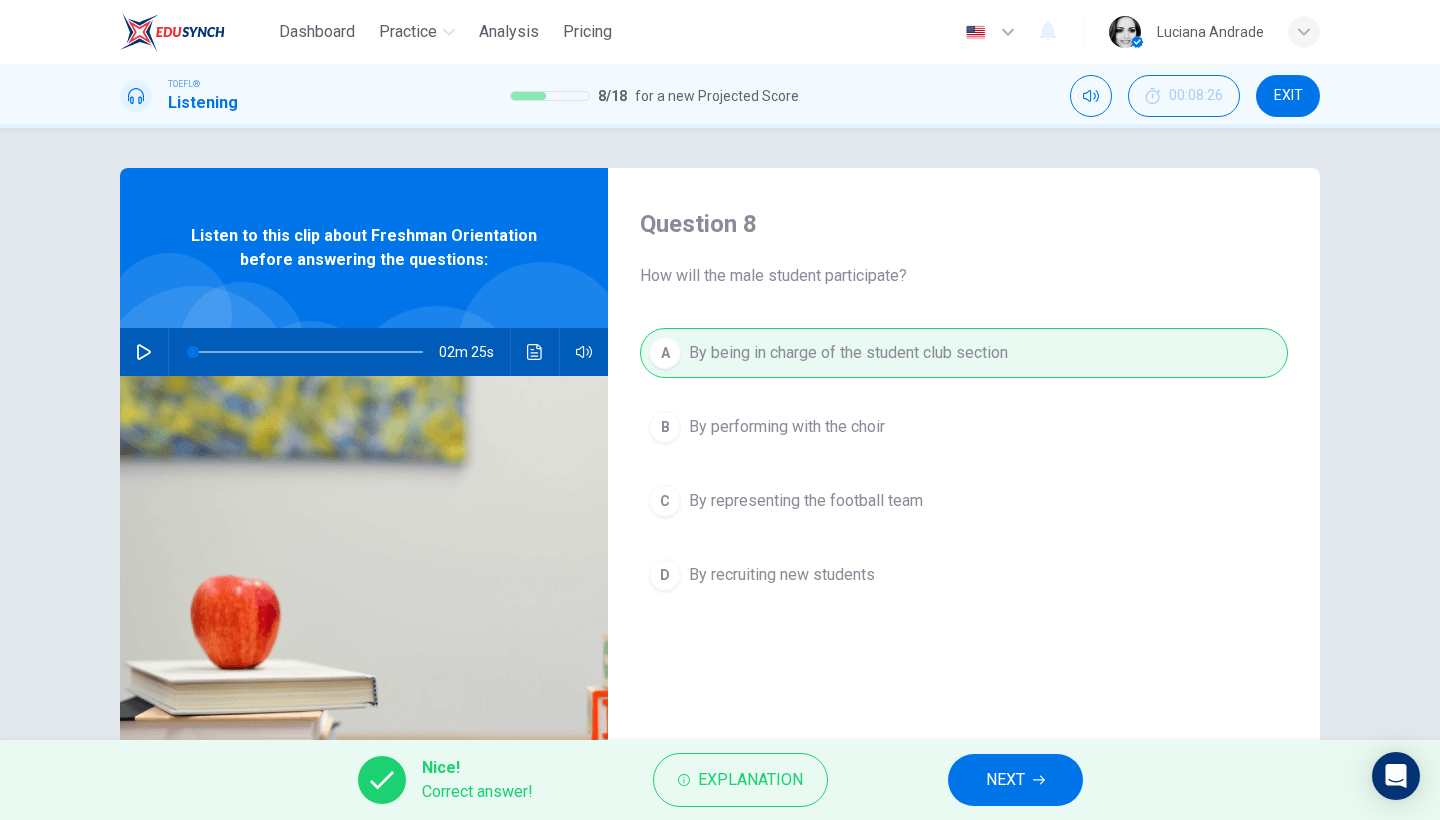 click on "NEXT" at bounding box center (1005, 780) 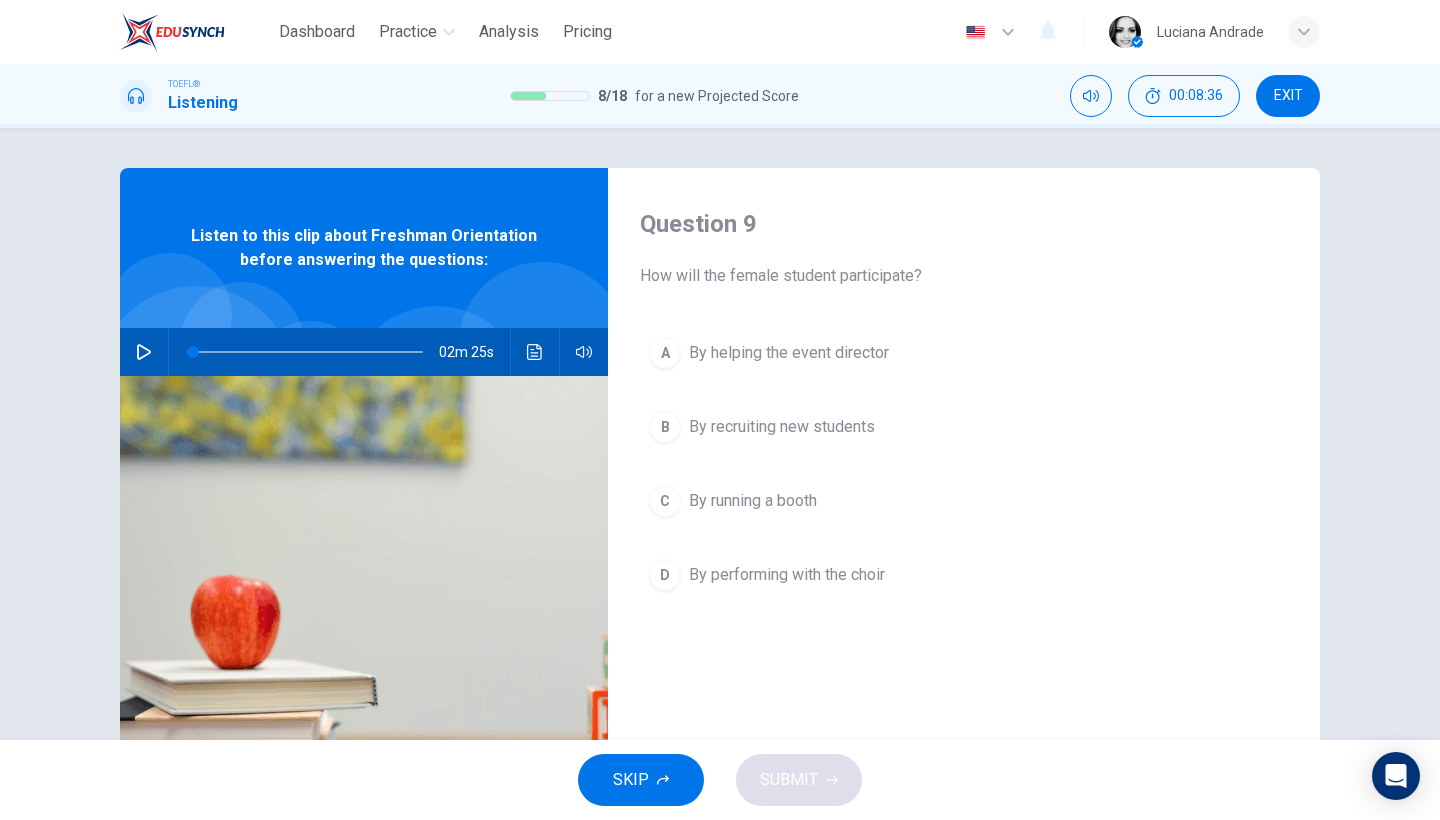 click on "D By performing with the choir" at bounding box center (964, 575) 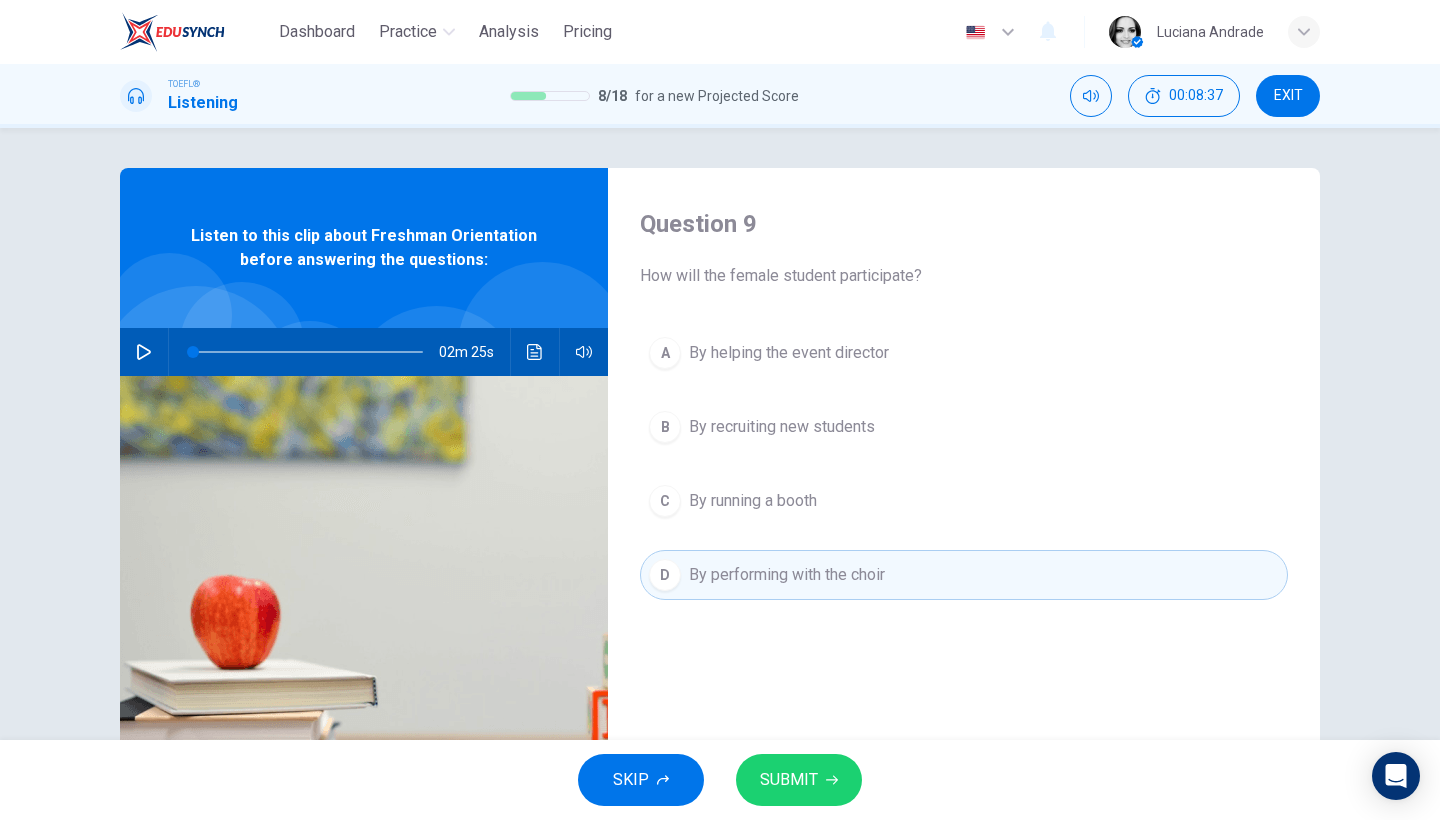 click on "SUBMIT" at bounding box center [789, 780] 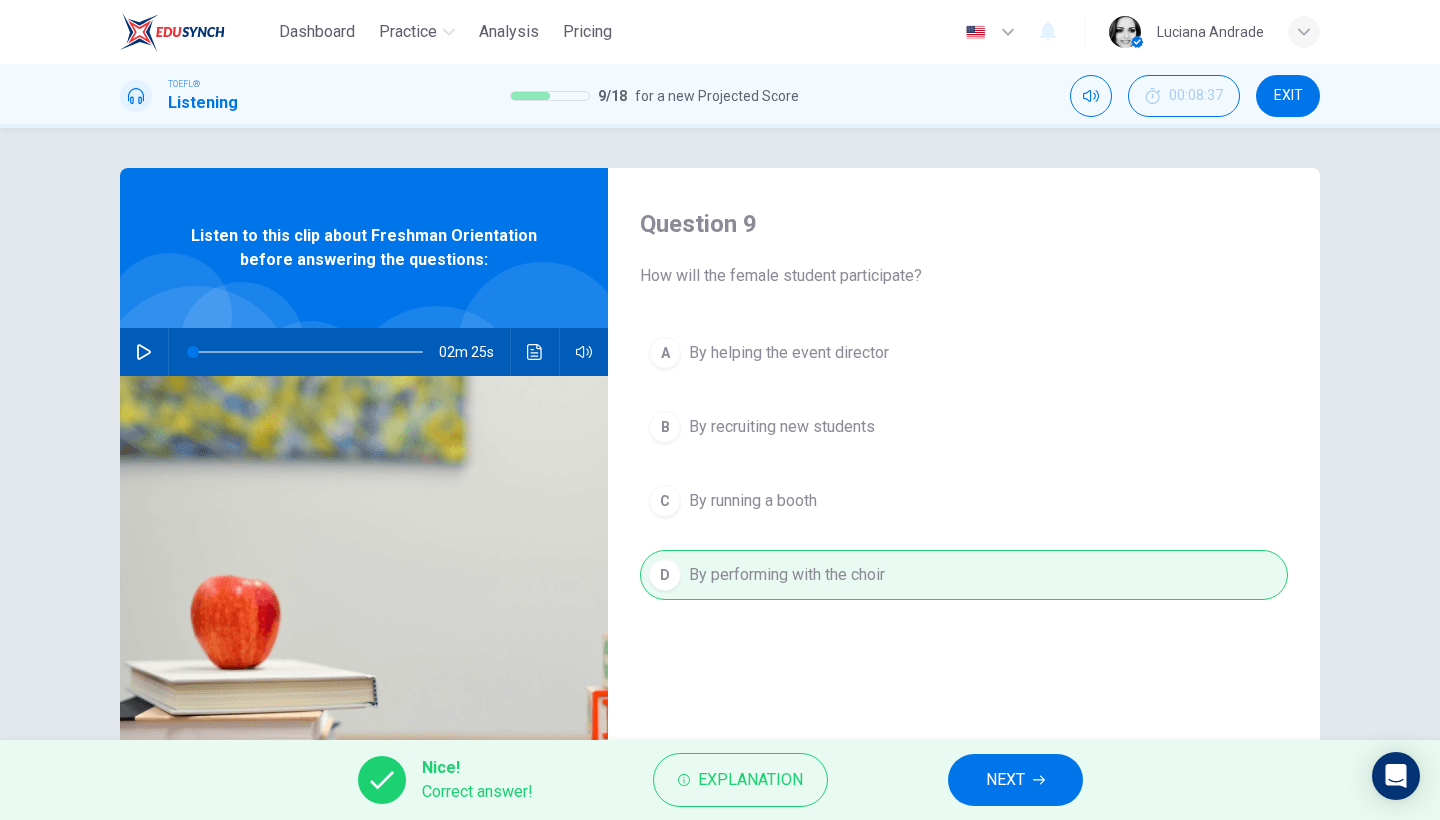 click on "NEXT" at bounding box center (1005, 780) 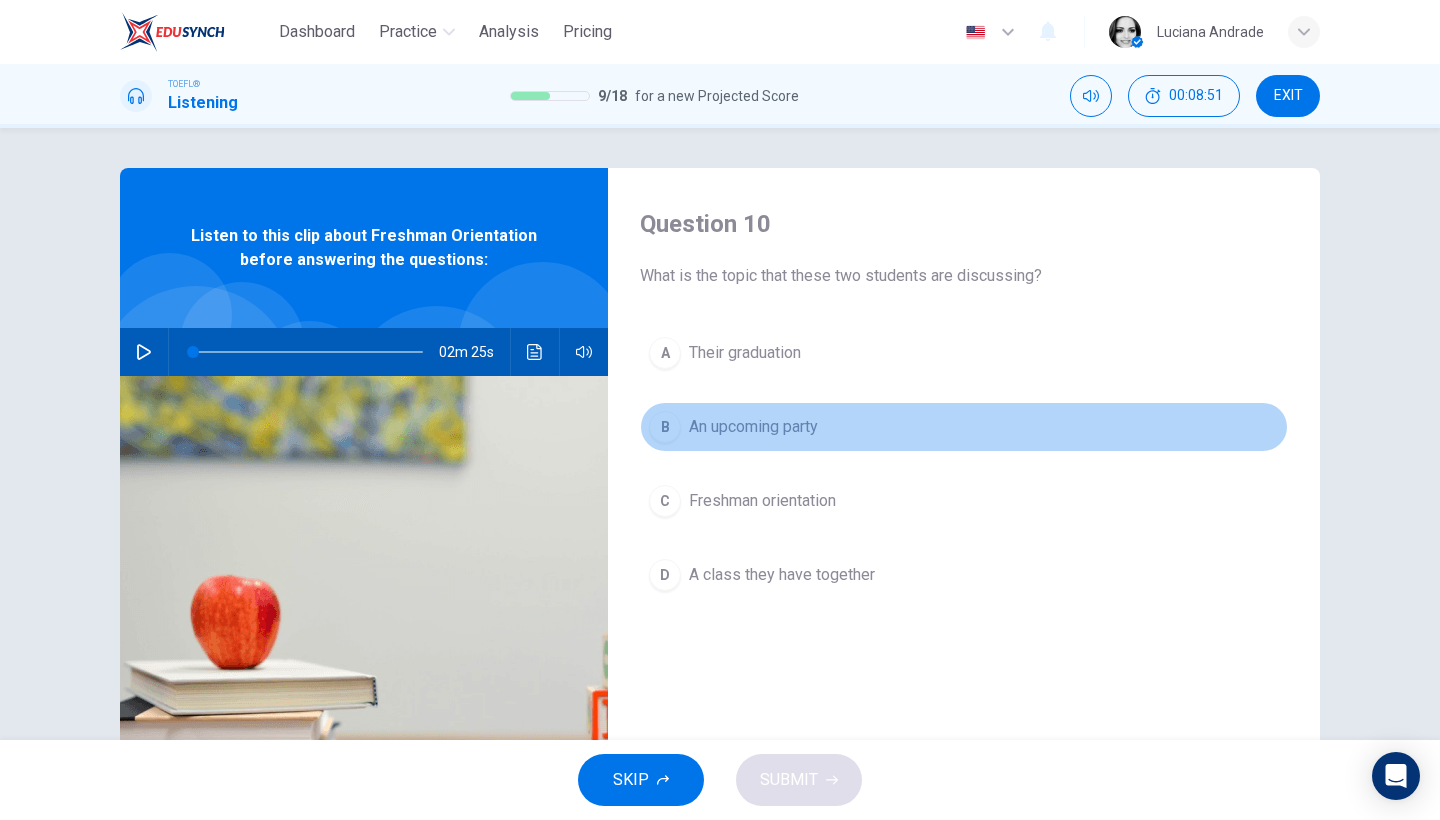 click on "B An upcoming party" at bounding box center [964, 427] 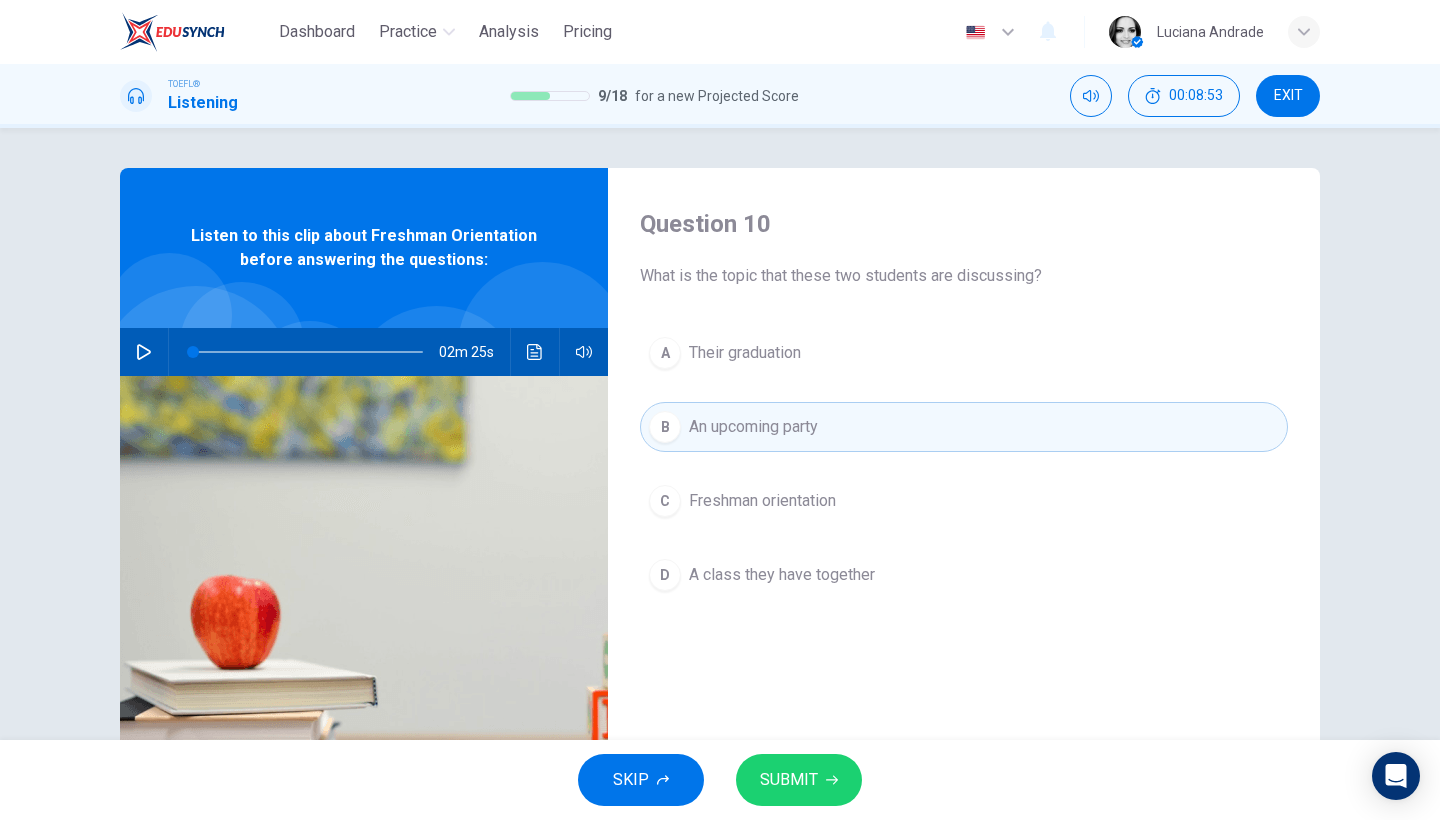 click 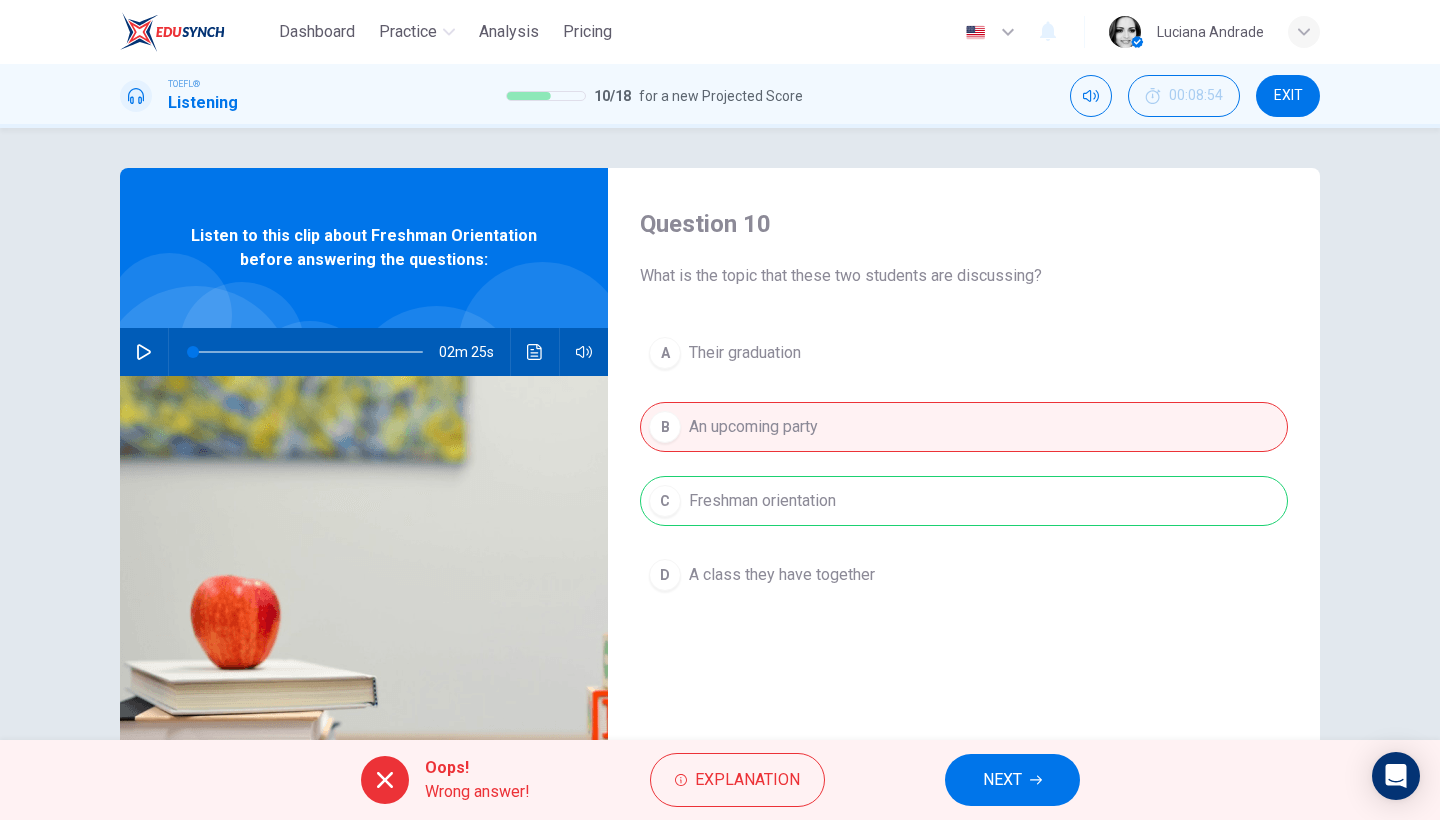 click on "NEXT" at bounding box center [1002, 780] 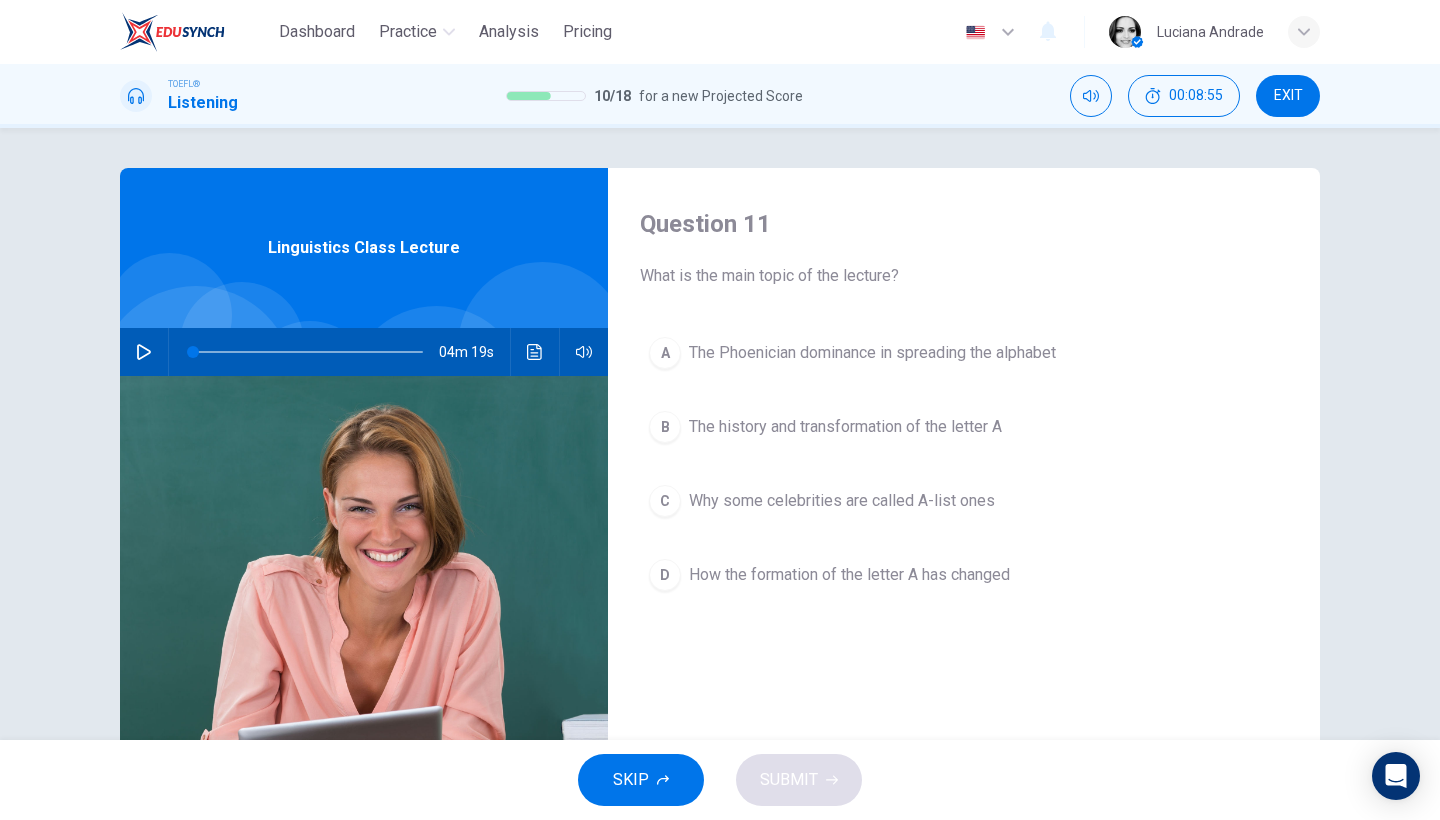 click 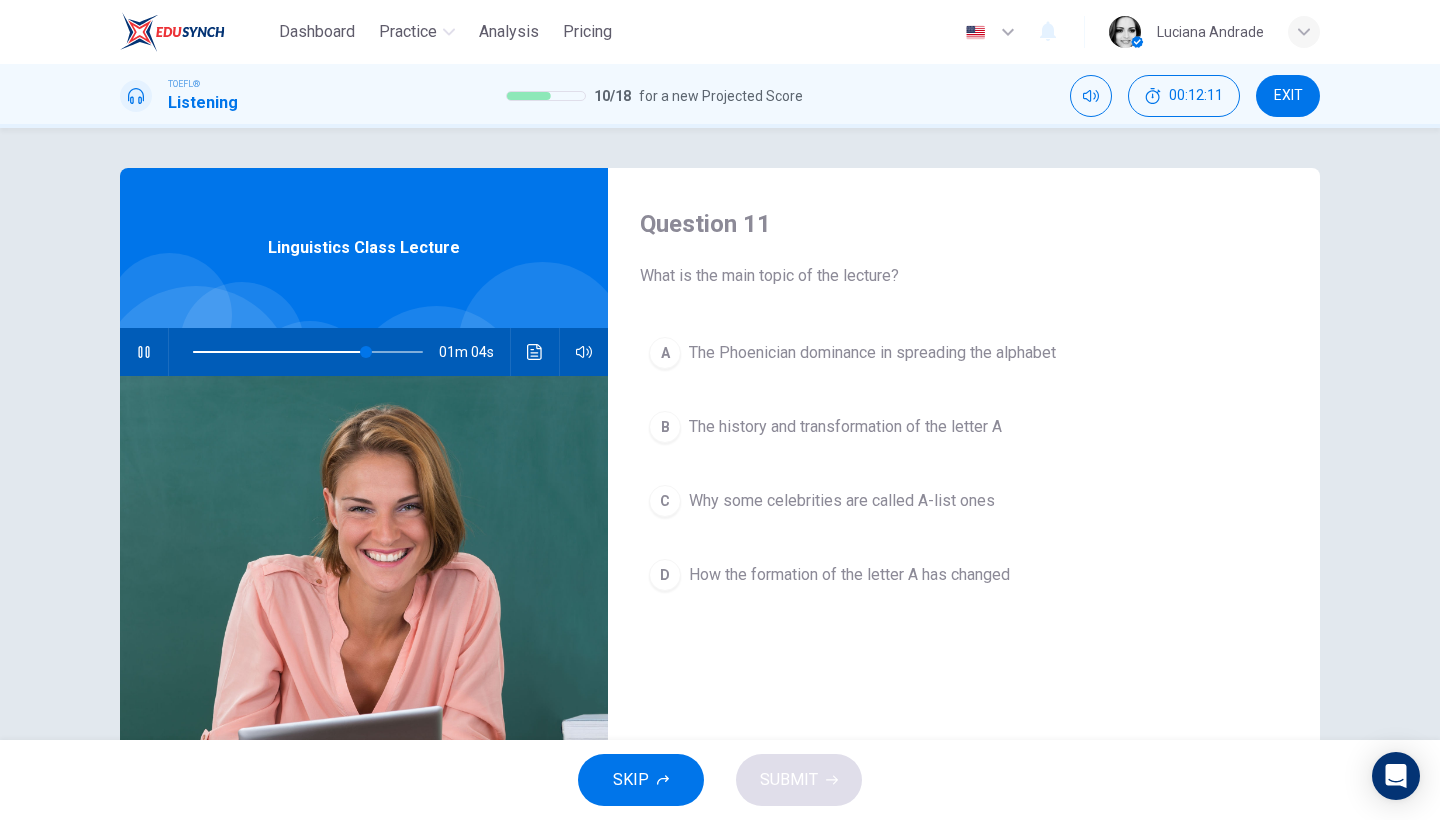 click on "B The history and transformation of the letter A" at bounding box center [964, 427] 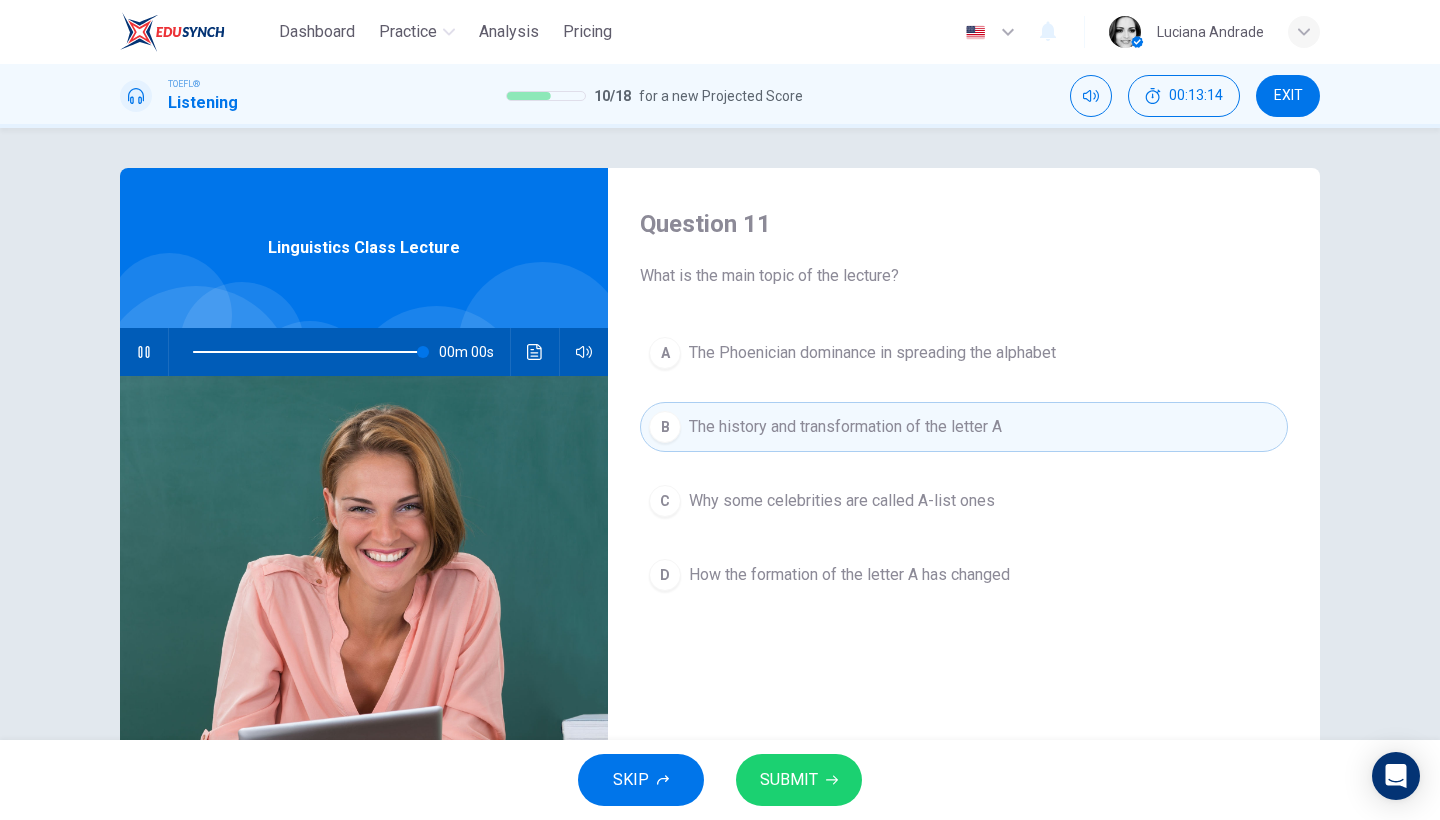 type on "0" 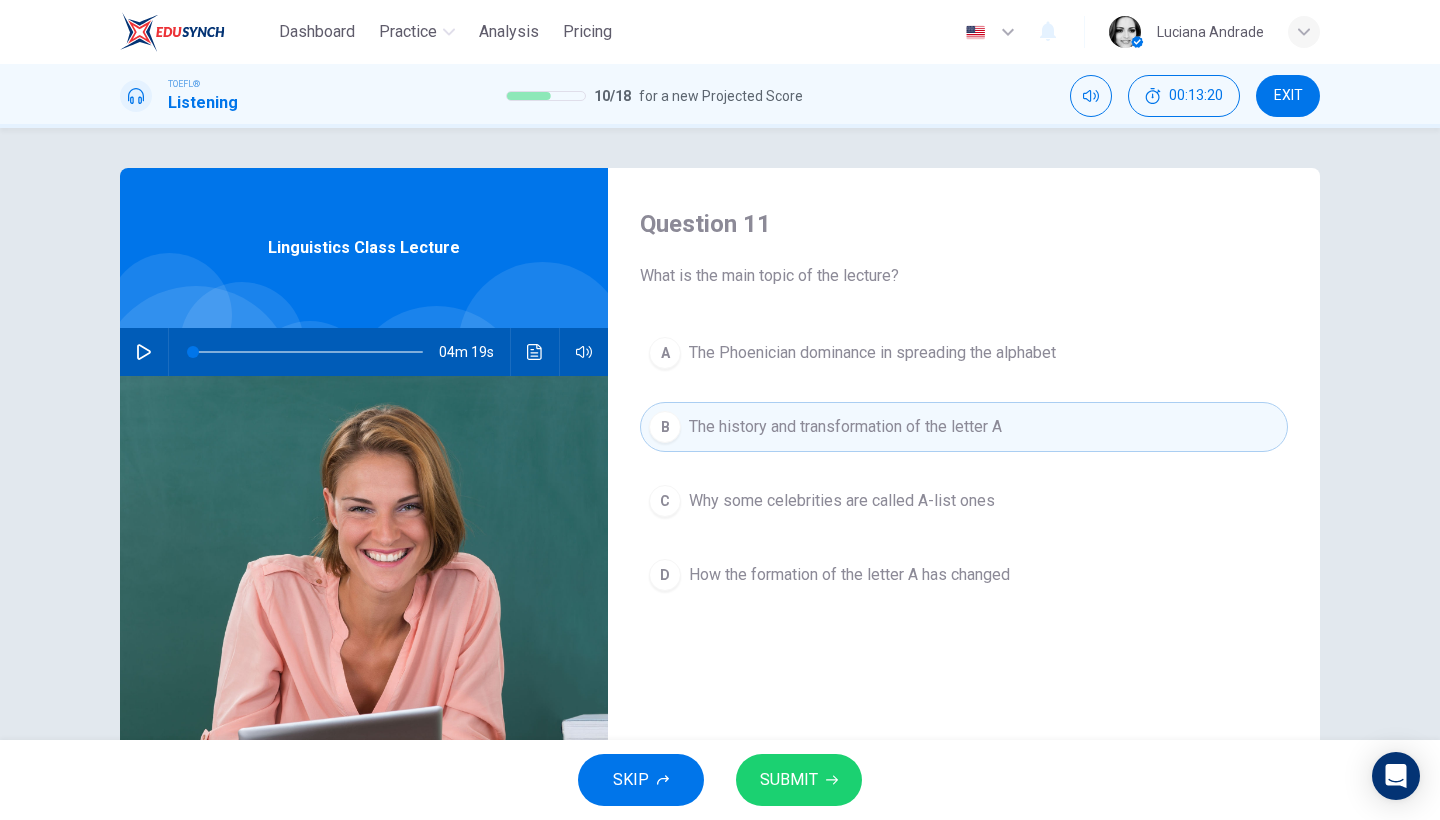click on "SUBMIT" at bounding box center [799, 780] 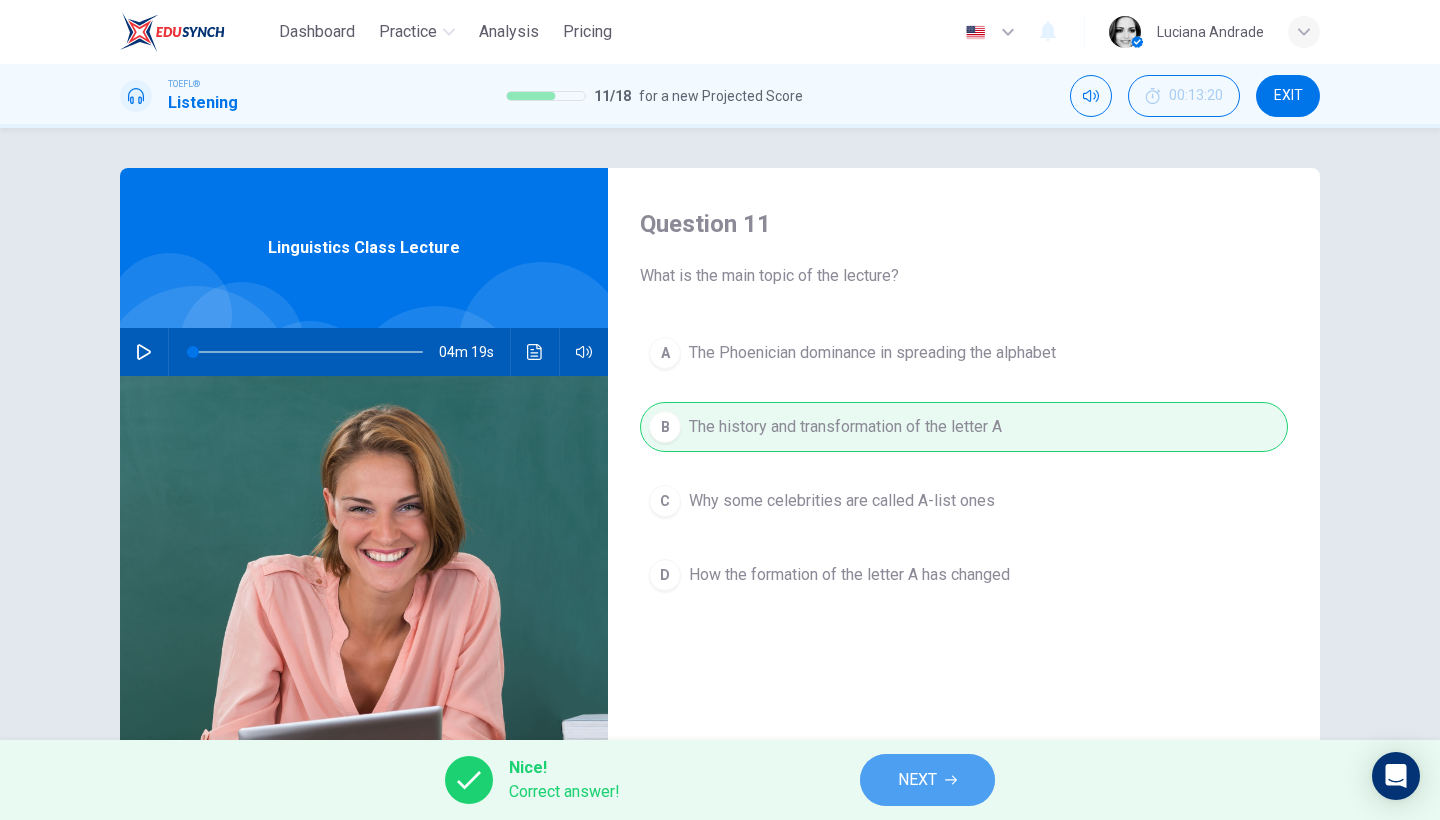 click on "NEXT" at bounding box center [927, 780] 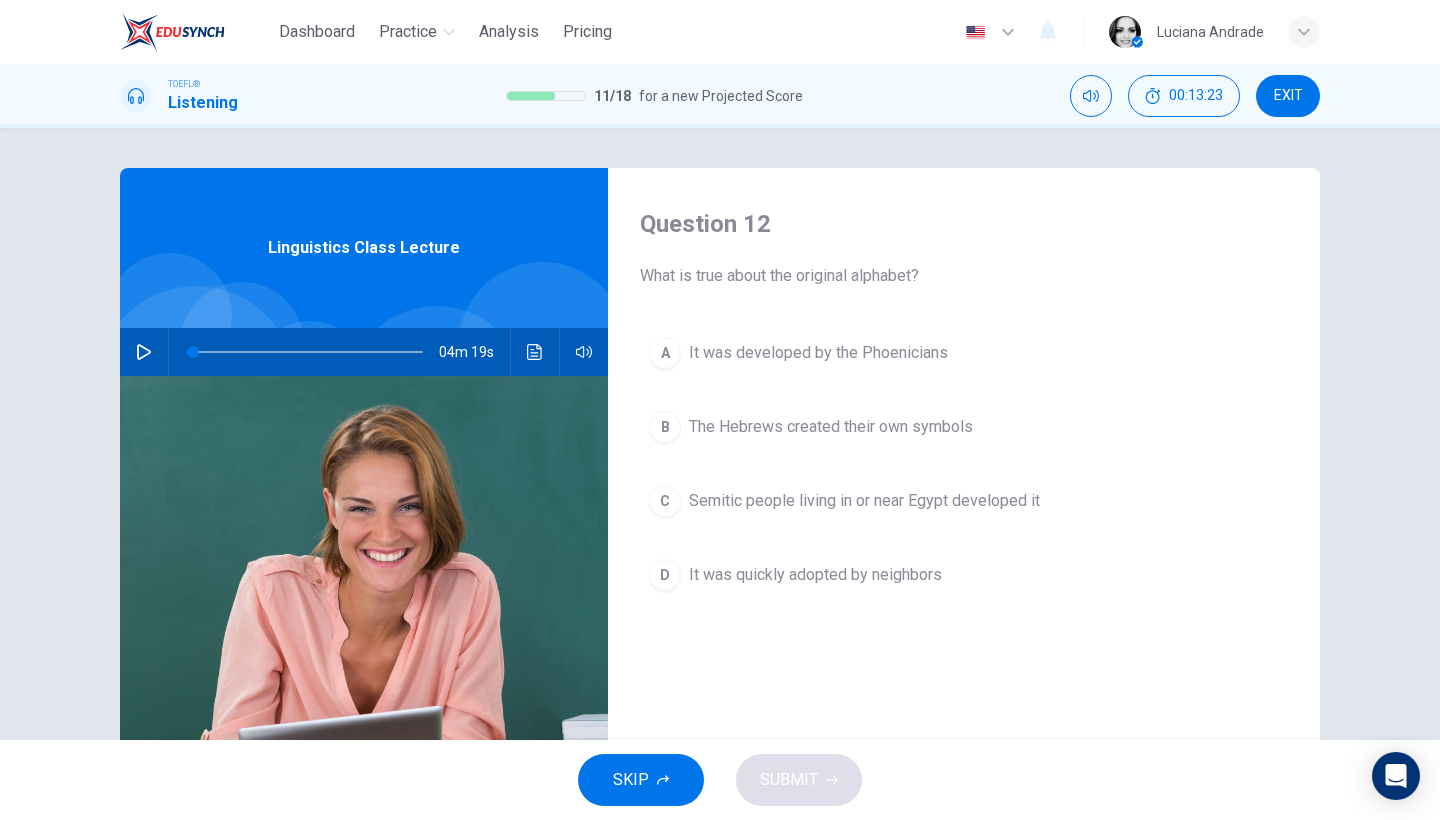 click on "It was developed by the Phoenicians" at bounding box center [818, 353] 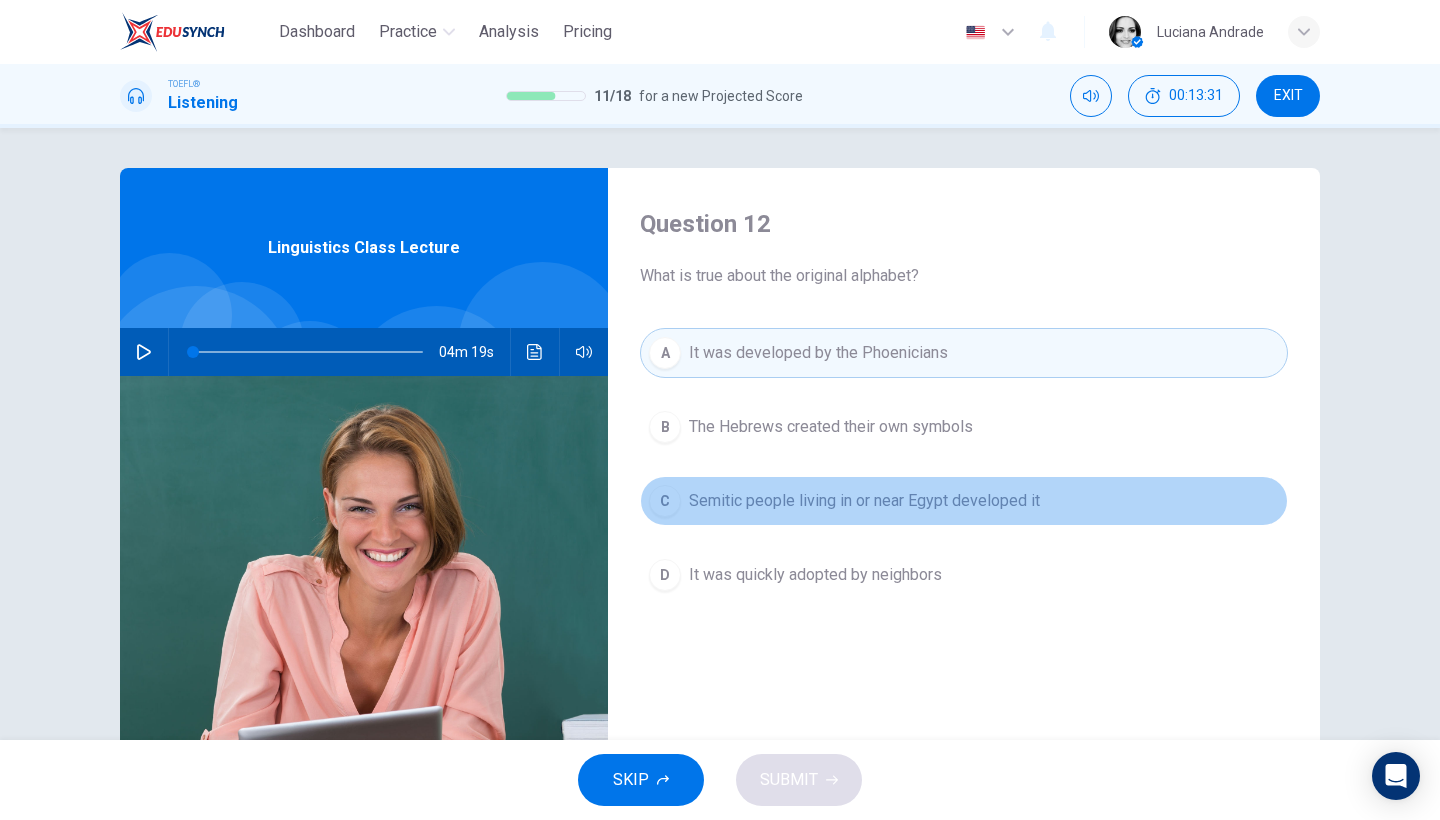 click on "Semitic people living in or near Egypt developed it" at bounding box center [864, 501] 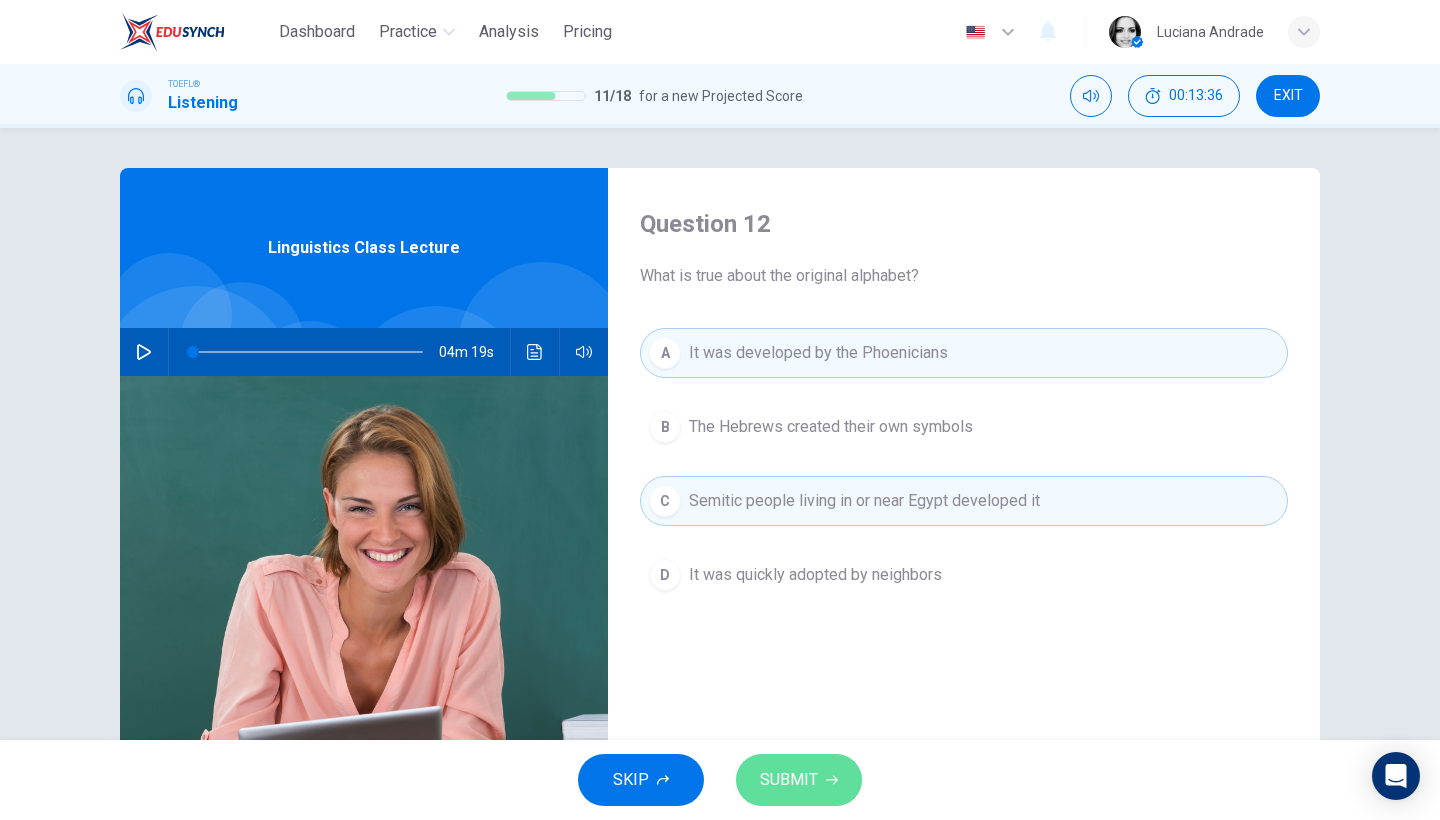 click on "SUBMIT" at bounding box center (789, 780) 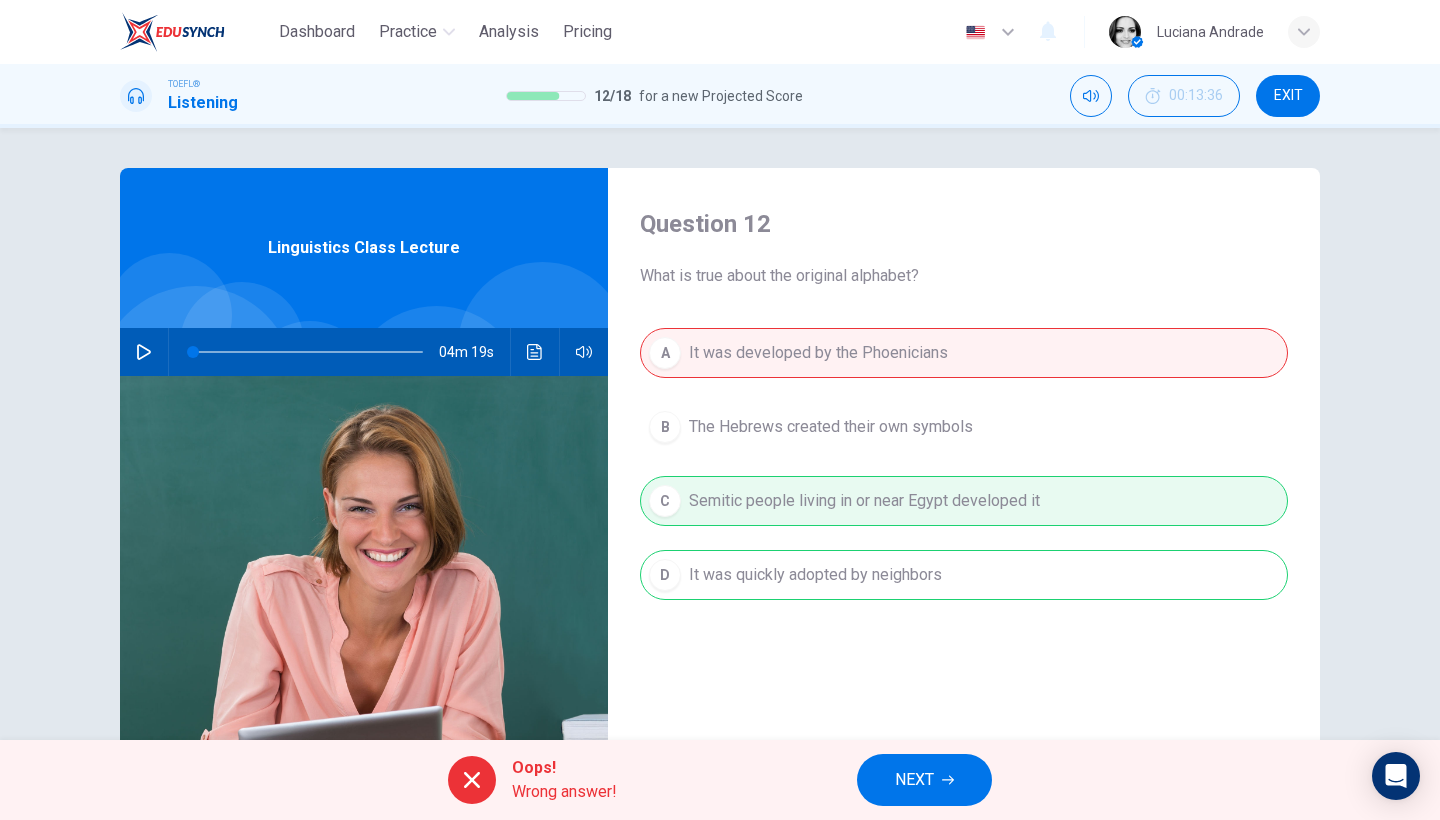 click on "NEXT" at bounding box center (914, 780) 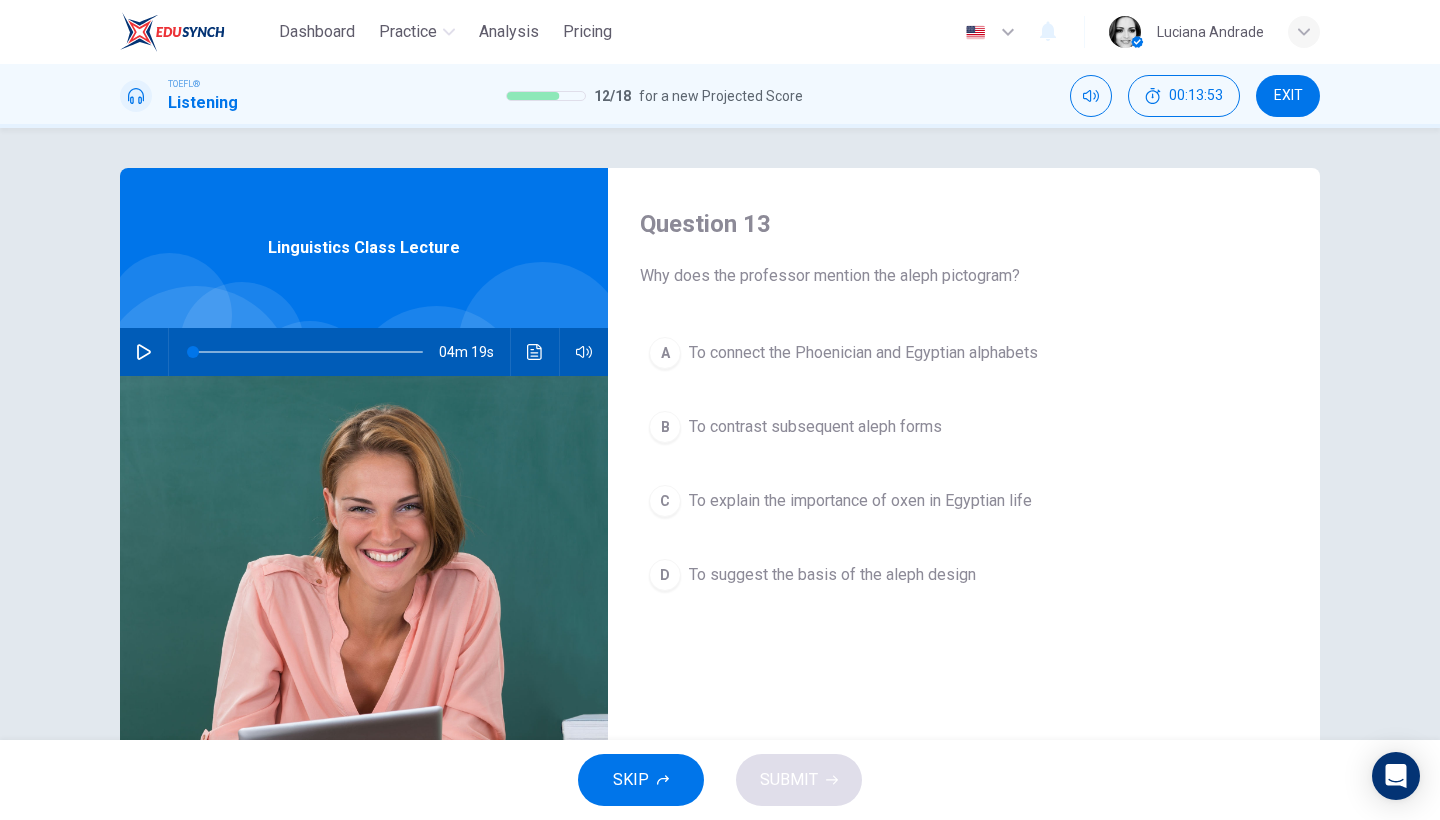 click on "To connect the Phoenician and Egyptian alphabets" at bounding box center [863, 353] 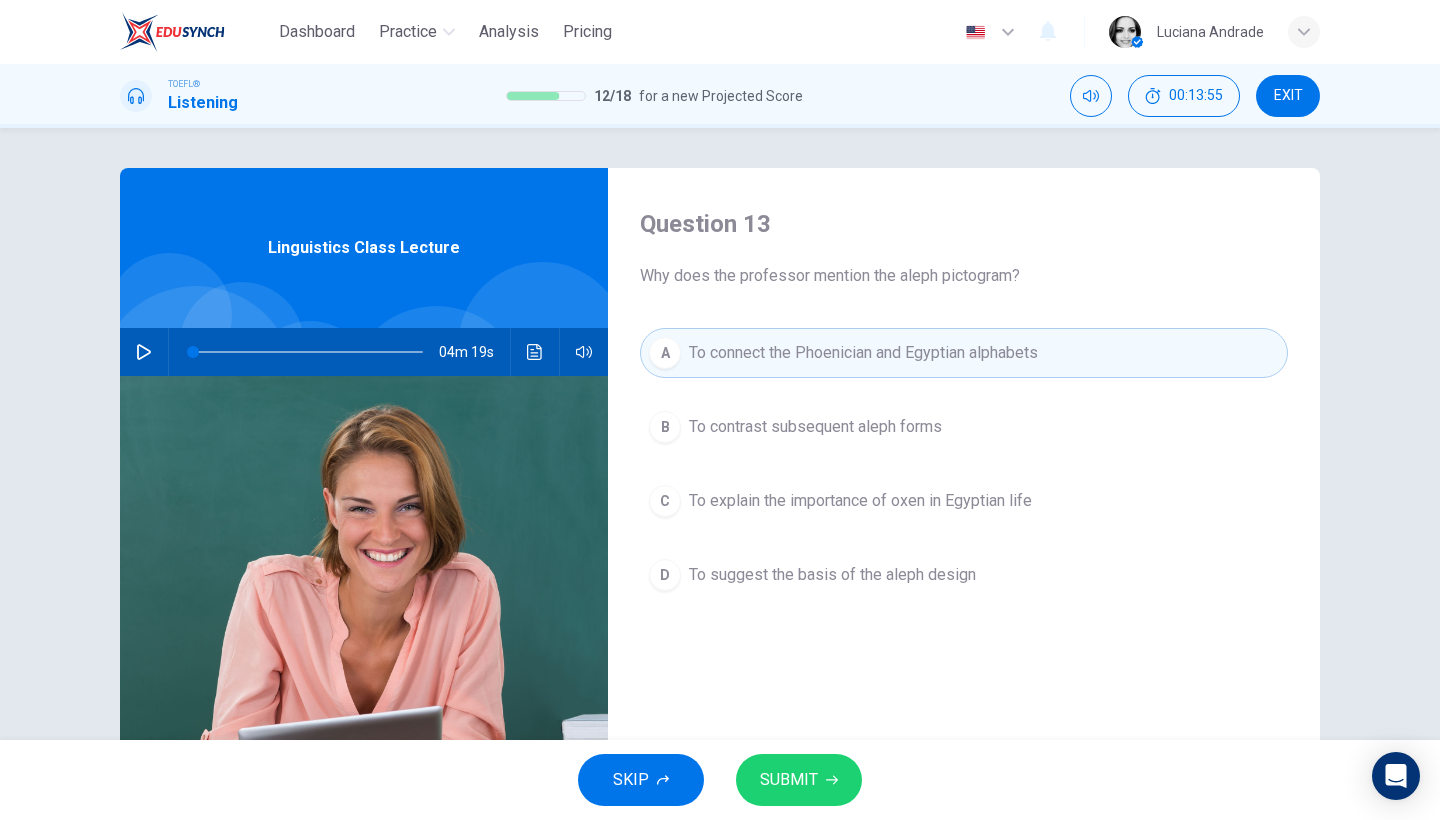 click on "SUBMIT" at bounding box center [799, 780] 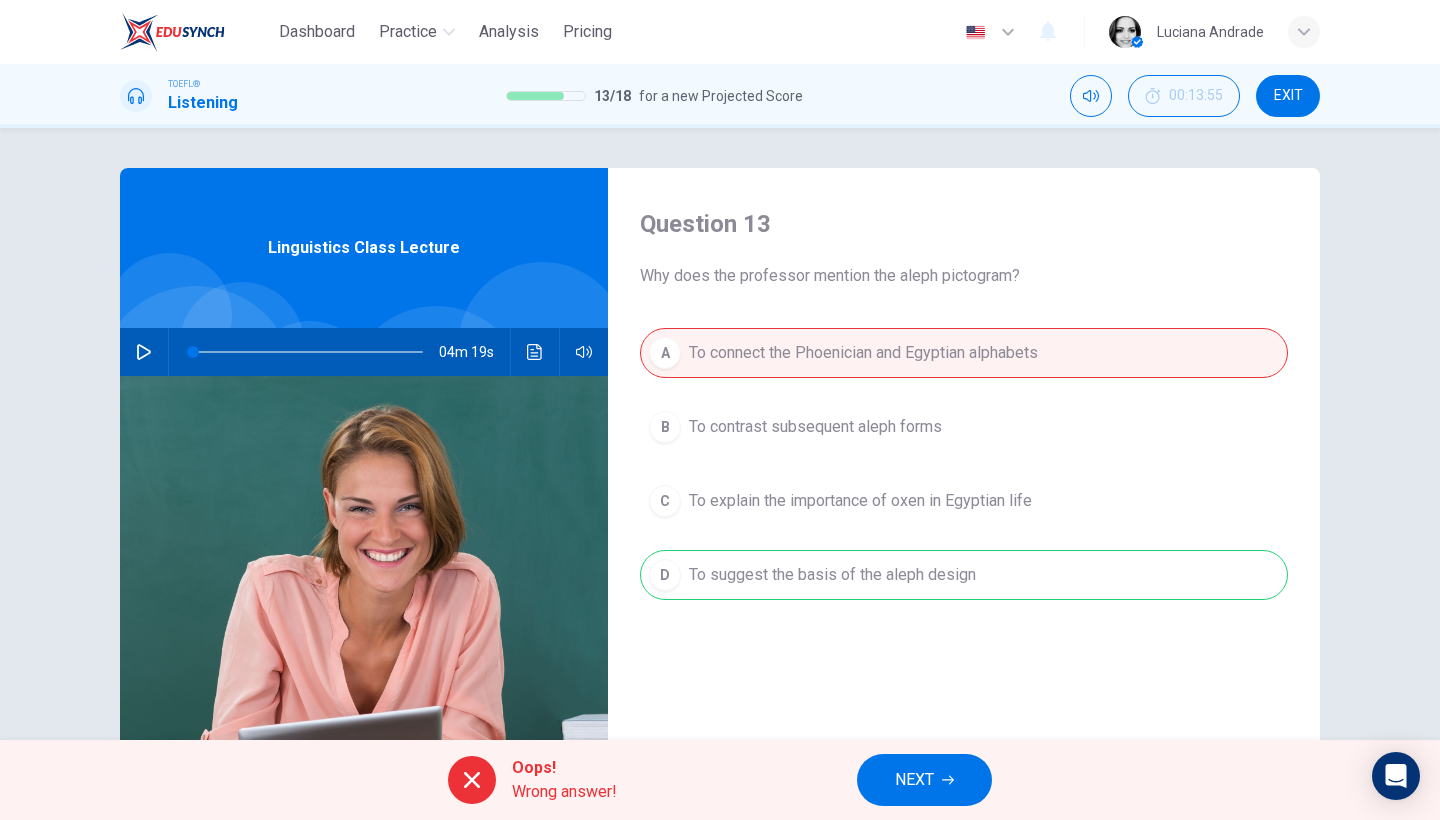 click on "NEXT" at bounding box center [924, 780] 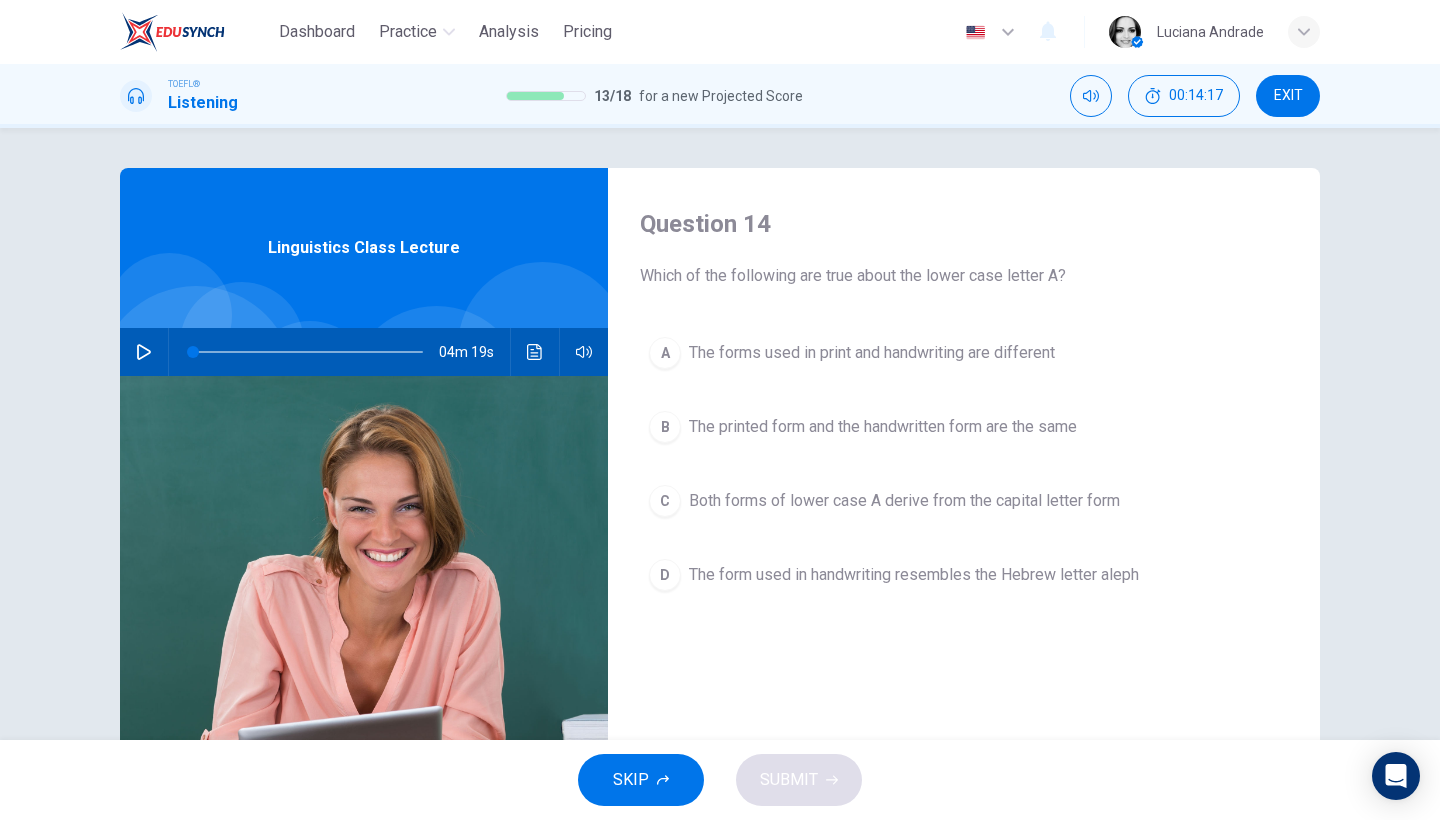 click on "The form used in handwriting resembles the Hebrew letter aleph" at bounding box center (914, 575) 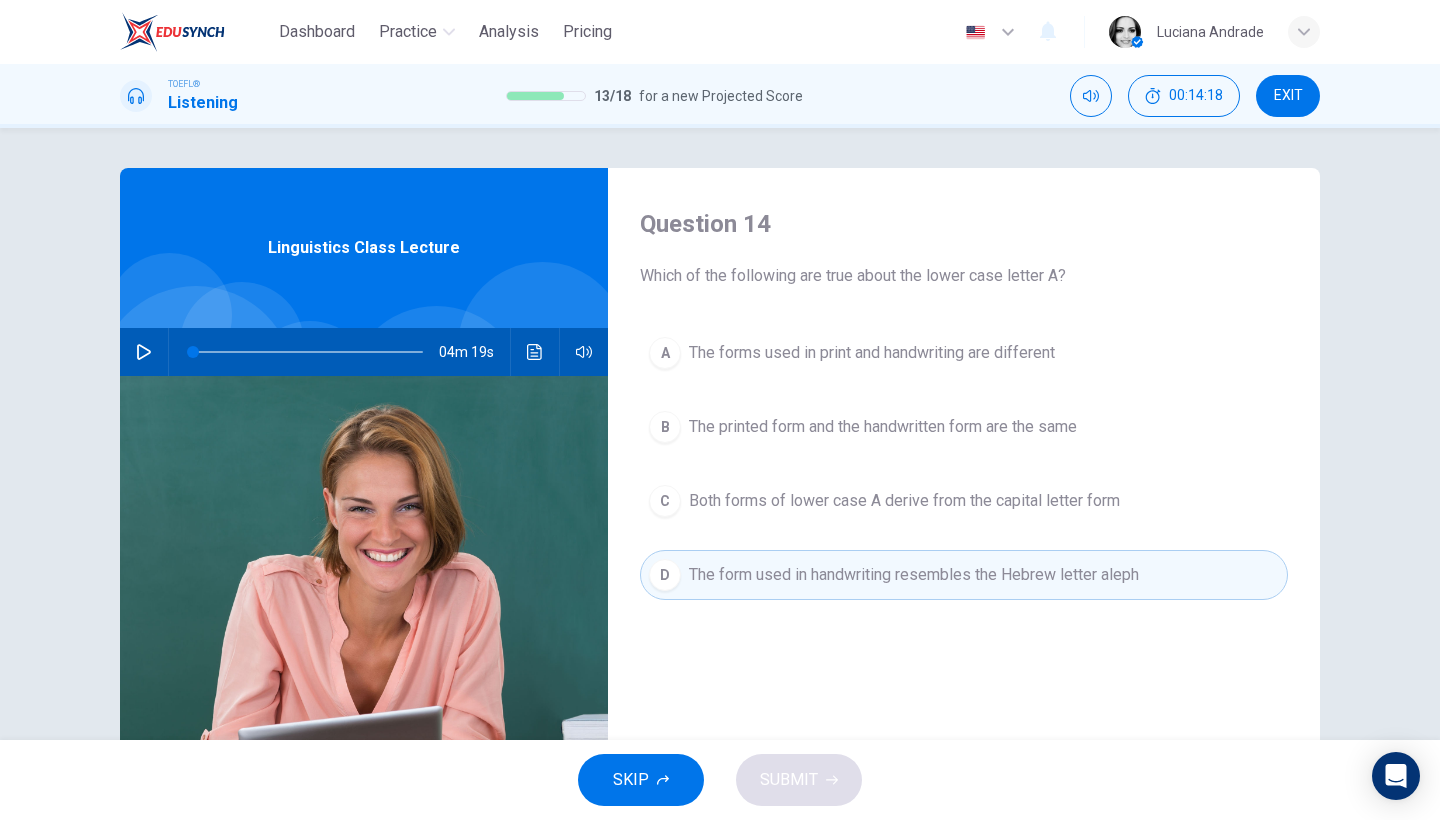 click on "SKIP SUBMIT" at bounding box center (720, 780) 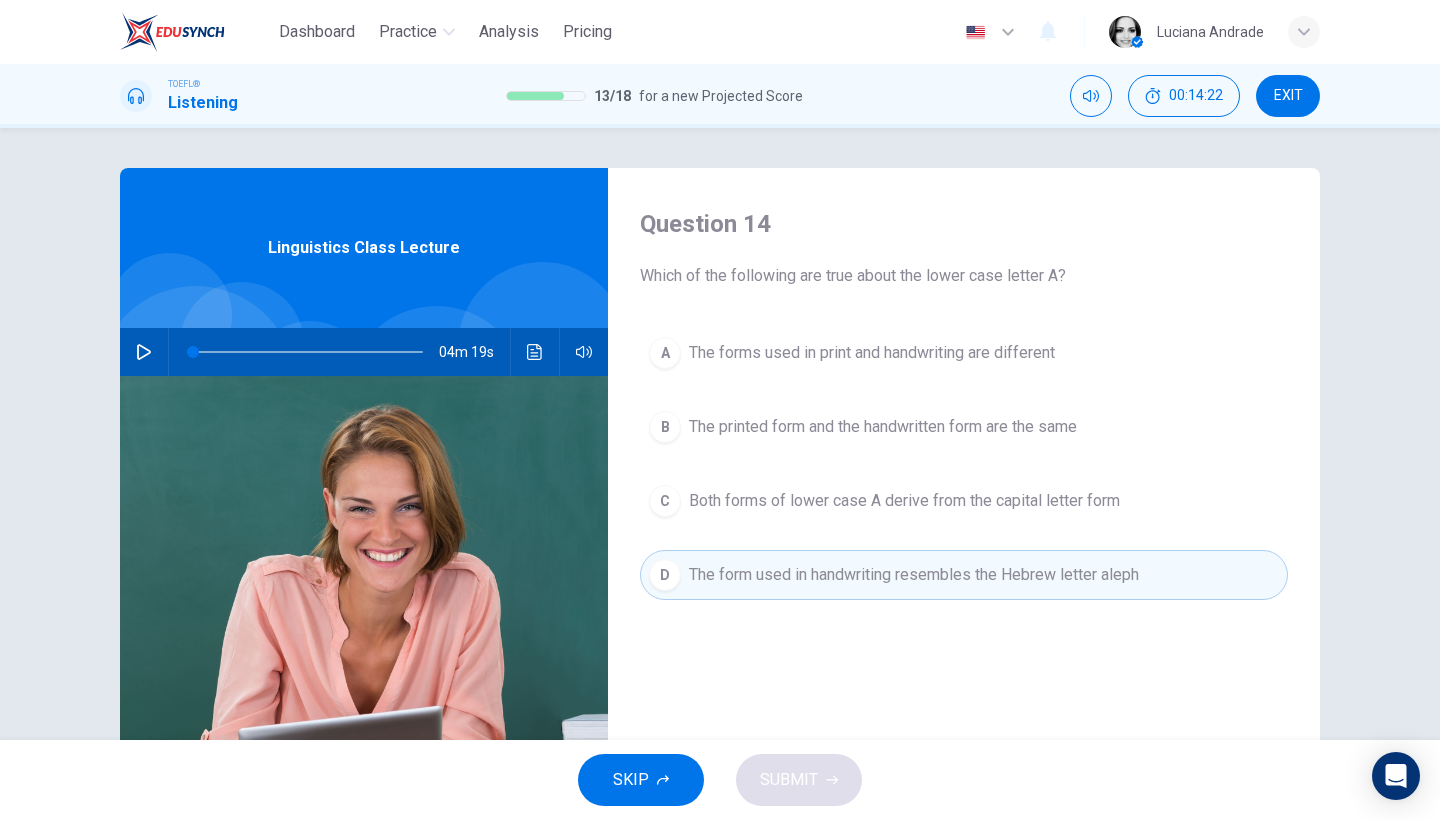 click on "Both forms of lower case A derive from the capital letter form" at bounding box center (904, 501) 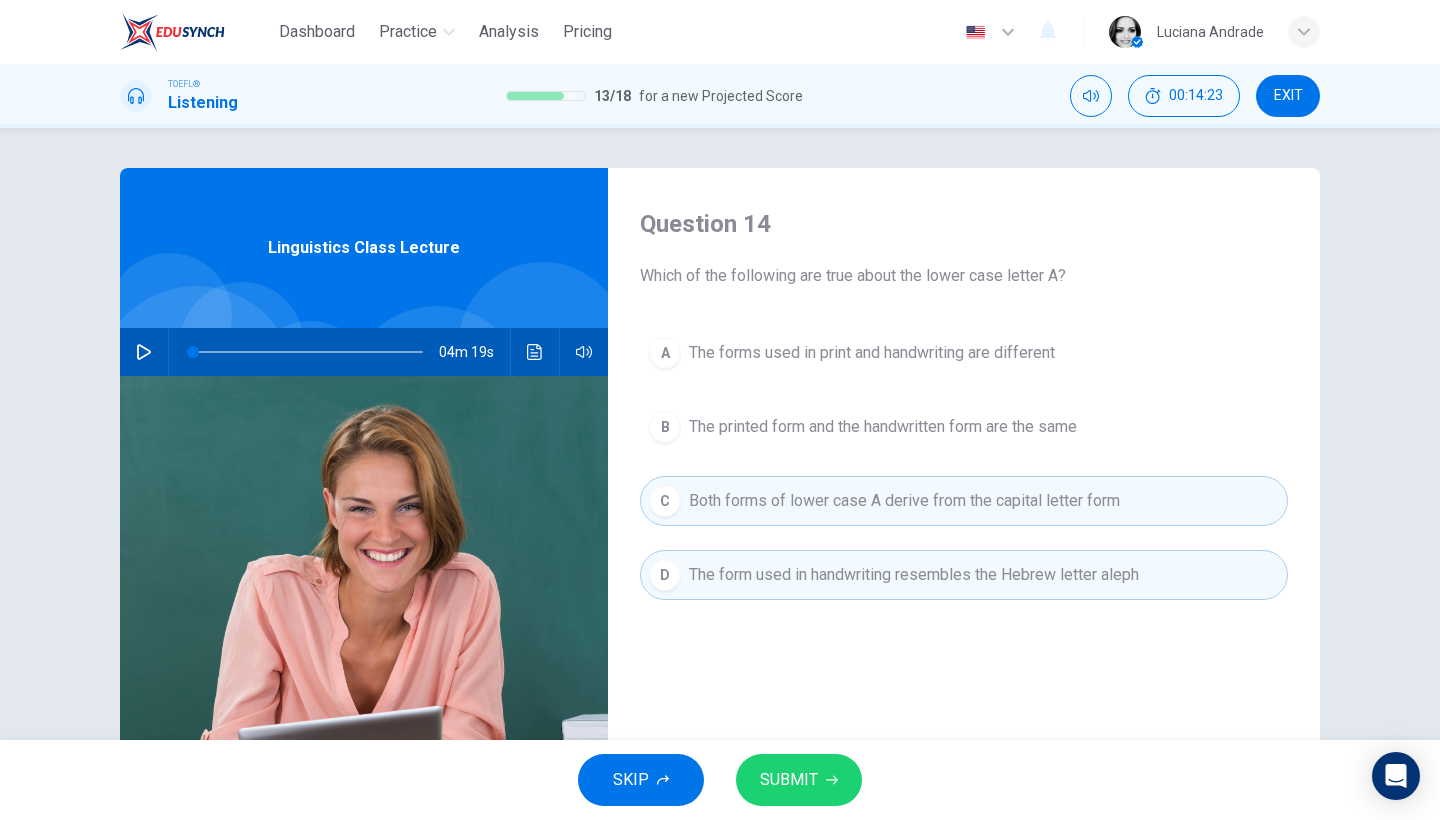 click on "SUBMIT" at bounding box center [789, 780] 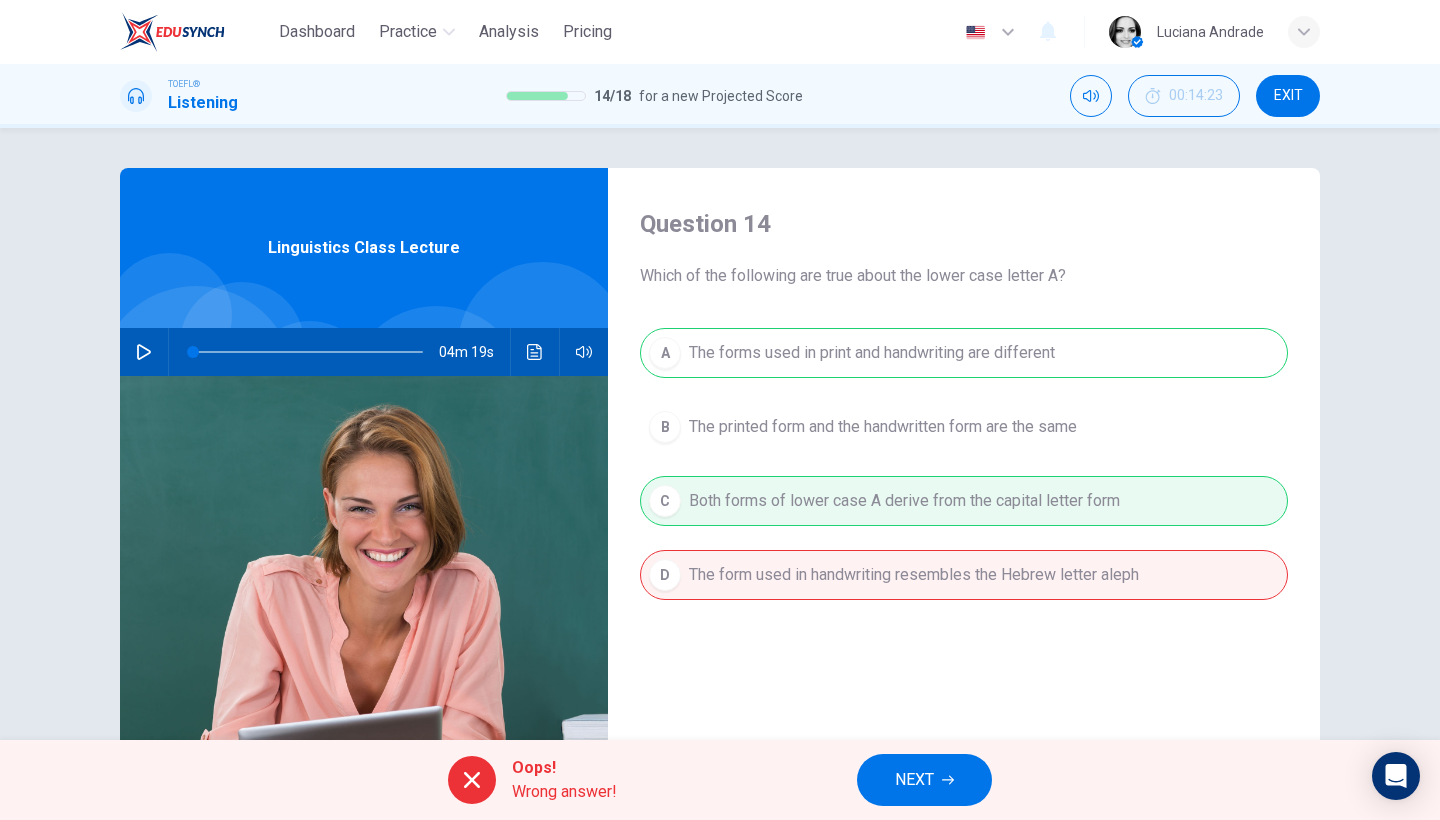 click on "NEXT" at bounding box center [914, 780] 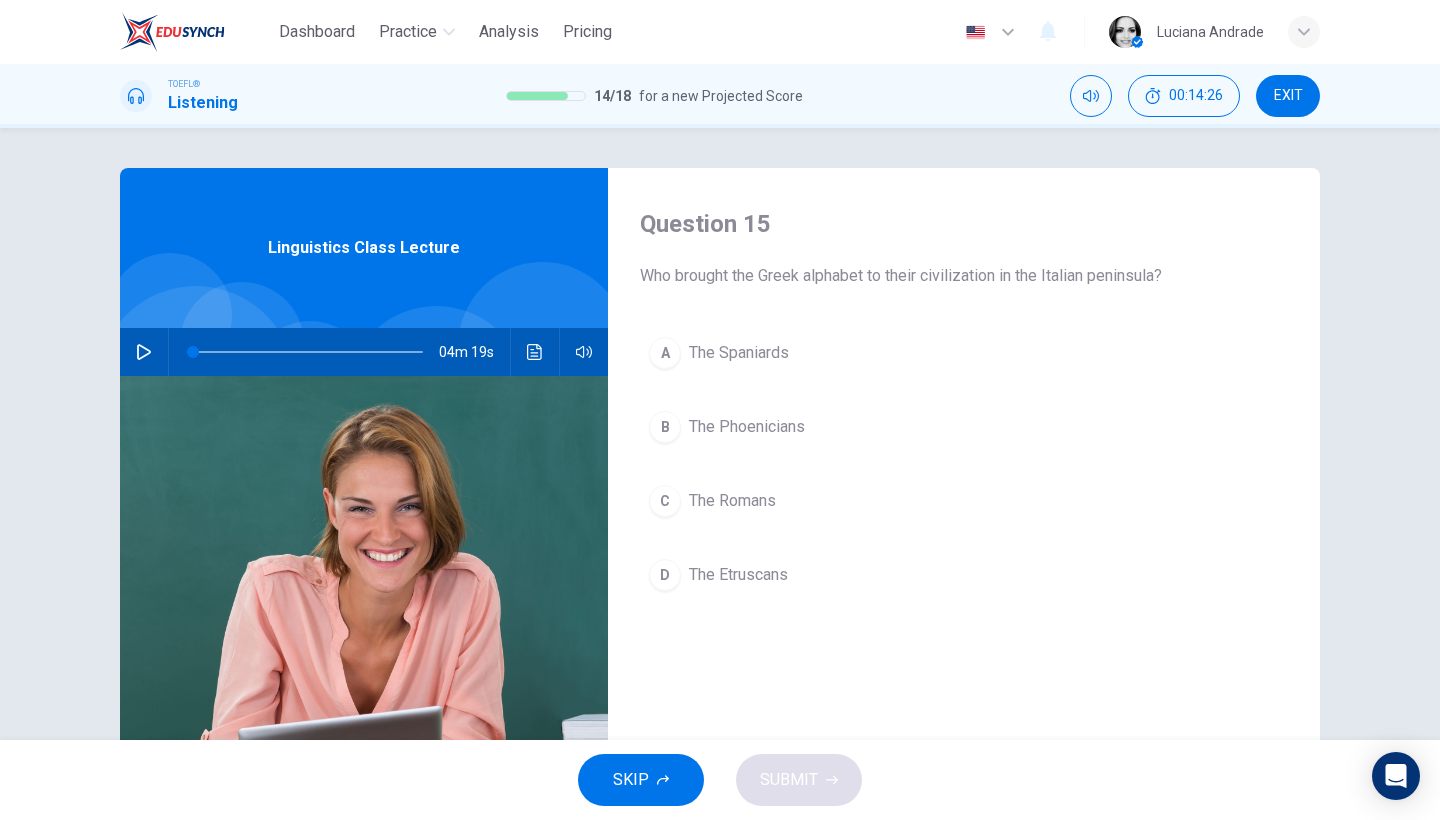 click on "C The Romans" at bounding box center (964, 501) 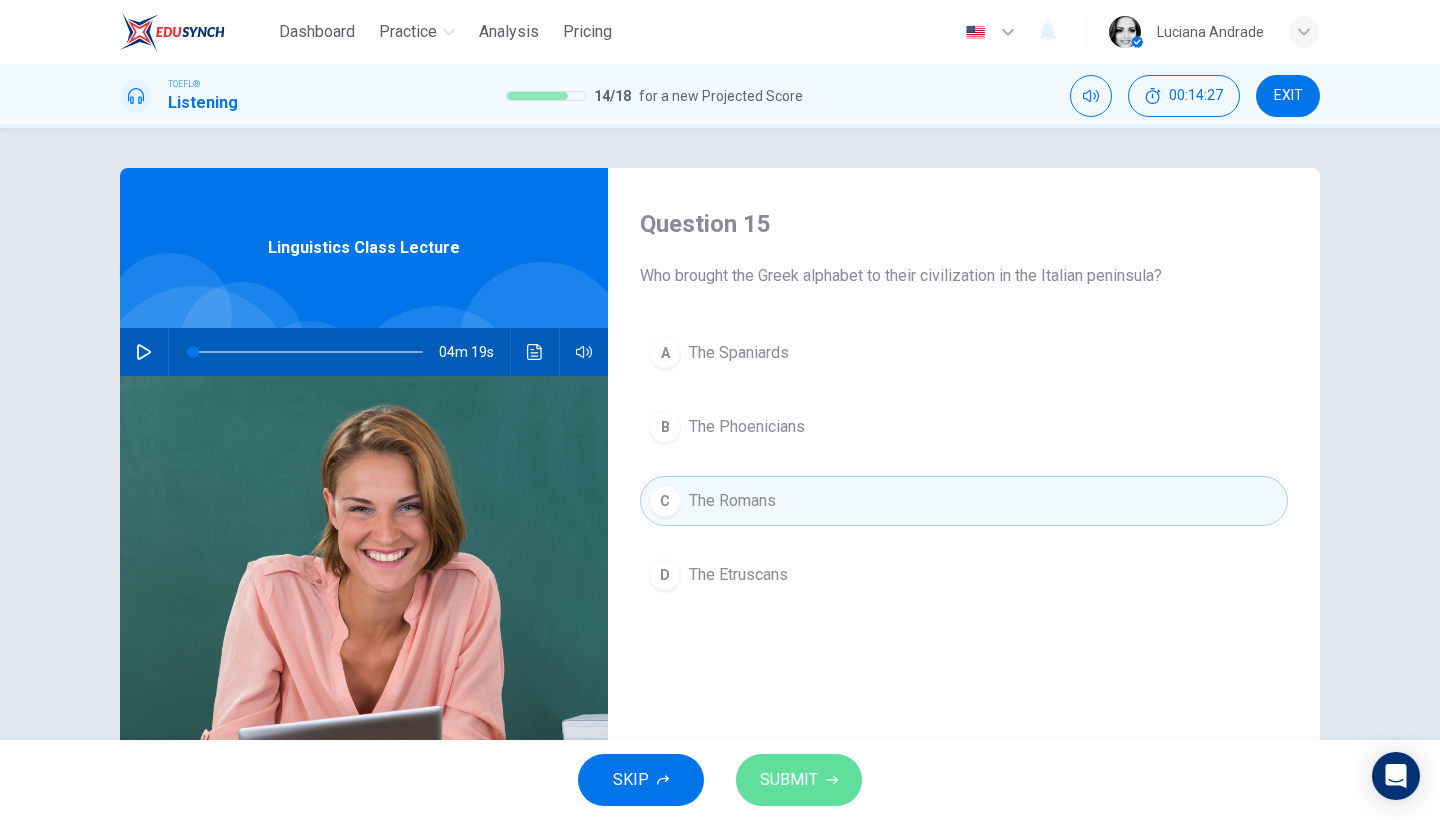 click on "SUBMIT" at bounding box center [789, 780] 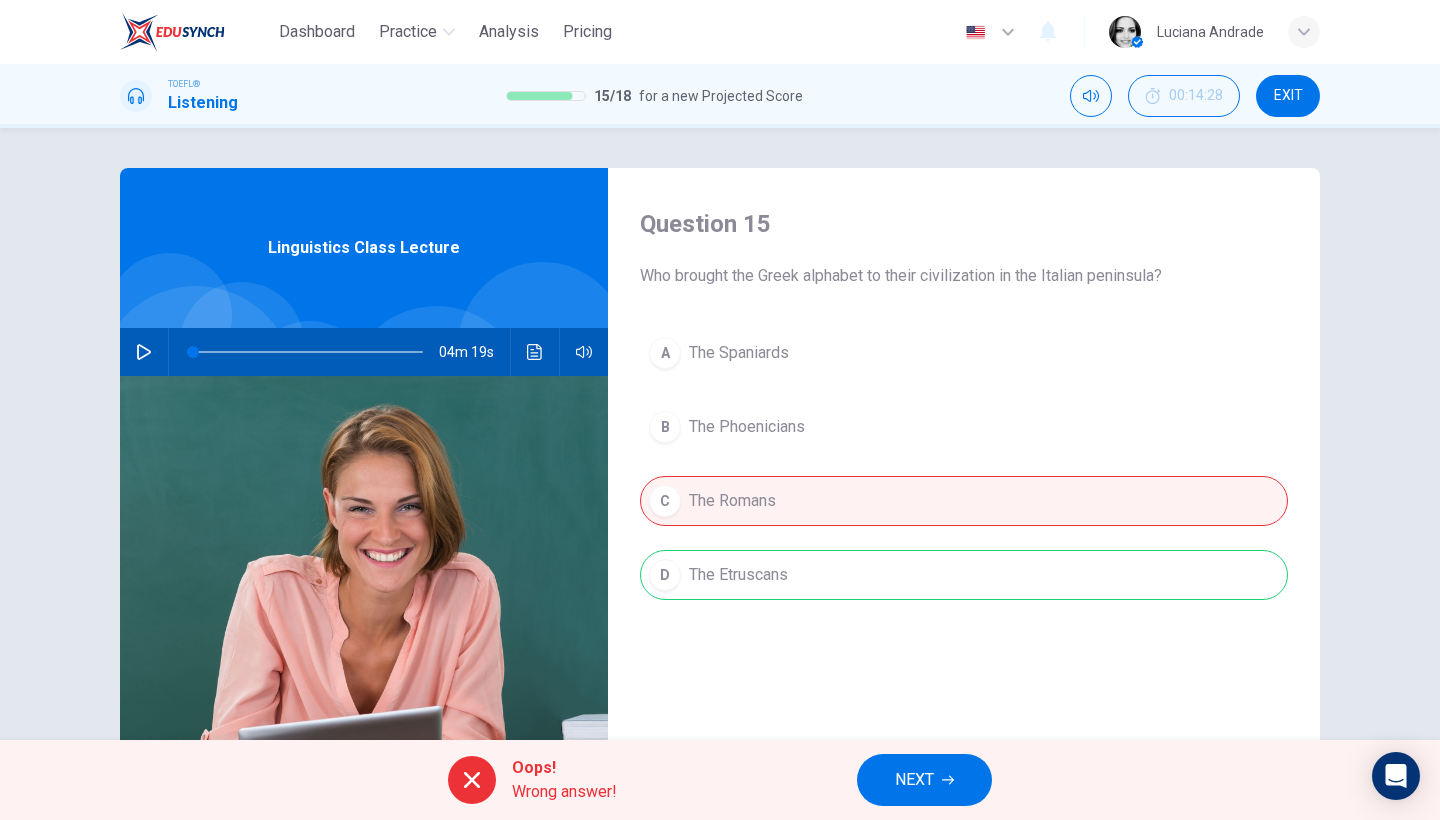 click on "NEXT" at bounding box center [914, 780] 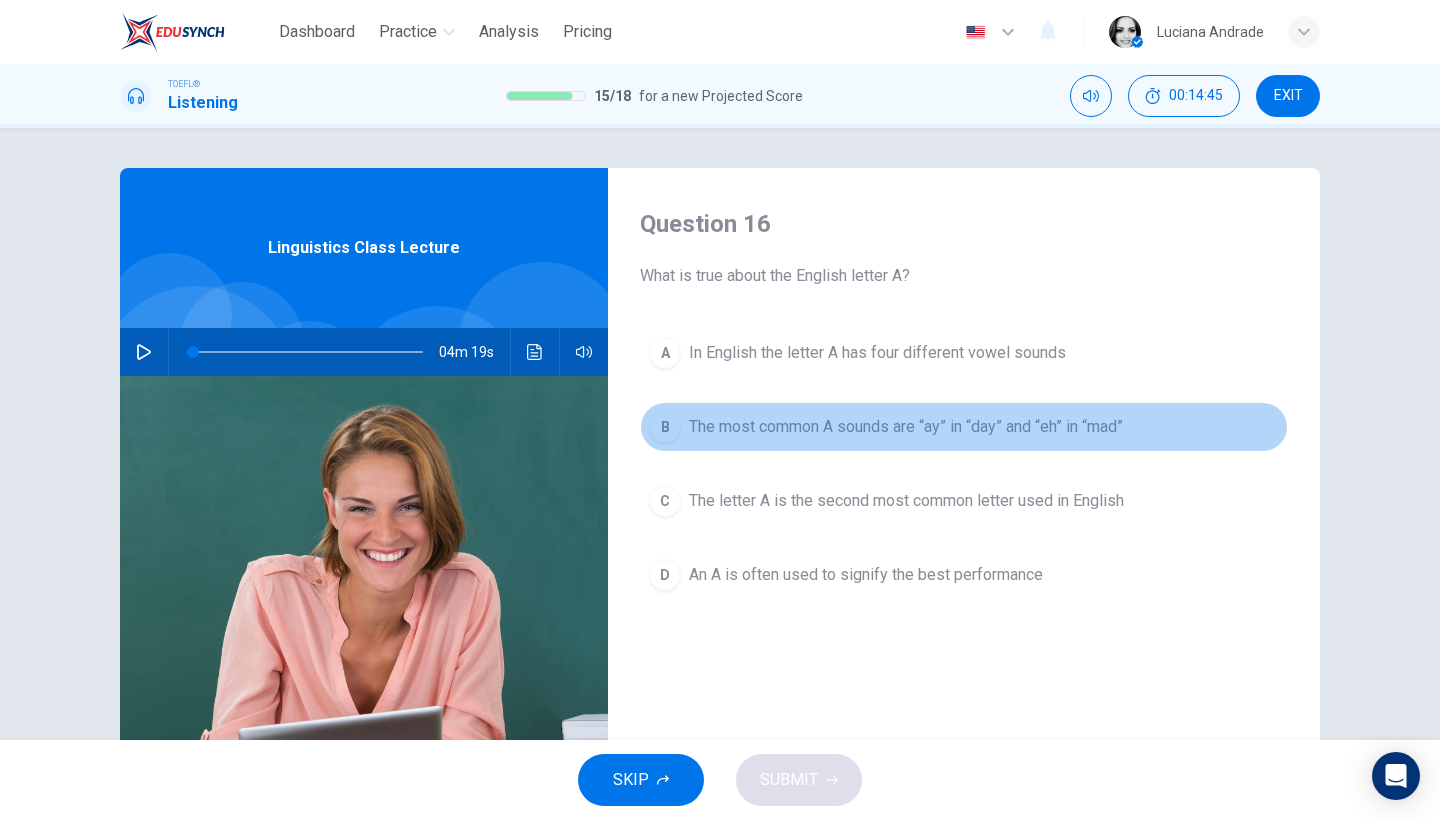 click on "The most common A sounds are “ay” in “day” and “eh” in “mad”" at bounding box center [906, 427] 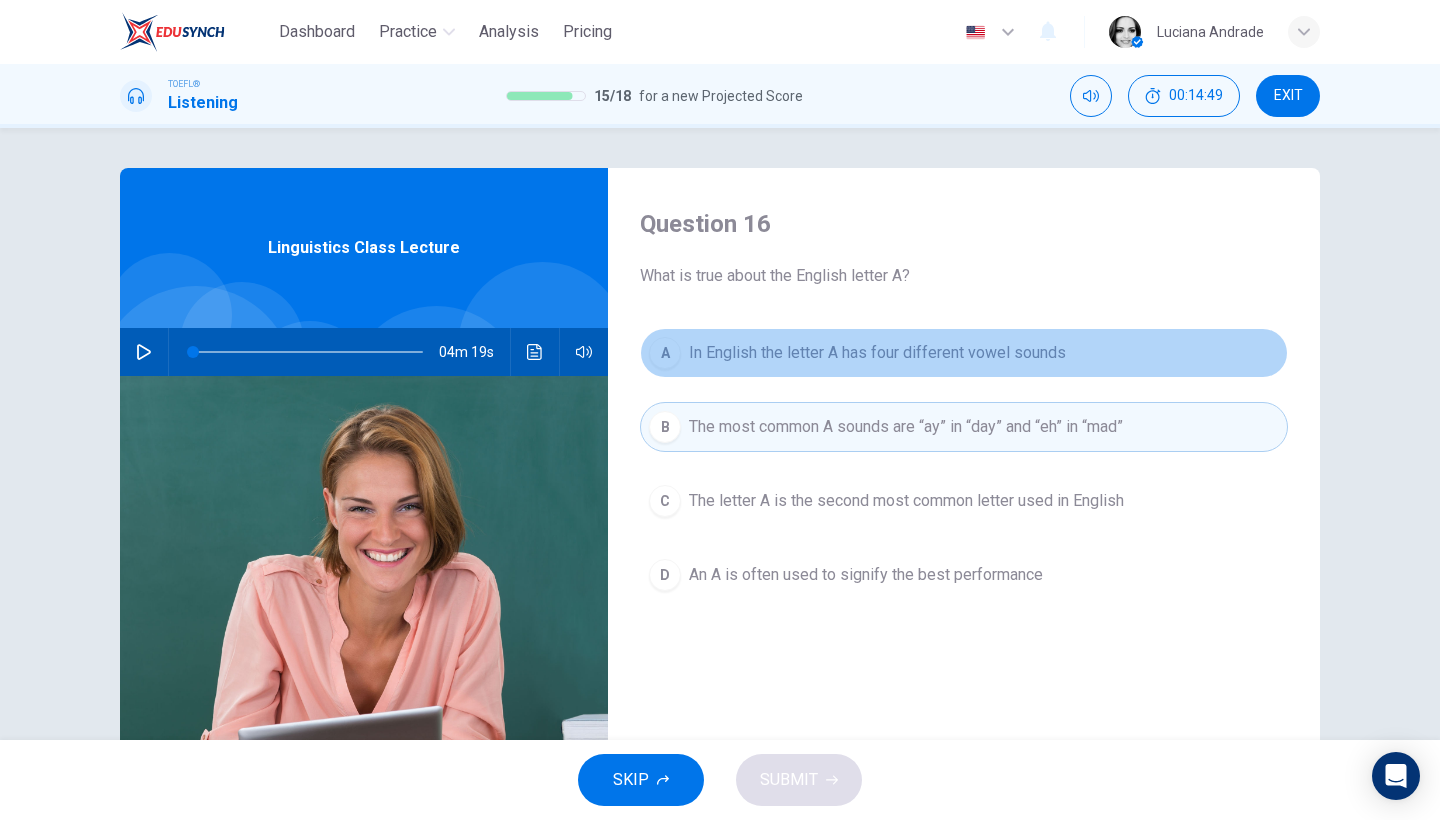 click on "In English the letter A has four different vowel sounds" at bounding box center (877, 353) 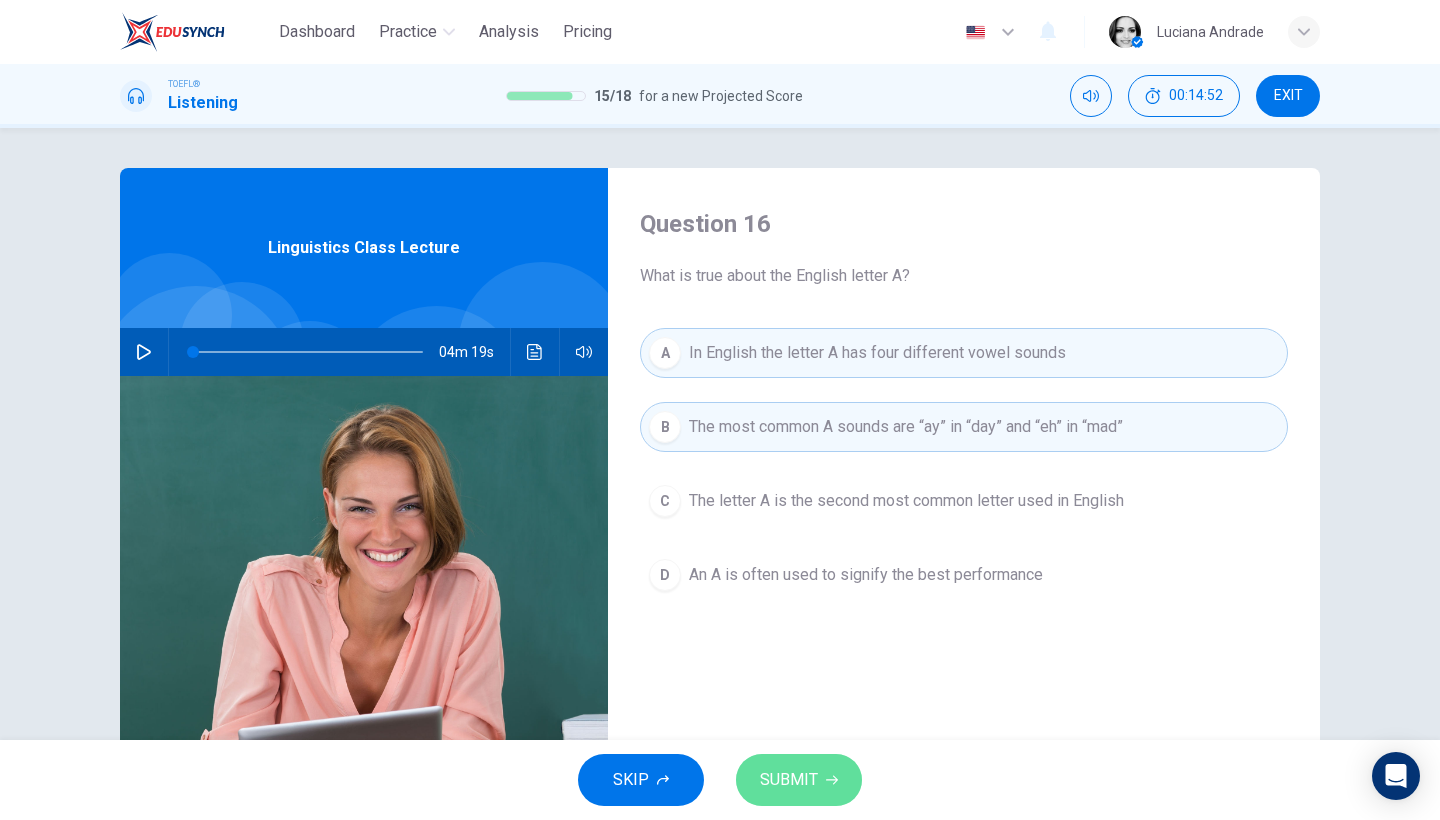 click on "SUBMIT" at bounding box center (799, 780) 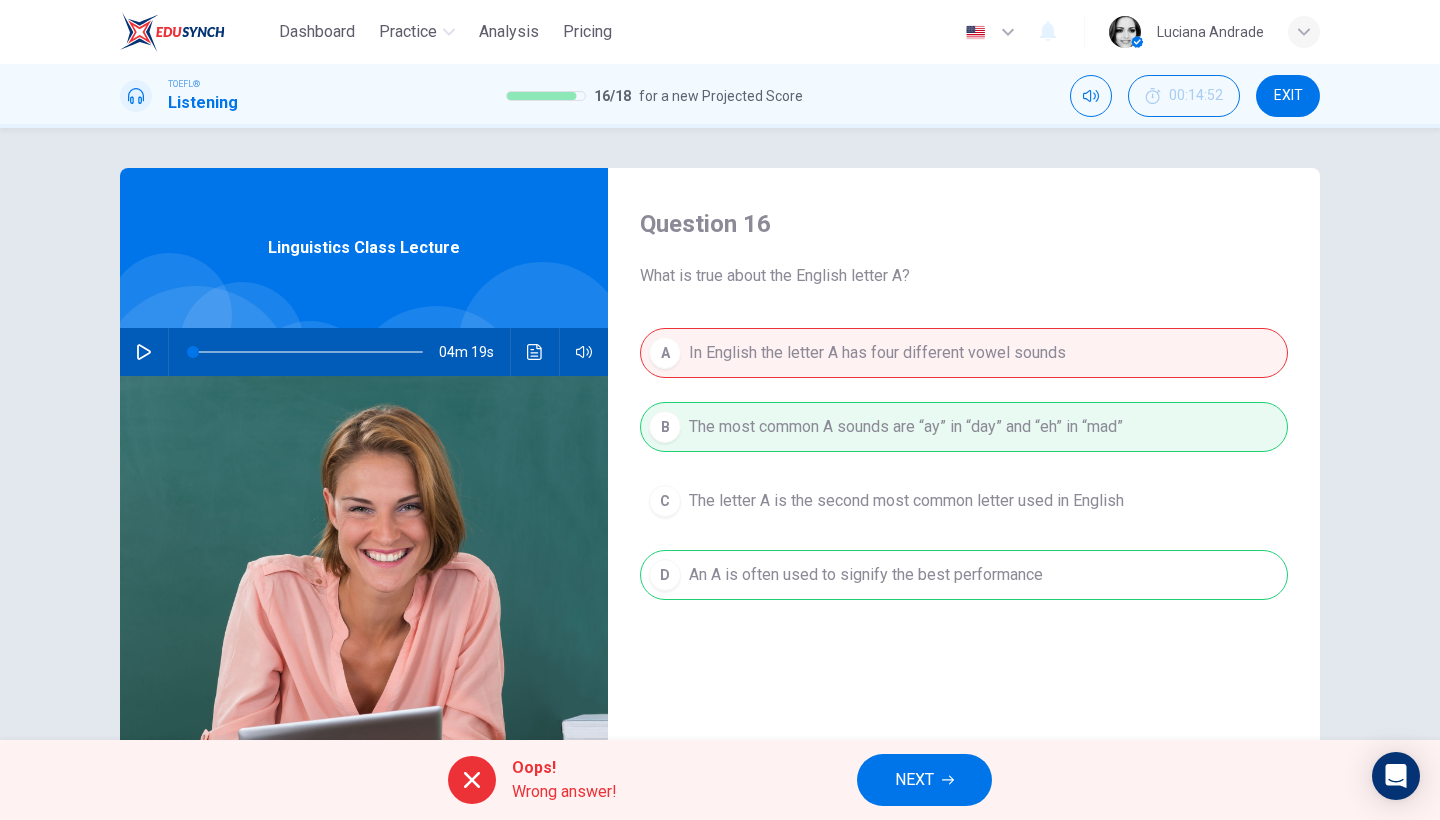 click on "NEXT" at bounding box center (924, 780) 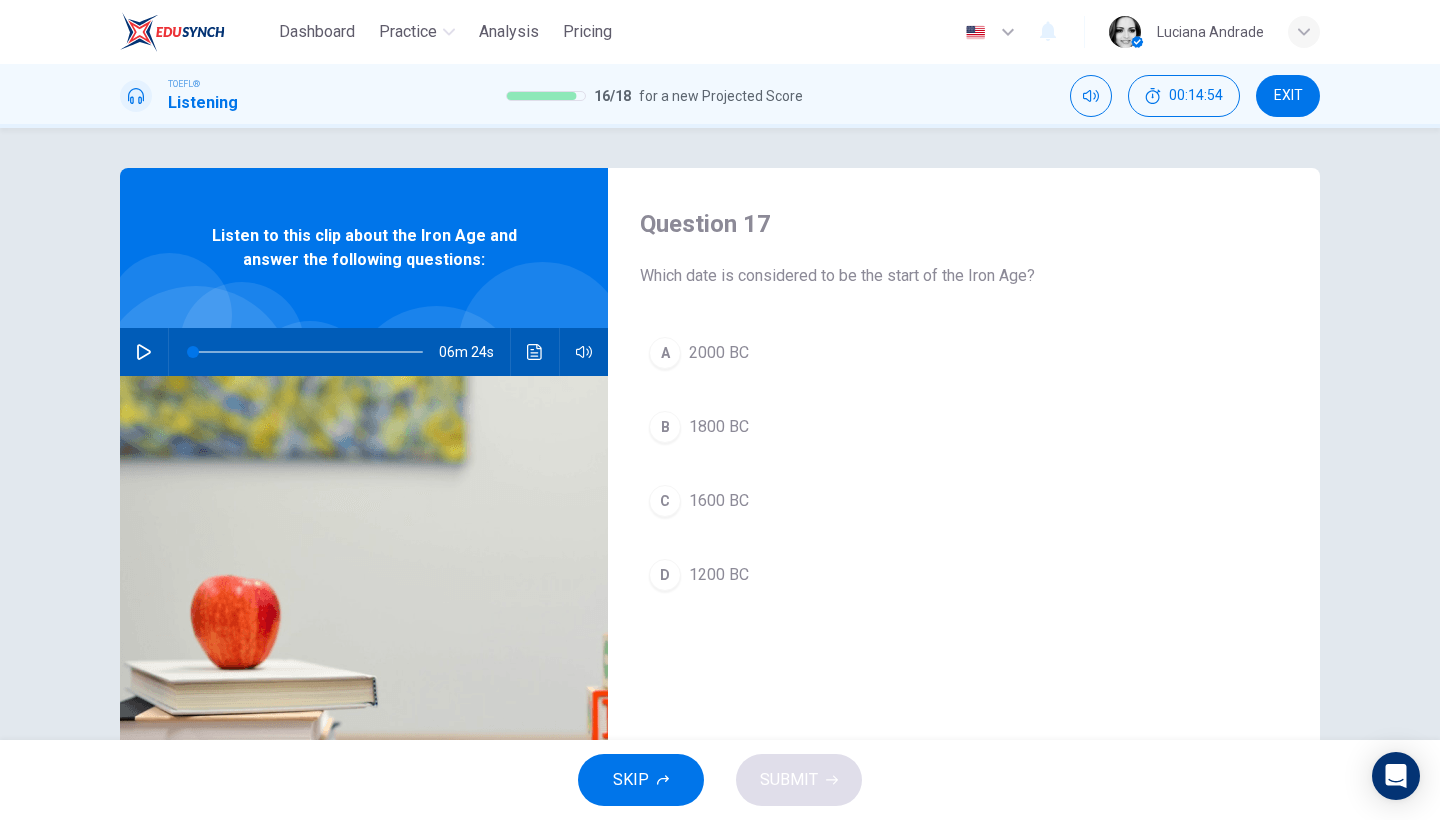 scroll, scrollTop: 18, scrollLeft: 0, axis: vertical 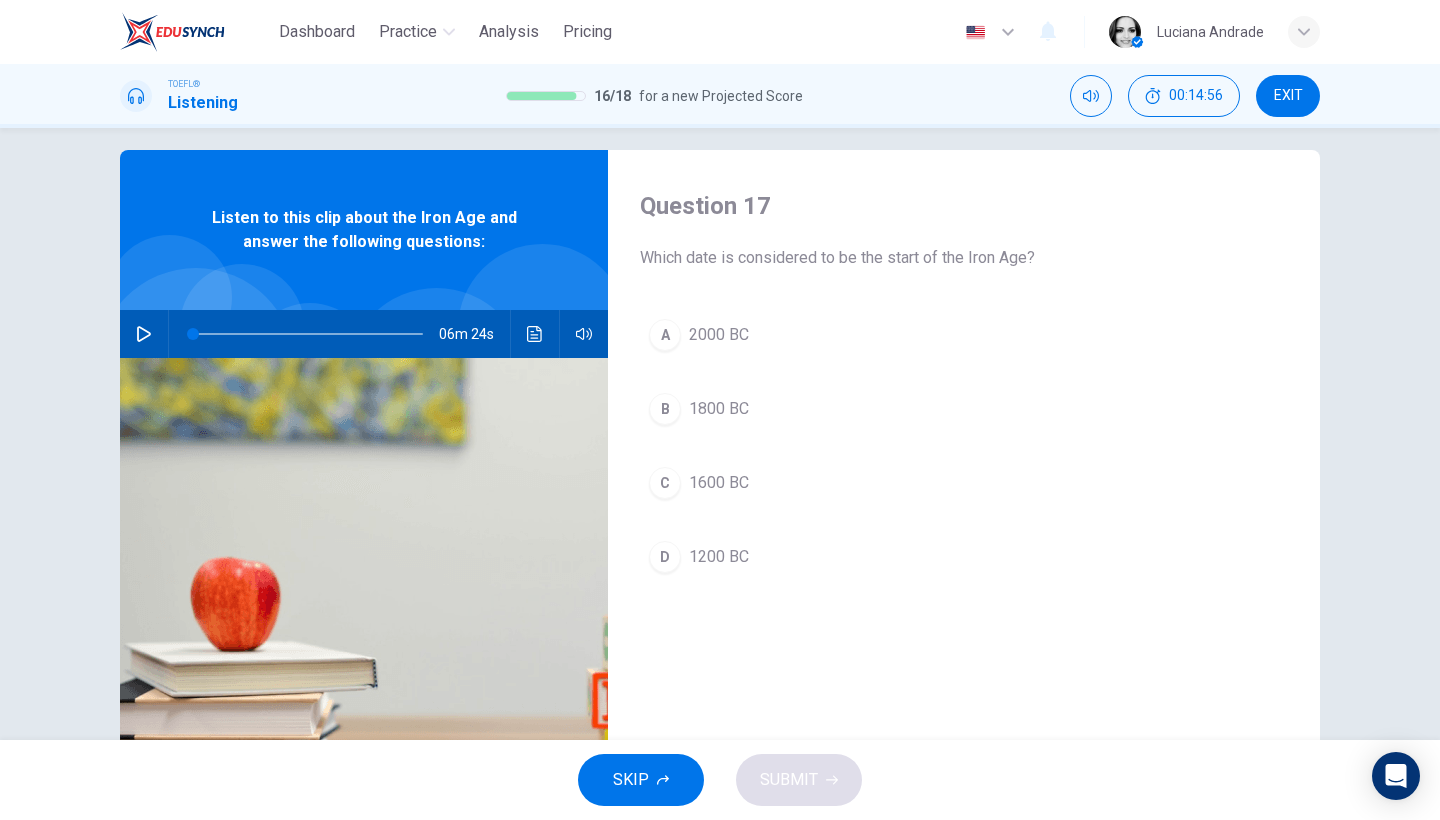 click on "EXIT" at bounding box center [1288, 96] 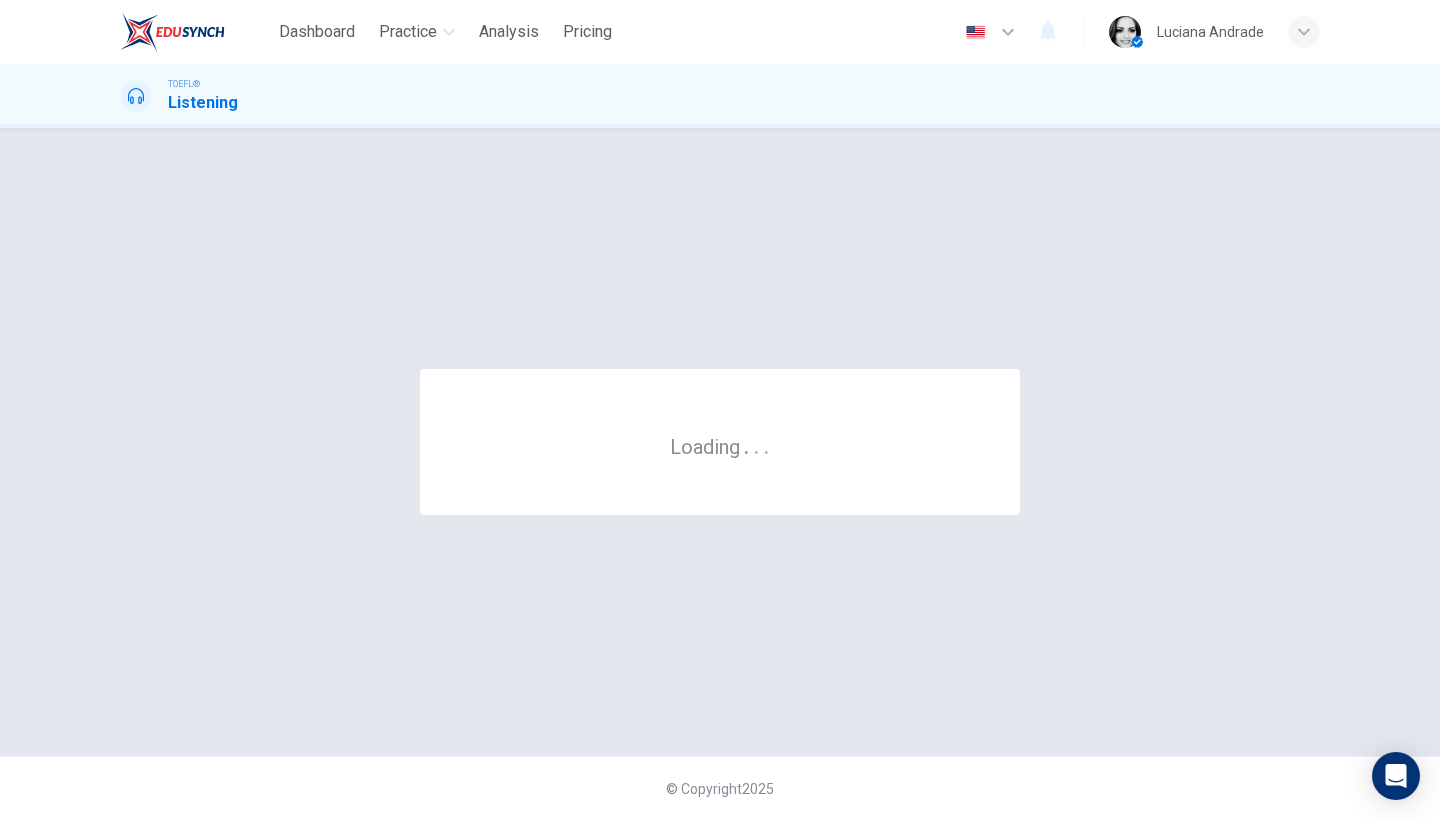 scroll, scrollTop: 0, scrollLeft: 0, axis: both 